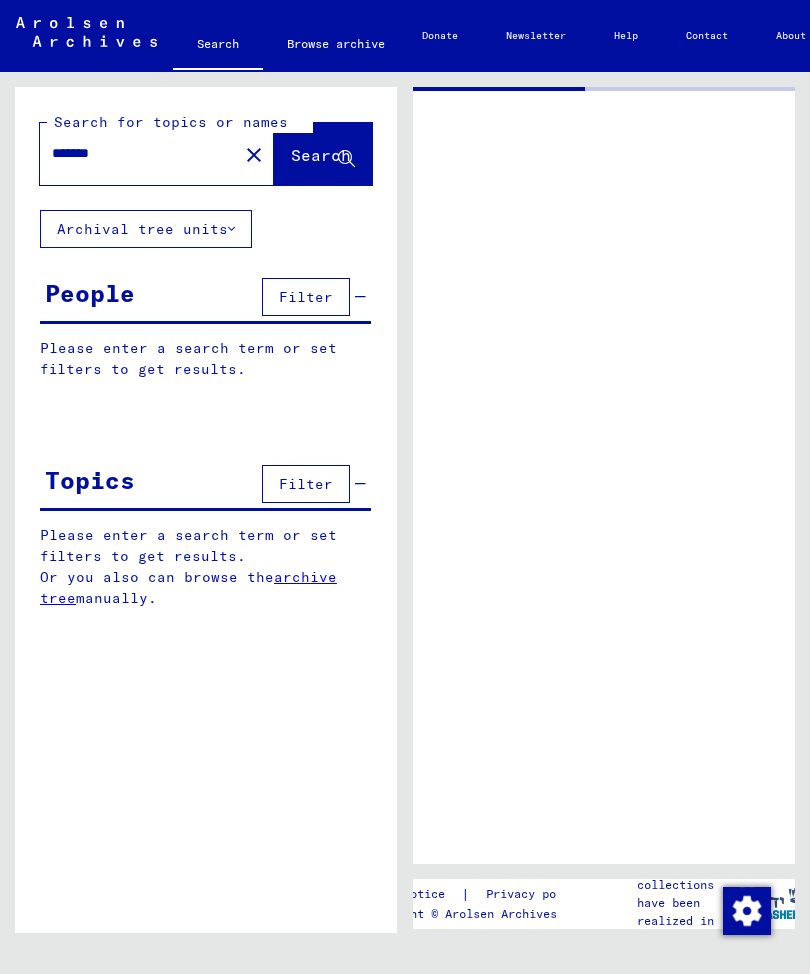 scroll, scrollTop: 0, scrollLeft: 0, axis: both 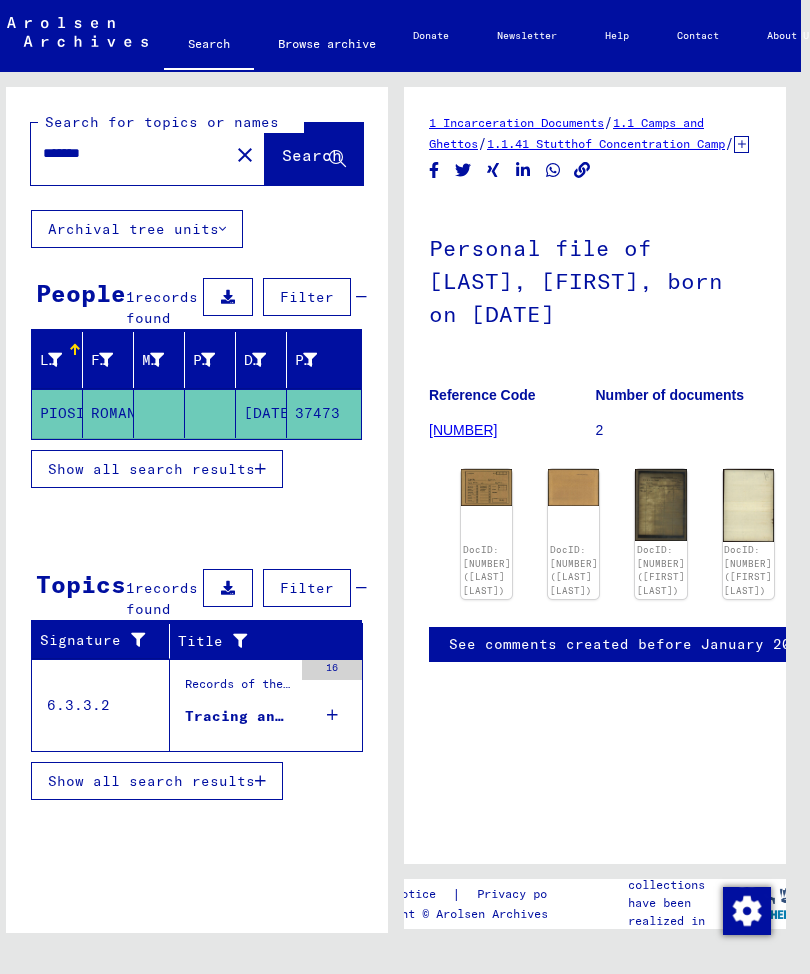 click on "Show all search results" at bounding box center [151, 781] 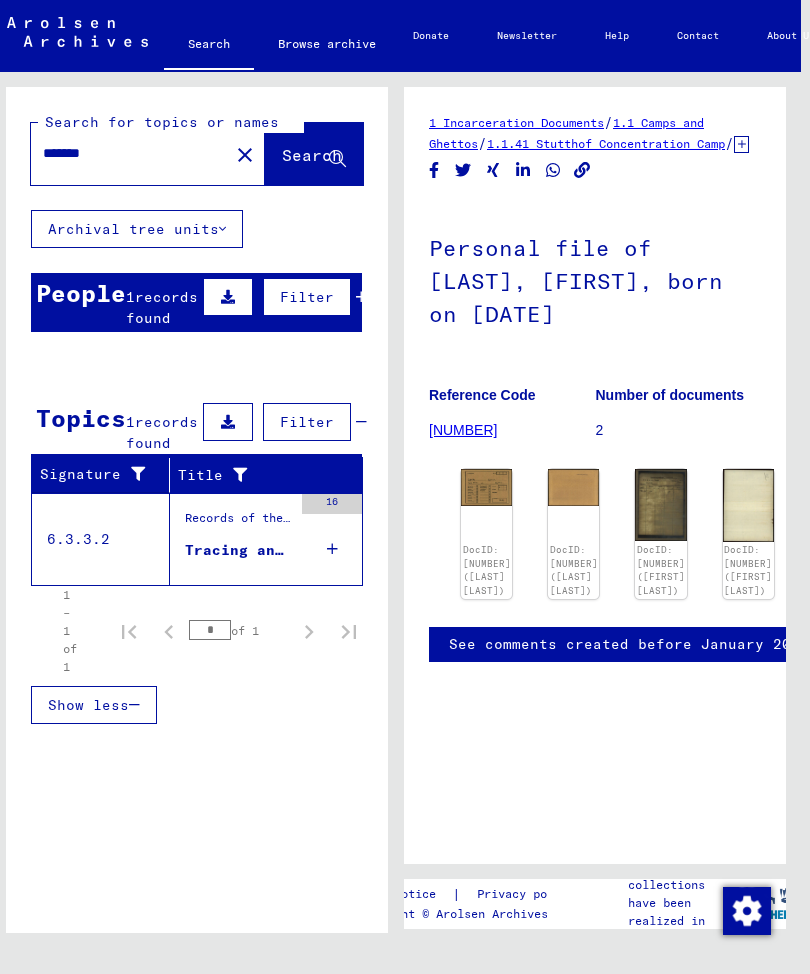 click on "Records of the ITS and its predecessors / Inquiry processing / ITS case files as of 1947 / Repository of T/D cases / Tracing and documentation cases with (T/D) numbers between 1.250.000 and 1.499.999 / Tracing and documentation cases with (T/D) numbers between 1.361.500 and 1.361.999" at bounding box center [238, 524] 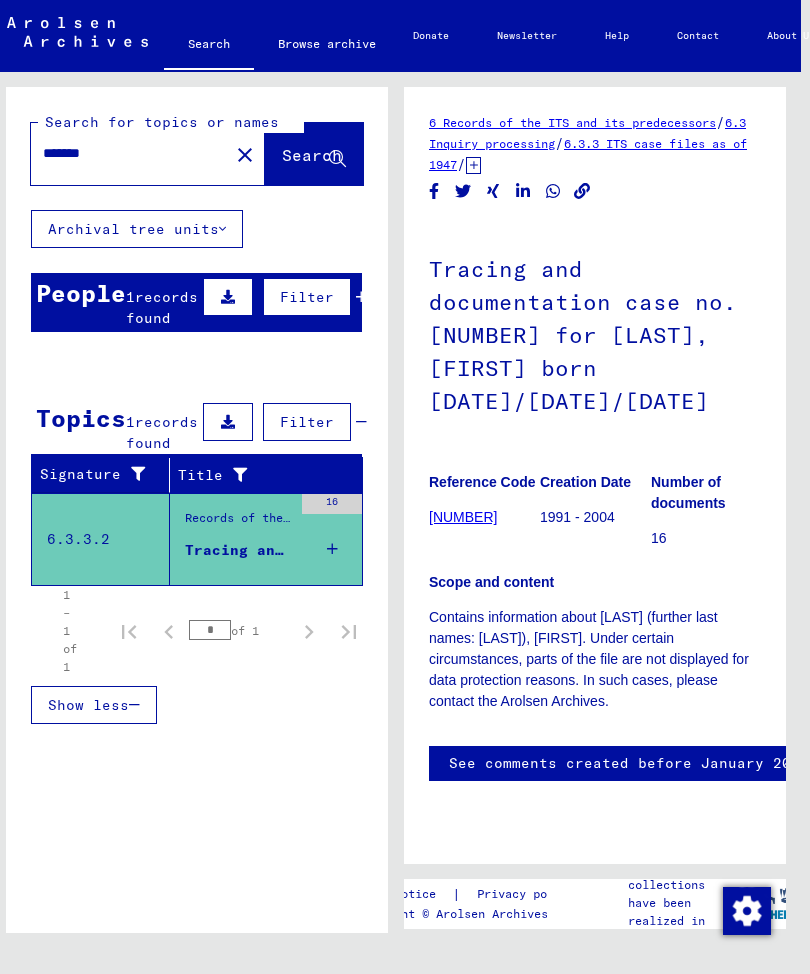 scroll, scrollTop: 0, scrollLeft: 0, axis: both 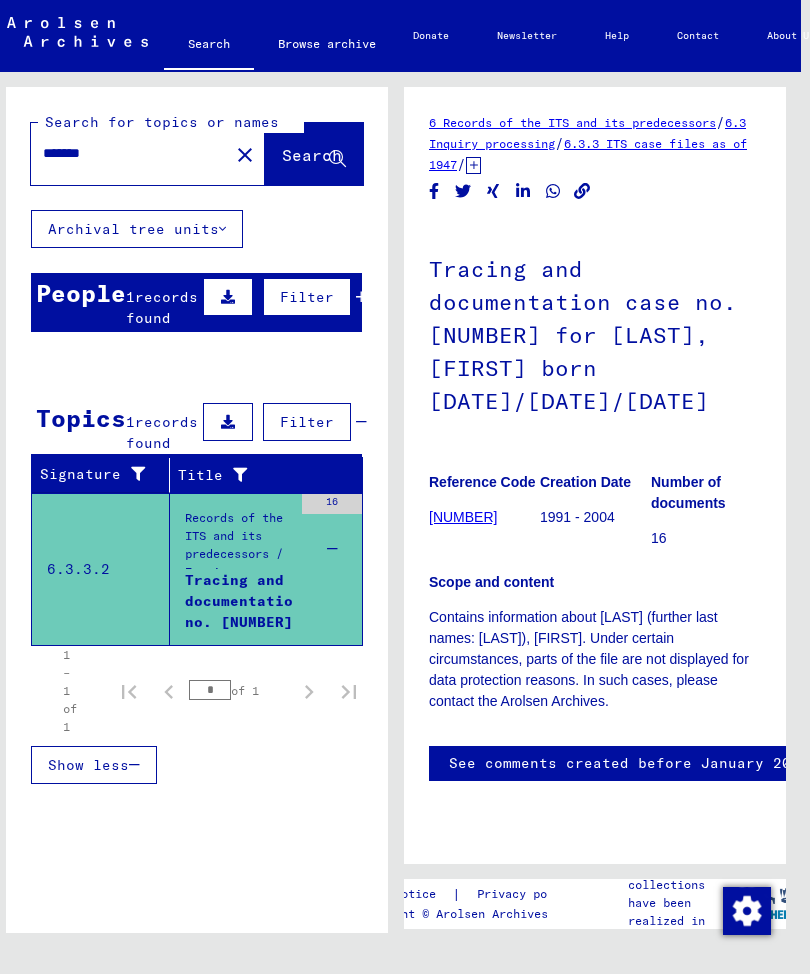 click on "Tracing and documentation case no. [NUMBER] for [LAST], [FIRST] born [DATE]/[DATE]/[DATE]" at bounding box center [275, 600] 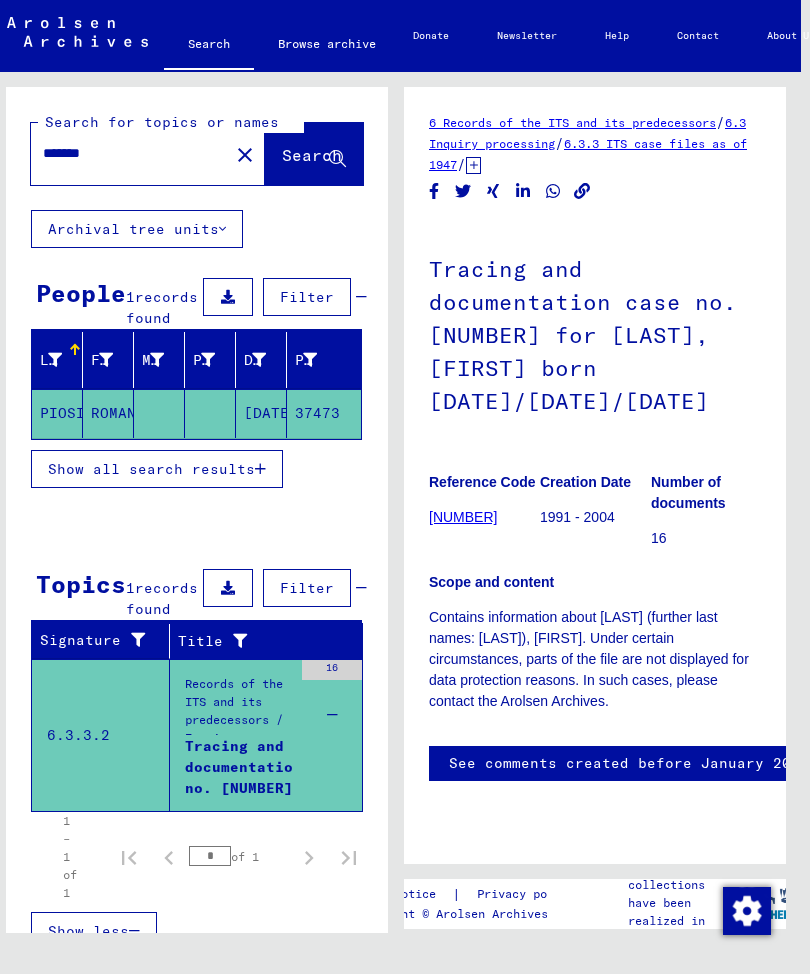 click on "Show all search results" at bounding box center (157, 469) 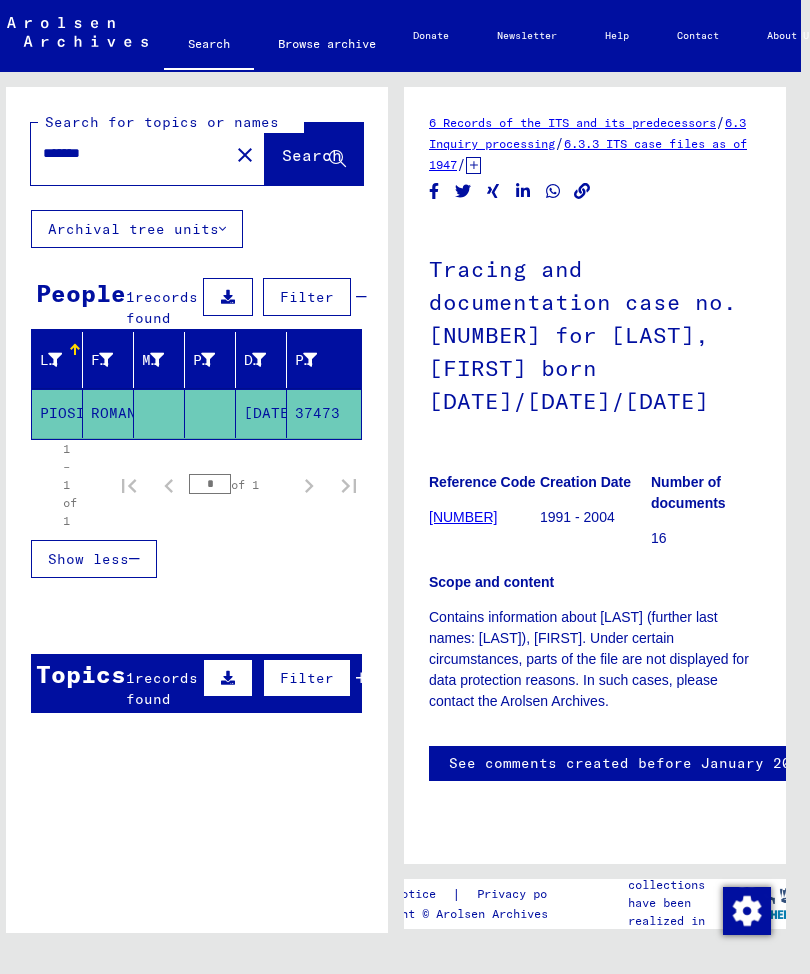 click on "PIOSIK" 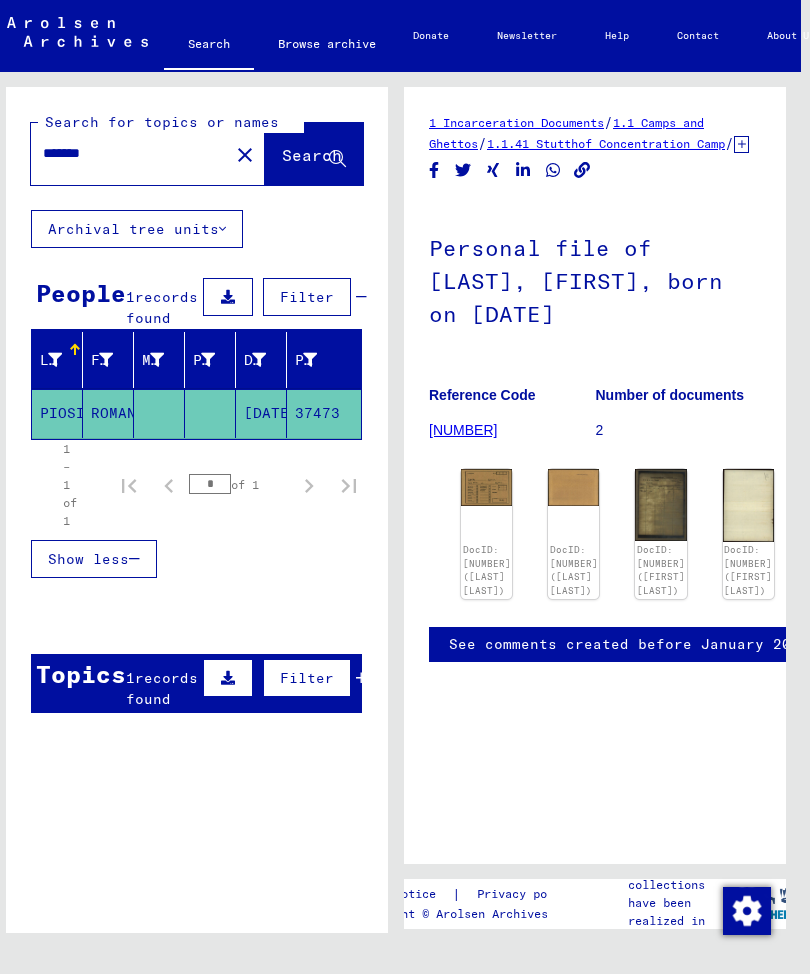 scroll, scrollTop: 0, scrollLeft: 0, axis: both 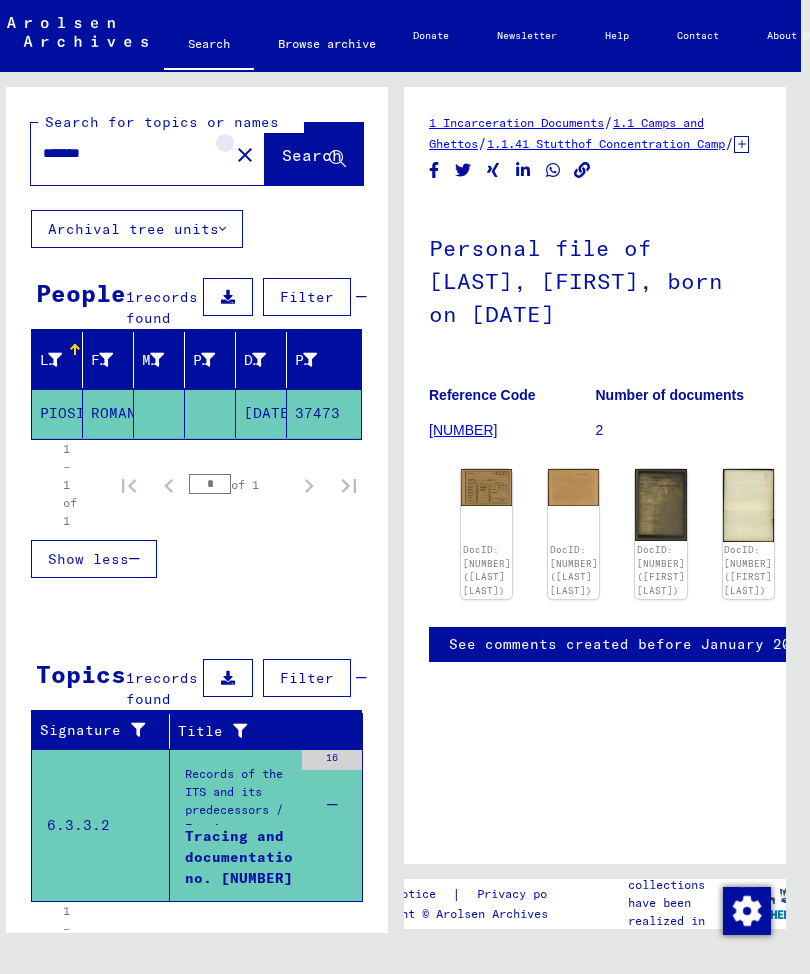 click on "close" 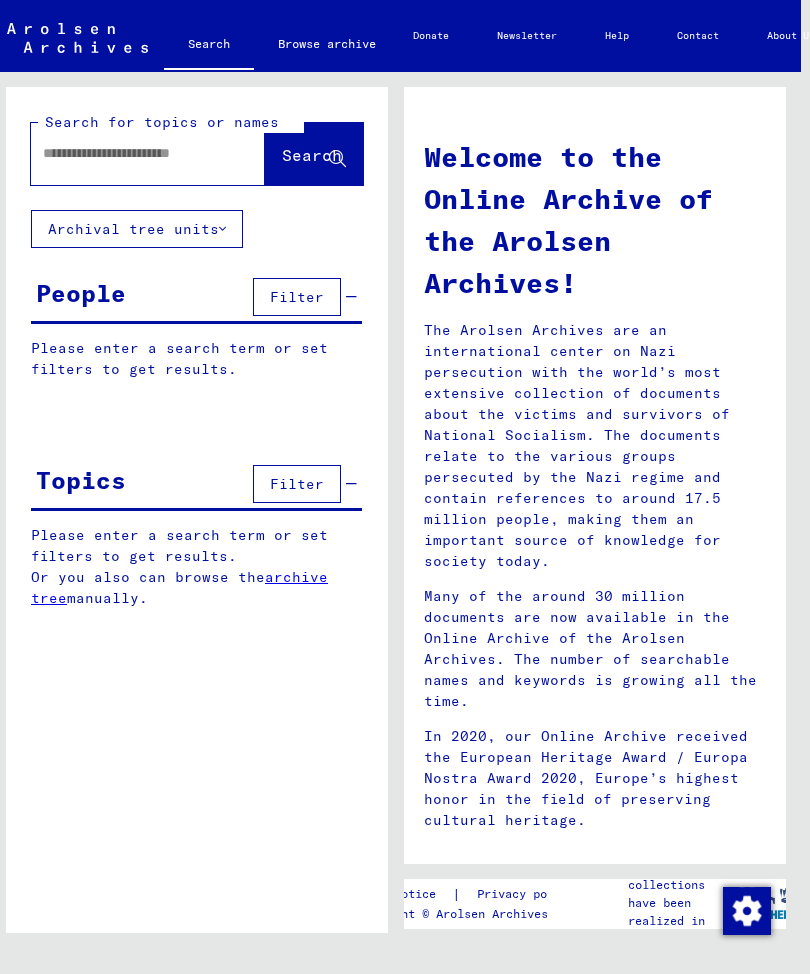 click at bounding box center [124, 153] 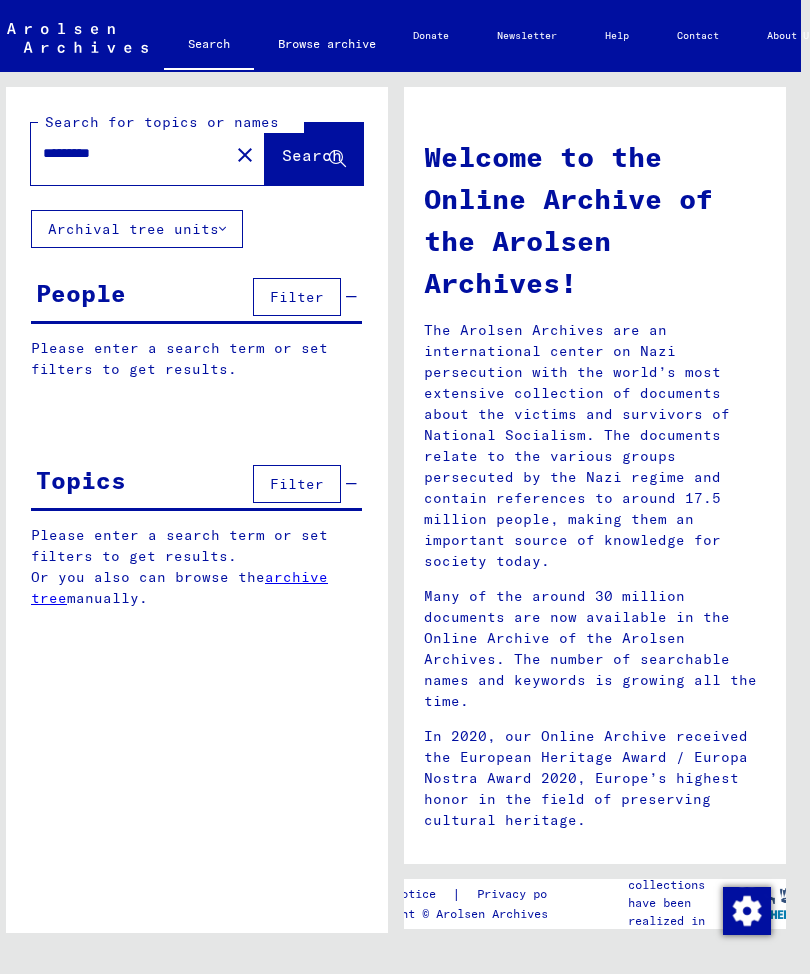 type on "*********" 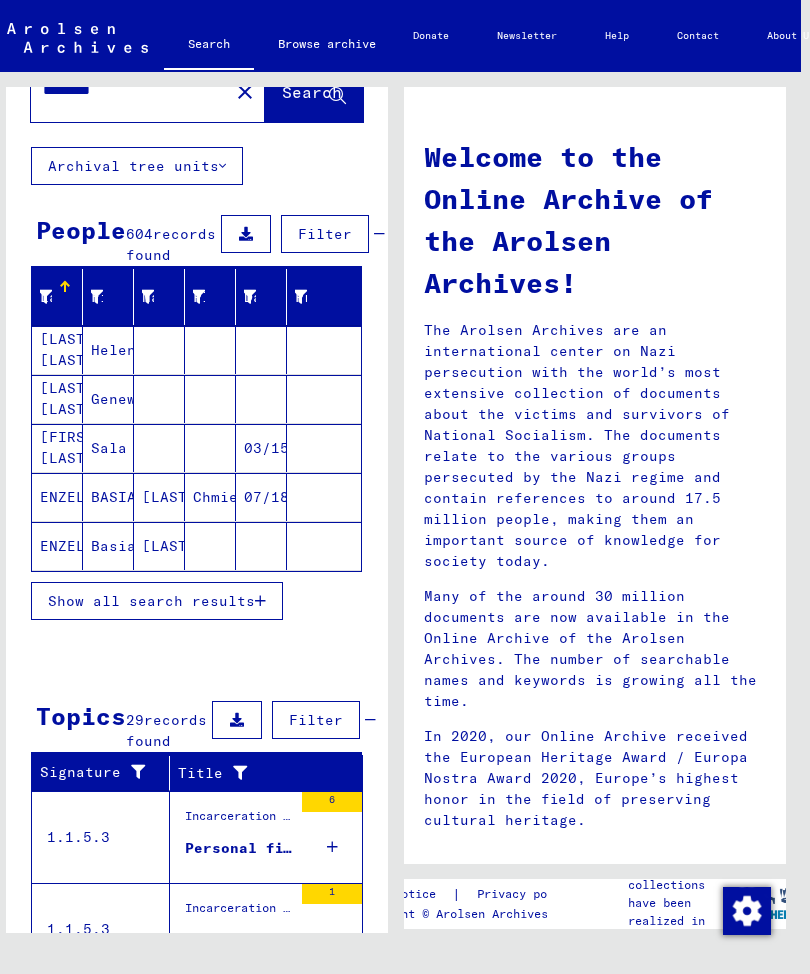 scroll, scrollTop: 62, scrollLeft: 0, axis: vertical 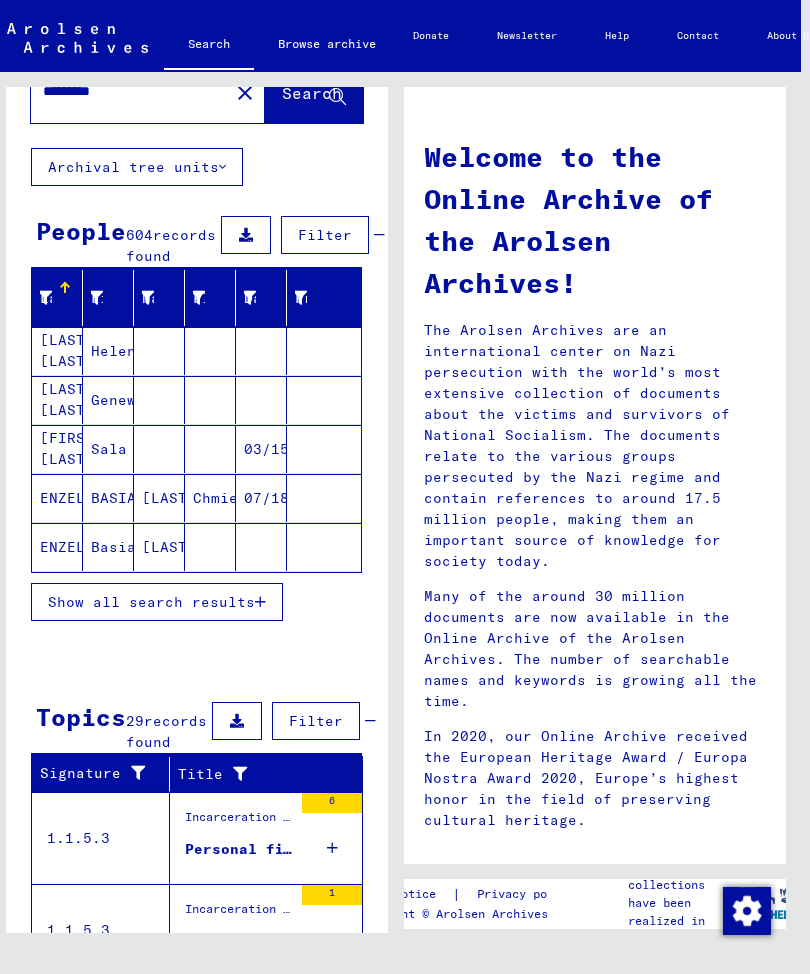 click on "Show all search results" at bounding box center [157, 602] 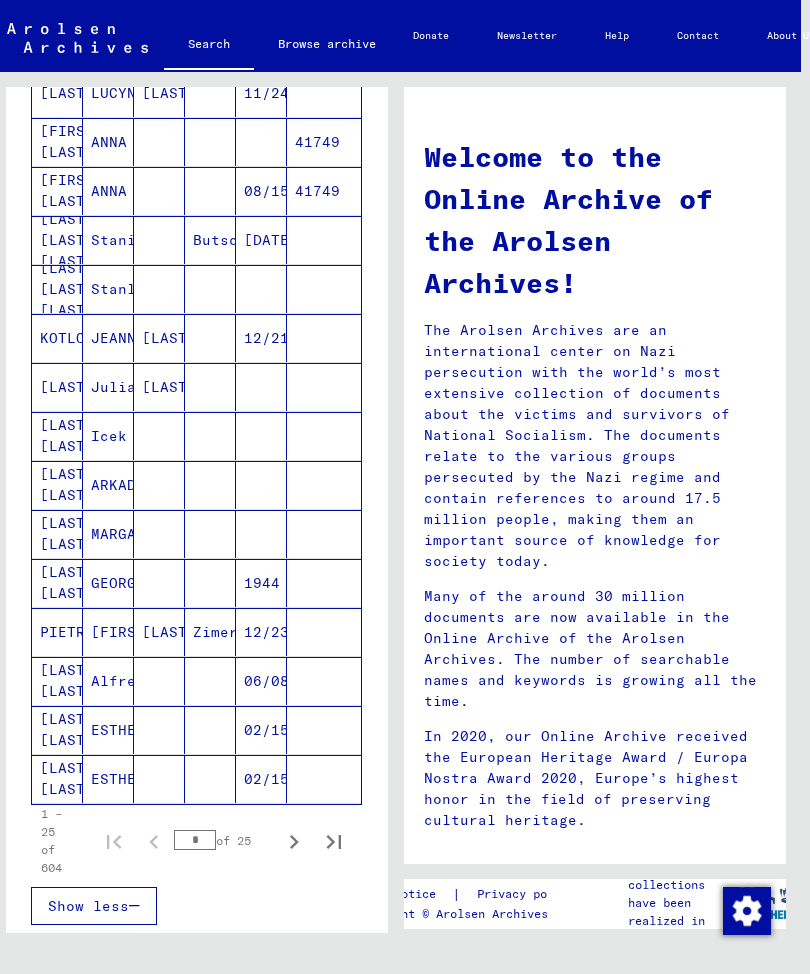 scroll, scrollTop: 811, scrollLeft: 0, axis: vertical 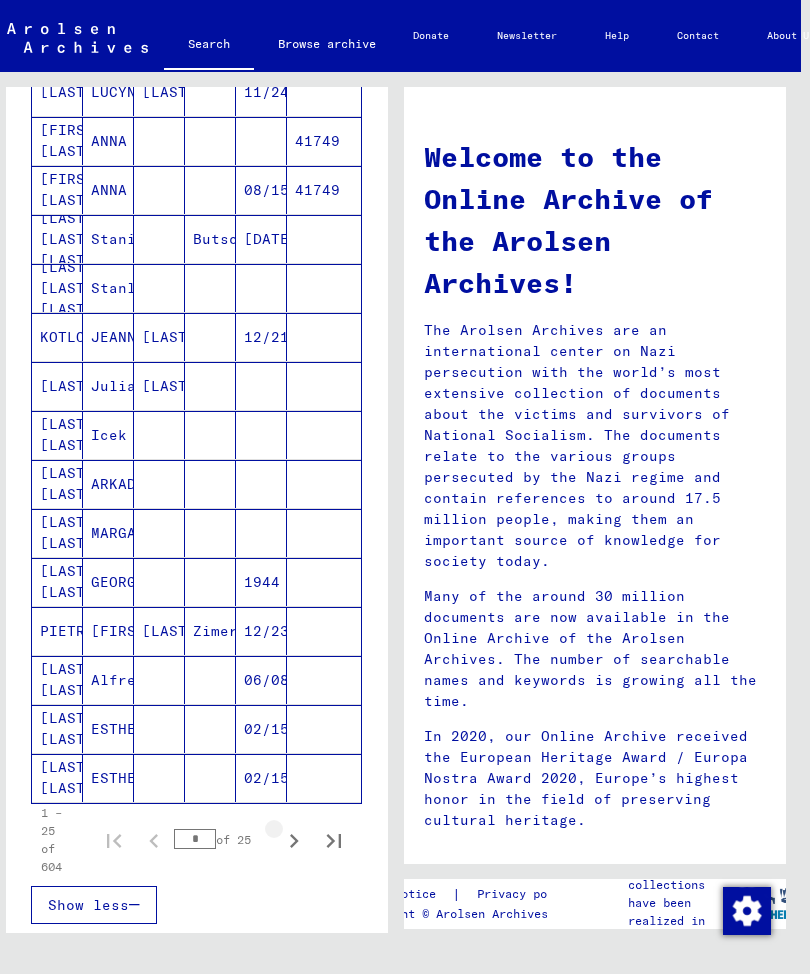 click at bounding box center [294, 840] 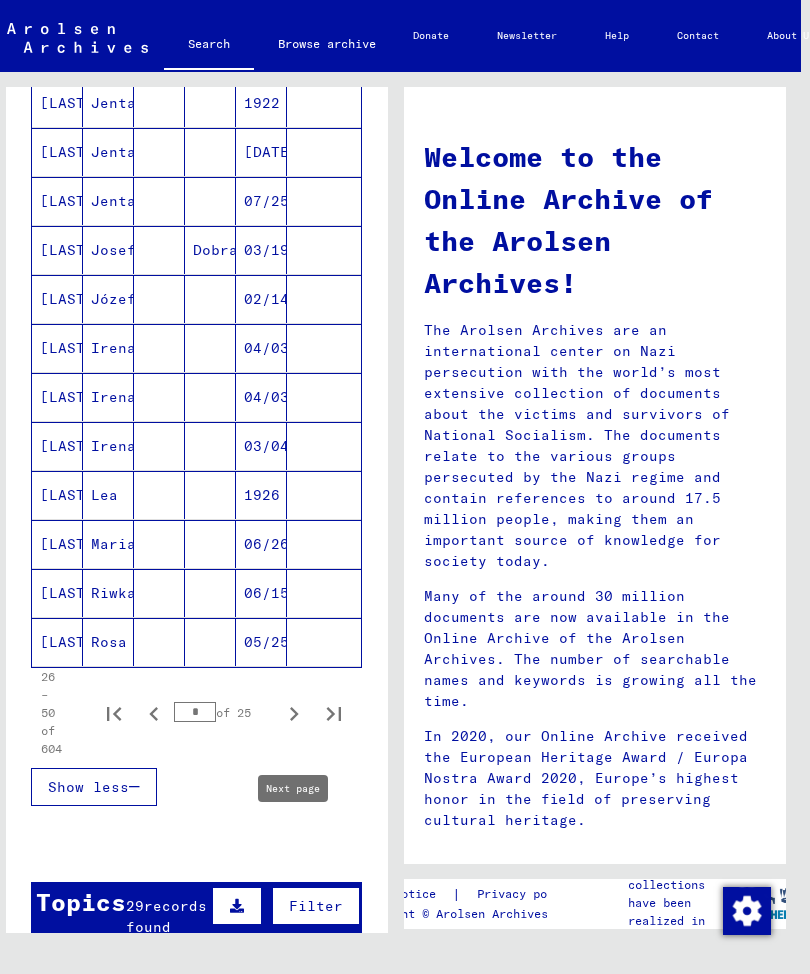 scroll, scrollTop: 961, scrollLeft: 0, axis: vertical 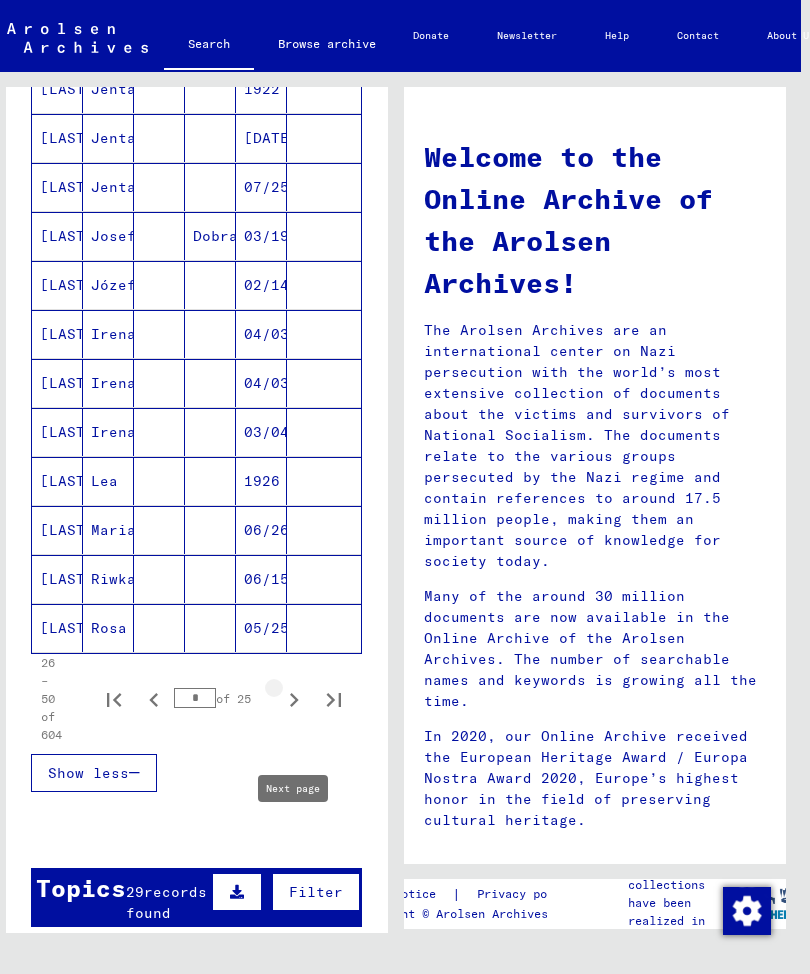 click 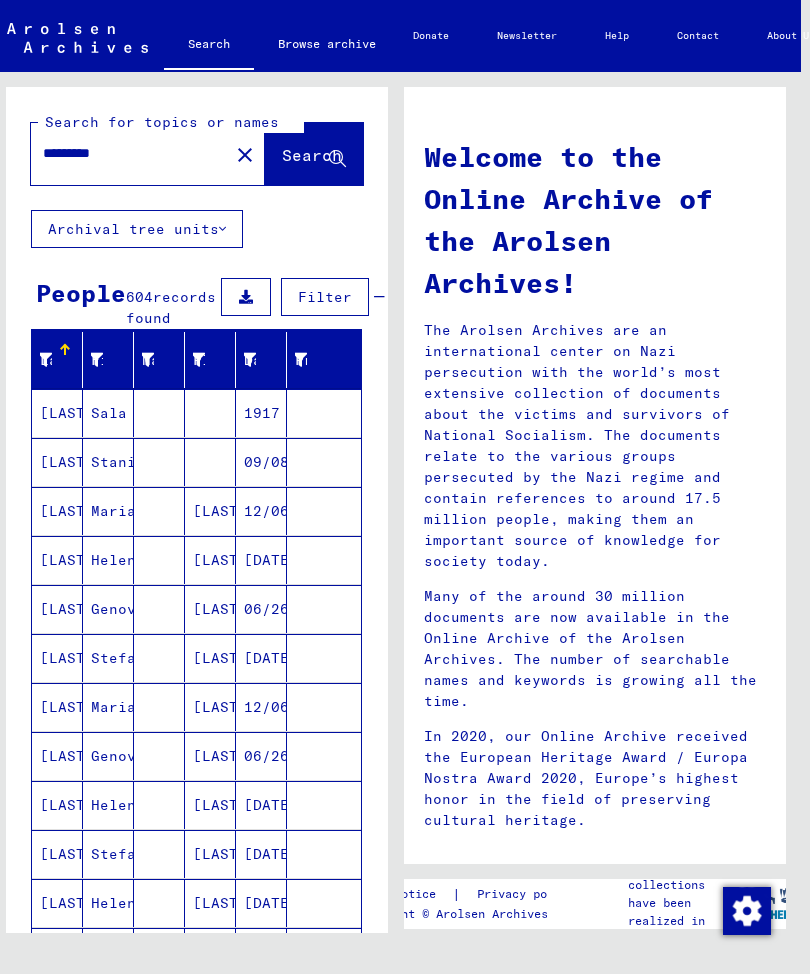 scroll, scrollTop: 0, scrollLeft: 0, axis: both 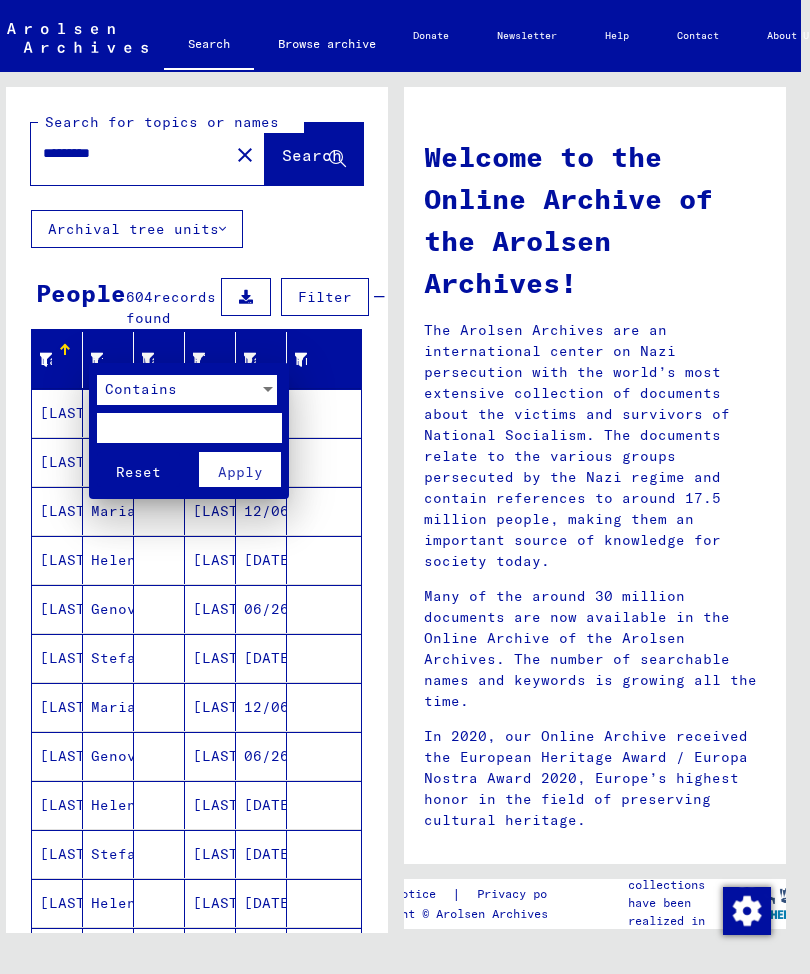 click at bounding box center [189, 428] 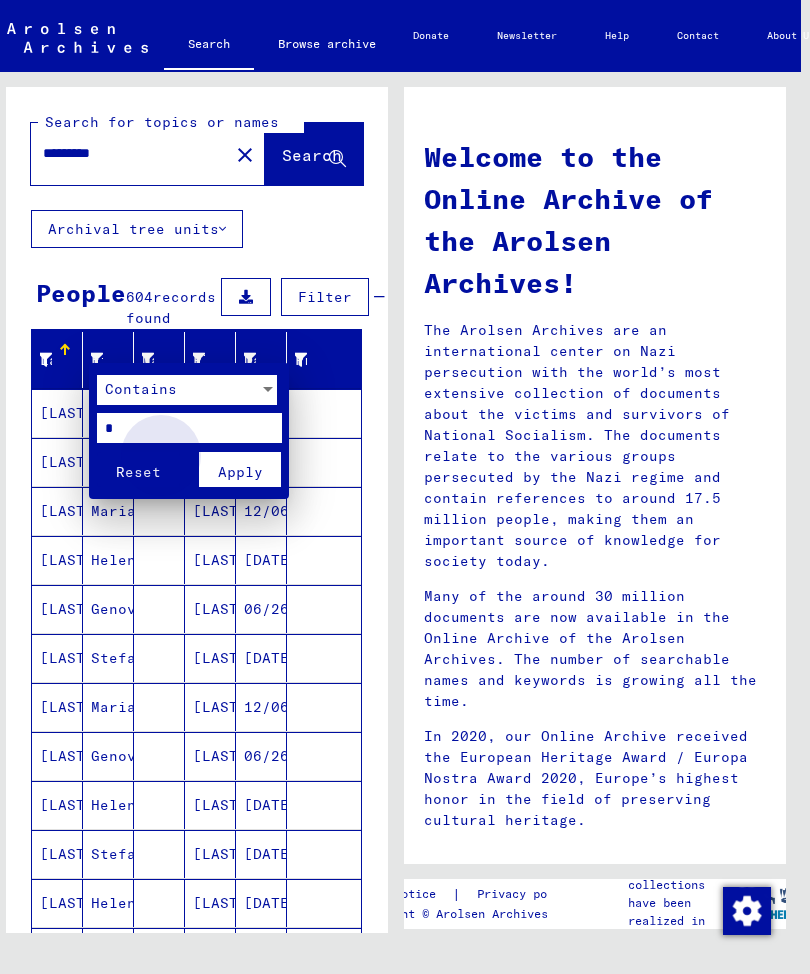 type on "*" 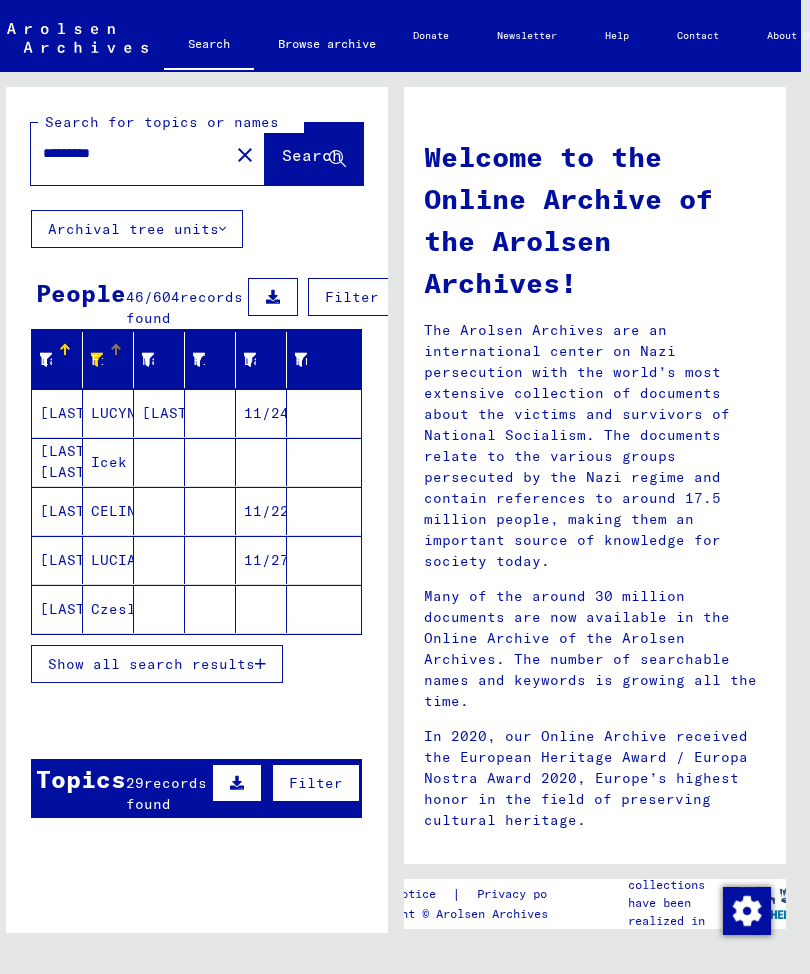 click on "[LAST]" 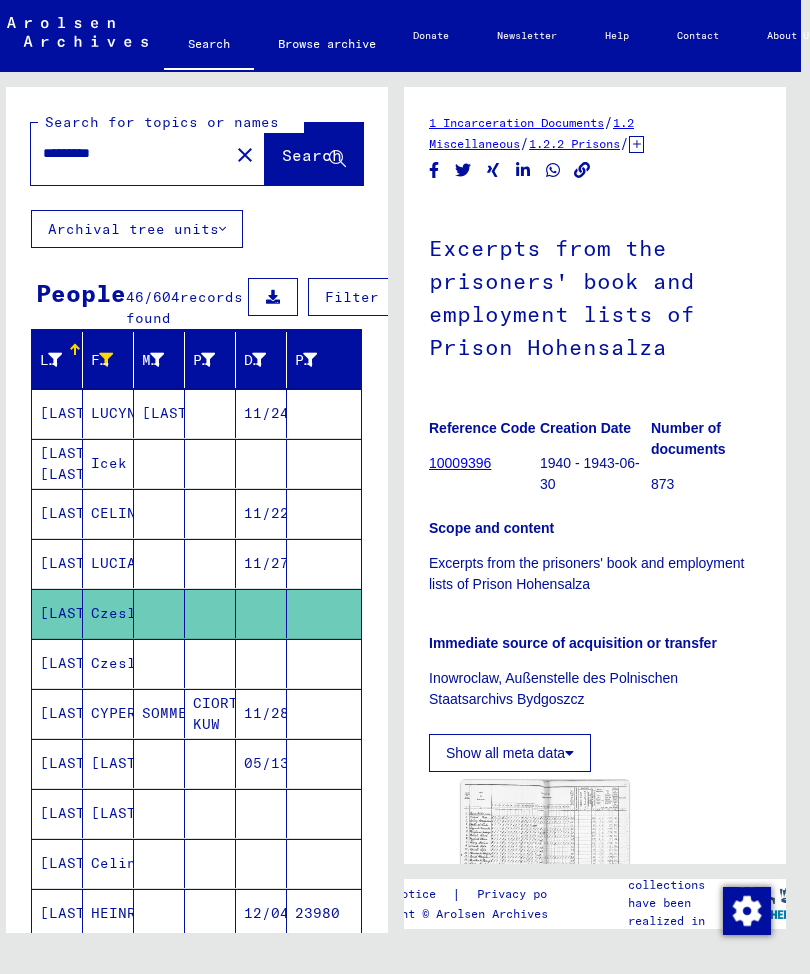 scroll, scrollTop: 0, scrollLeft: 0, axis: both 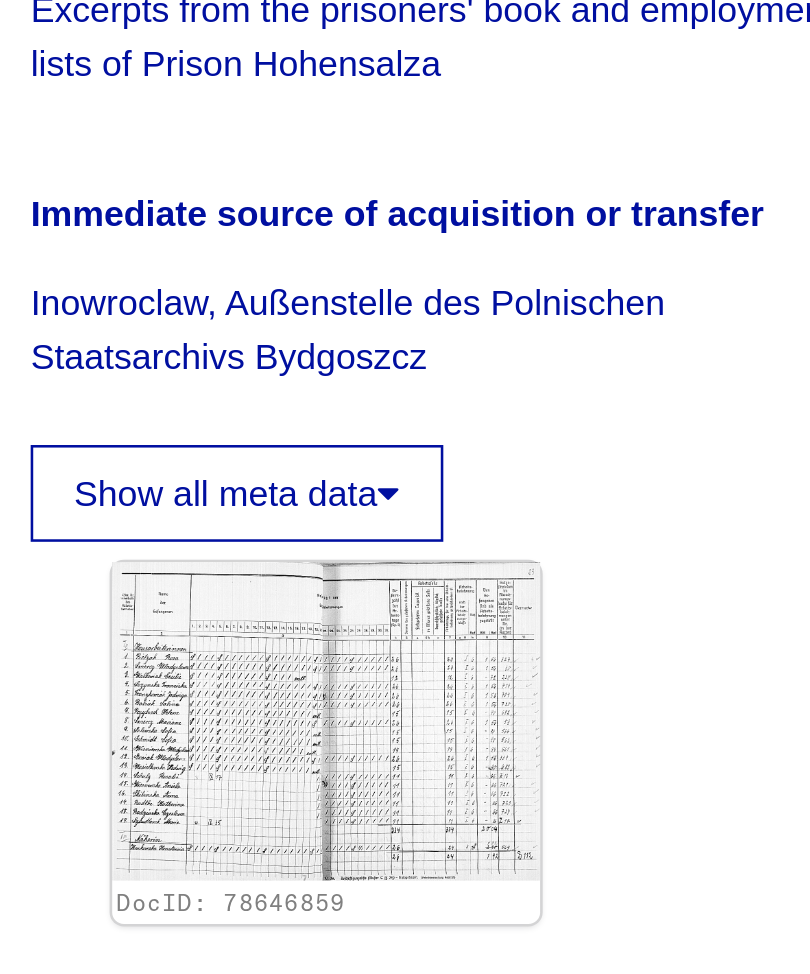 click 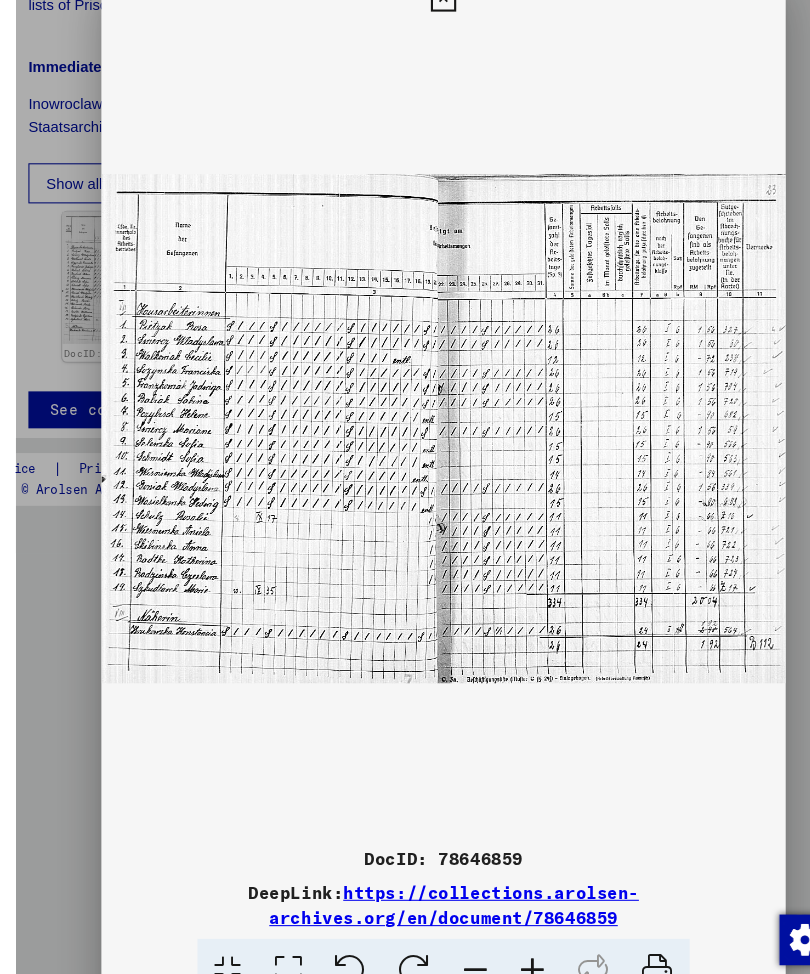 scroll, scrollTop: 15, scrollLeft: 9, axis: both 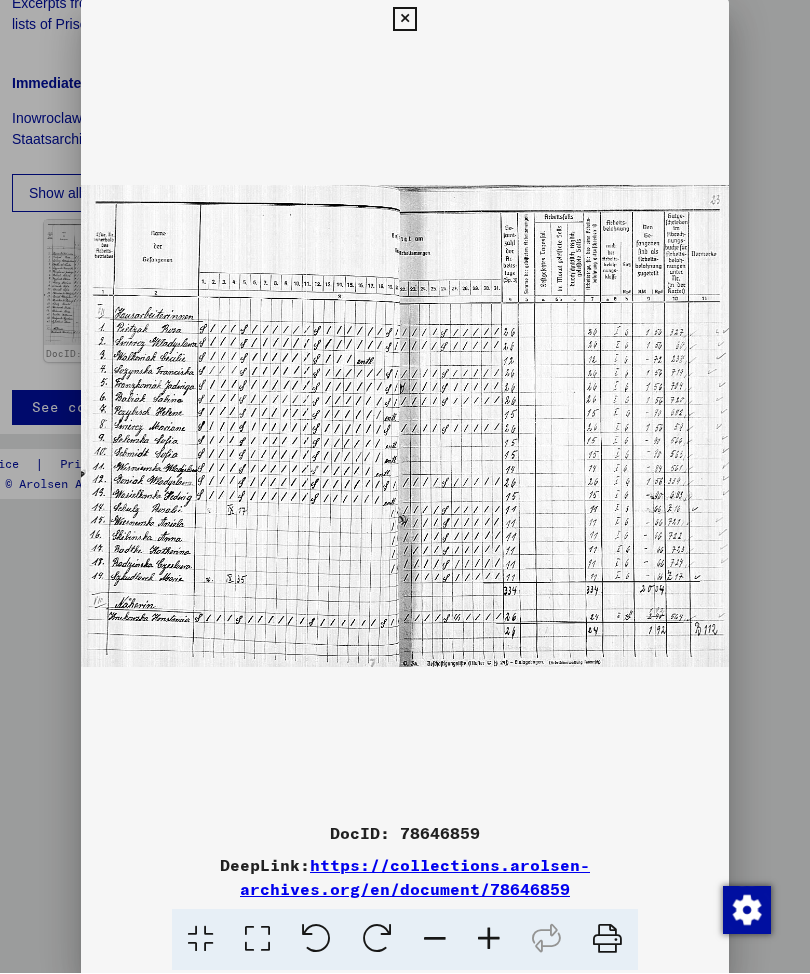 click at bounding box center [404, 20] 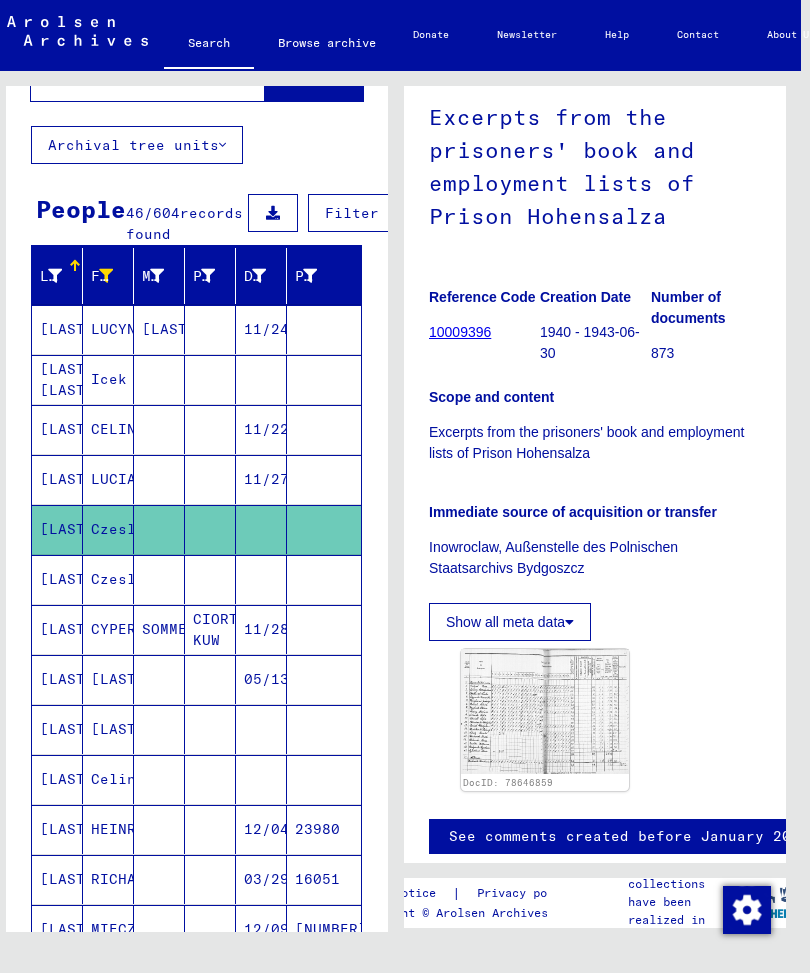 scroll, scrollTop: 94, scrollLeft: 0, axis: vertical 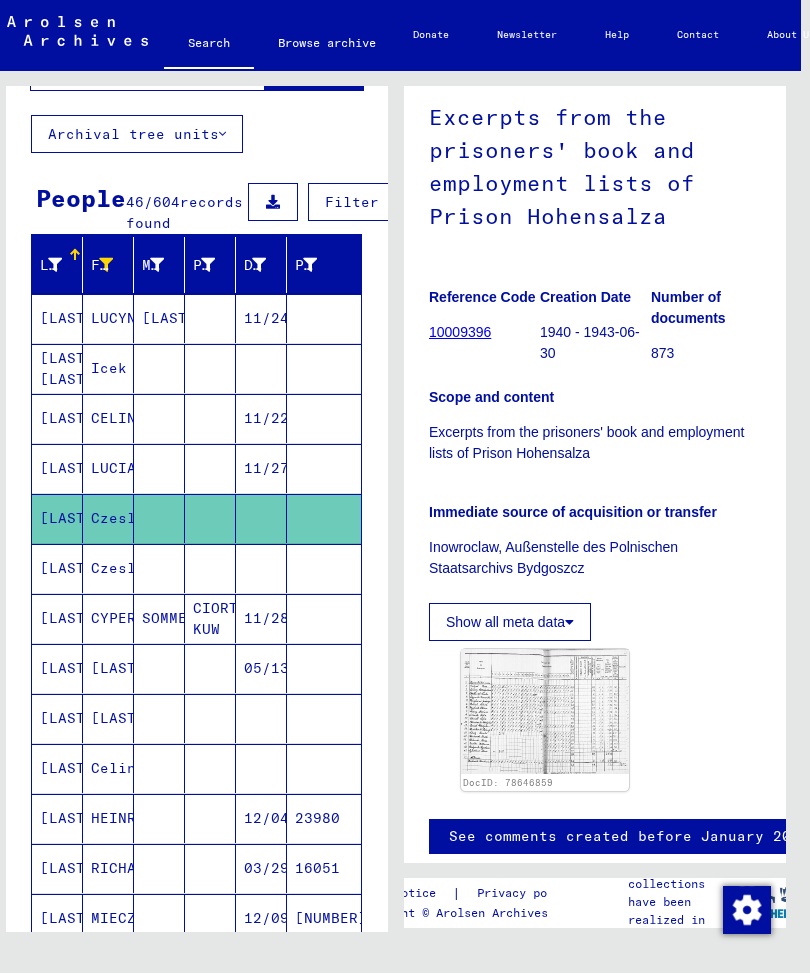 click on "[LAST]" at bounding box center [57, 619] 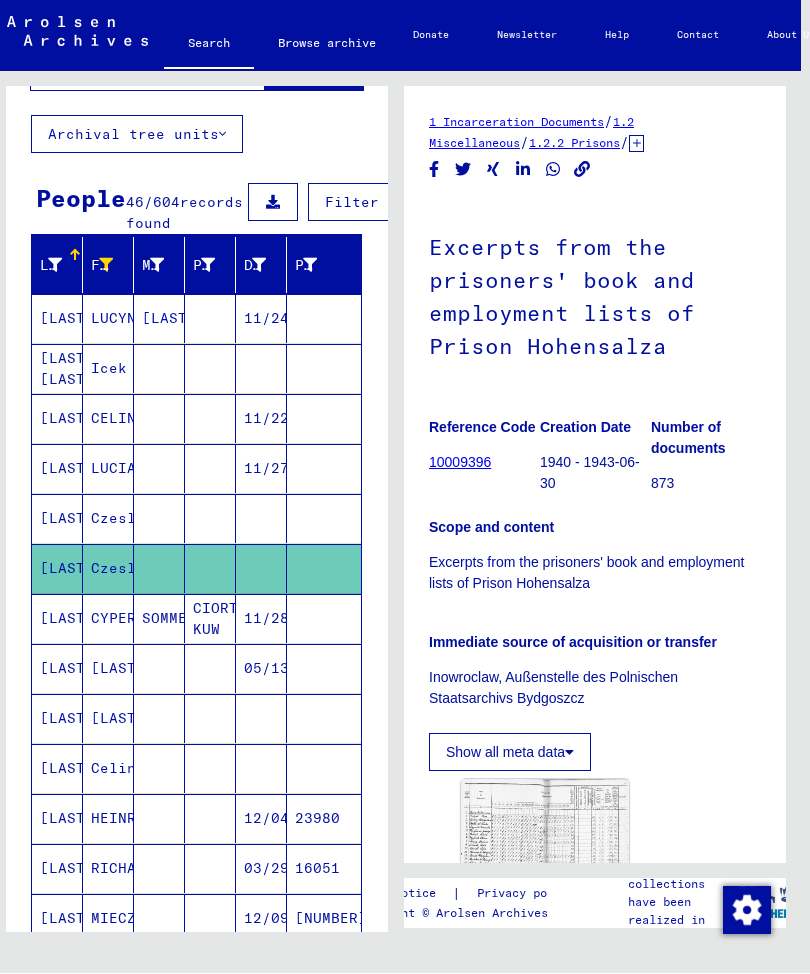 scroll, scrollTop: 0, scrollLeft: 0, axis: both 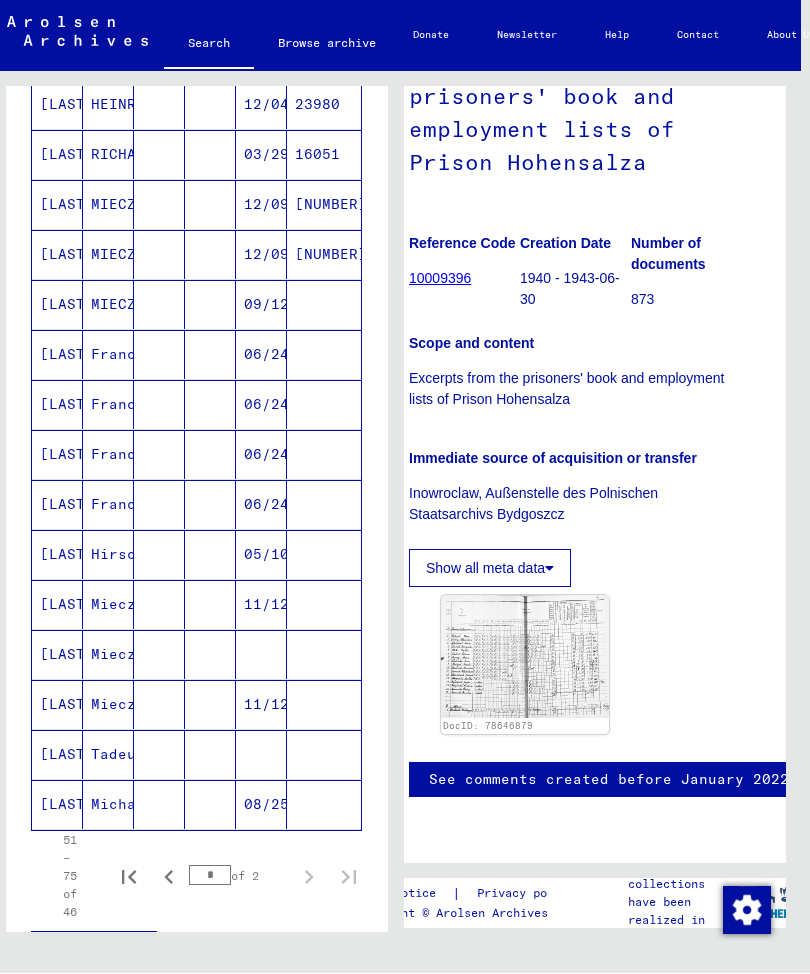 click on "Mieczyslaw" at bounding box center (108, 705) 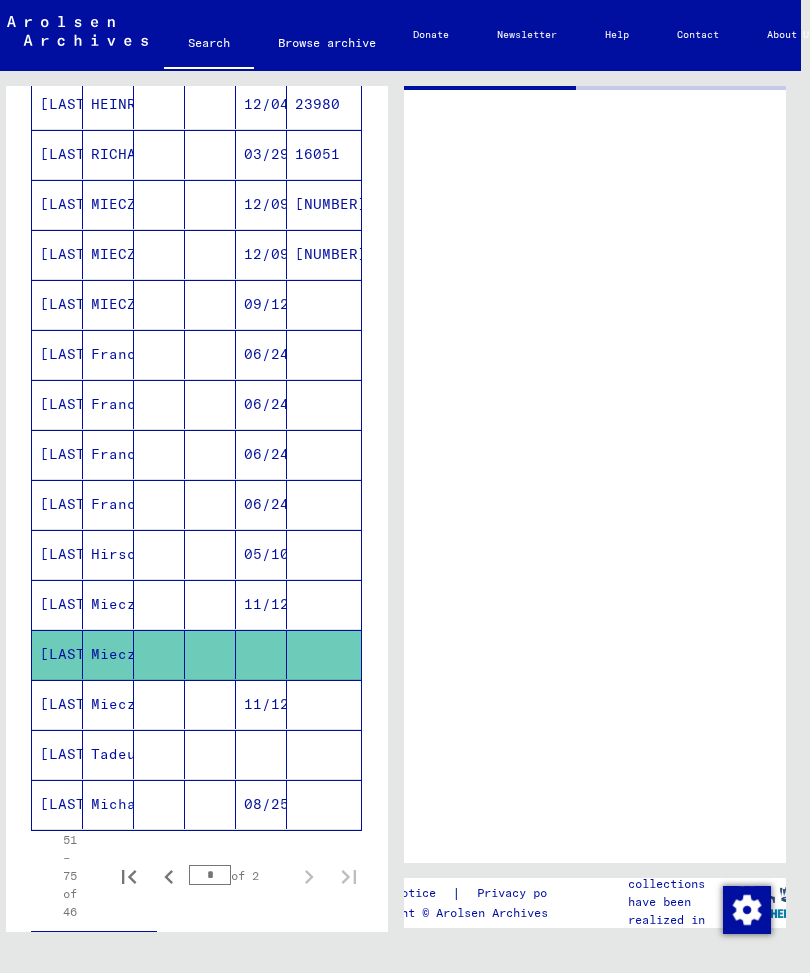 scroll, scrollTop: 0, scrollLeft: 0, axis: both 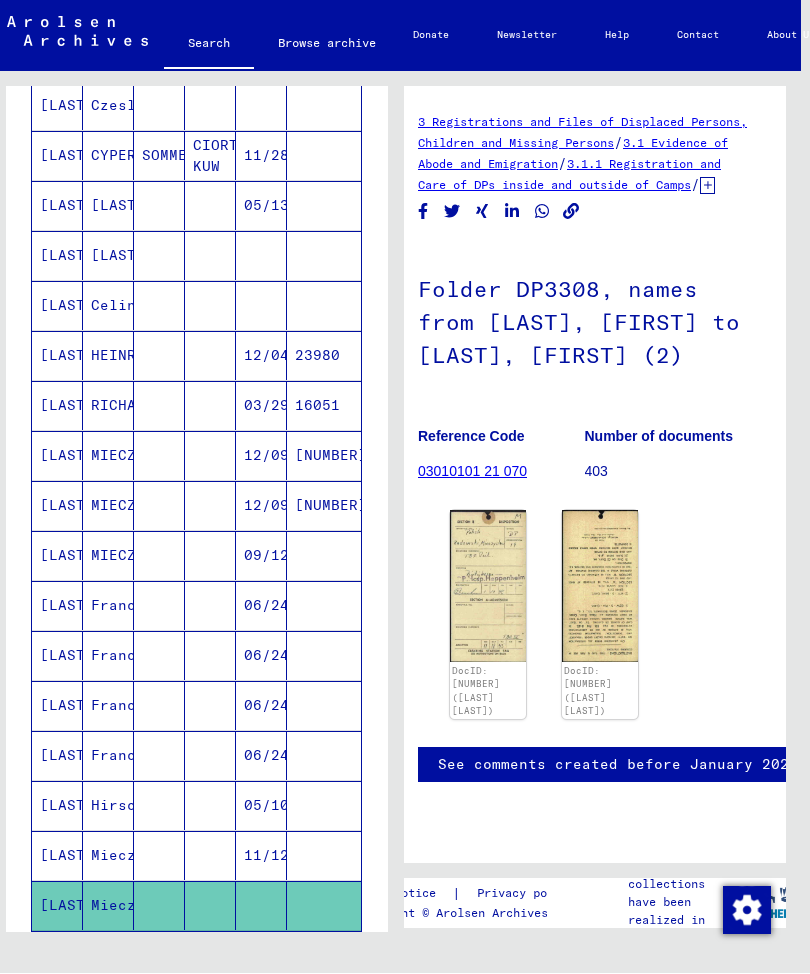 click at bounding box center [324, 356] 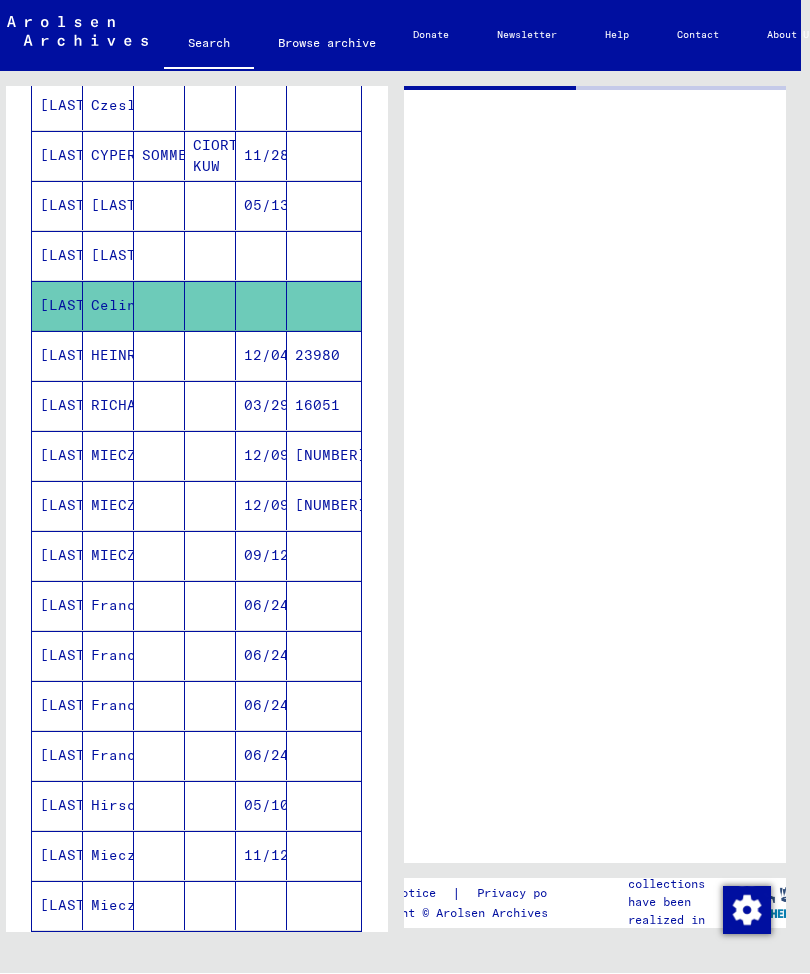 scroll, scrollTop: 0, scrollLeft: 0, axis: both 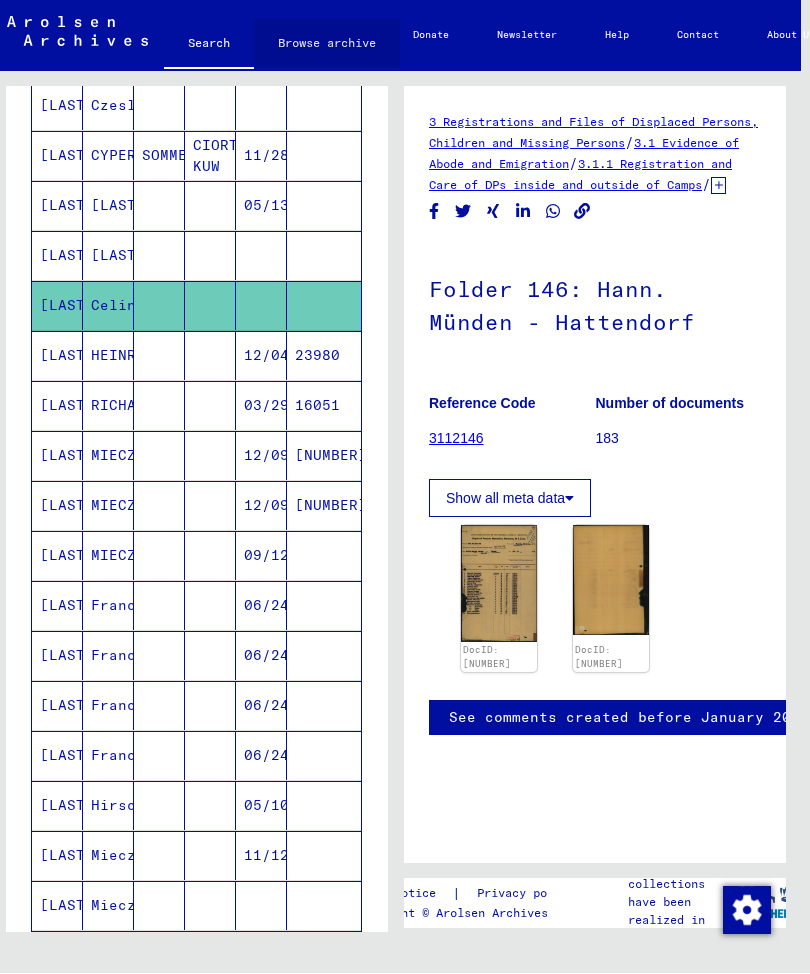 click on "Browse archive" 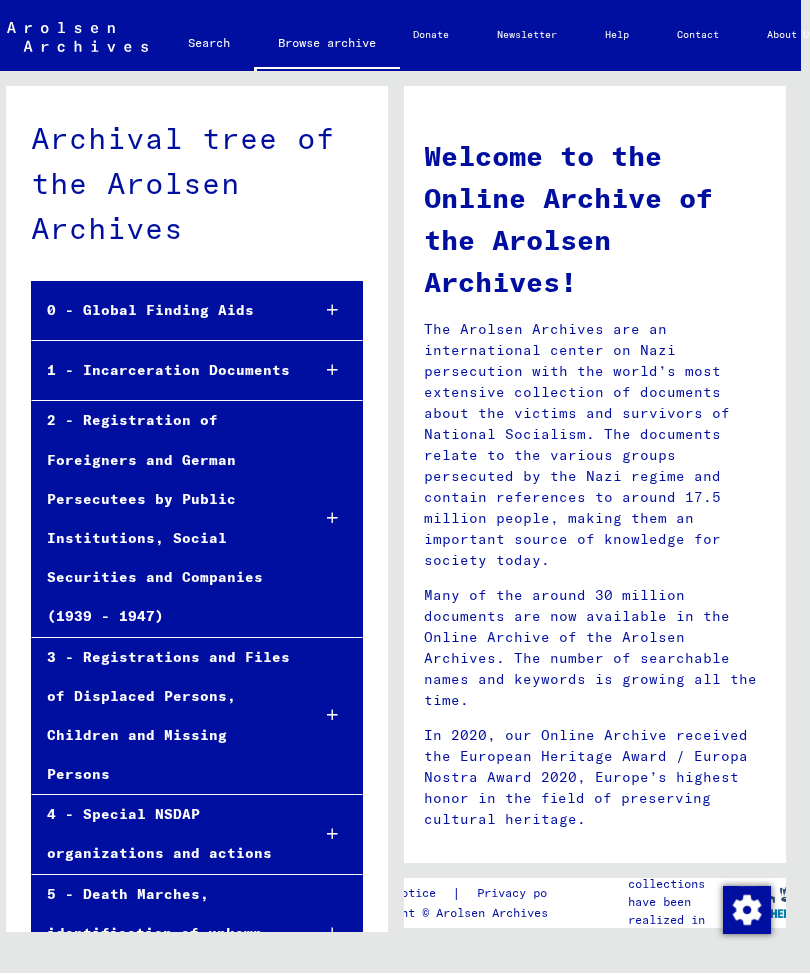 click at bounding box center (333, 311) 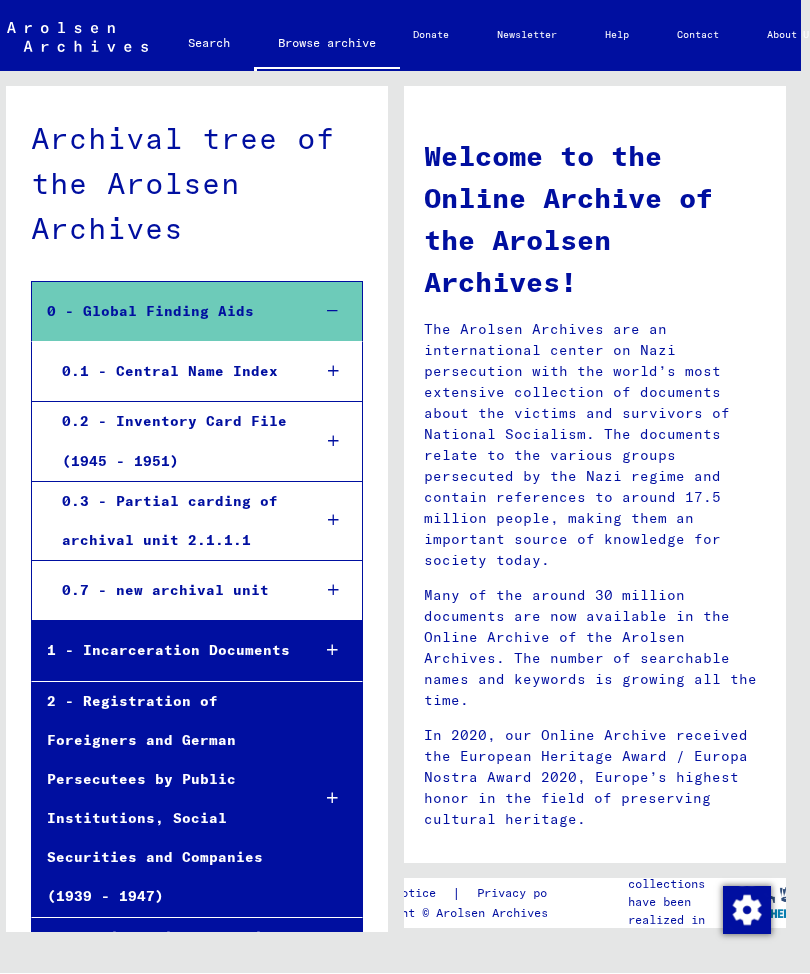 click at bounding box center (333, 591) 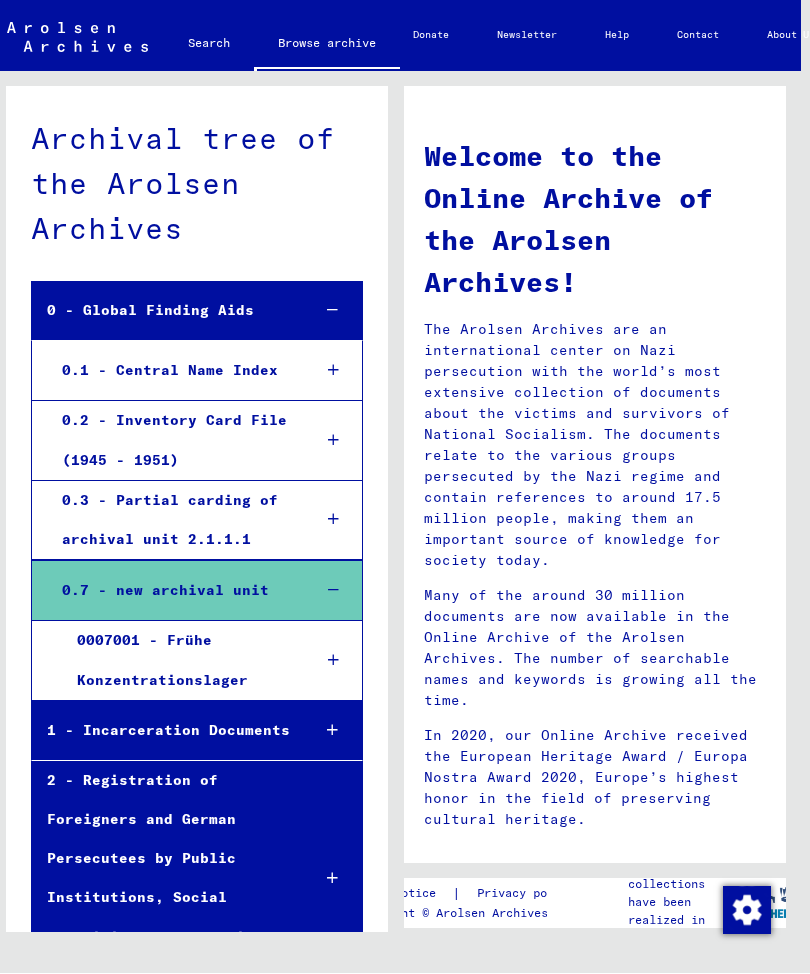 click at bounding box center (333, 661) 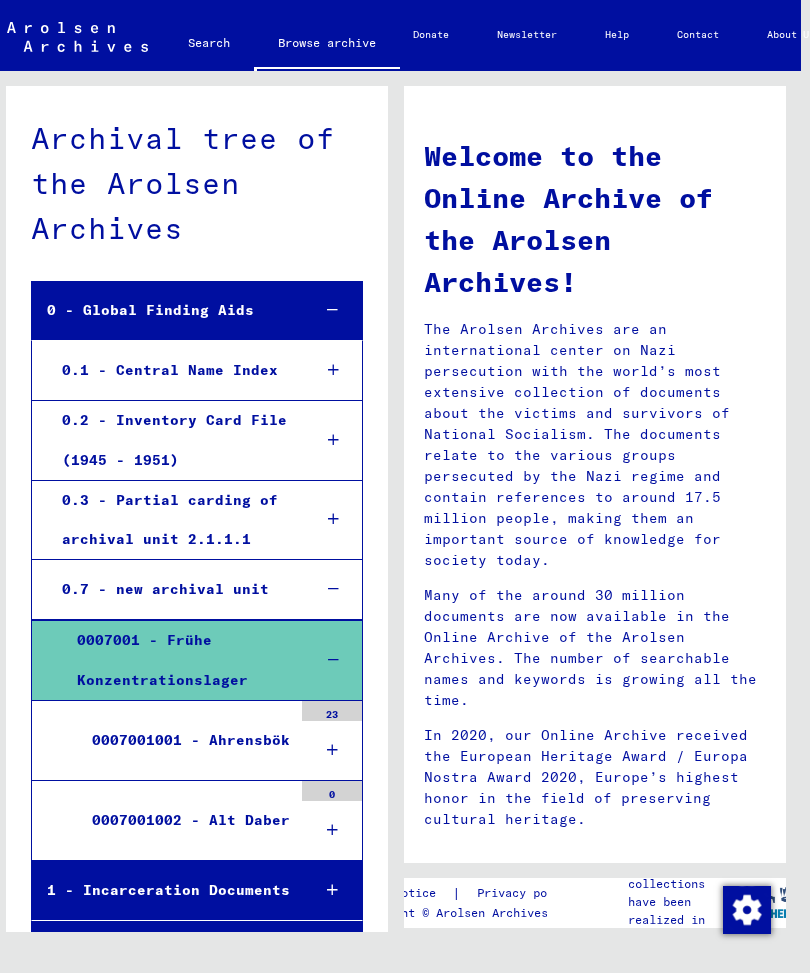 click at bounding box center (332, 751) 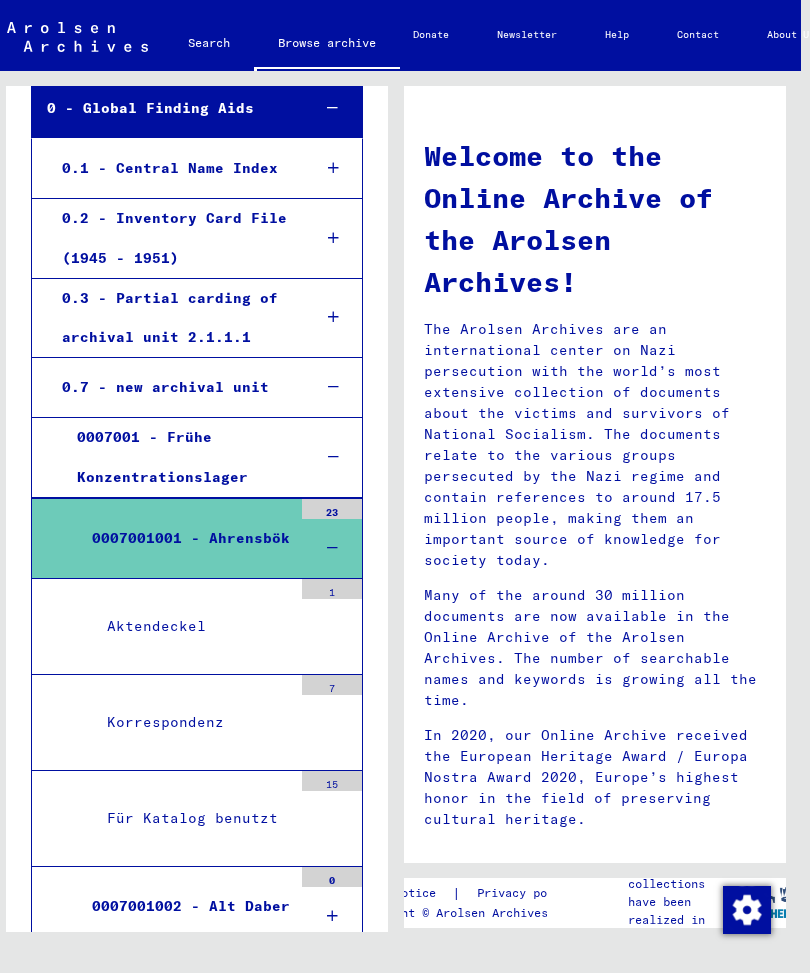 scroll, scrollTop: 207, scrollLeft: 0, axis: vertical 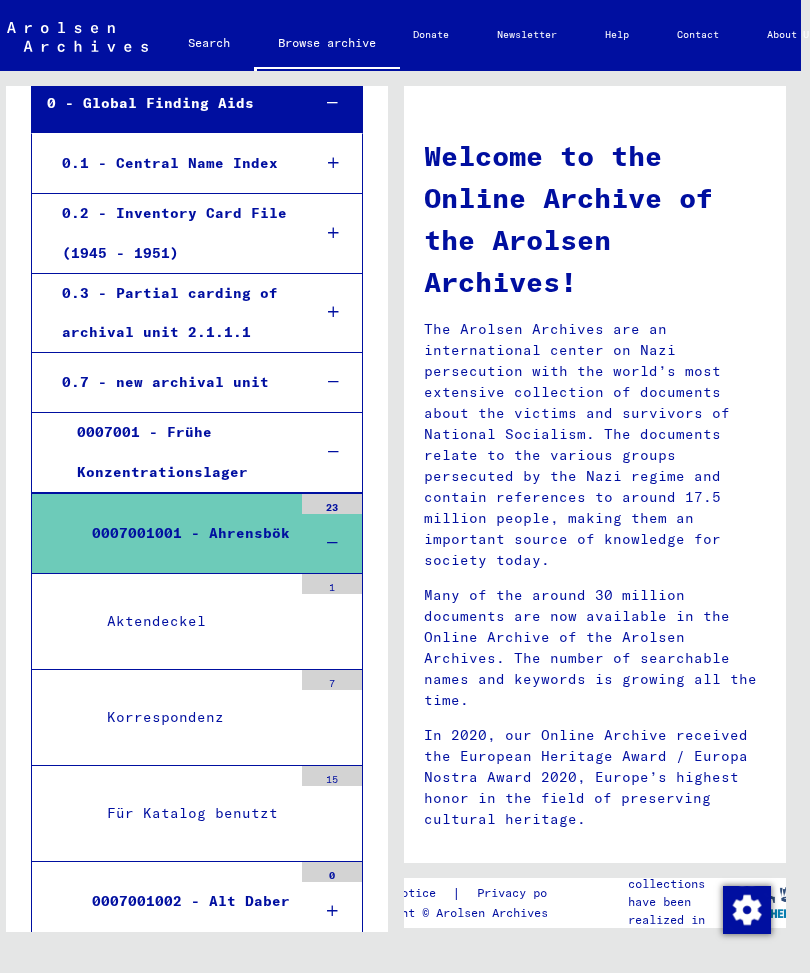 click at bounding box center [332, 912] 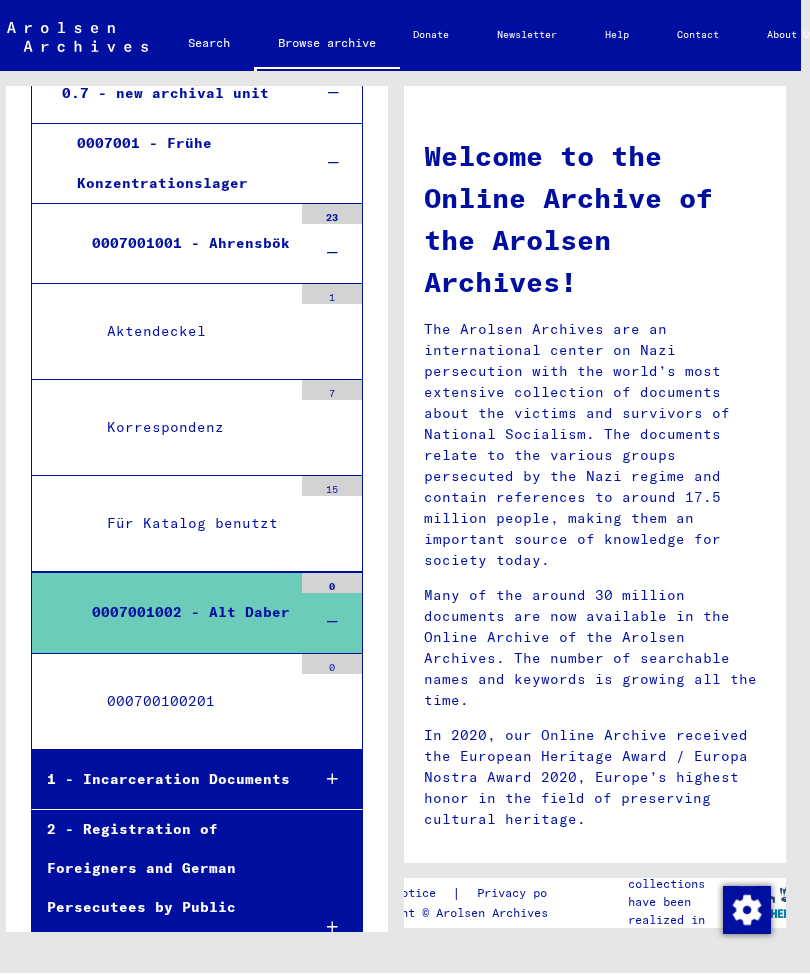 scroll, scrollTop: 494, scrollLeft: 0, axis: vertical 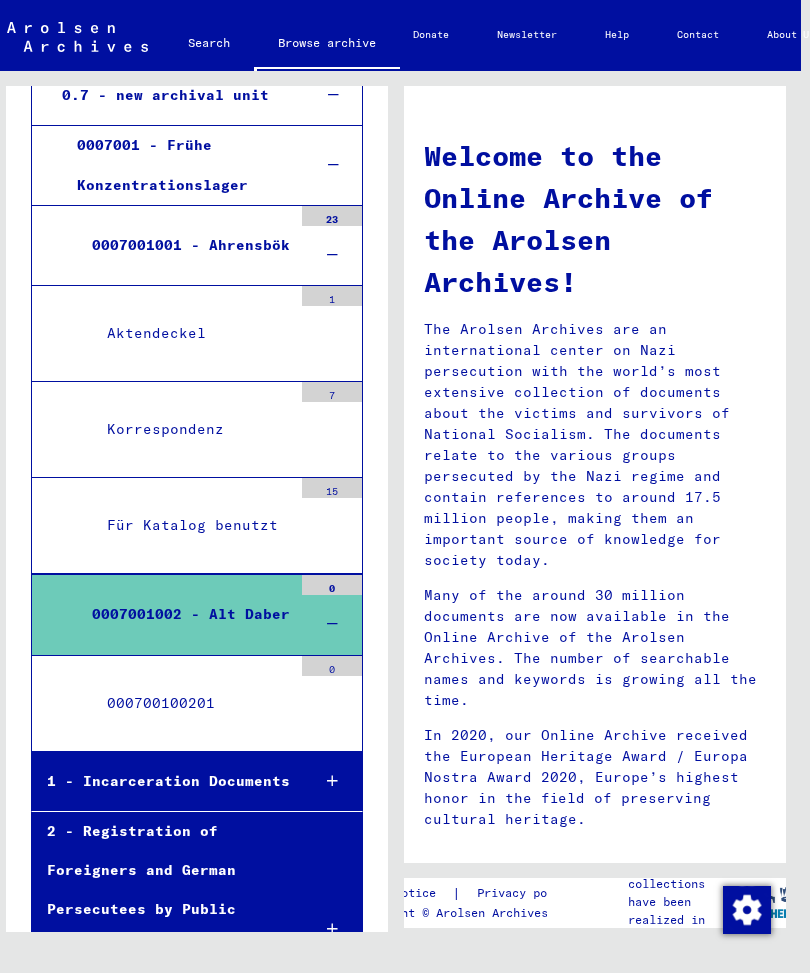 click on "Korrespondenz" at bounding box center (192, 430) 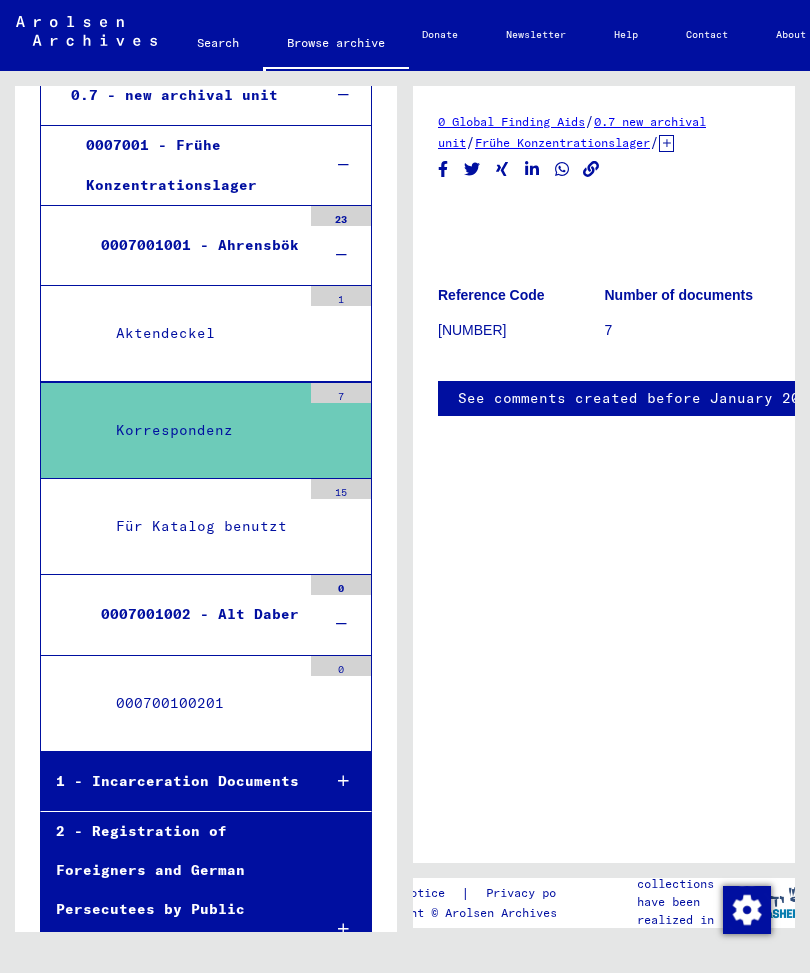 scroll, scrollTop: 25, scrollLeft: 0, axis: vertical 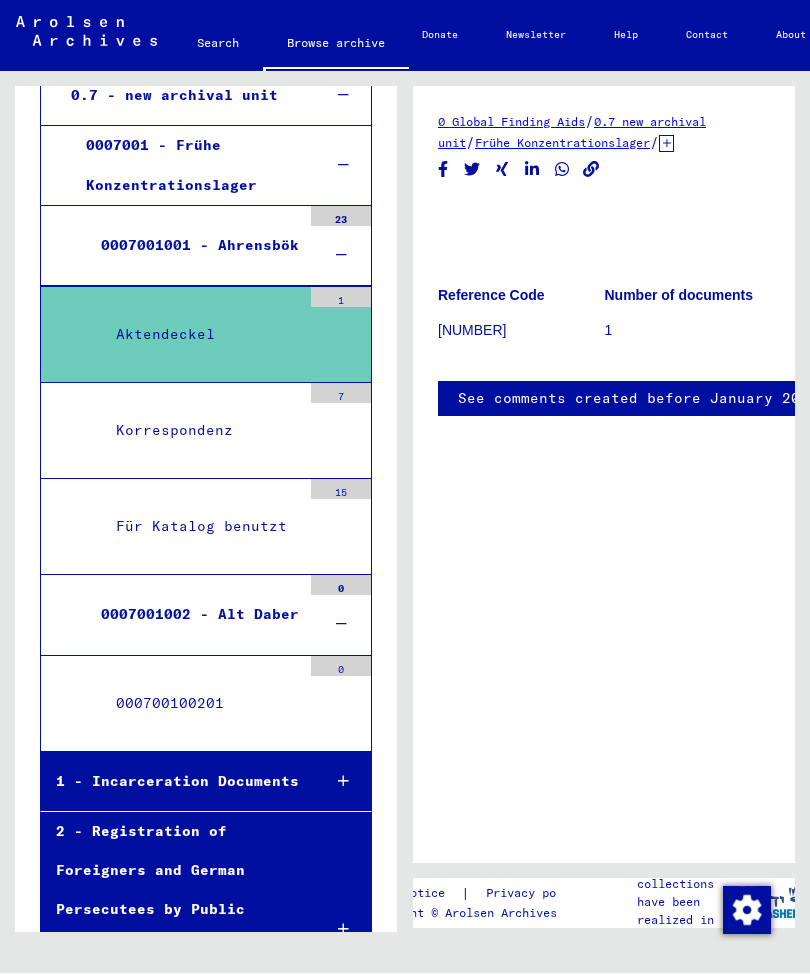 click at bounding box center (341, 256) 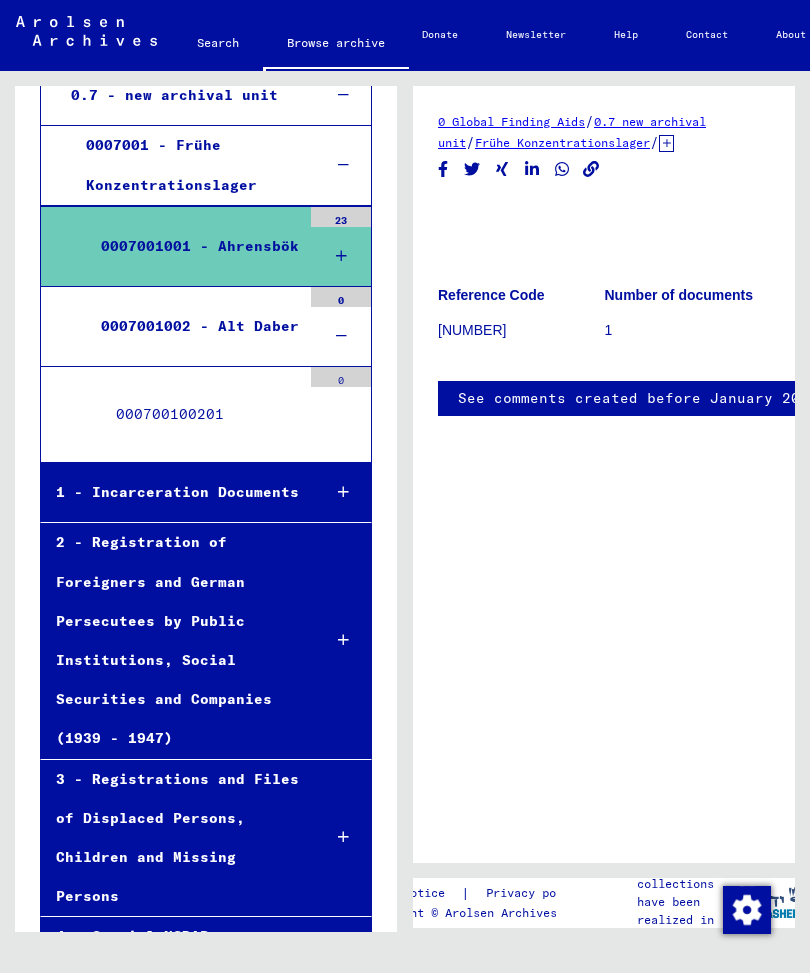 click at bounding box center (343, 166) 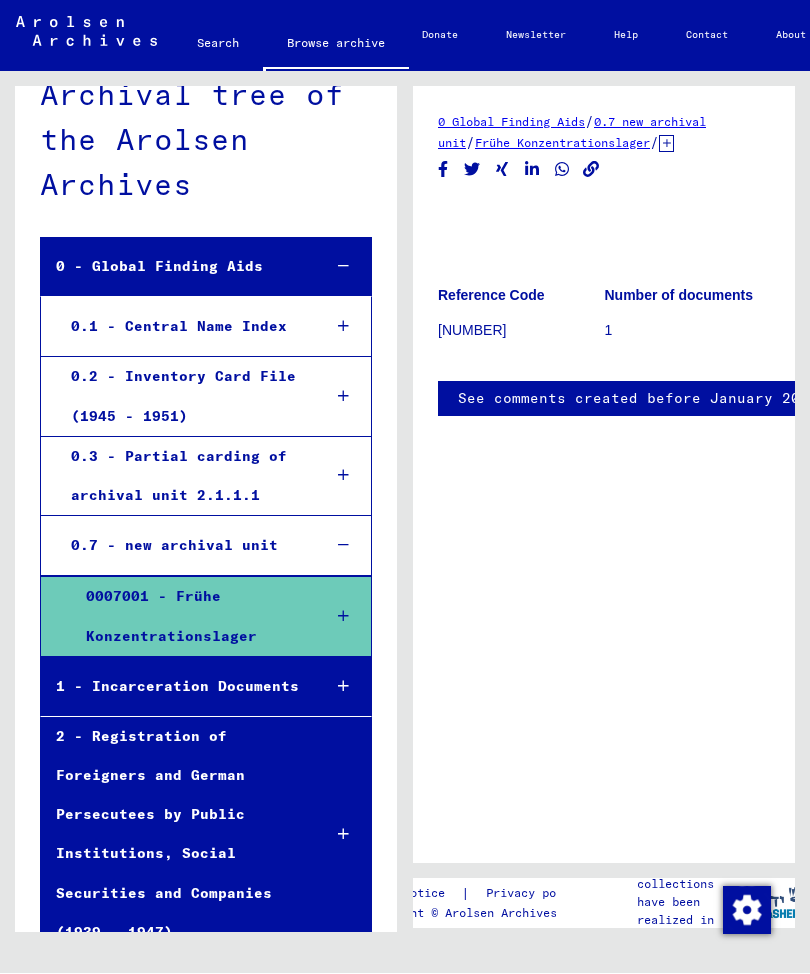 scroll, scrollTop: 59, scrollLeft: 0, axis: vertical 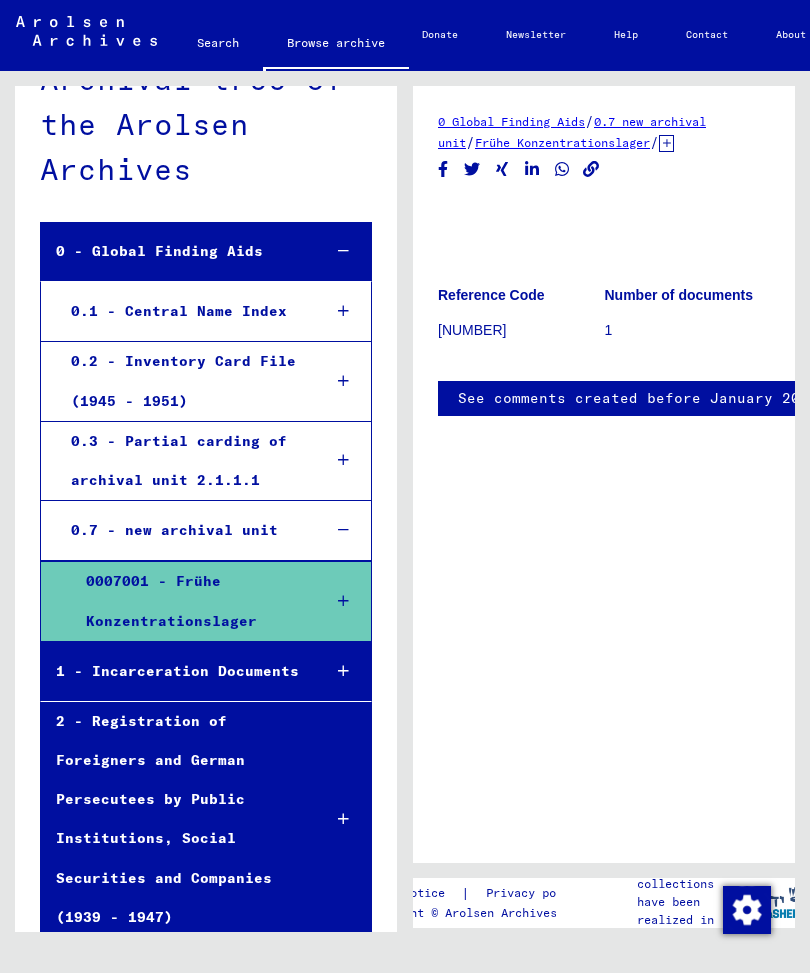 click at bounding box center [343, 252] 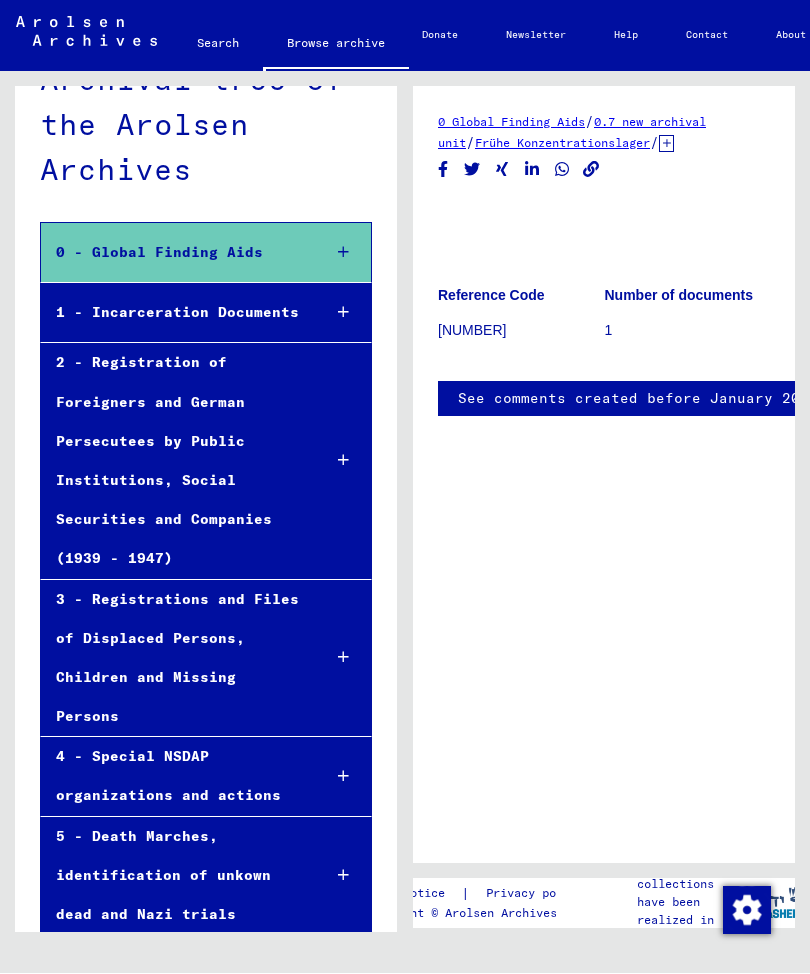click at bounding box center [343, 313] 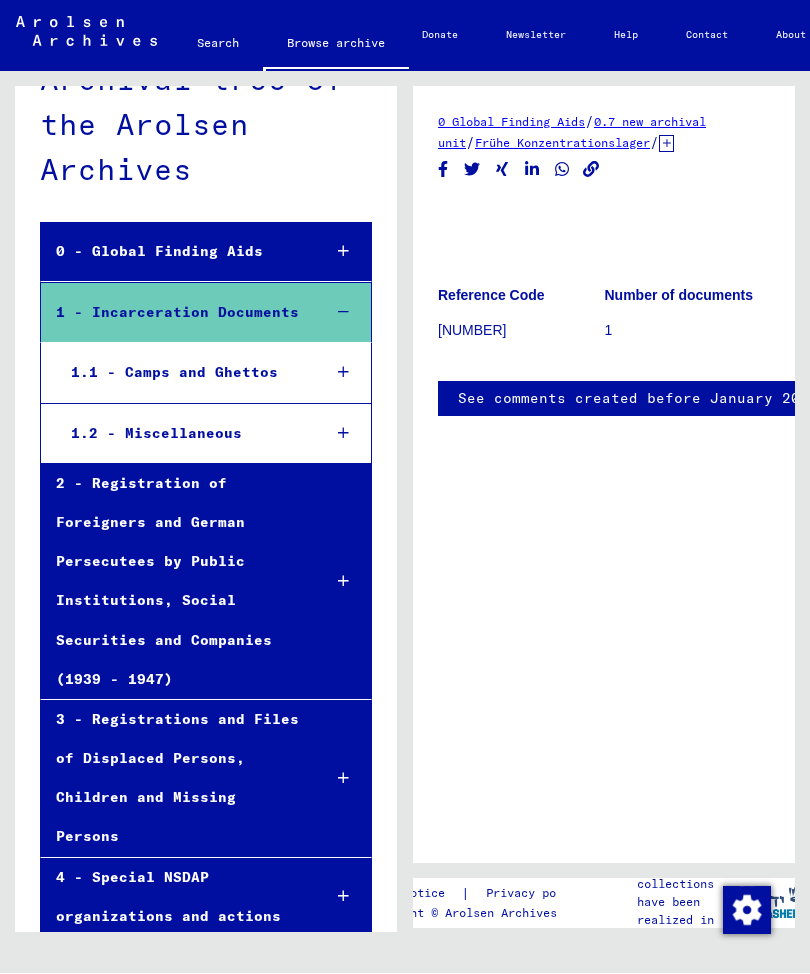 click at bounding box center [343, 373] 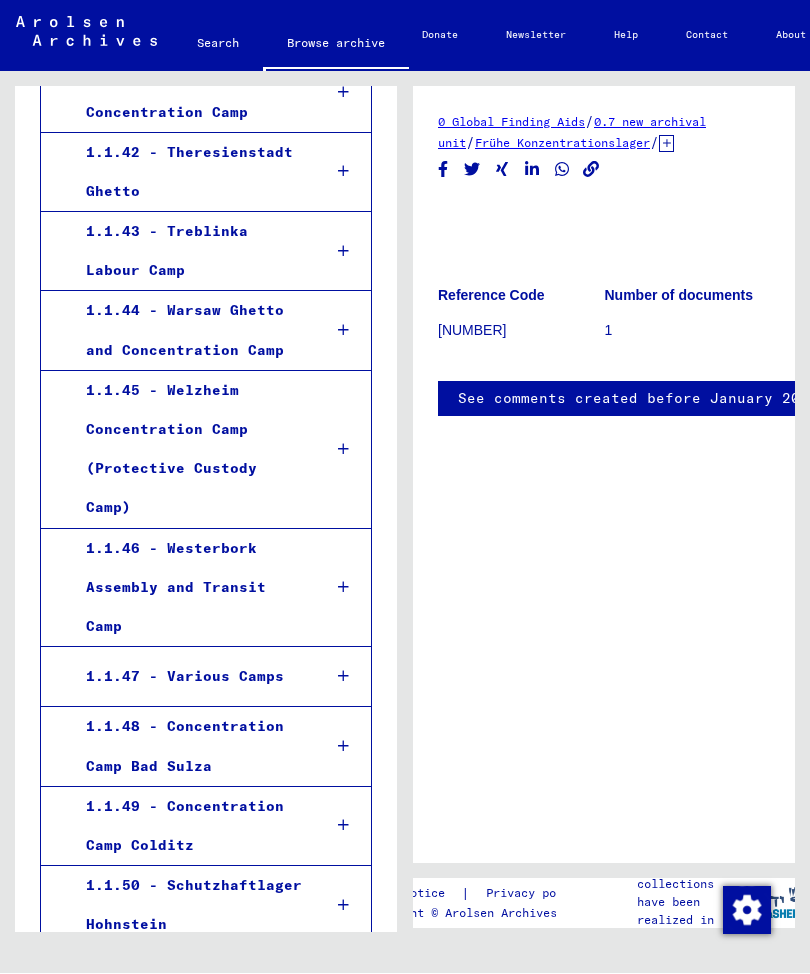 scroll, scrollTop: 4409, scrollLeft: 0, axis: vertical 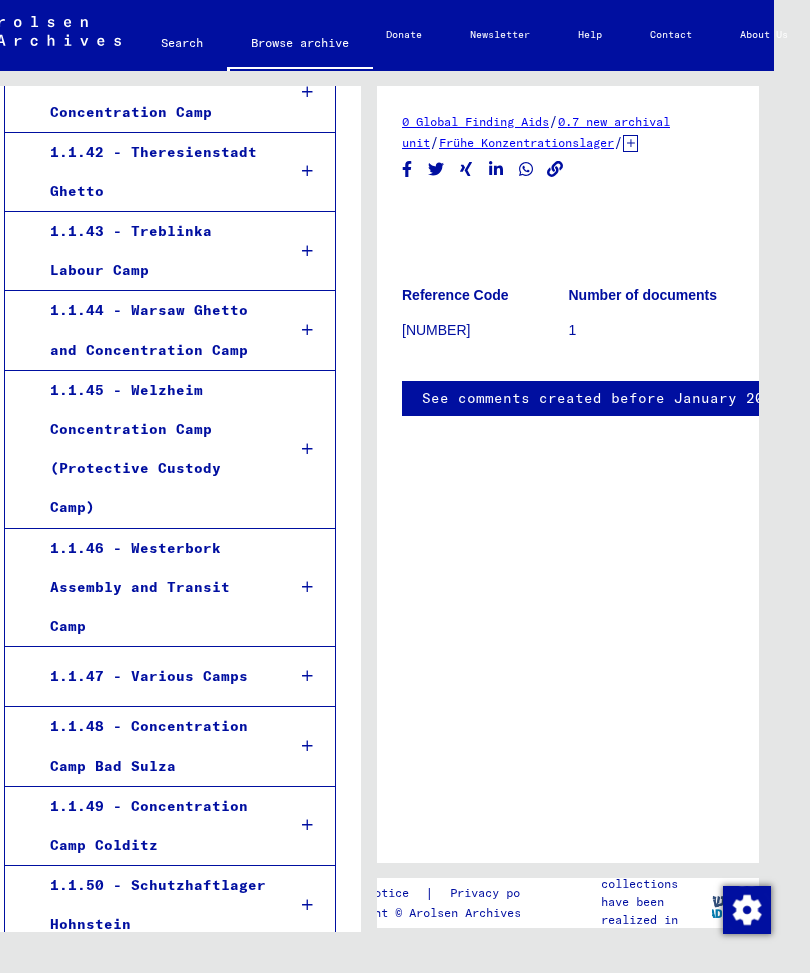 click on "1.1.45 - Welzheim Concentration Camp (Protective Custody Camp)" at bounding box center (152, 450) 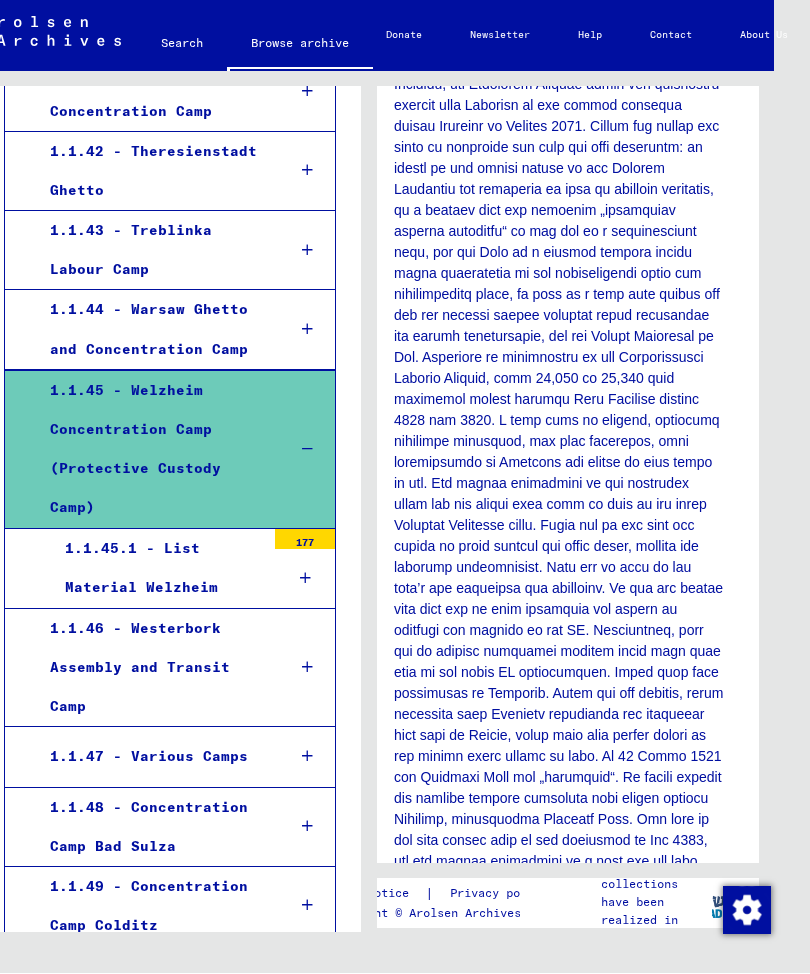 scroll, scrollTop: 722, scrollLeft: 5, axis: both 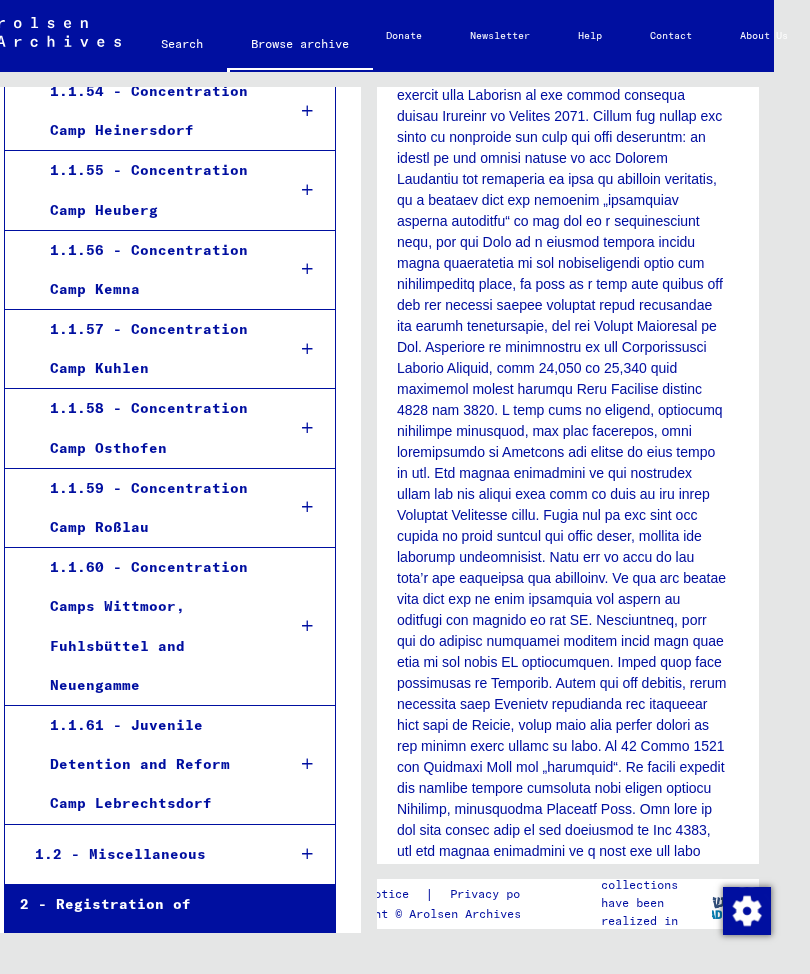 click at bounding box center (307, 854) 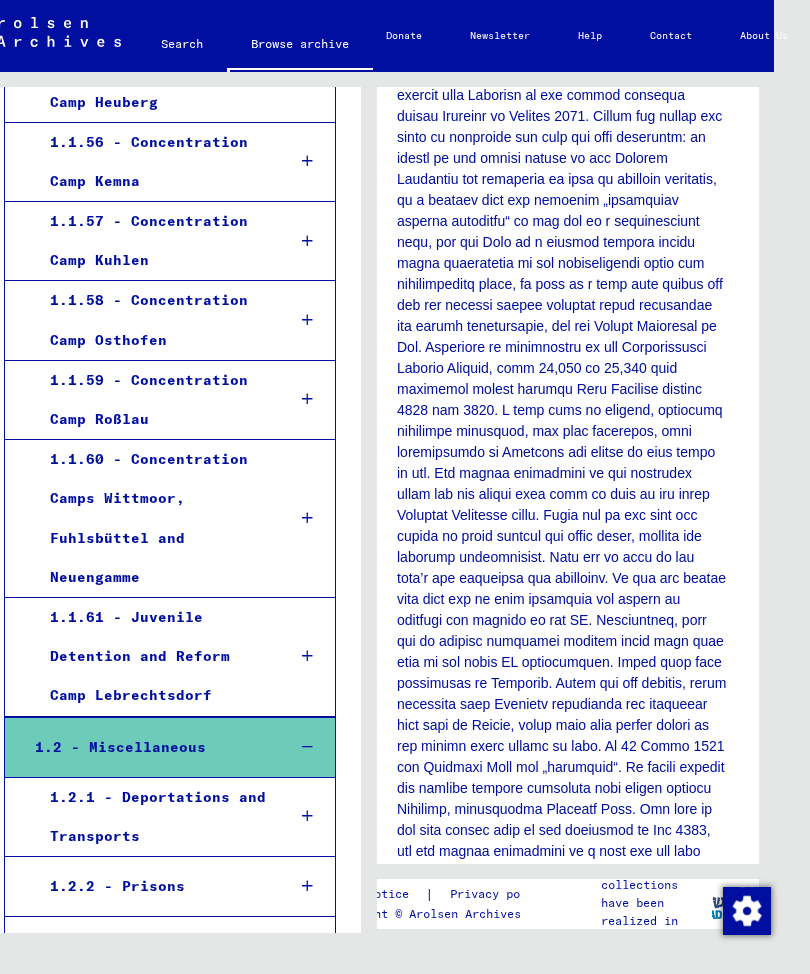 scroll, scrollTop: 5749, scrollLeft: 0, axis: vertical 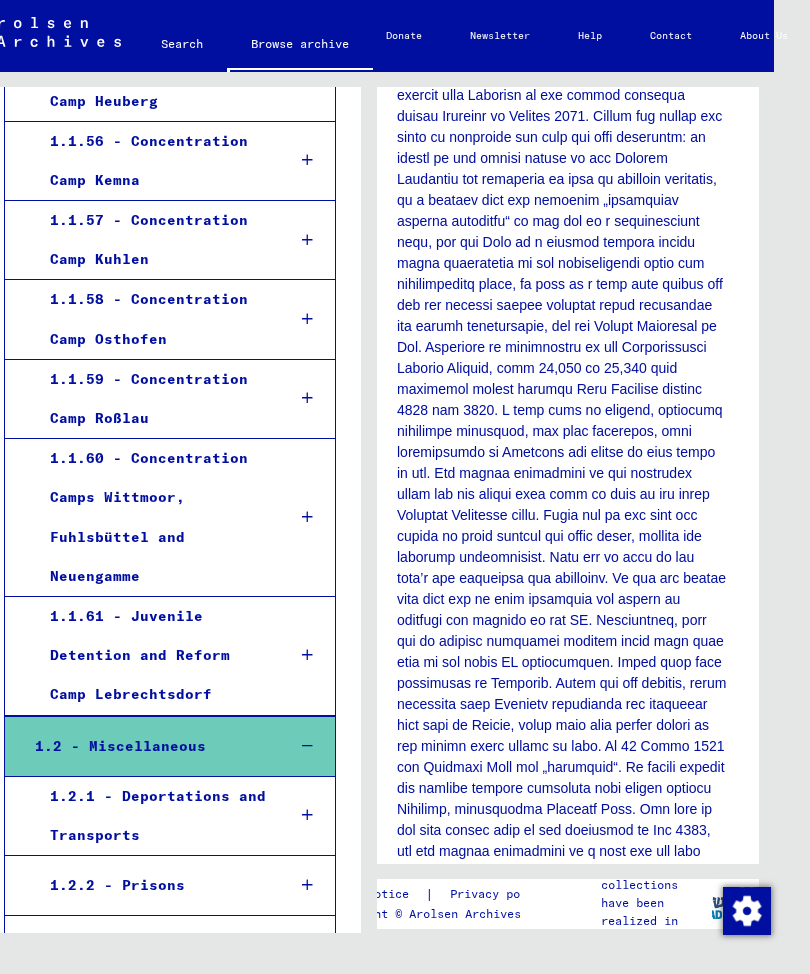 click at bounding box center (307, 945) 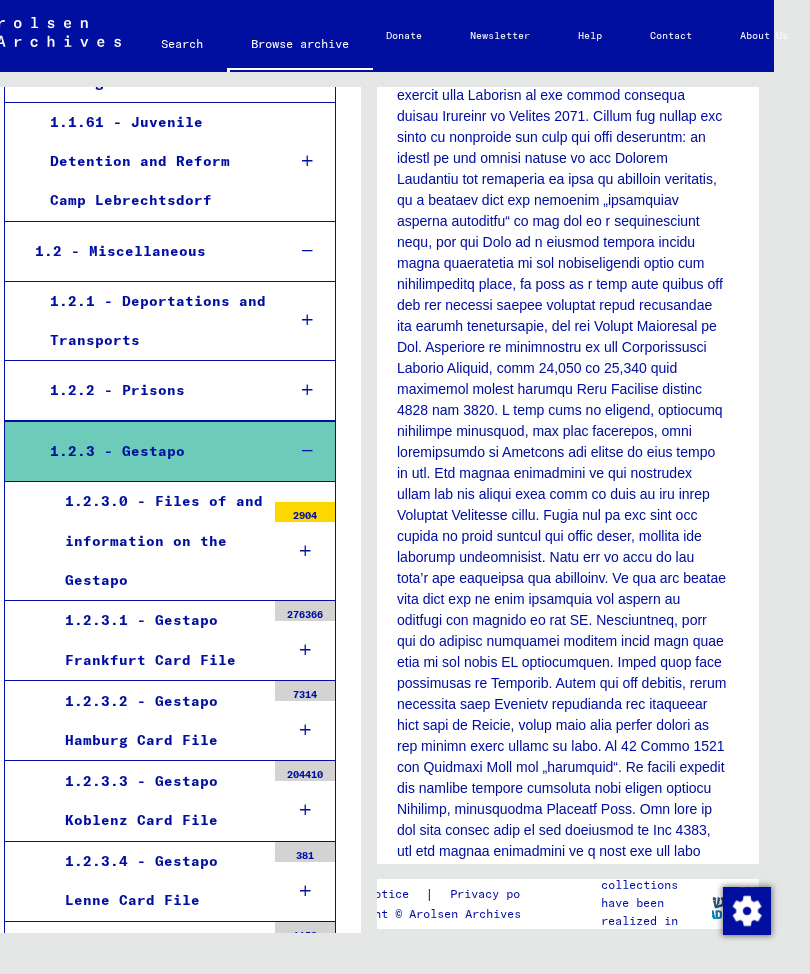 scroll, scrollTop: 6242, scrollLeft: 0, axis: vertical 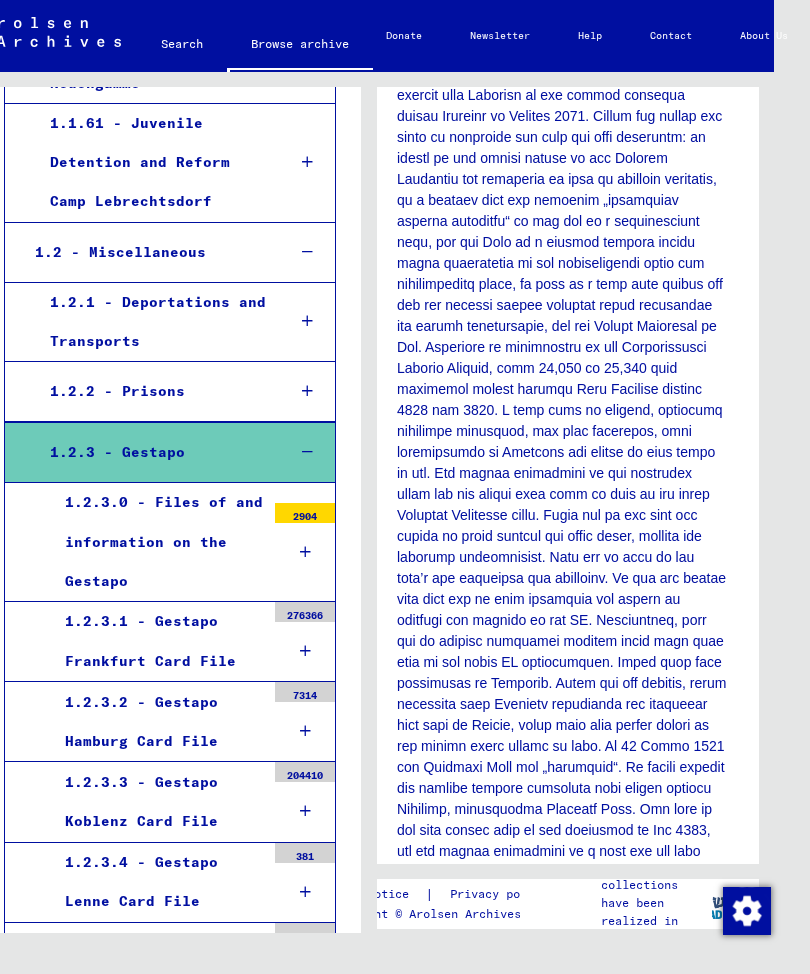 click at bounding box center (305, 552) 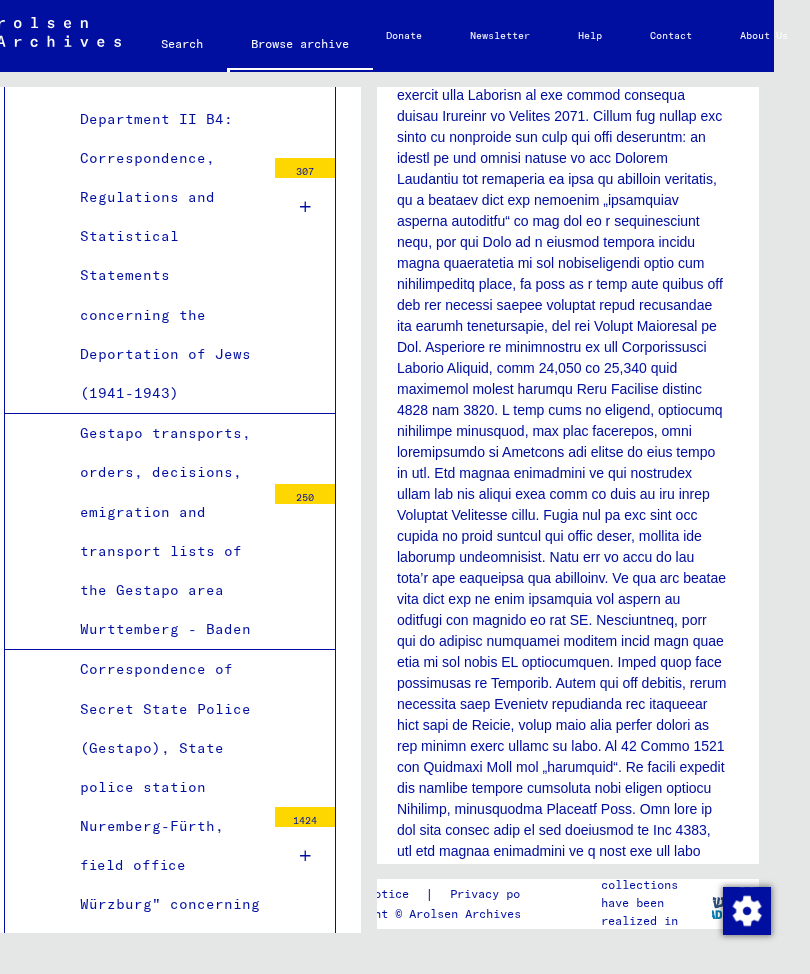 scroll, scrollTop: 7729, scrollLeft: 0, axis: vertical 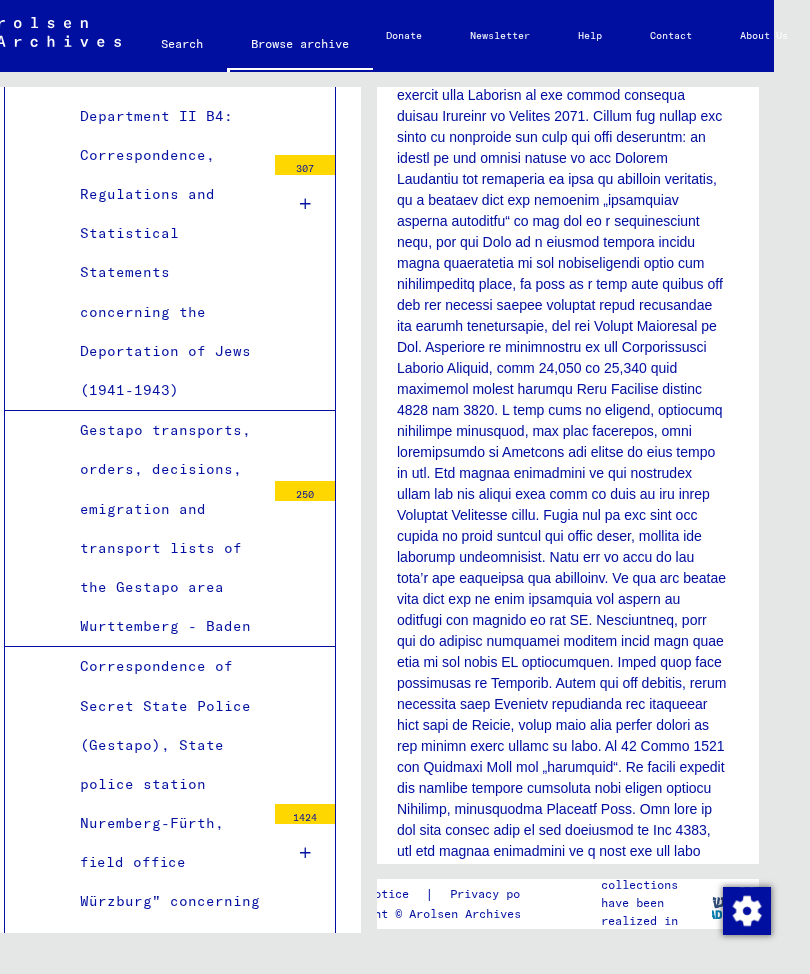 click on "Correspondence of Secret State Police (Gestapo), State police station Nuremberg-Fürth, field office Würzburg" concerning the deportation of Jews; - I. Transport of [DATE] for [CITY]" at bounding box center (165, 843) 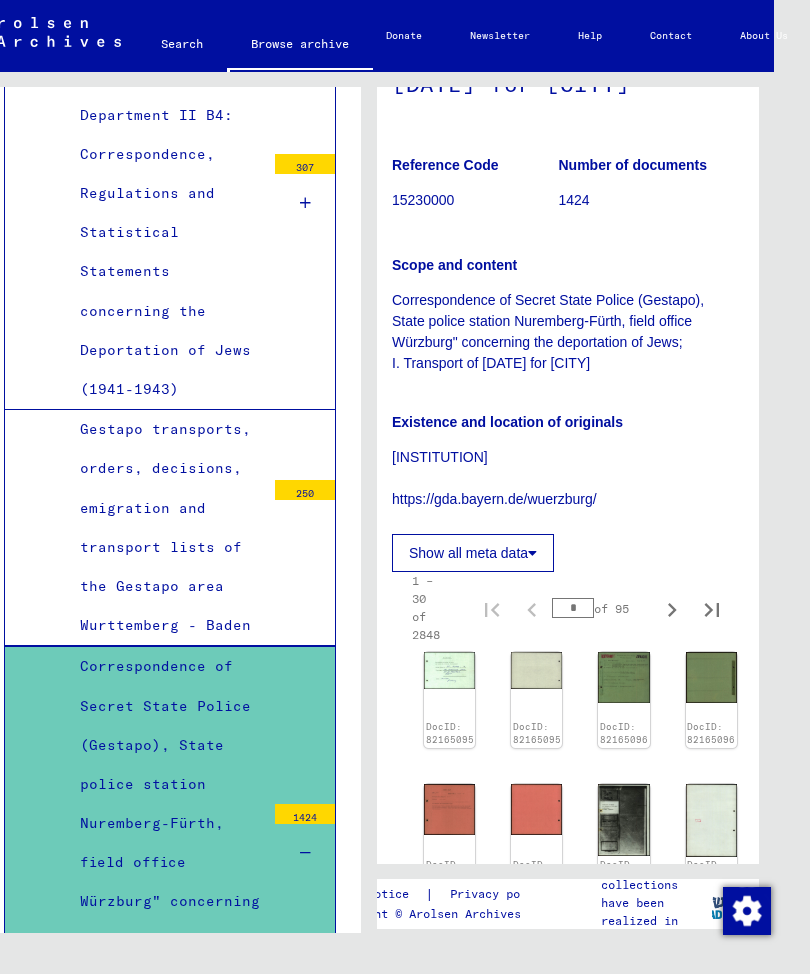 scroll, scrollTop: 428, scrollLeft: 11, axis: both 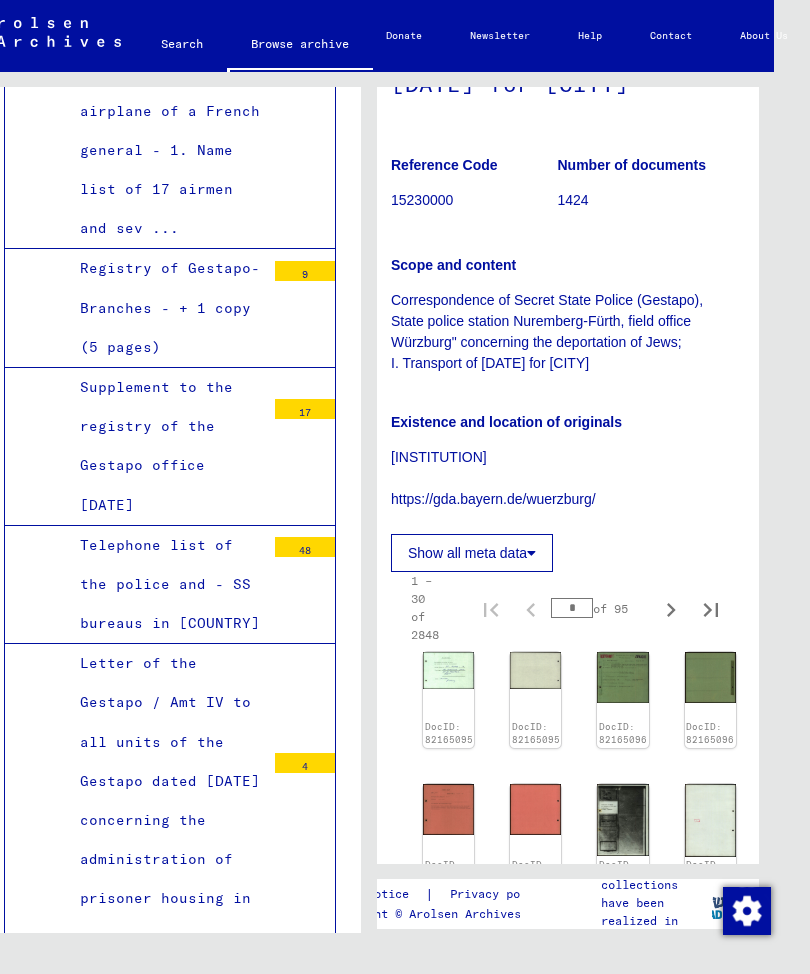 click on "Compilations of reported arrests by the Stapo head offices from January 44 - June 44 correspondence, Gestapo; Koblenz, March 1943 - March 1945" at bounding box center [165, 1135] 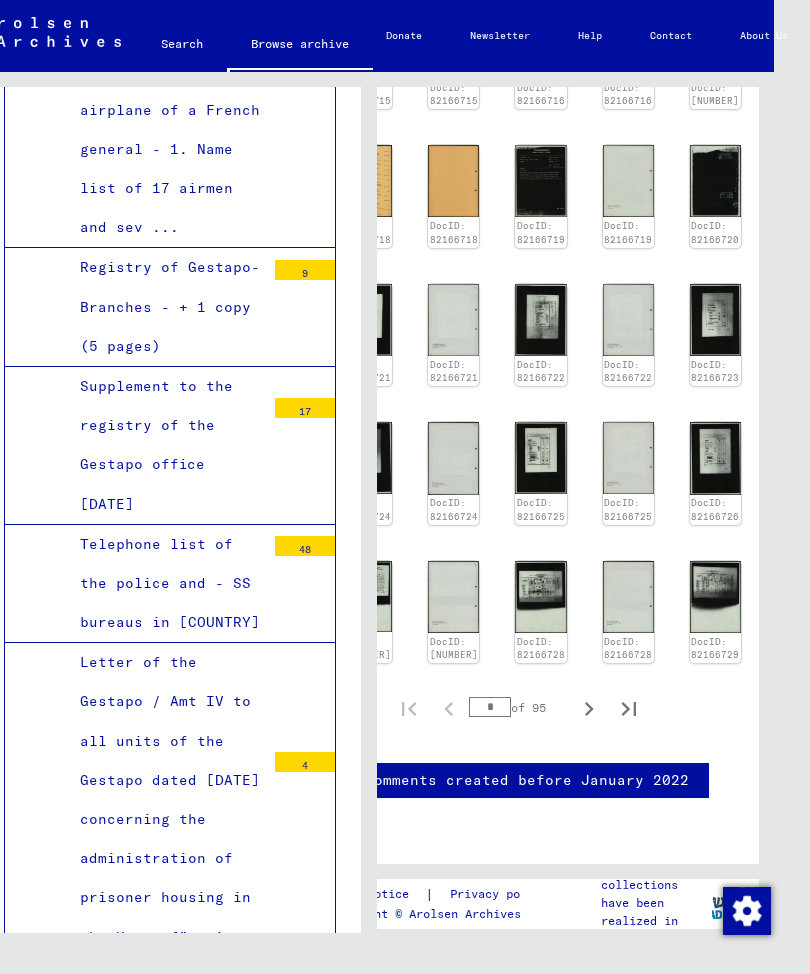 scroll, scrollTop: 1003, scrollLeft: 88, axis: both 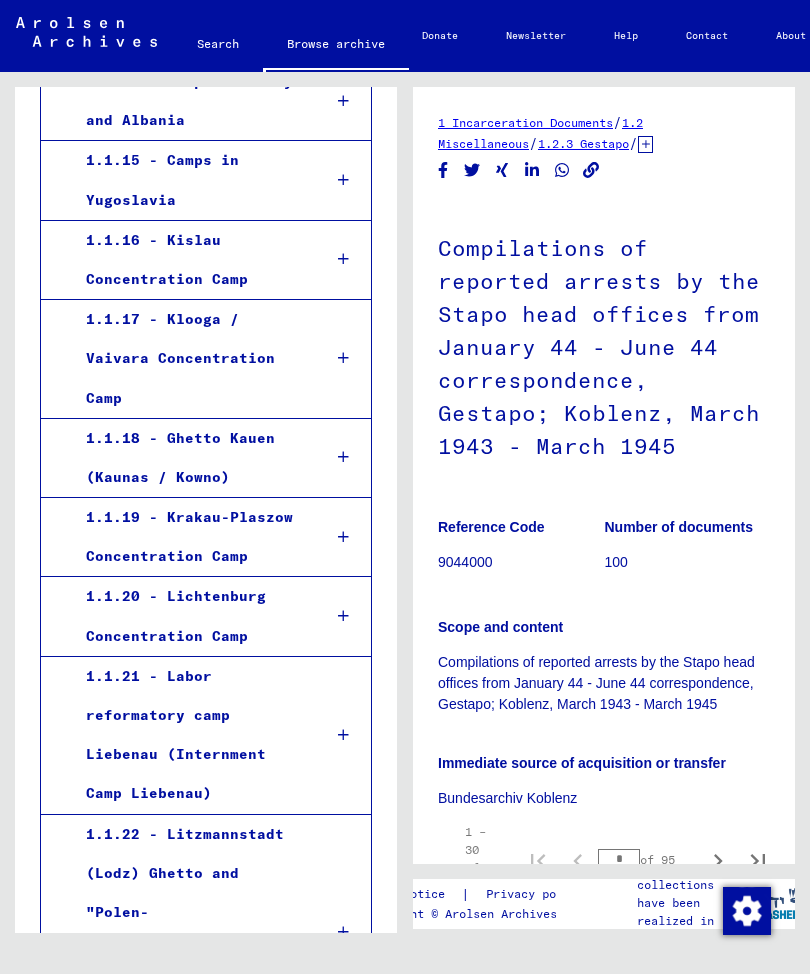click on "Search" 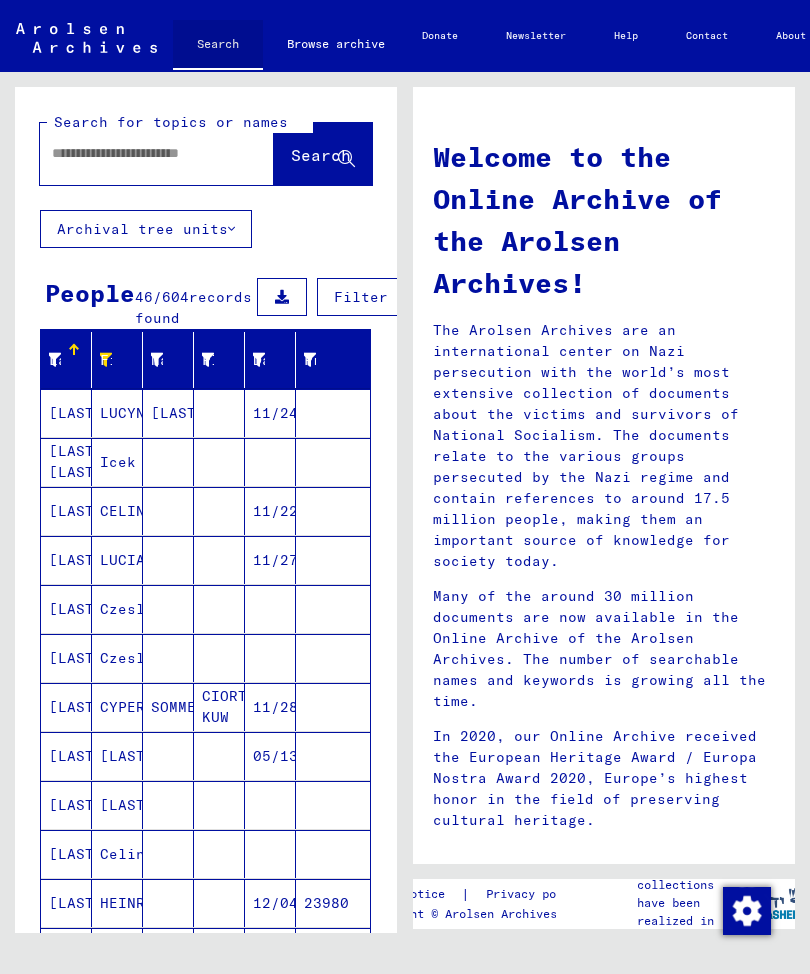 click on "Search" 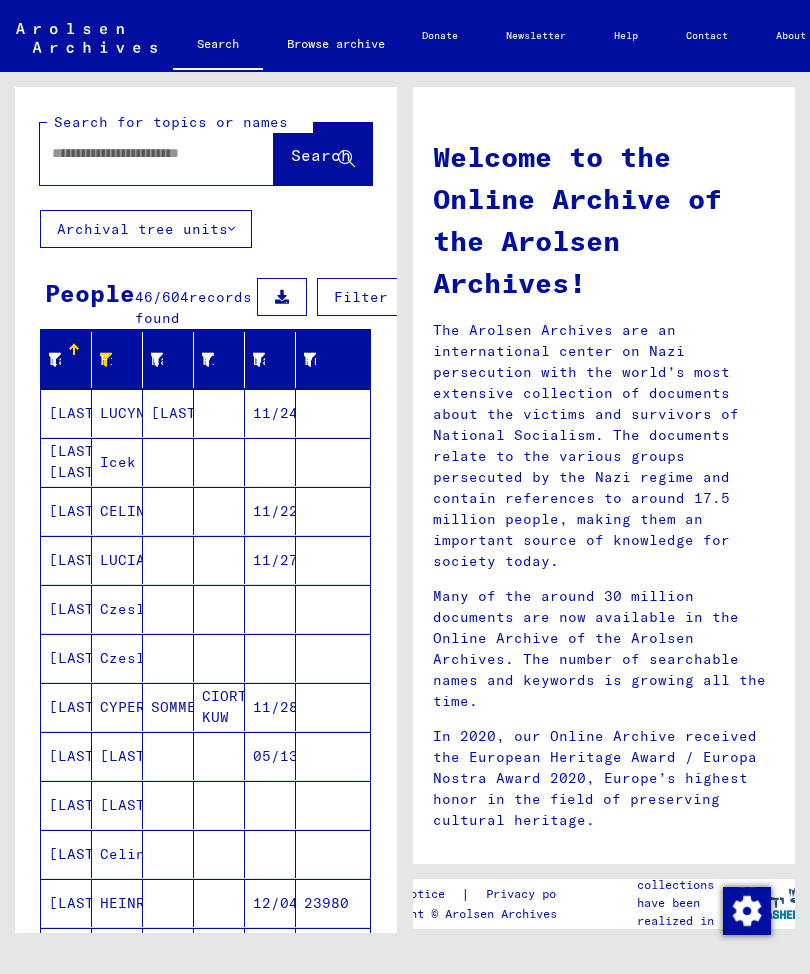 click at bounding box center [133, 153] 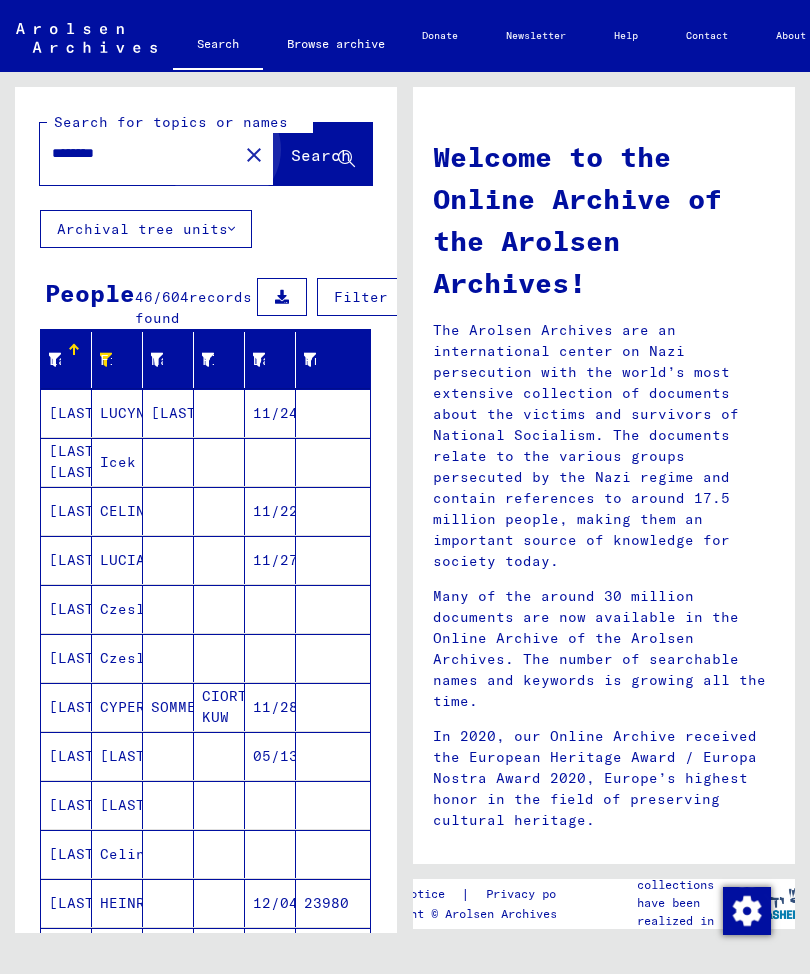 click on "Search" 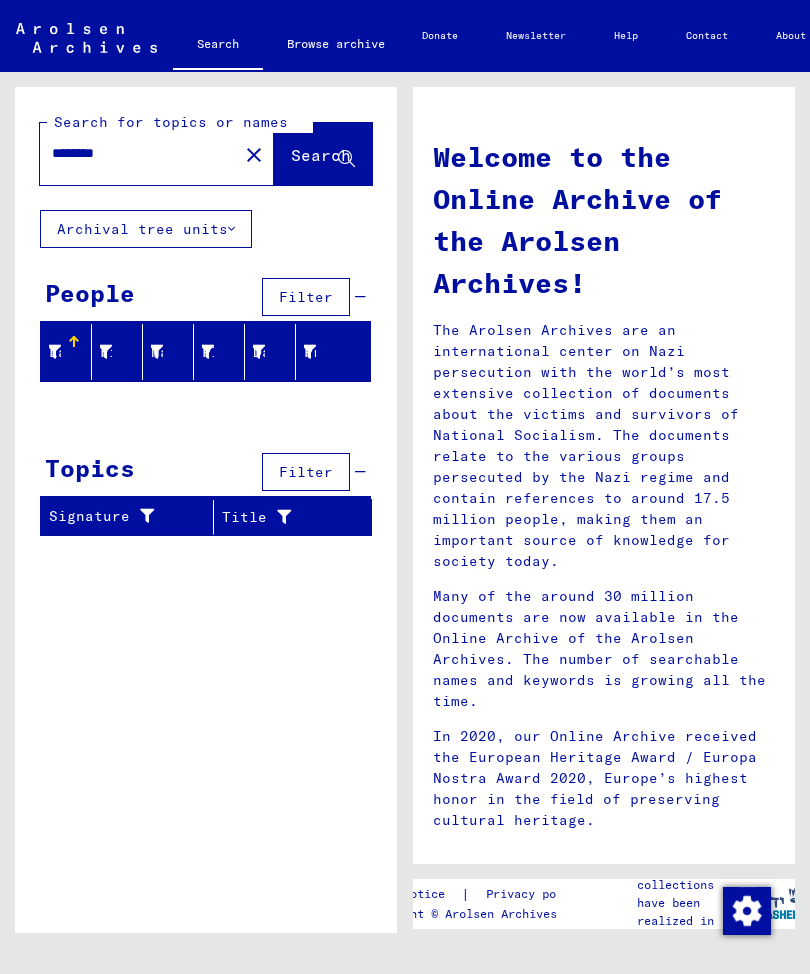 click on "Signature" at bounding box center [118, 516] 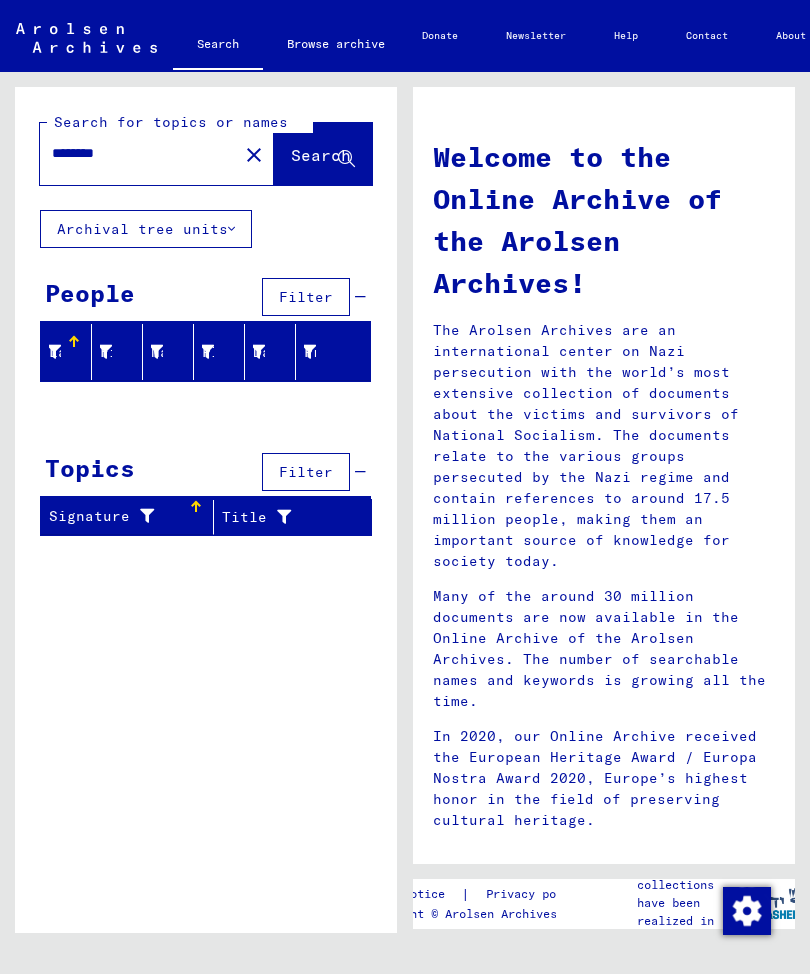 click on "Last Name" at bounding box center (70, 352) 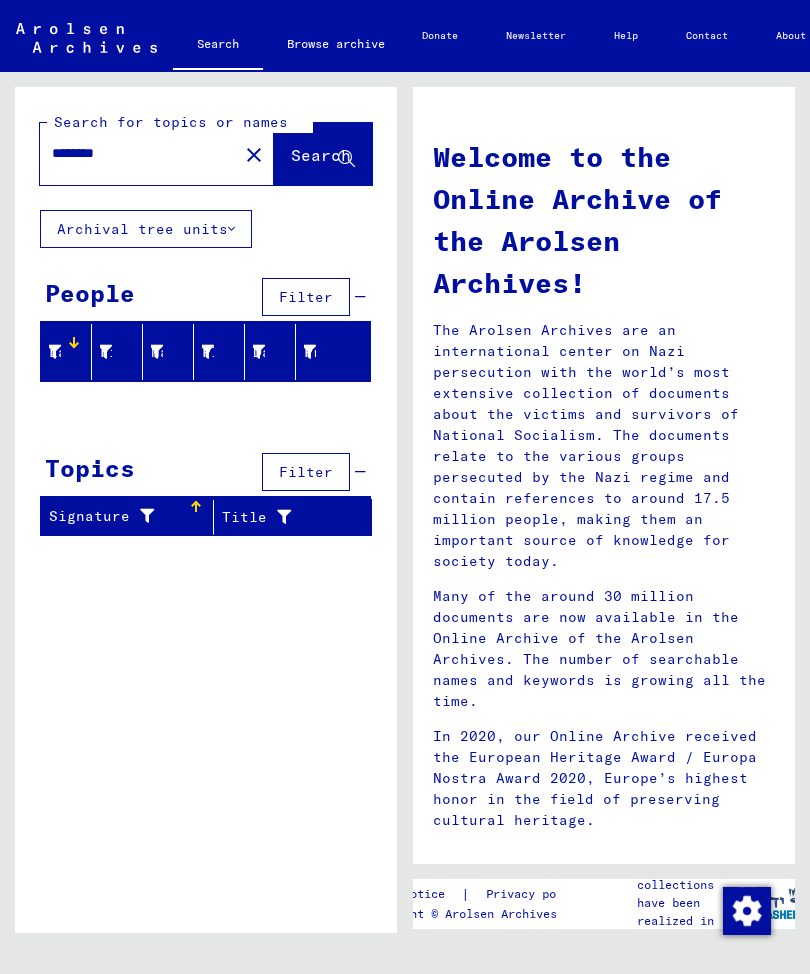 click on "********" at bounding box center [133, 153] 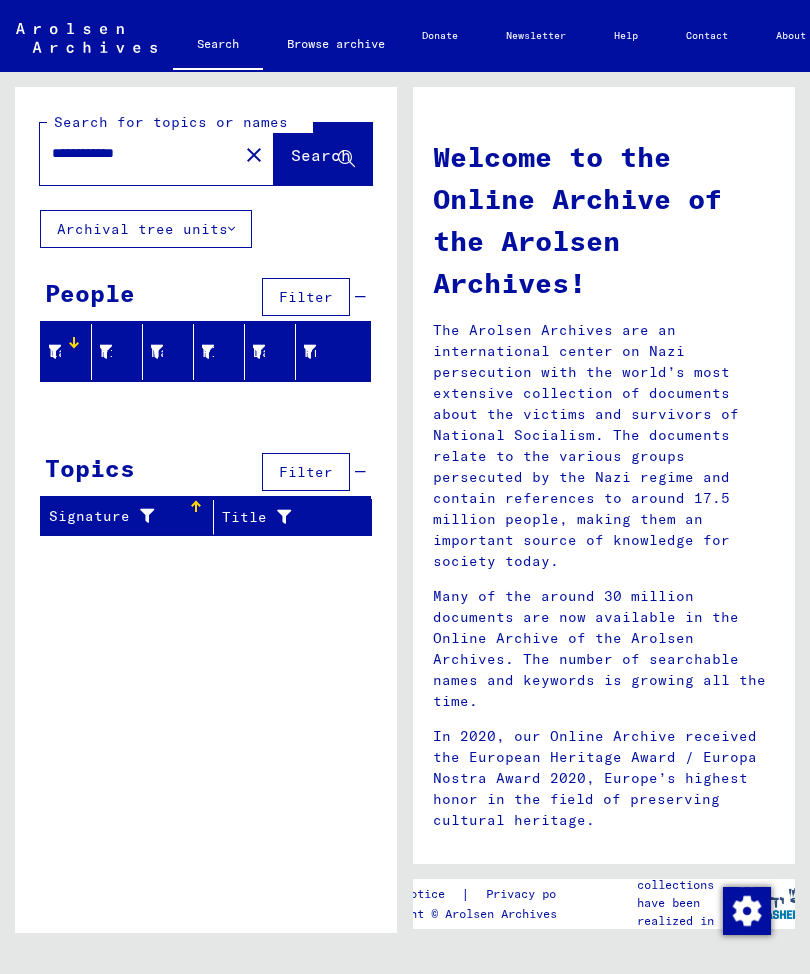click on "Search" 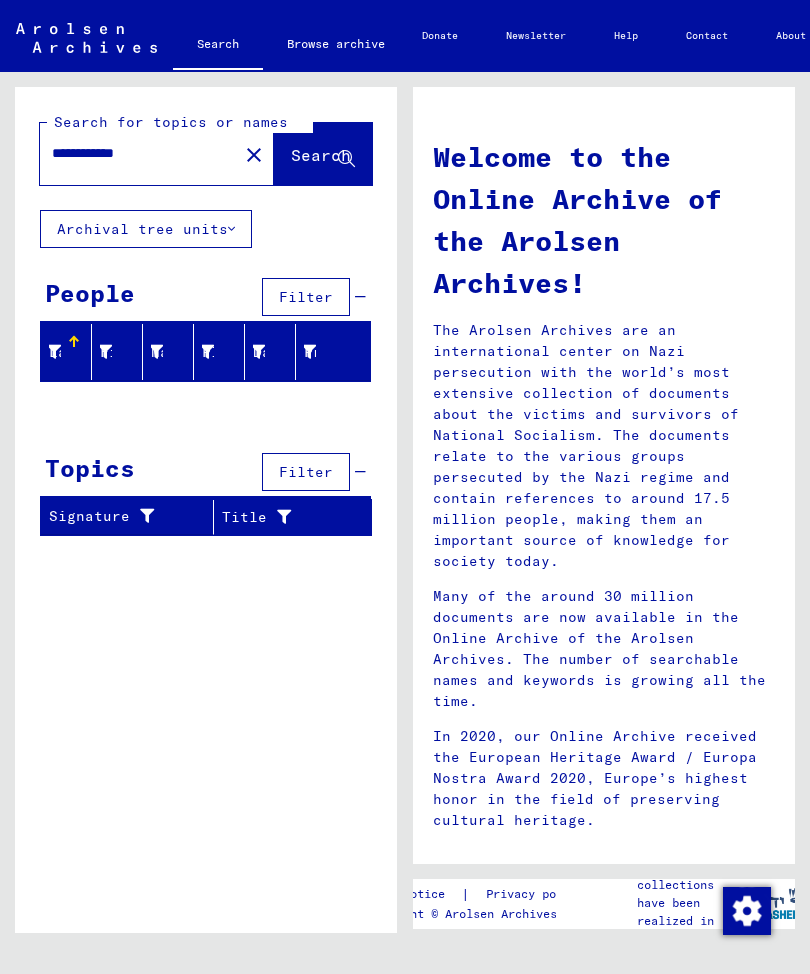 click on "**********" at bounding box center (133, 153) 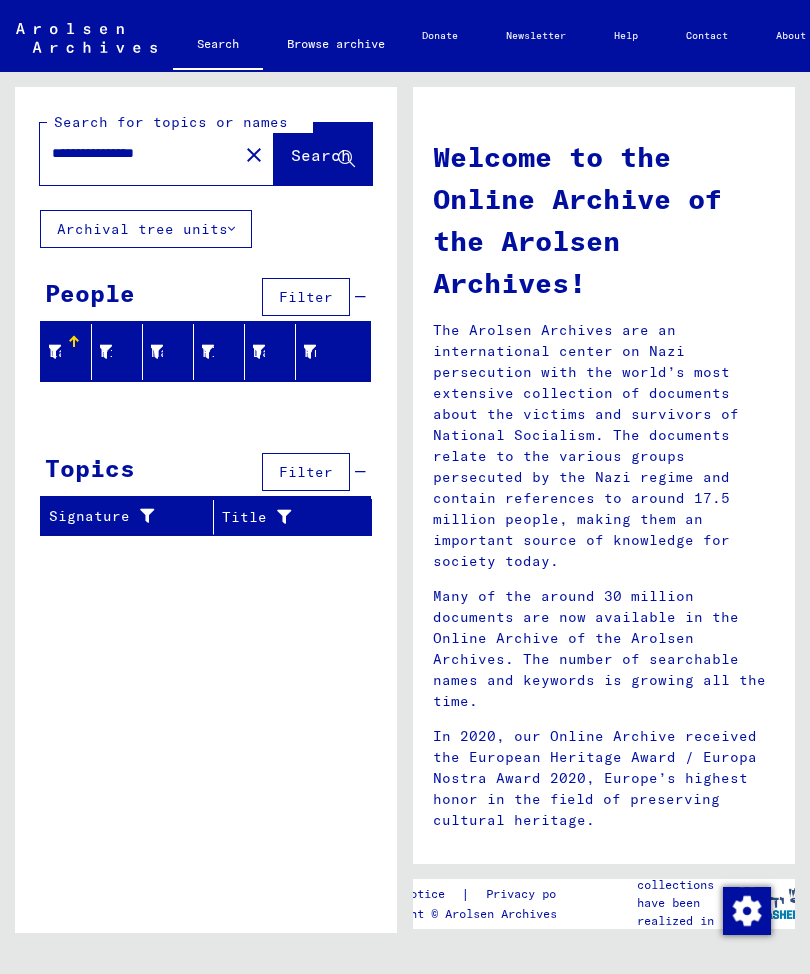 type on "**********" 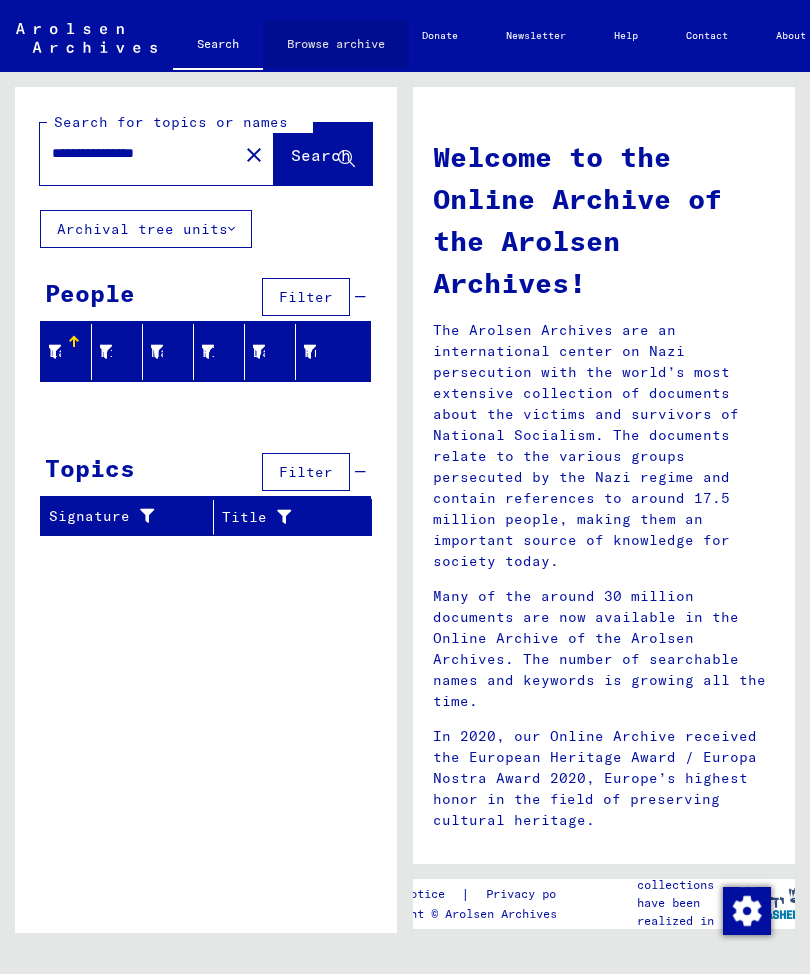 click on "Browse archive" 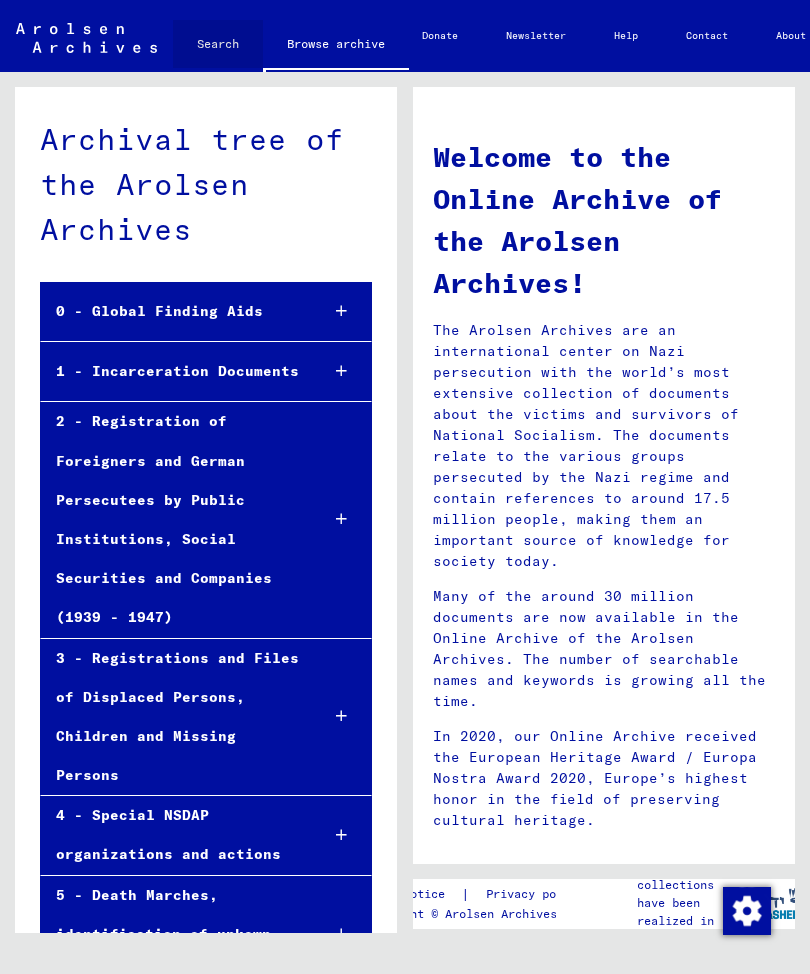 click on "Search" 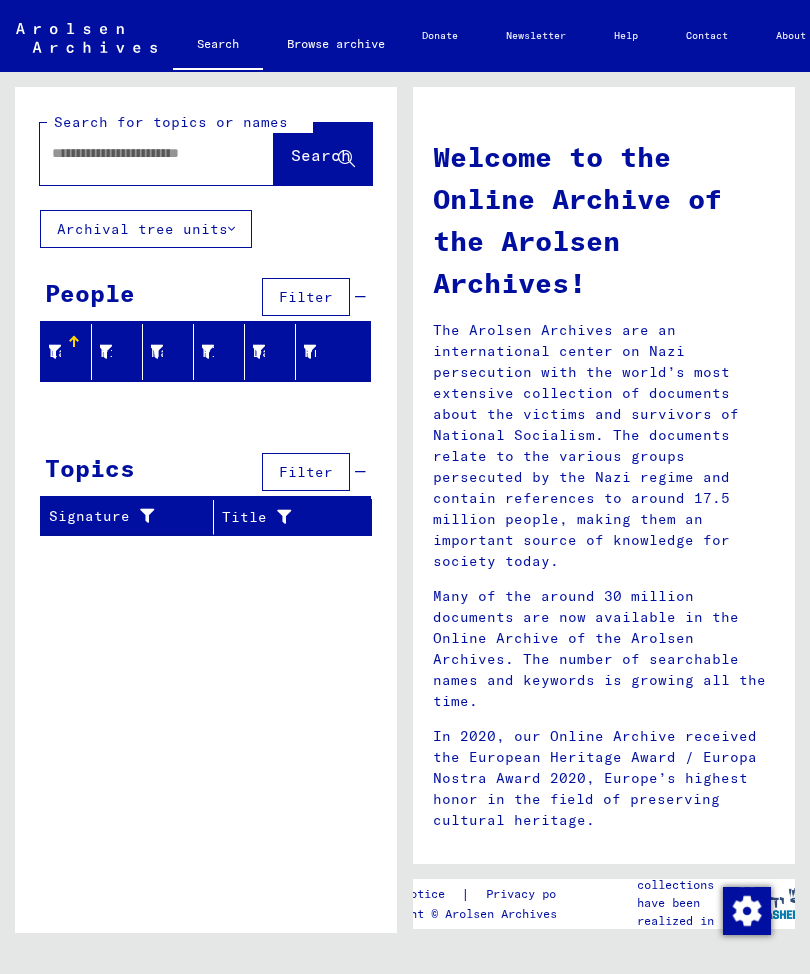 click at bounding box center [133, 153] 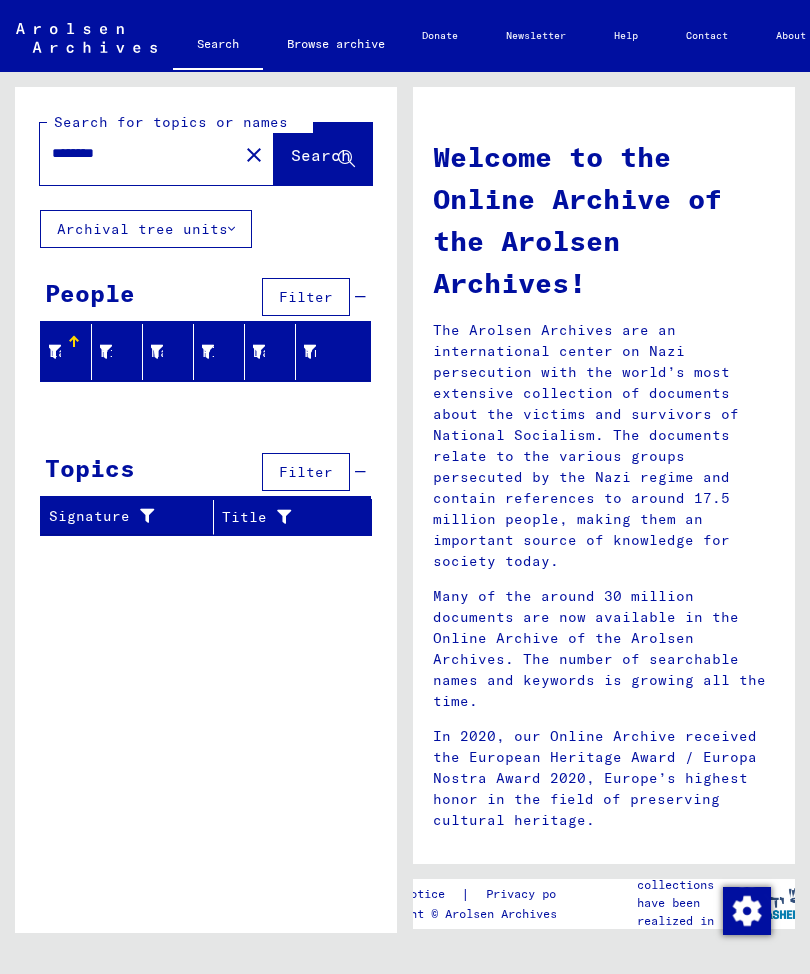 click on "Search" 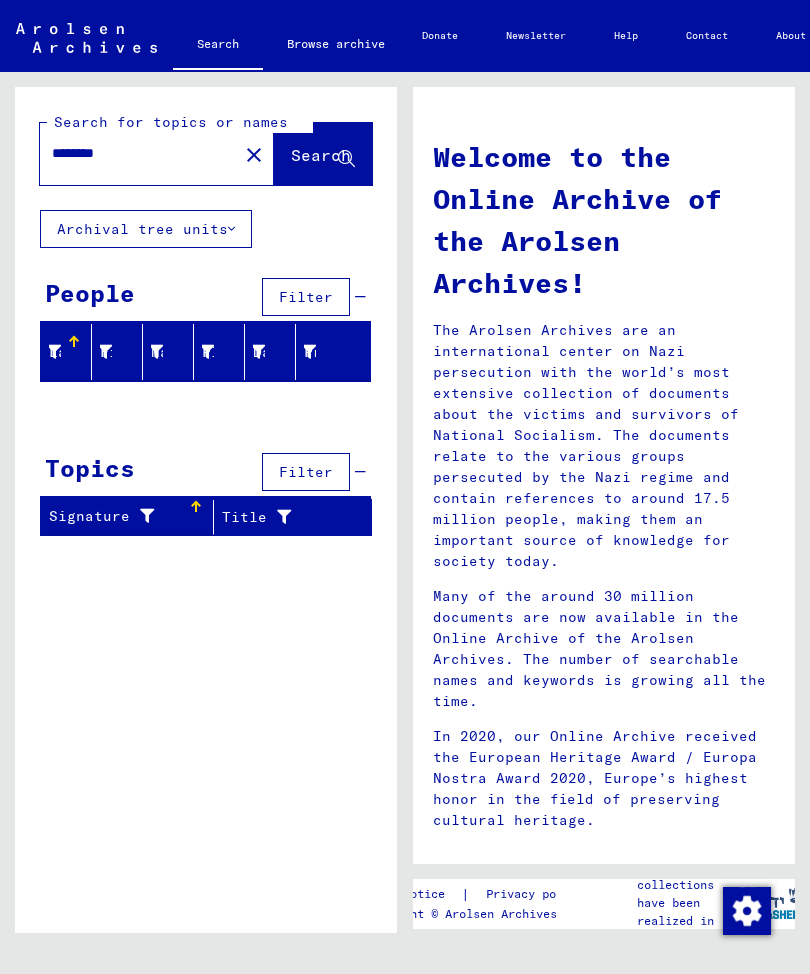 click on "********" at bounding box center (133, 153) 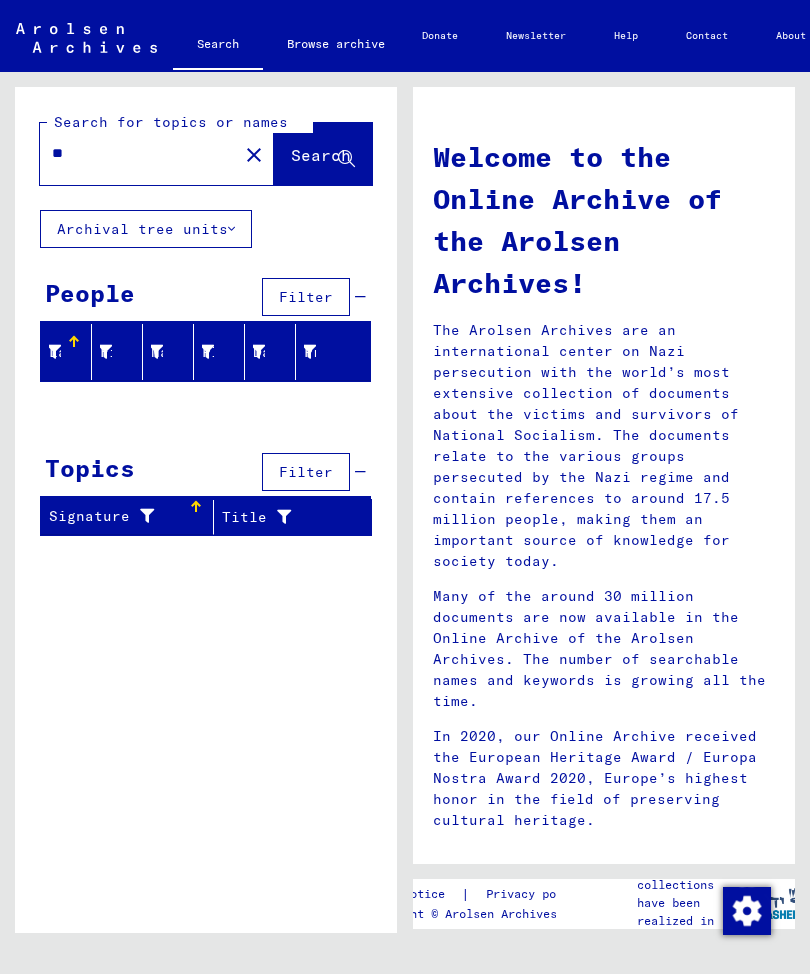type on "*" 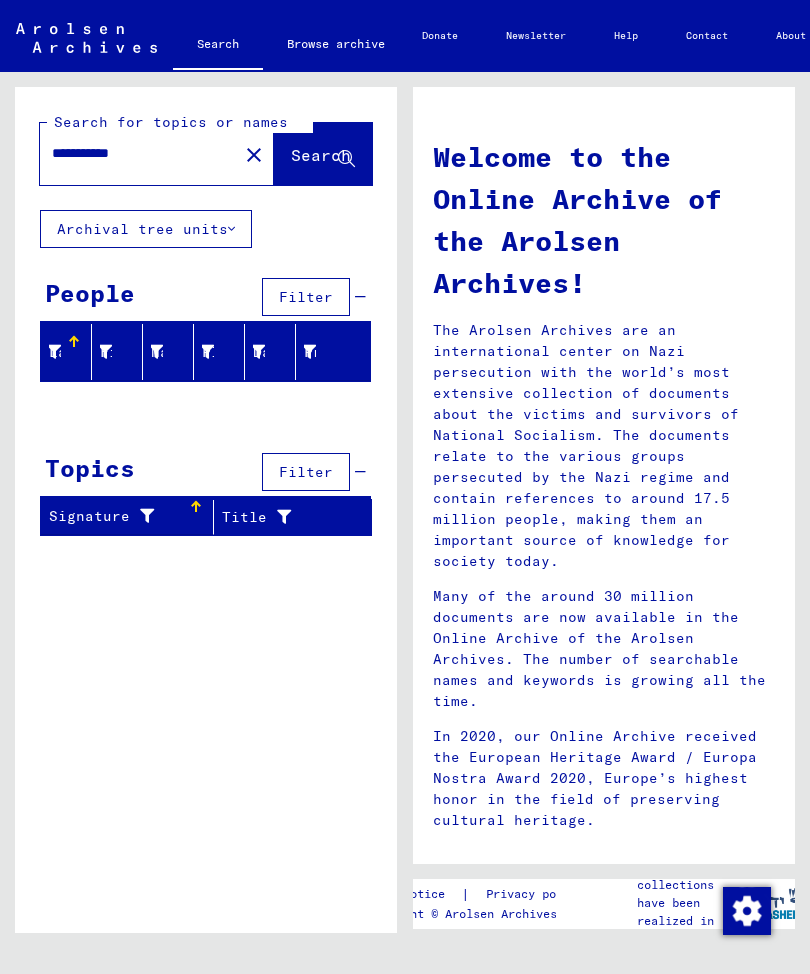 type on "**********" 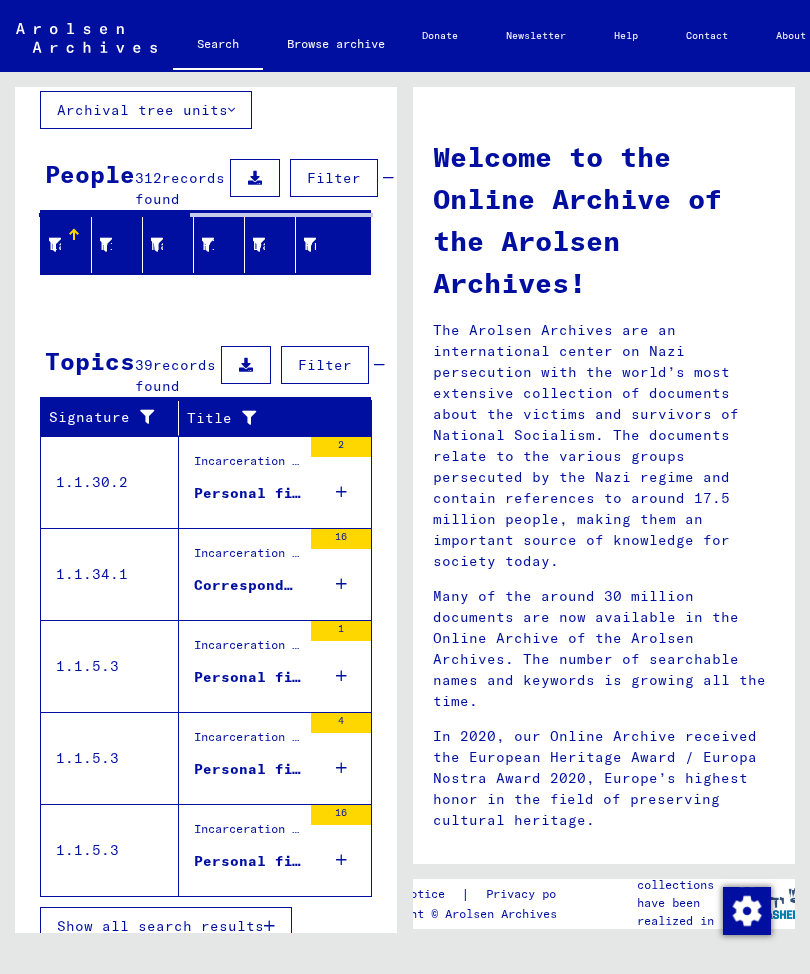 scroll, scrollTop: 118, scrollLeft: 0, axis: vertical 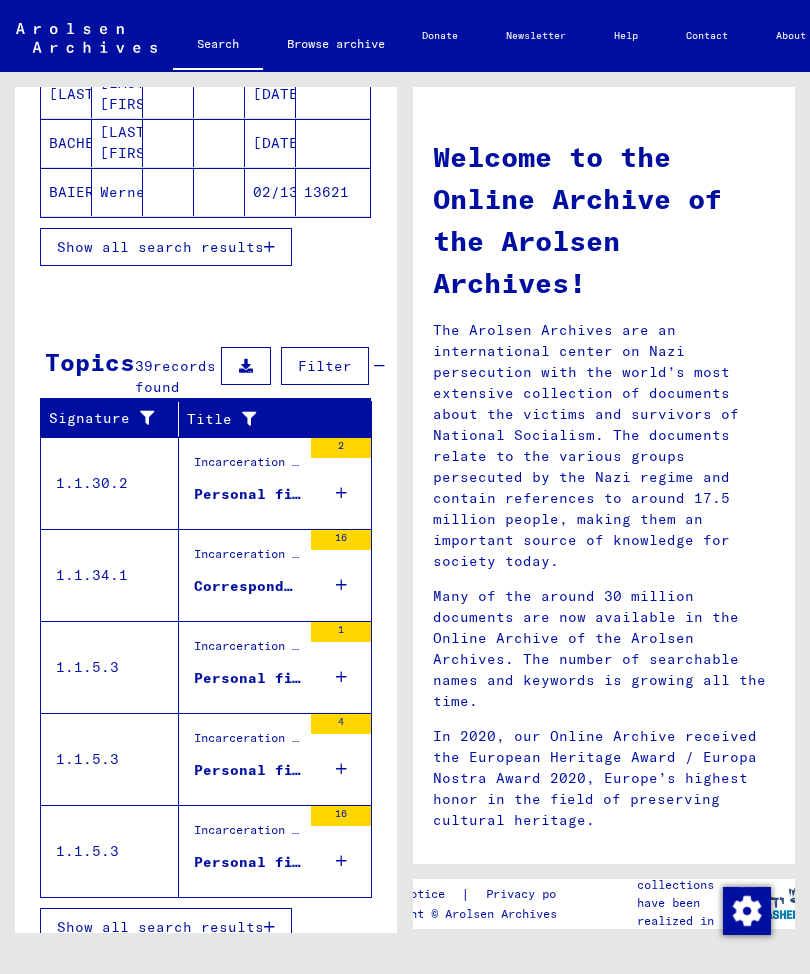 click on "Show all search results" at bounding box center [166, 927] 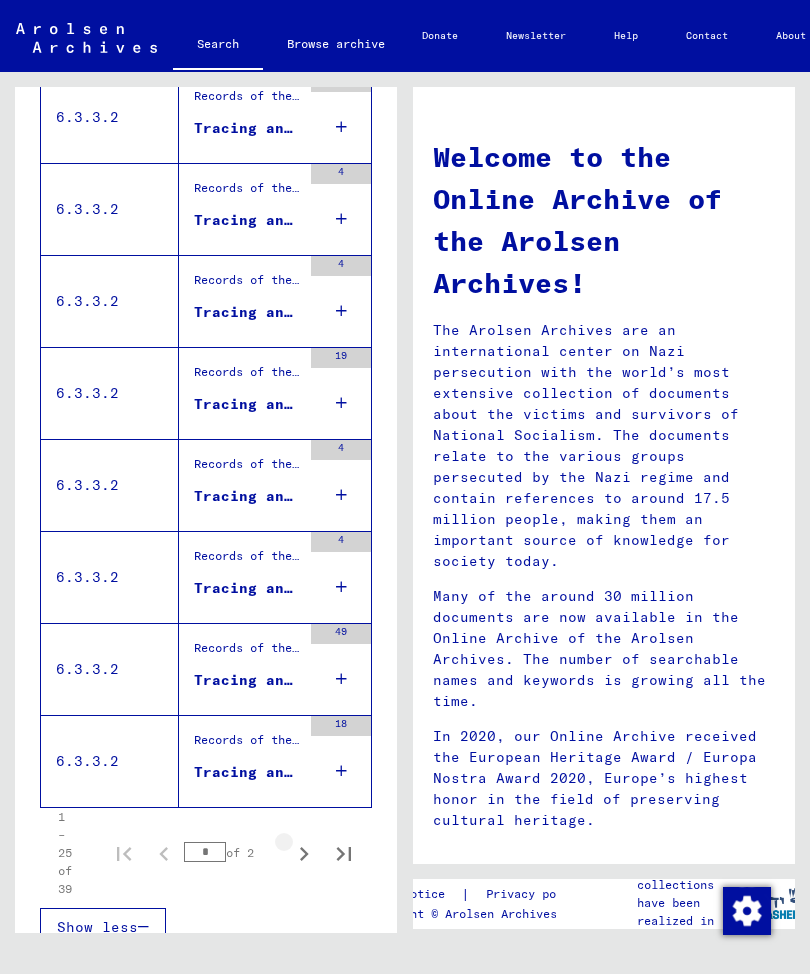 click 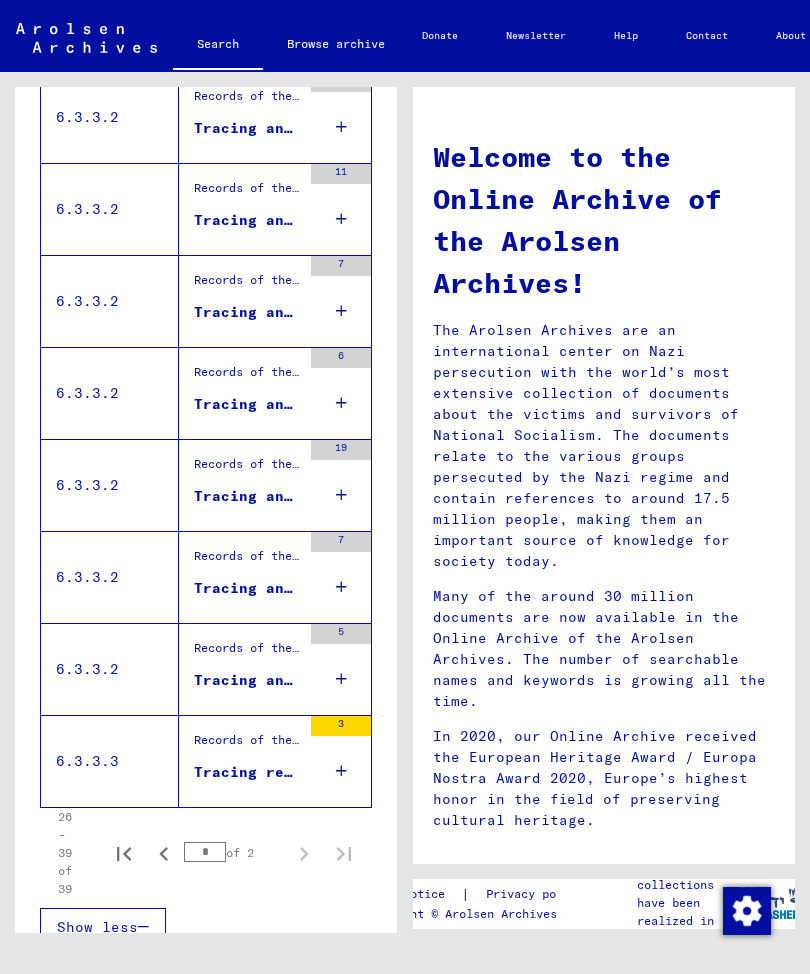 scroll, scrollTop: 974, scrollLeft: 0, axis: vertical 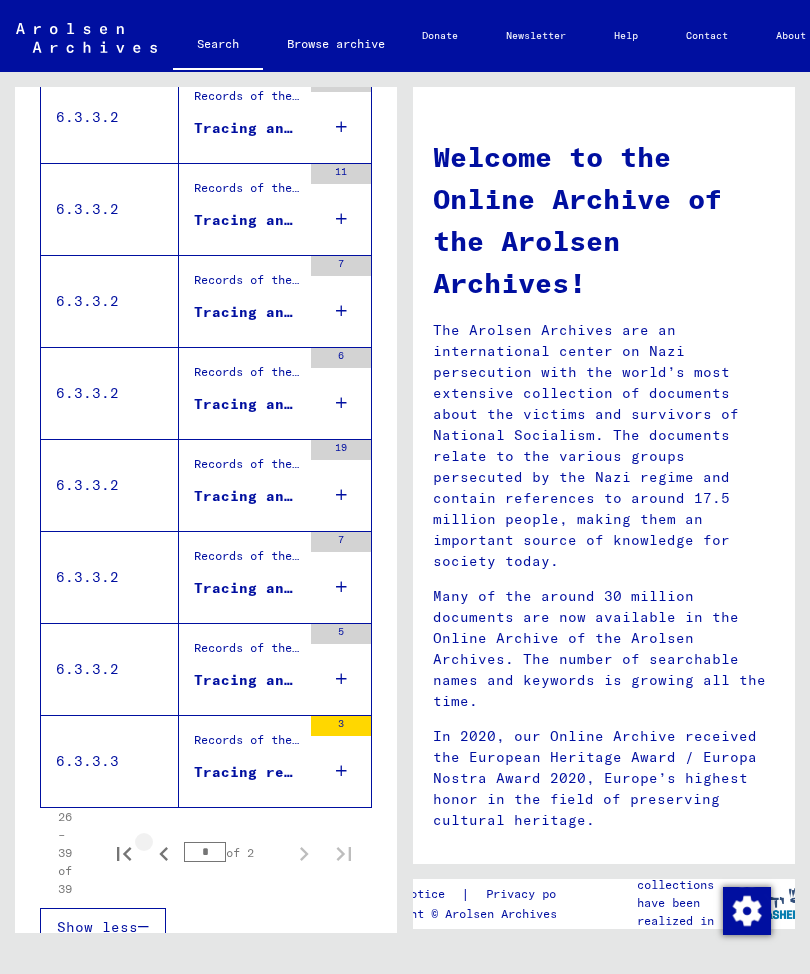 click 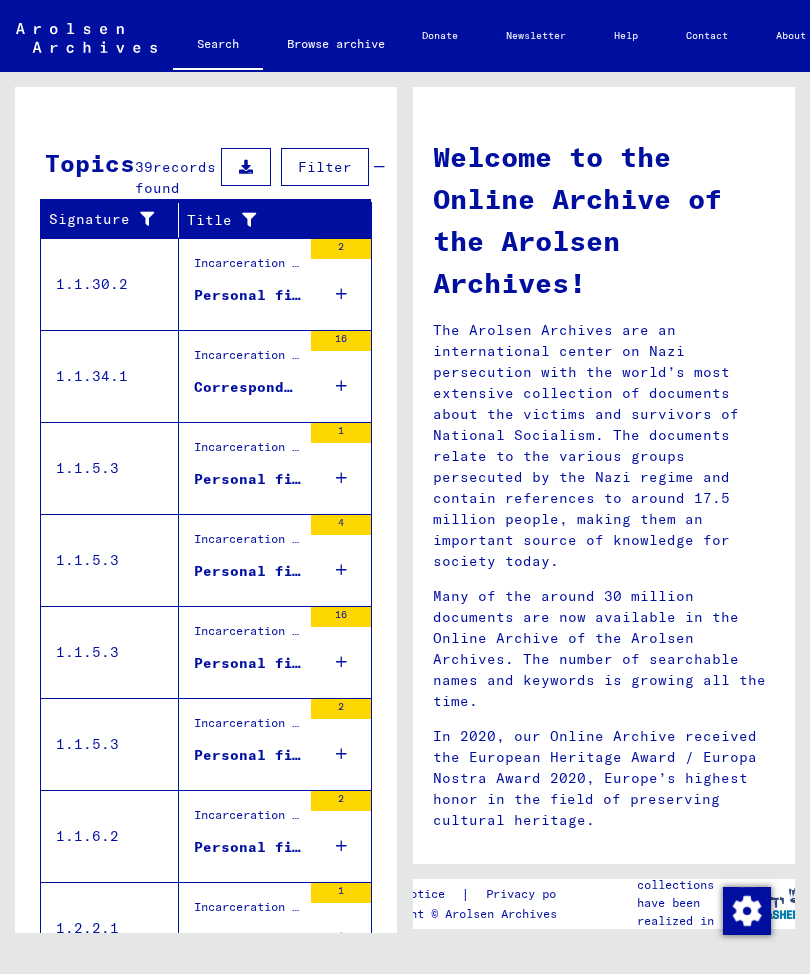 scroll, scrollTop: 223, scrollLeft: 0, axis: vertical 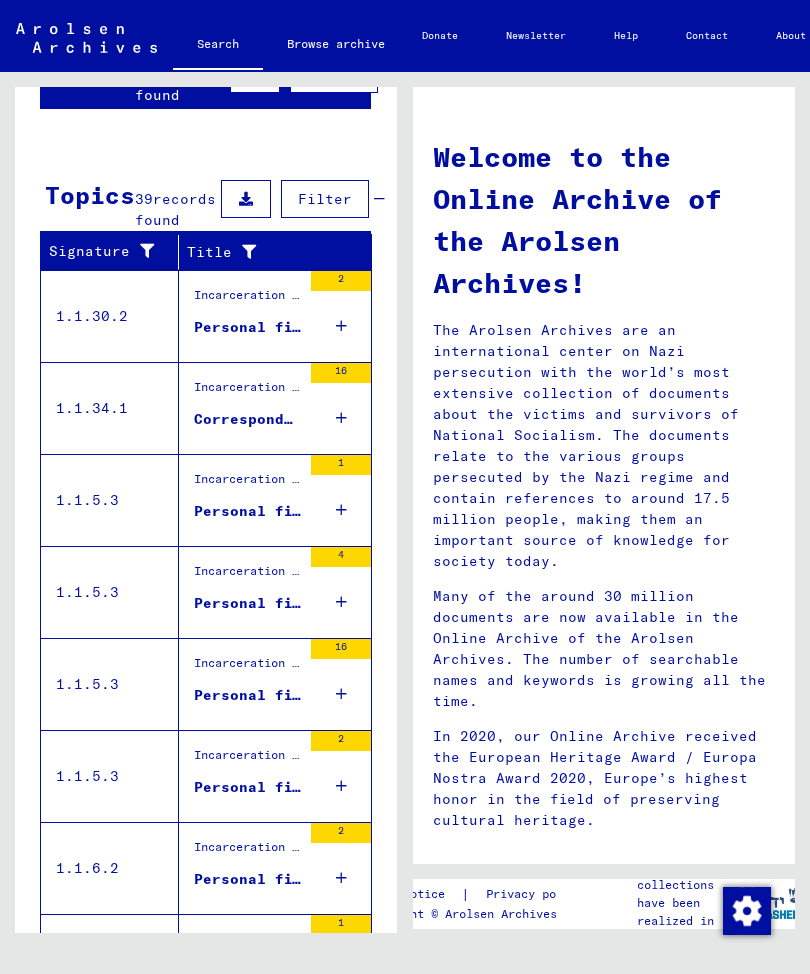 click at bounding box center (333, 386) 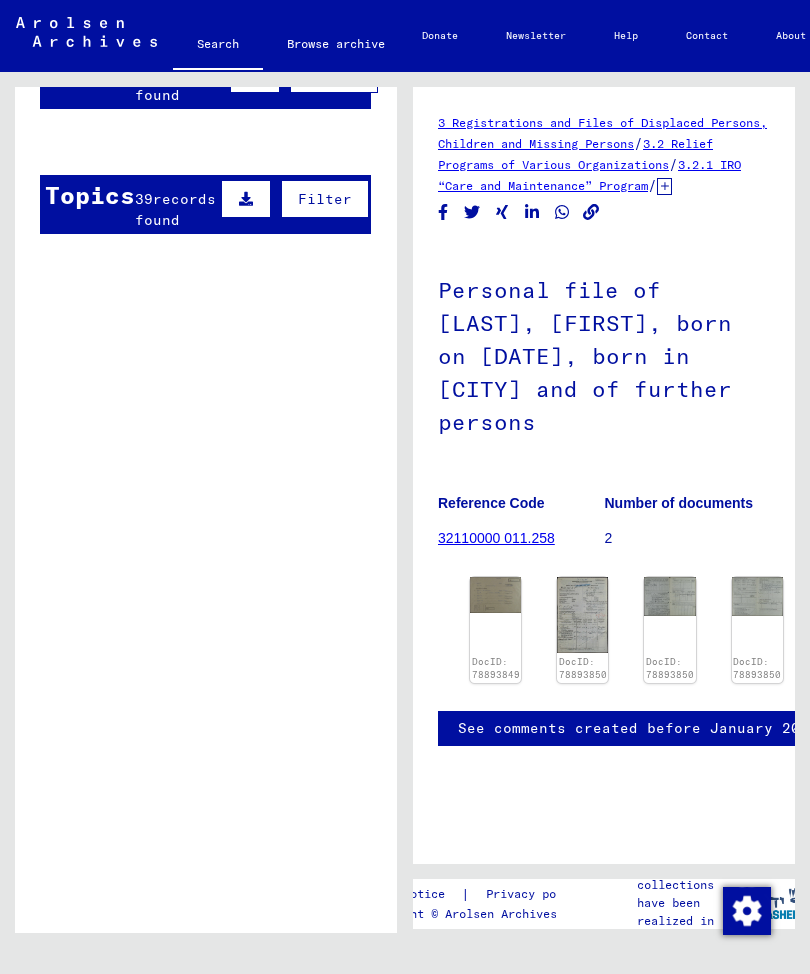 scroll, scrollTop: 0, scrollLeft: 0, axis: both 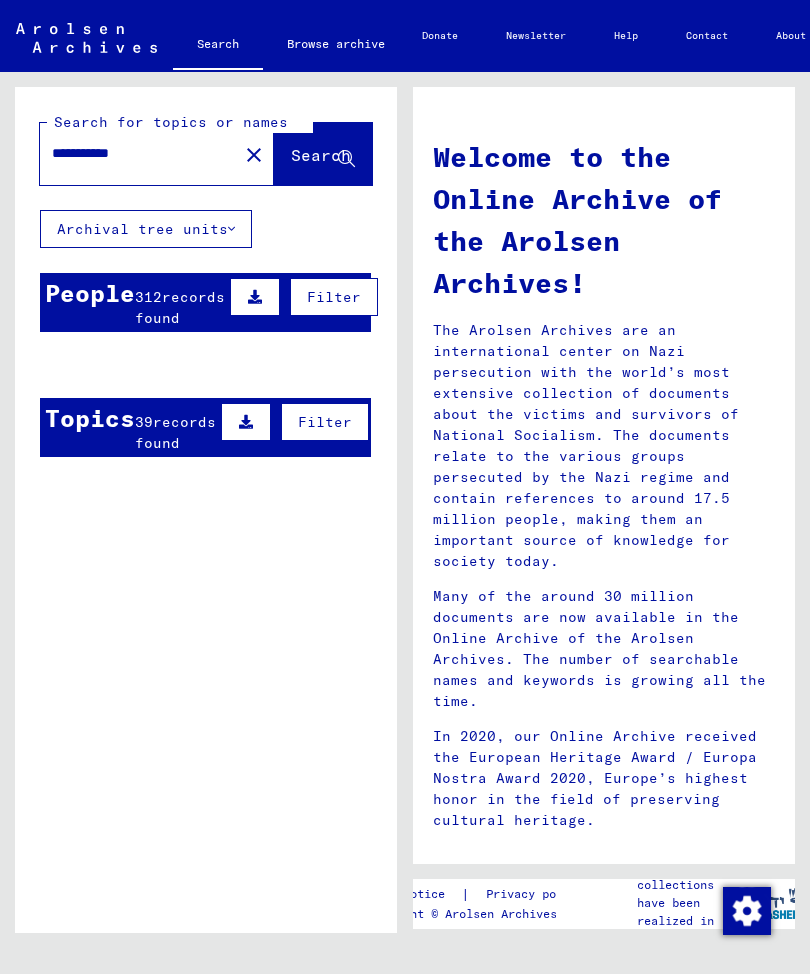click on "[FIRST] [FIRST] [FIRST]" at bounding box center (117, 511) 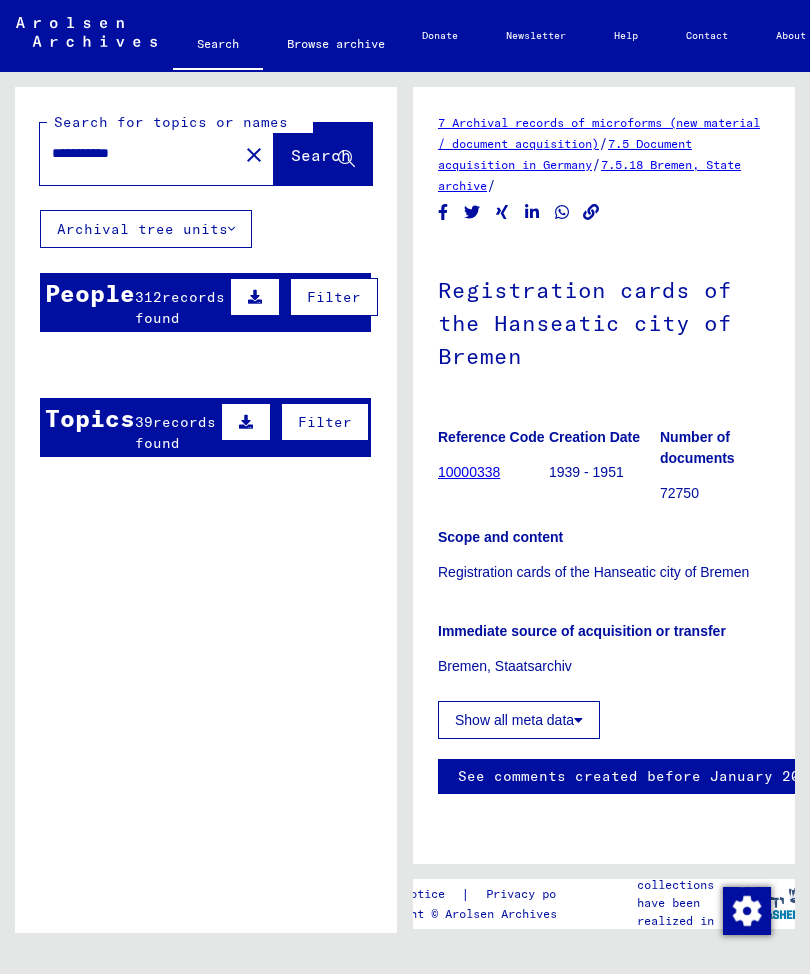 scroll, scrollTop: 0, scrollLeft: 0, axis: both 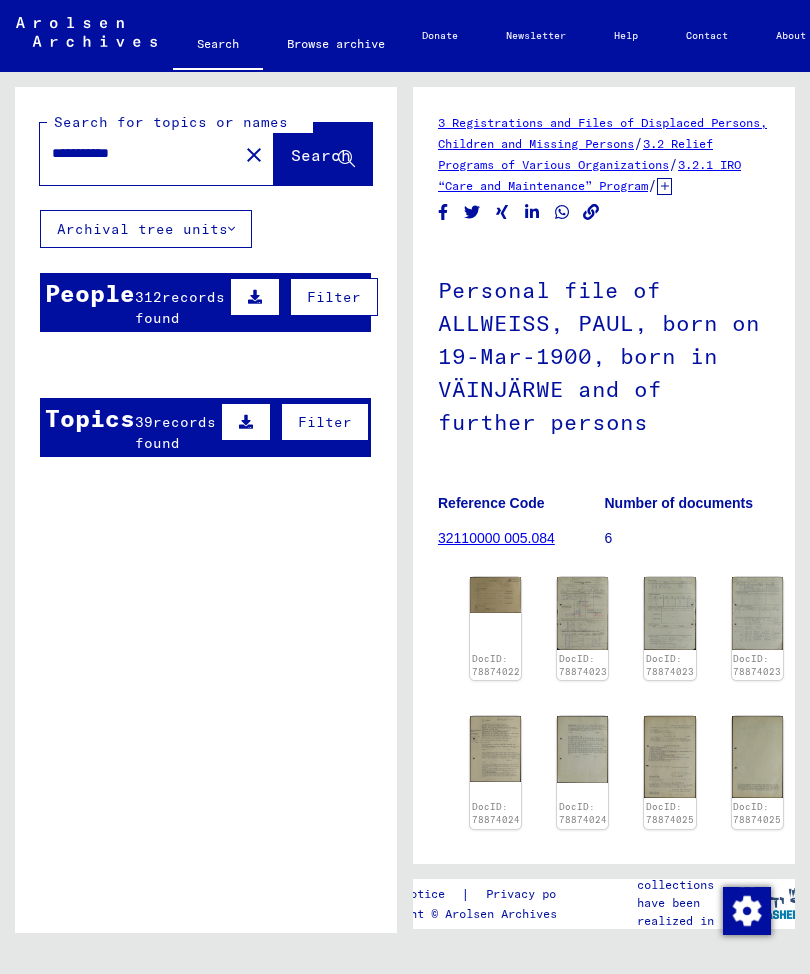 click 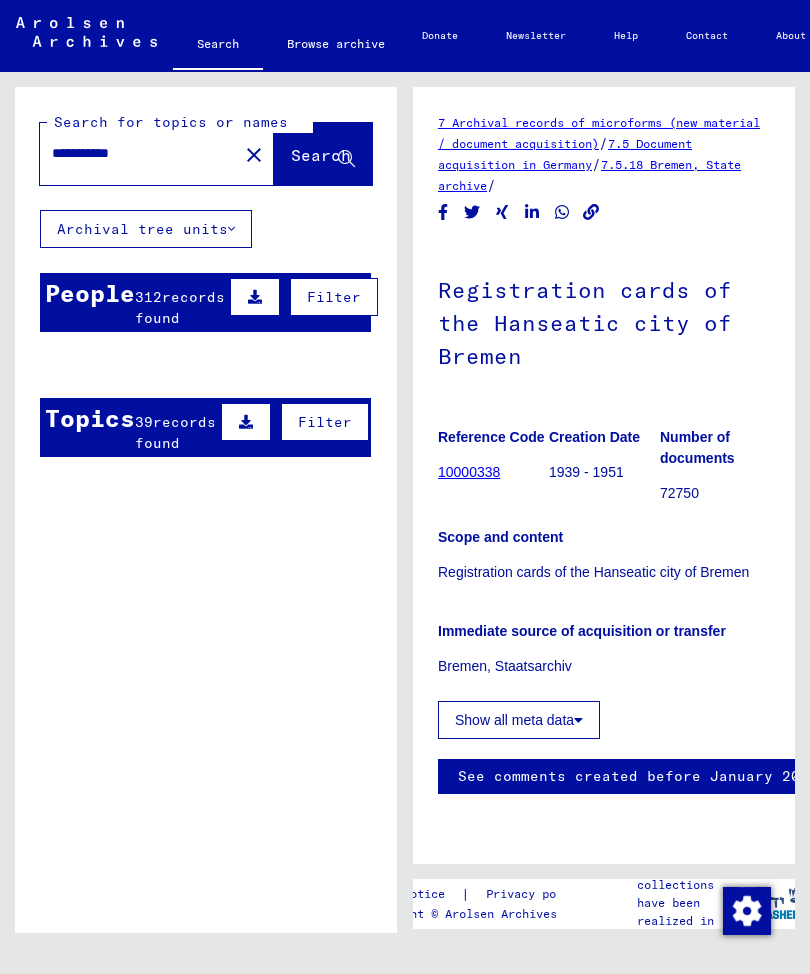 scroll, scrollTop: 0, scrollLeft: 0, axis: both 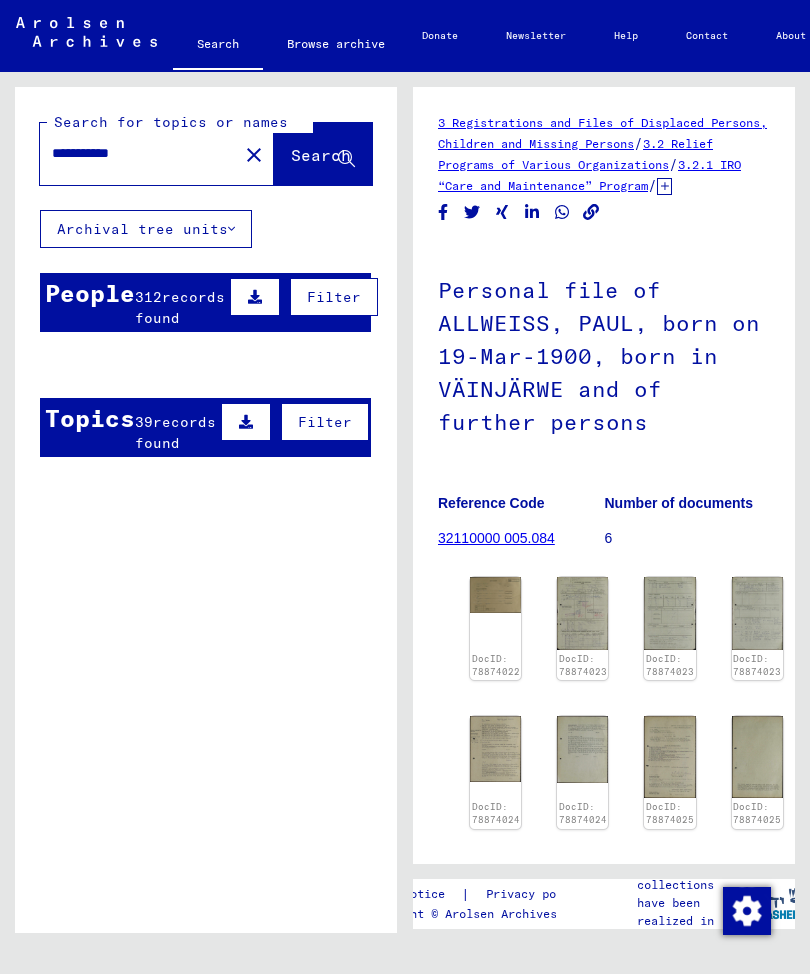 click 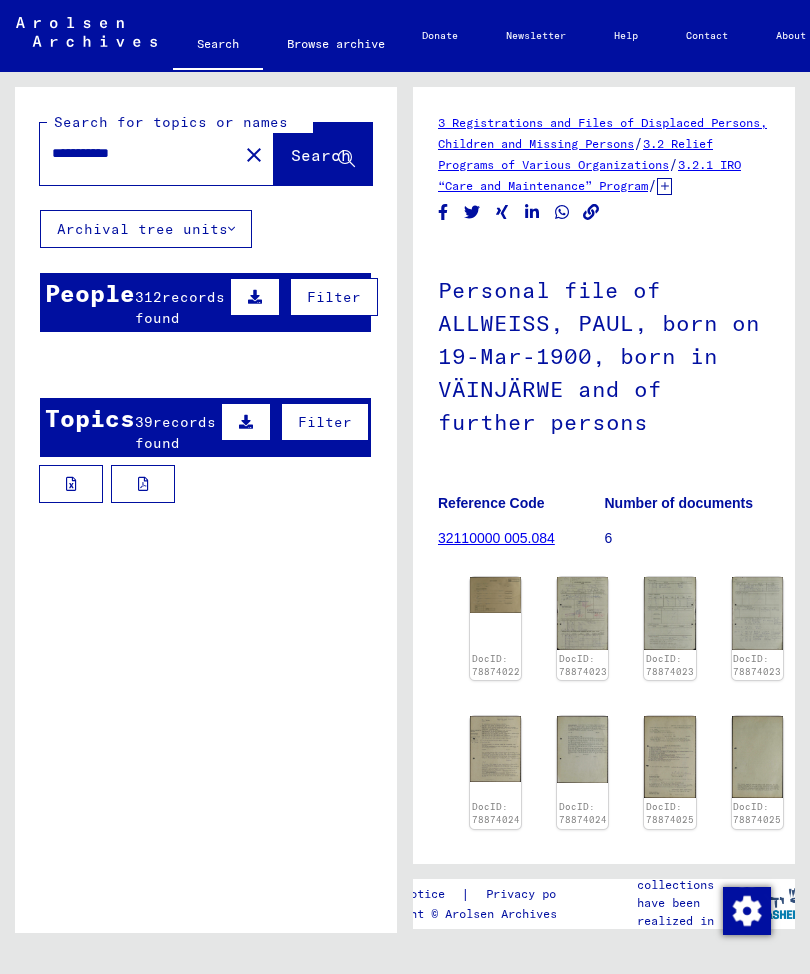 click at bounding box center (143, 484) 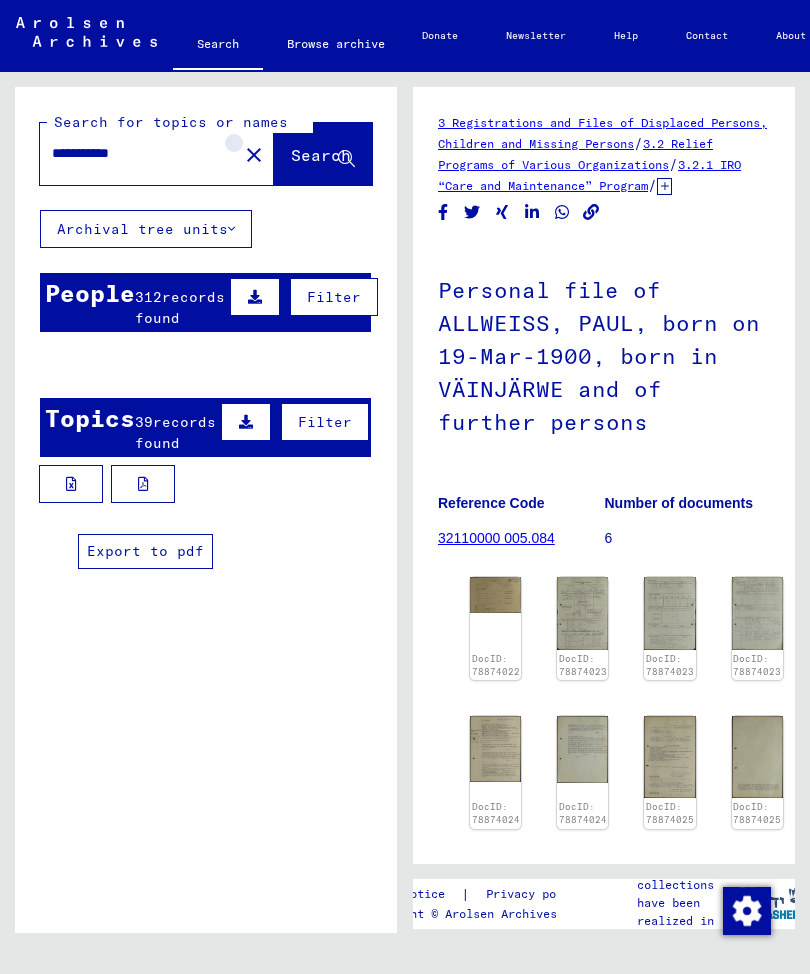 click on "close" 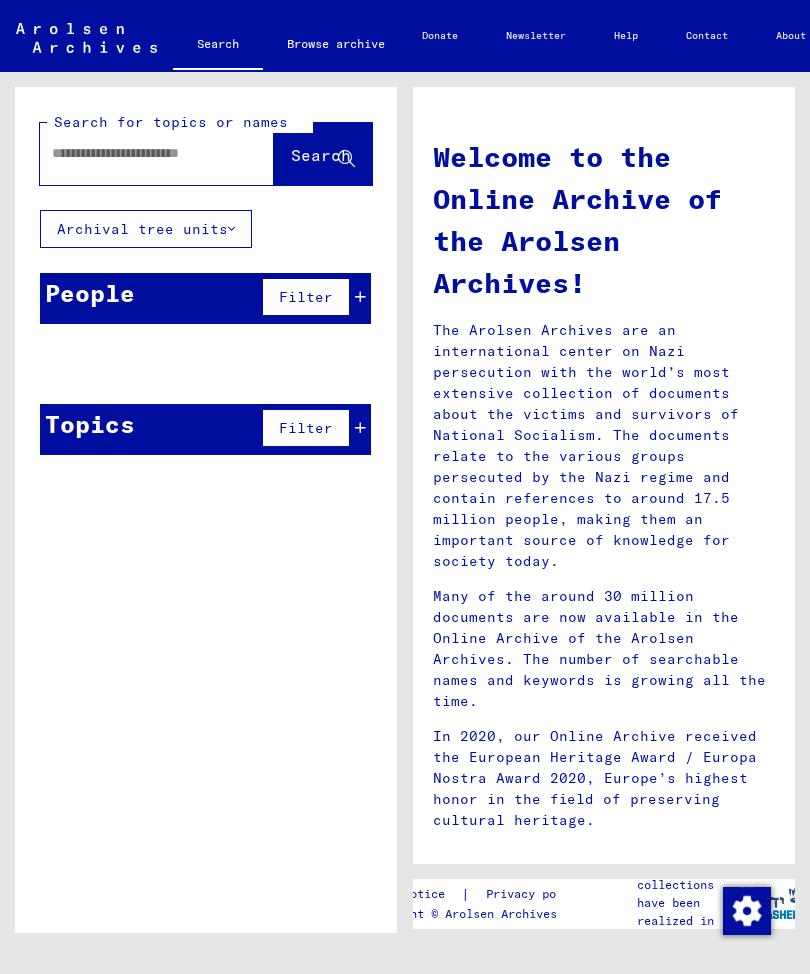 click at bounding box center (133, 153) 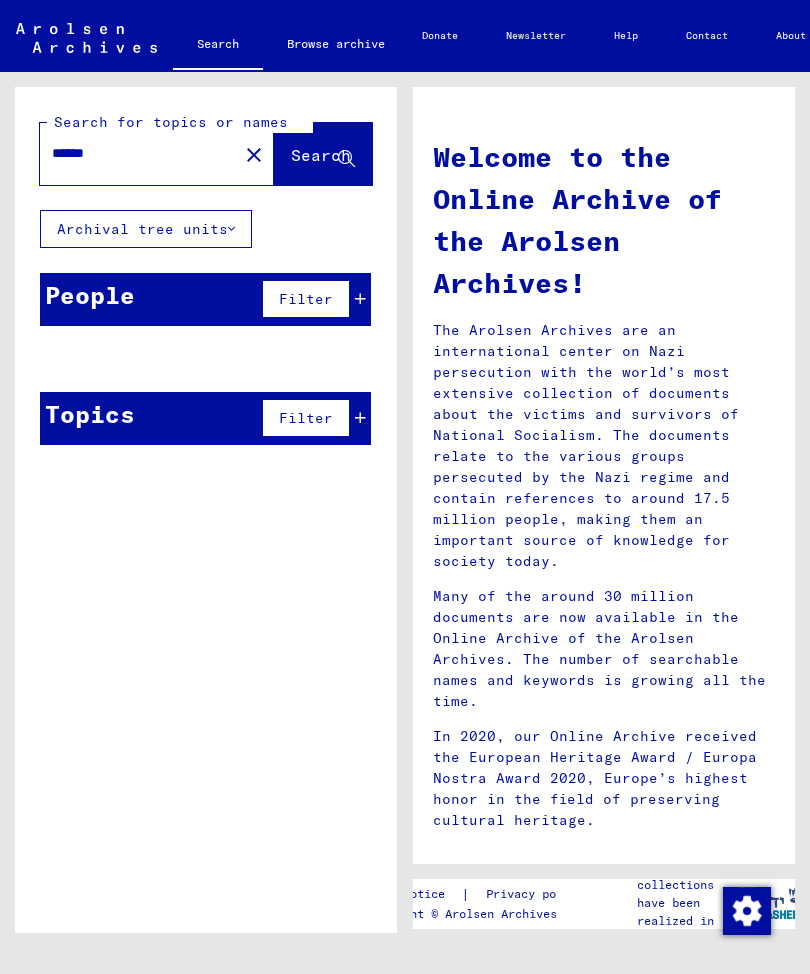 click on "Search" 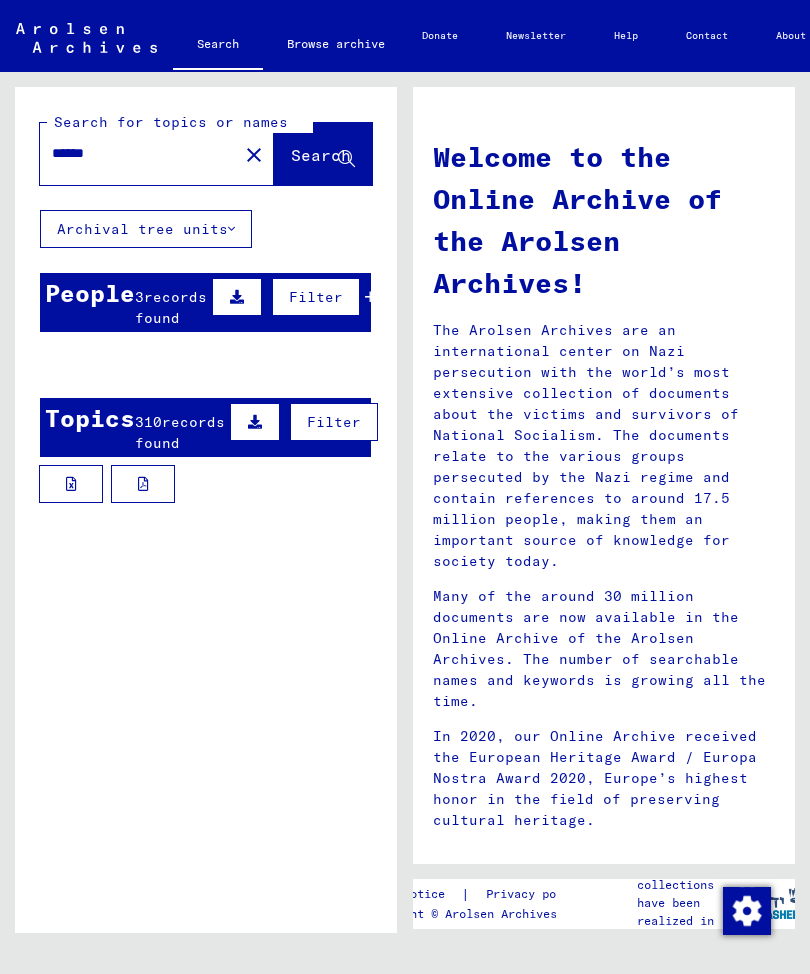 click at bounding box center (168, 511) 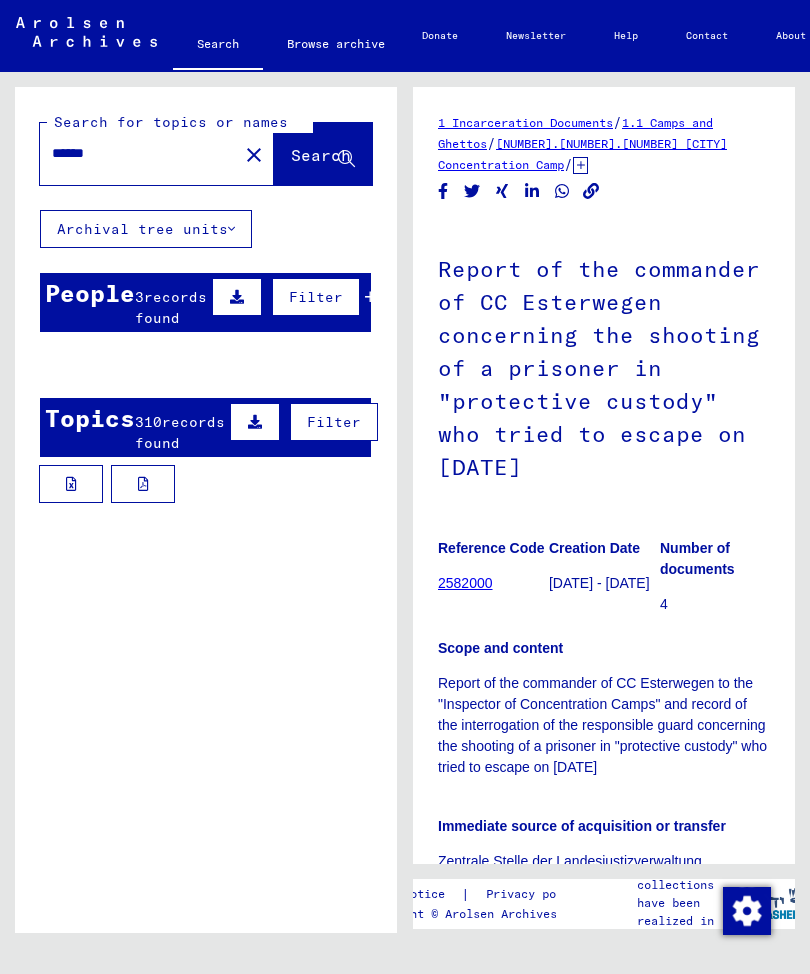 scroll, scrollTop: 0, scrollLeft: 0, axis: both 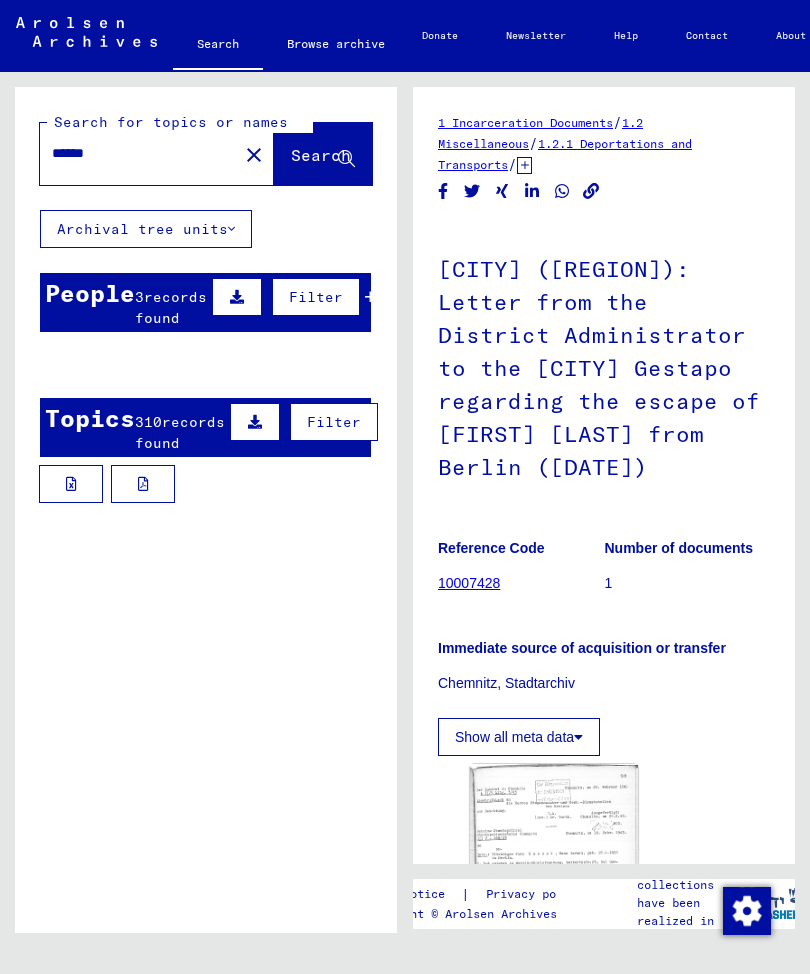 click 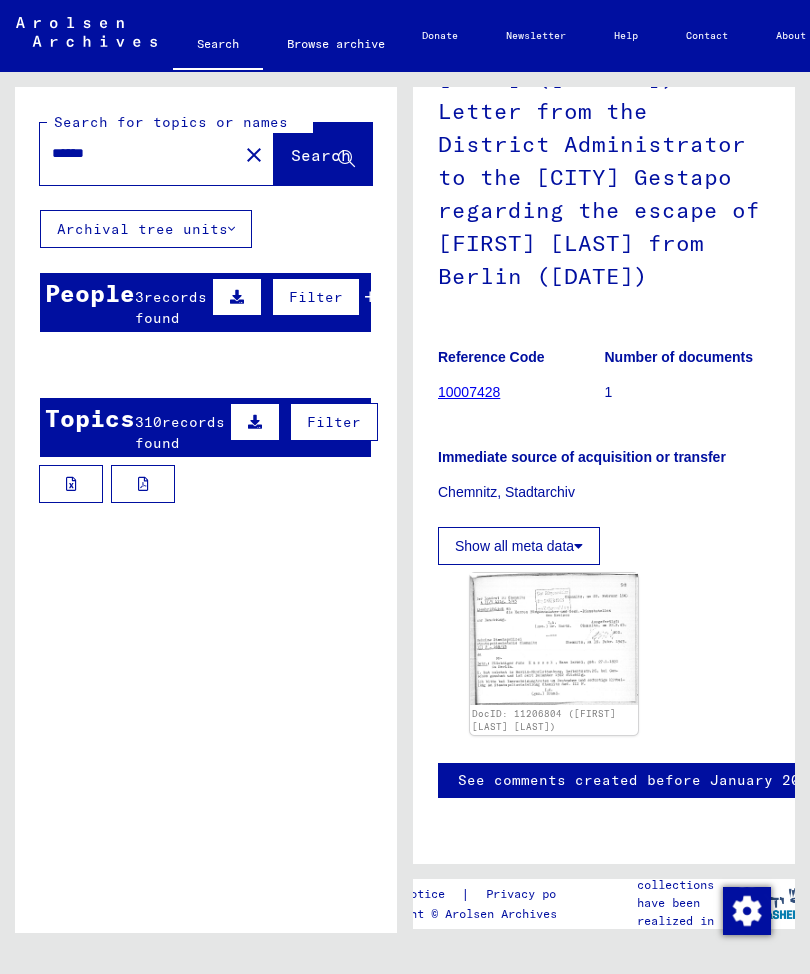 scroll, scrollTop: 208, scrollLeft: 0, axis: vertical 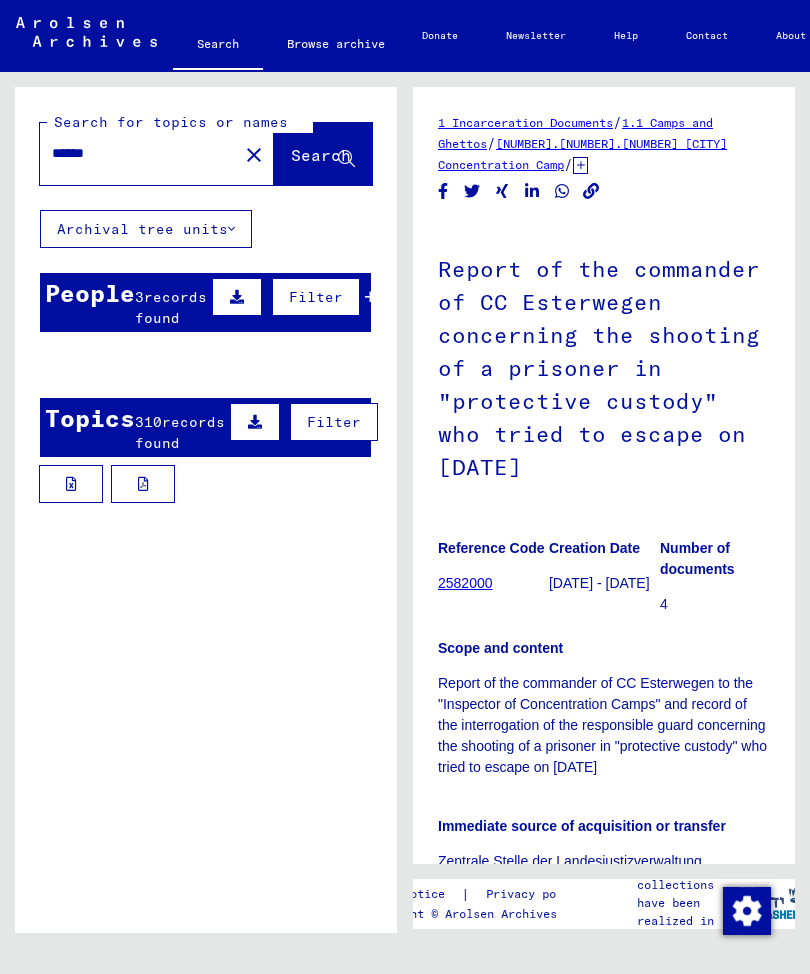 click 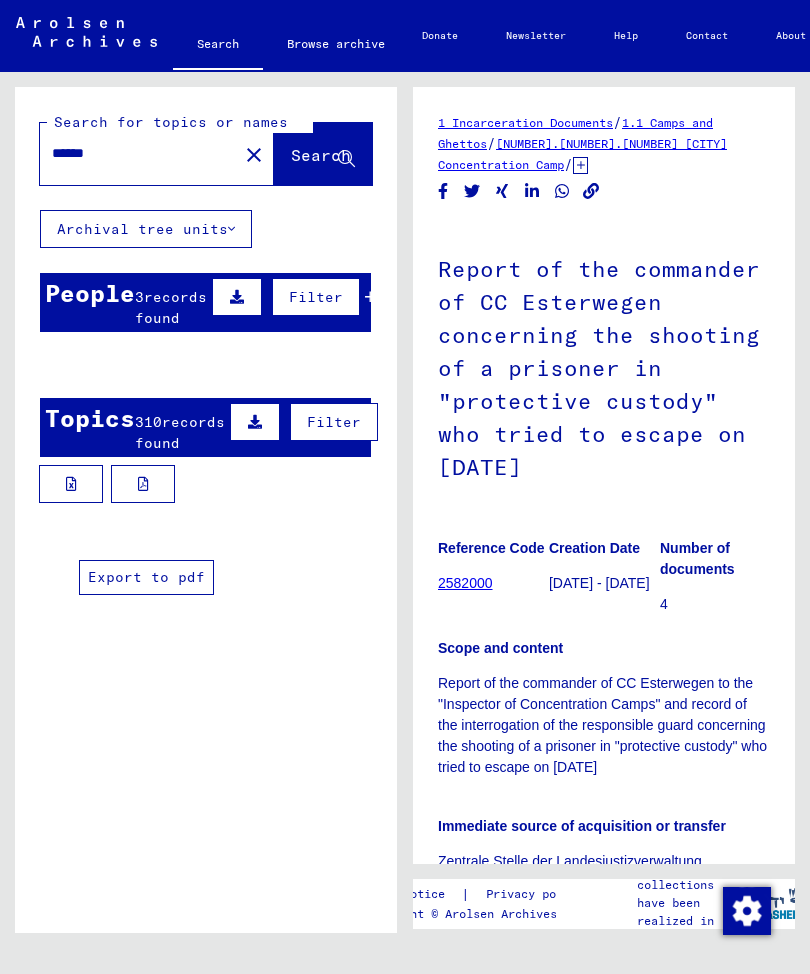 scroll, scrollTop: 0, scrollLeft: 0, axis: both 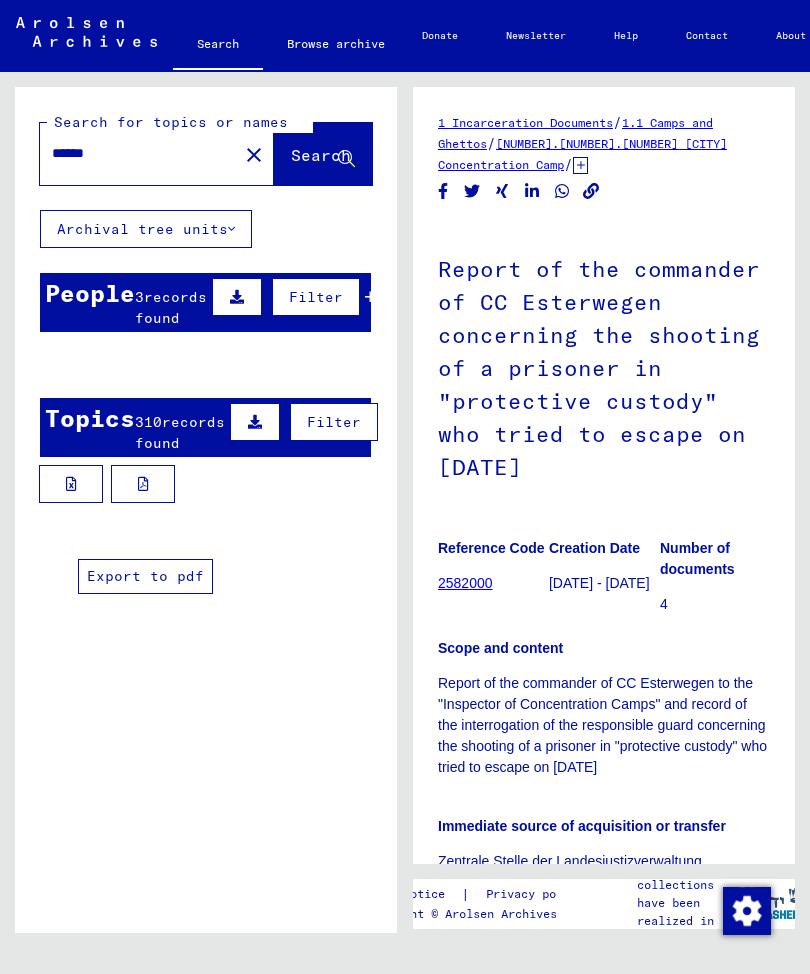 click on "3  records found" at bounding box center [171, 308] 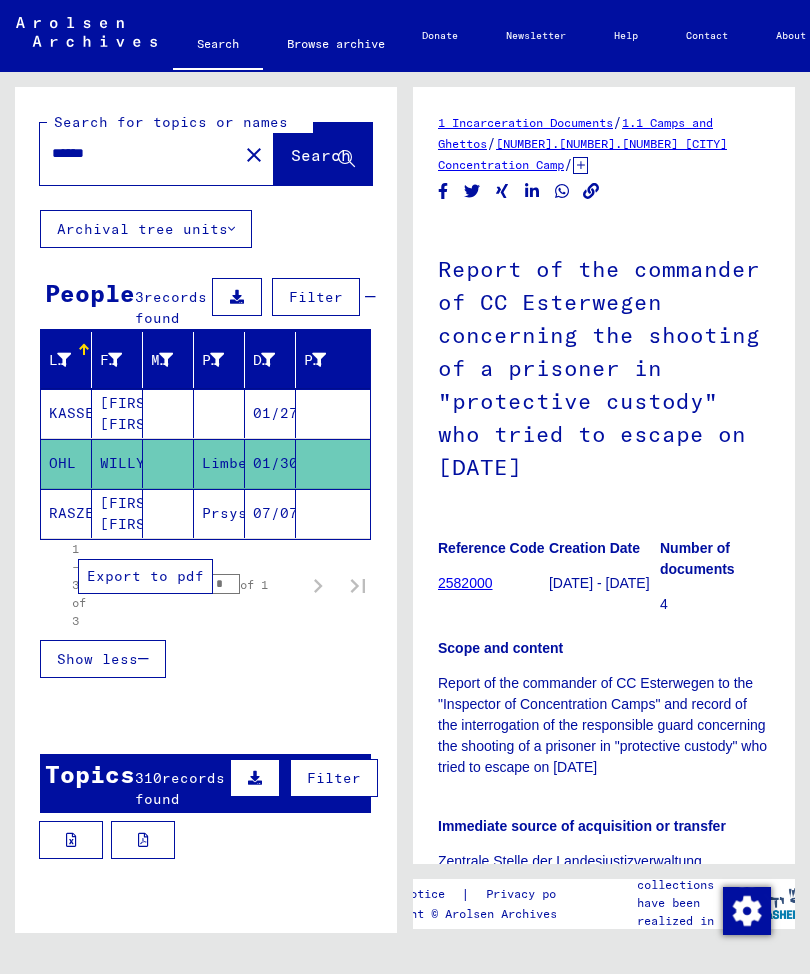 click on "[FIRST] [FIRST]" 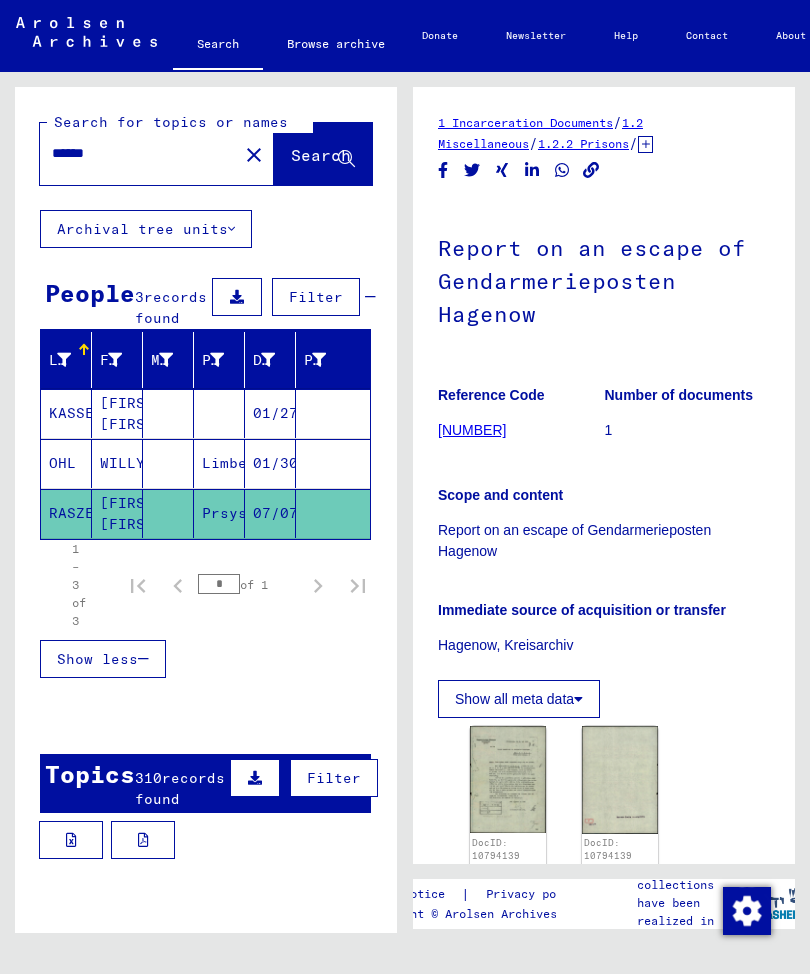 scroll, scrollTop: 0, scrollLeft: 0, axis: both 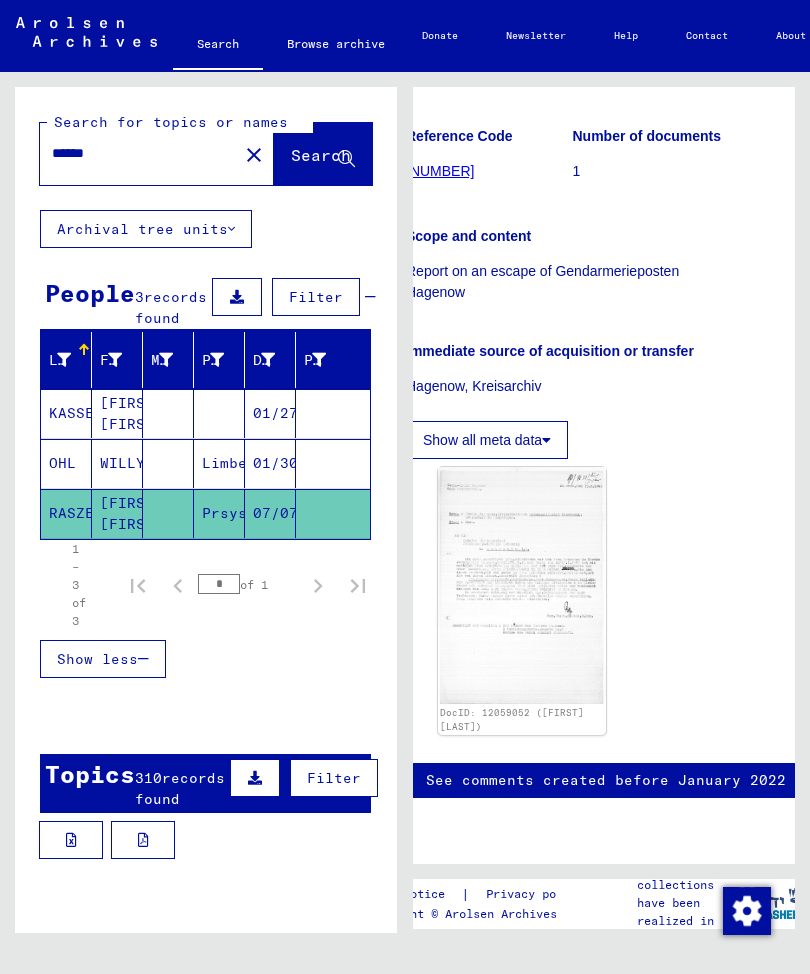 click 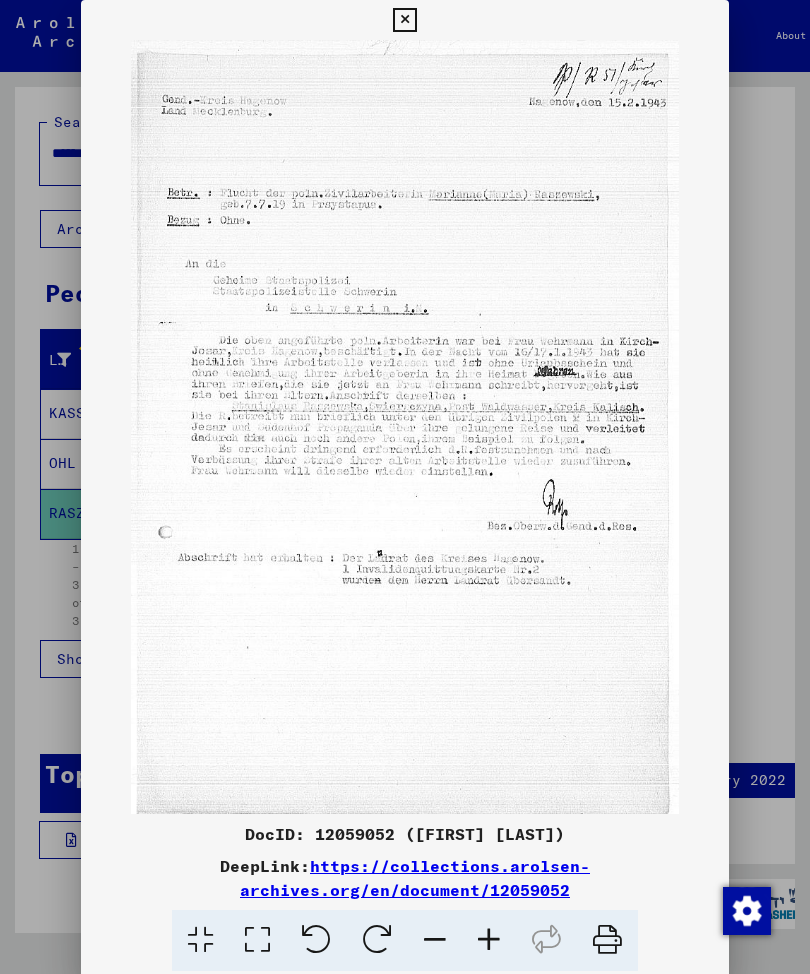 click at bounding box center (405, 487) 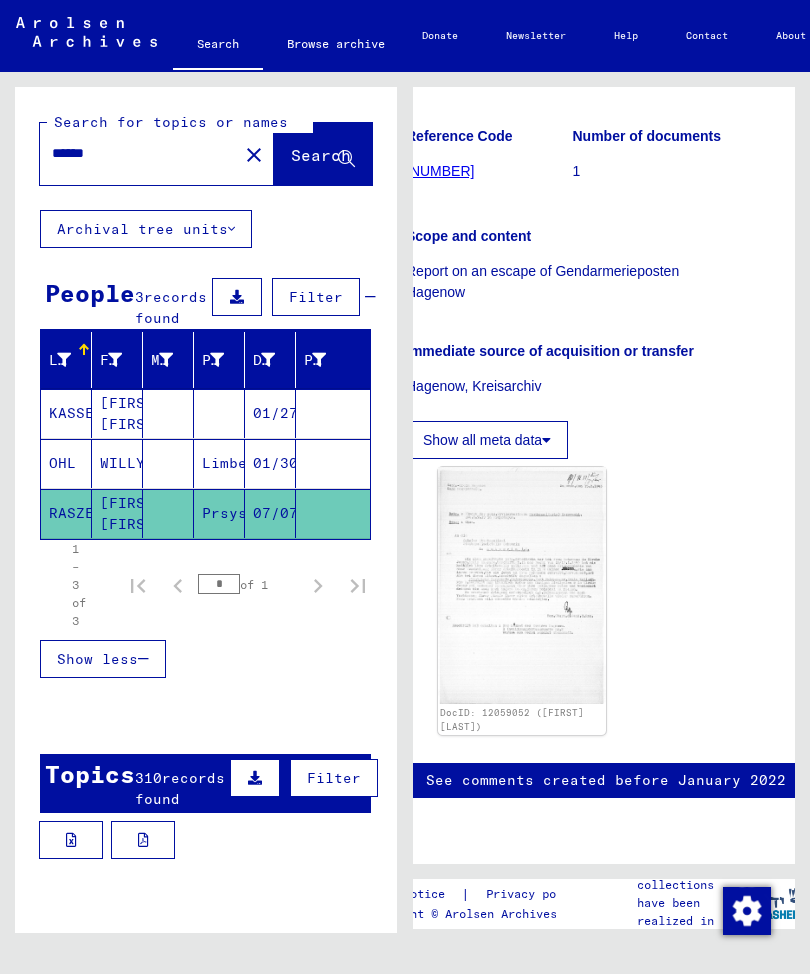 click on "WILLY" at bounding box center (117, 513) 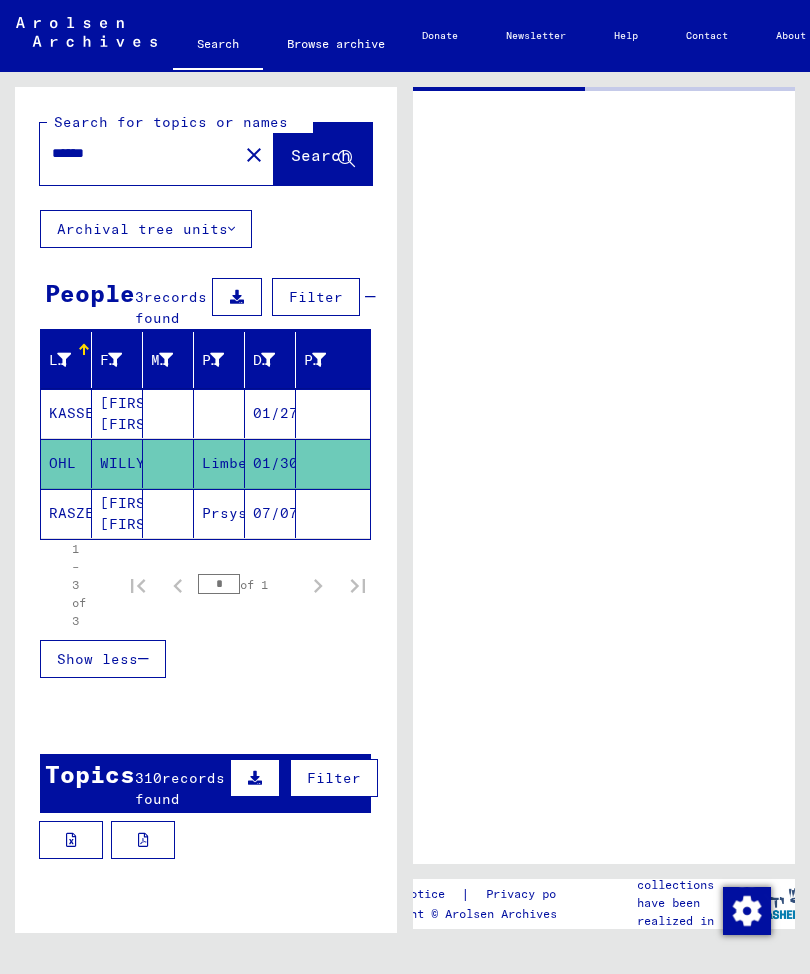 scroll, scrollTop: 0, scrollLeft: 0, axis: both 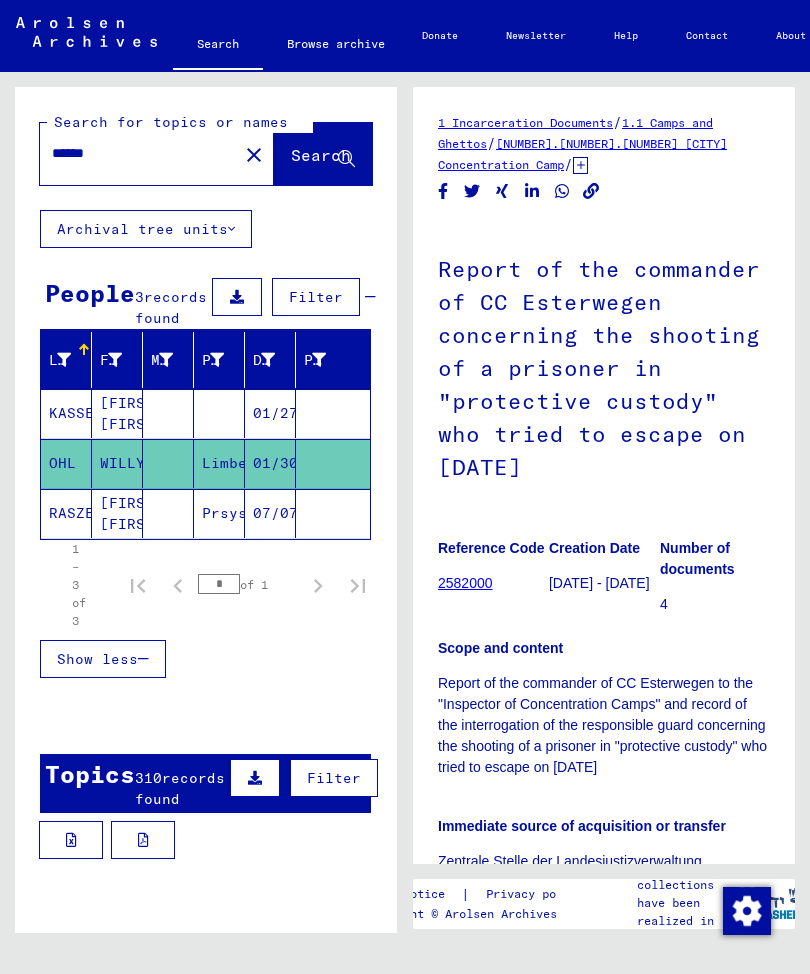 click on "[FIRST] [FIRST]" at bounding box center (117, 463) 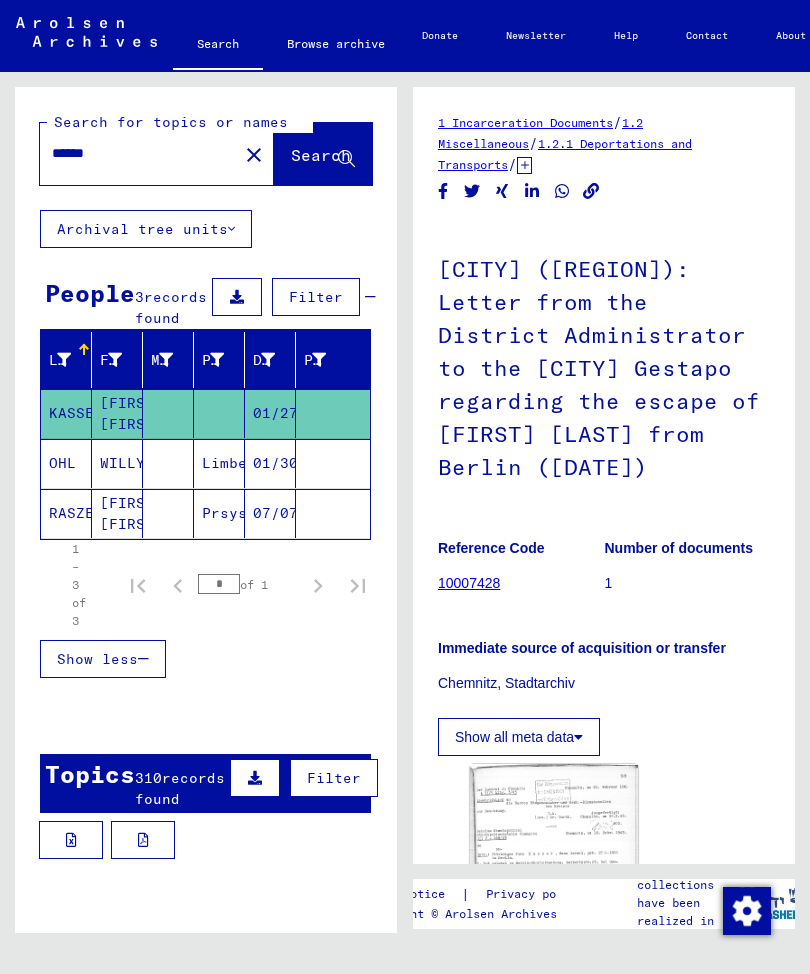 click on "******" at bounding box center (139, 153) 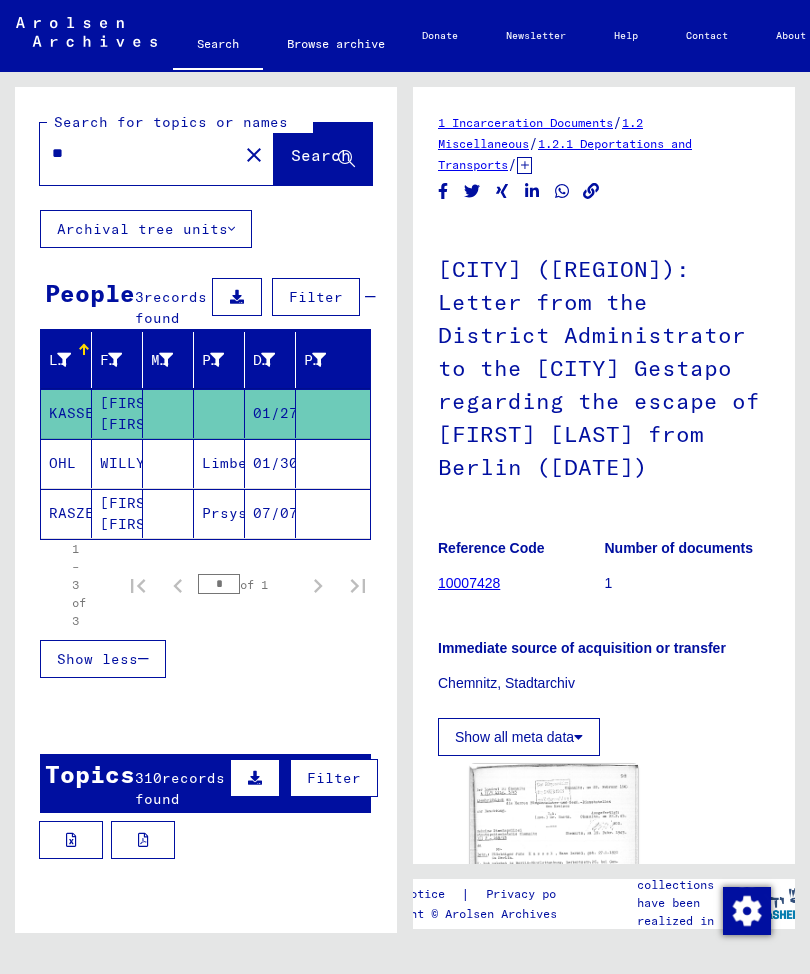 type on "*" 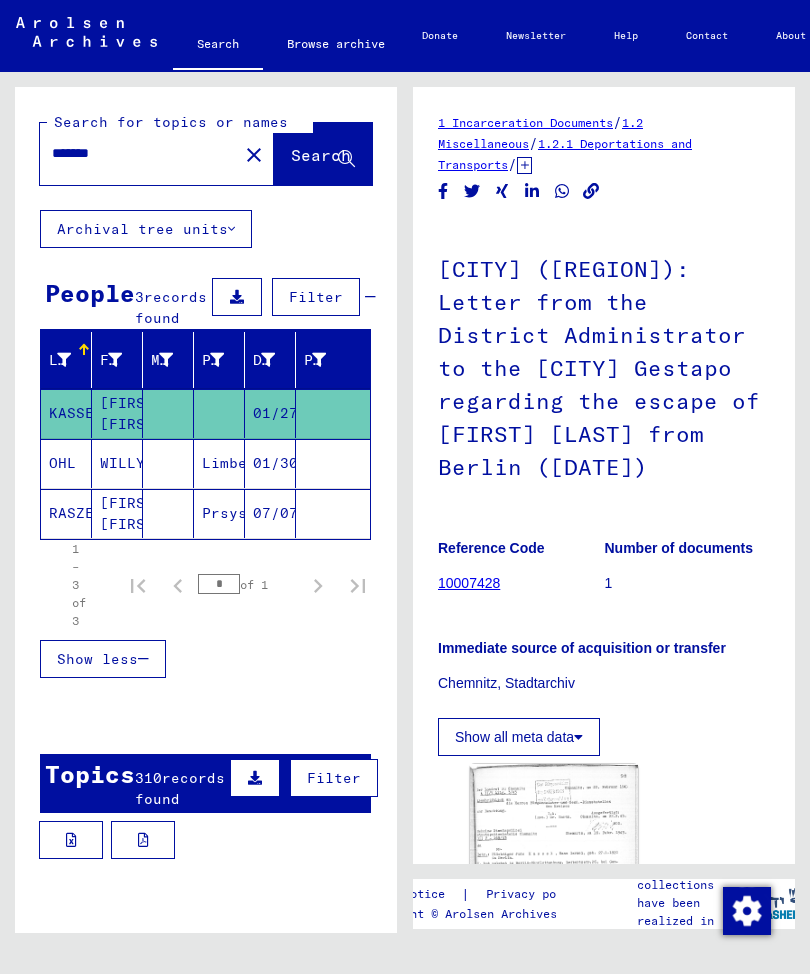 type on "*******" 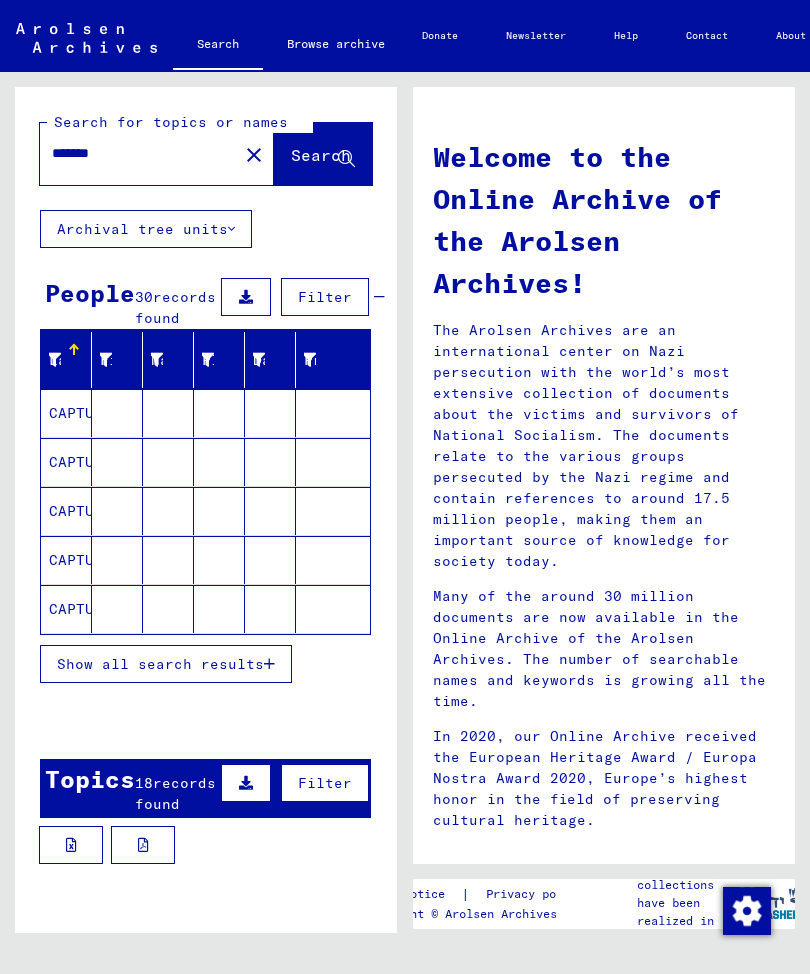 click on "CAPTURE" at bounding box center [66, 462] 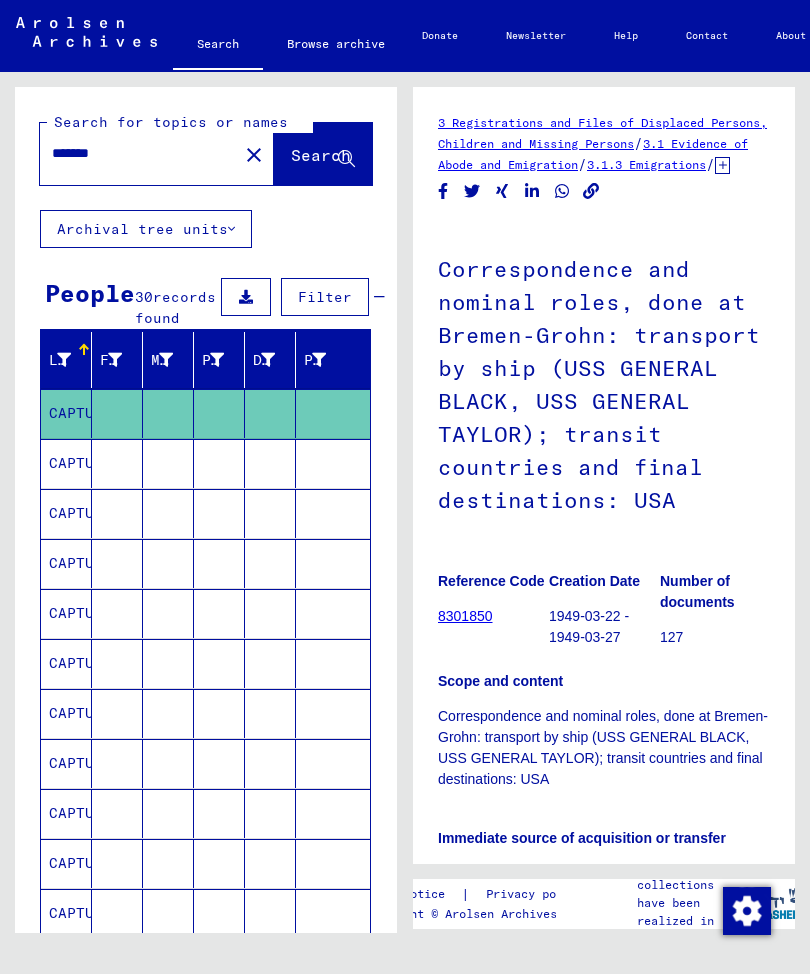 scroll, scrollTop: 0, scrollLeft: 0, axis: both 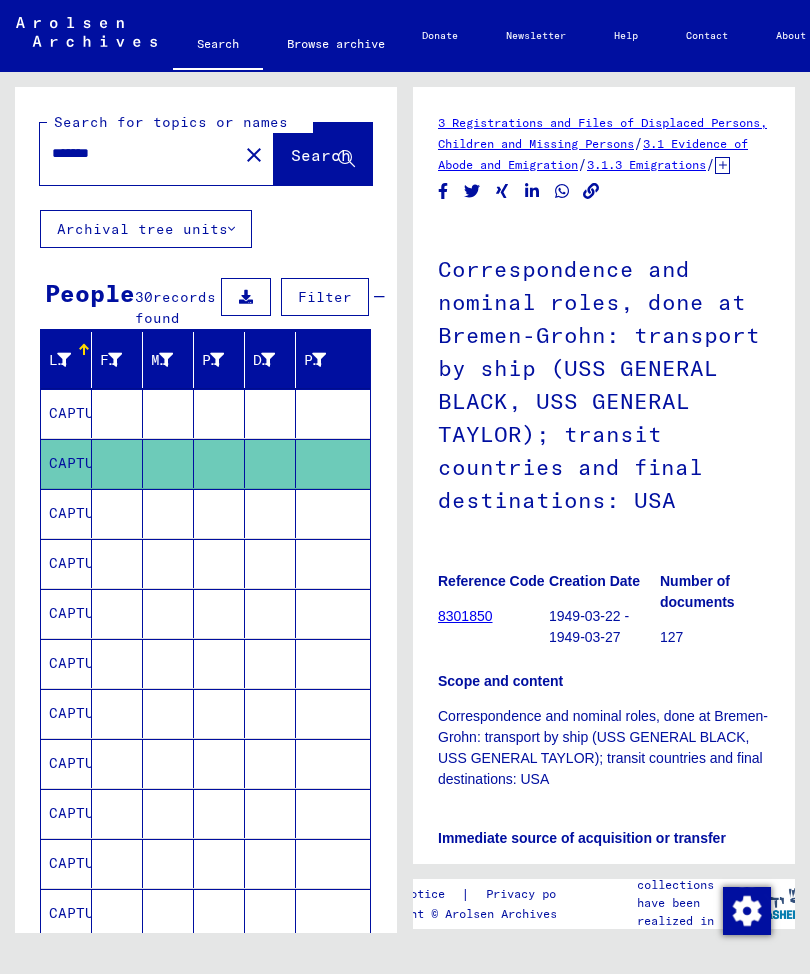 click on "CAPTURE" at bounding box center (66, 563) 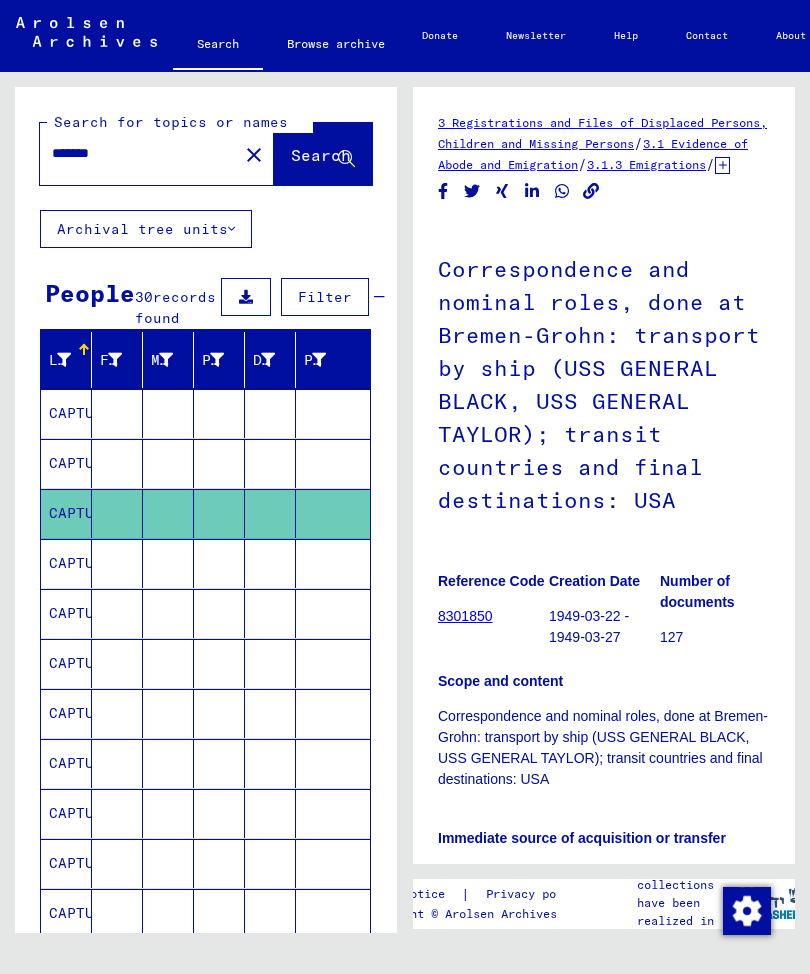scroll, scrollTop: 0, scrollLeft: 0, axis: both 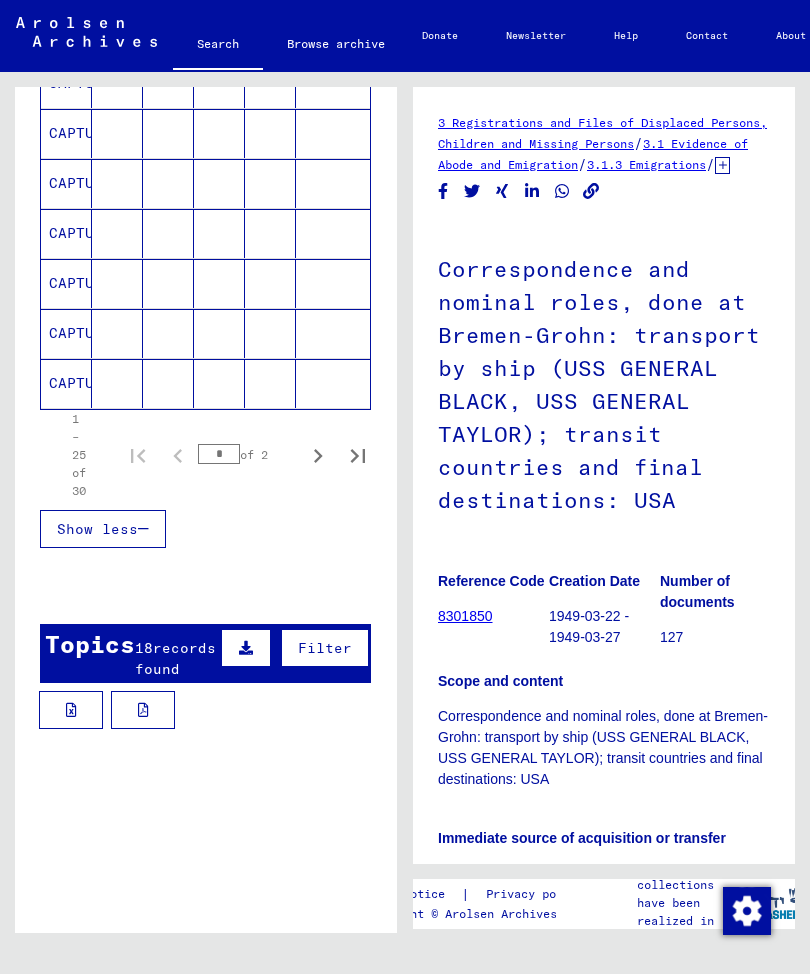 click 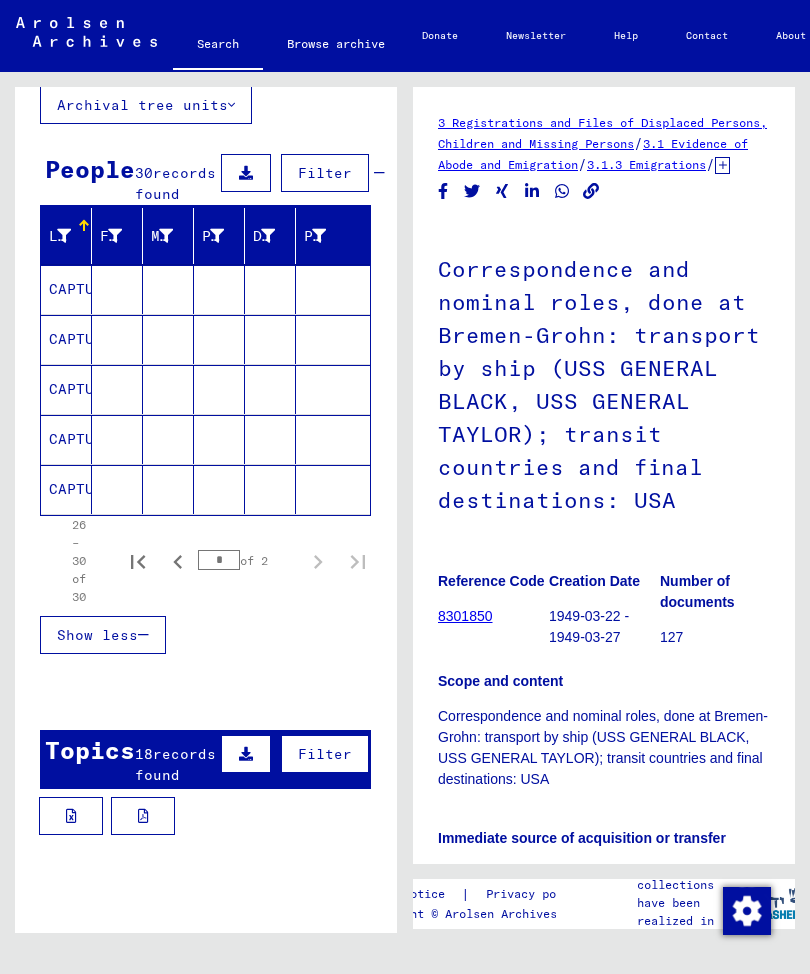 scroll, scrollTop: 117, scrollLeft: 0, axis: vertical 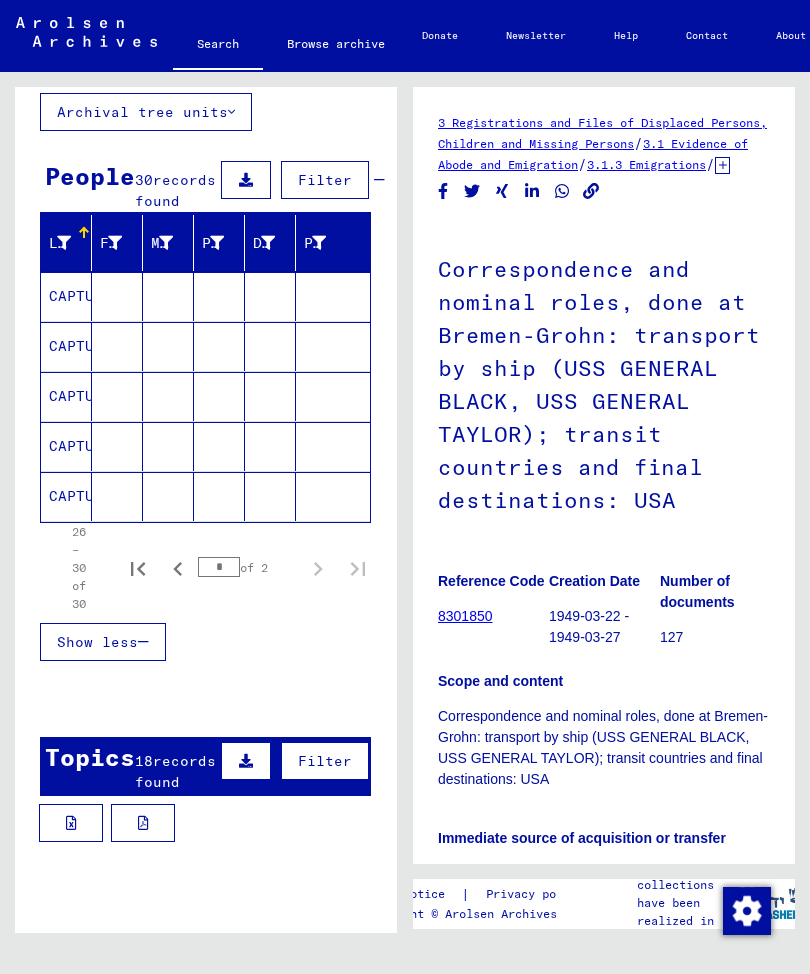 click on "CAPTURE" 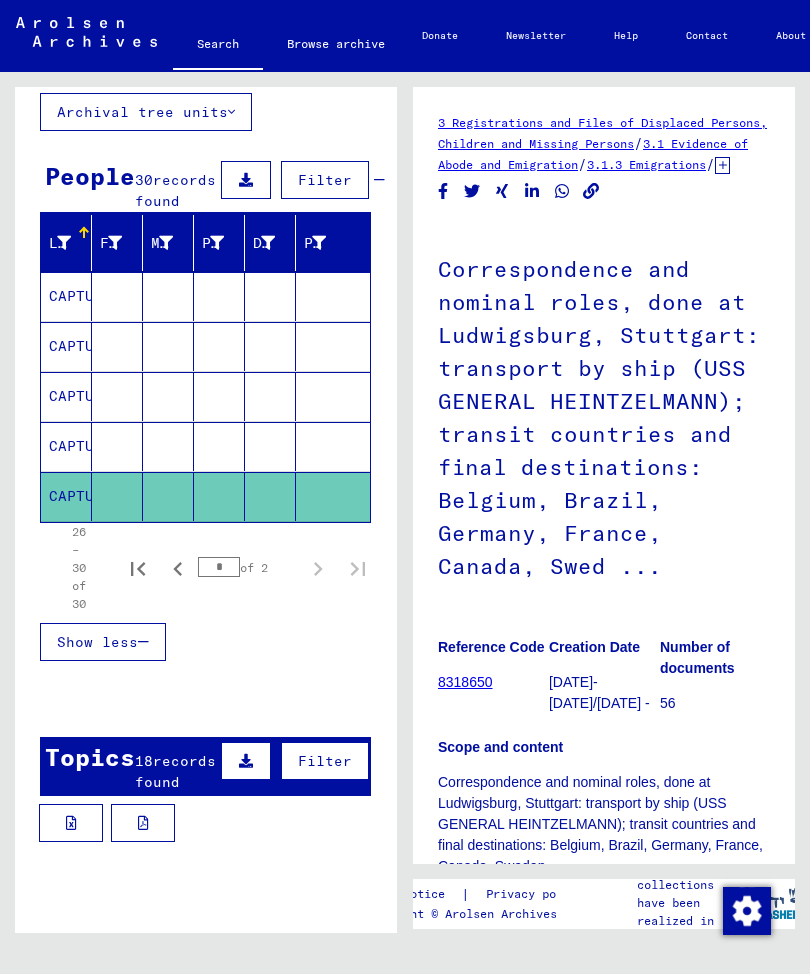scroll, scrollTop: 0, scrollLeft: 0, axis: both 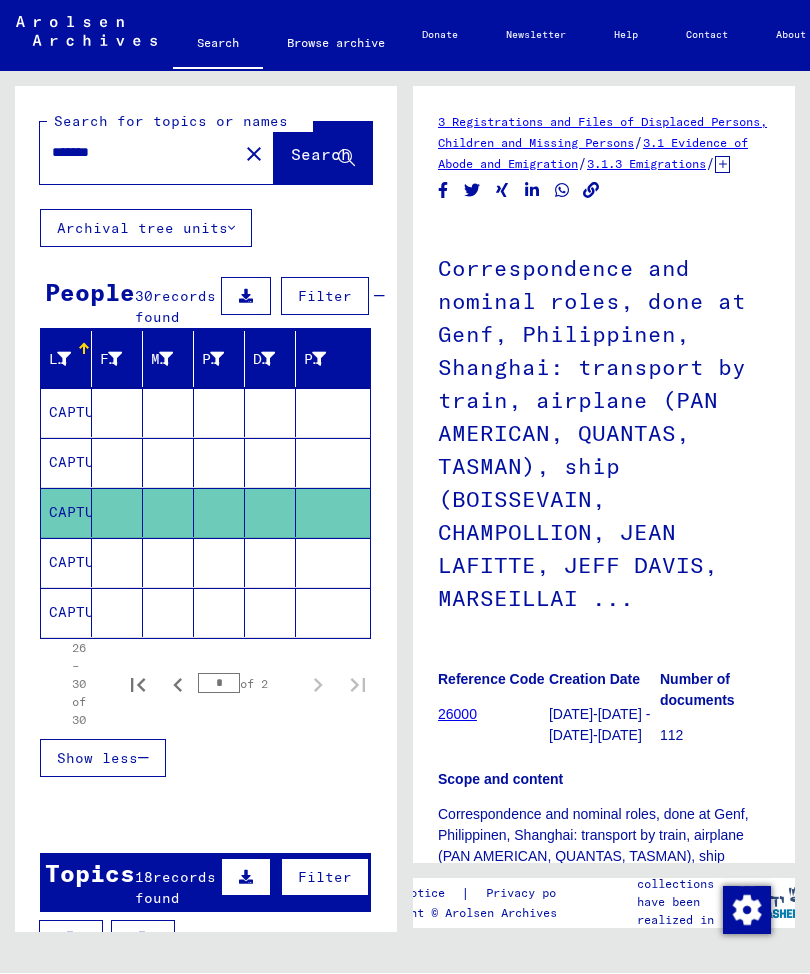 click on "*******" at bounding box center [139, 153] 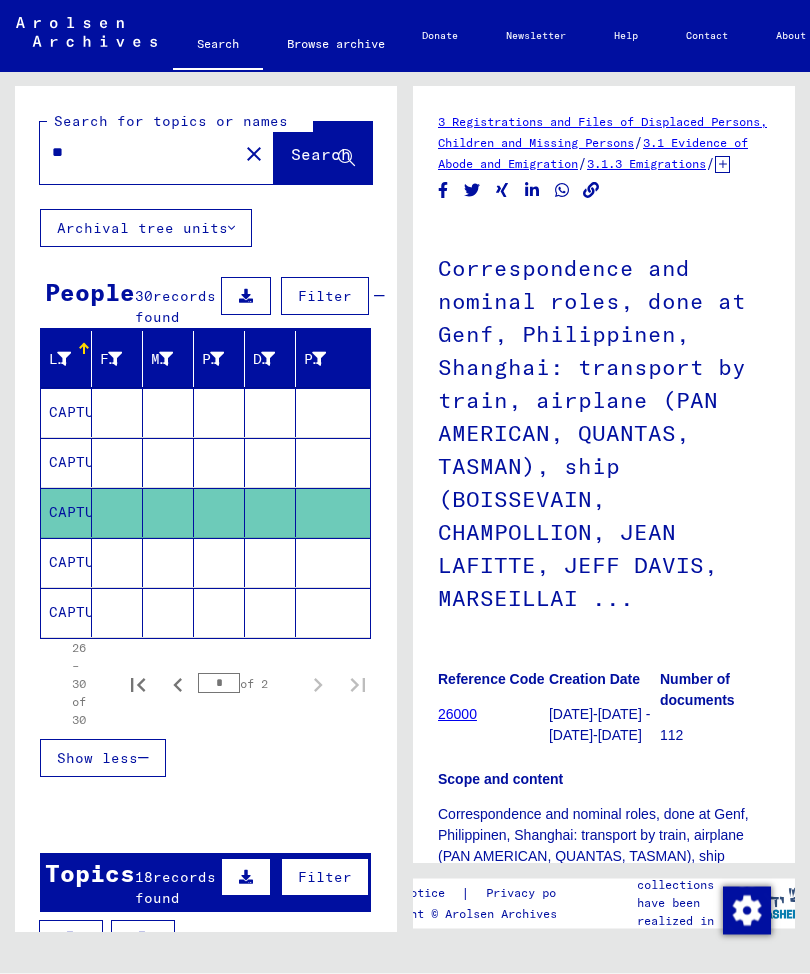 type on "*" 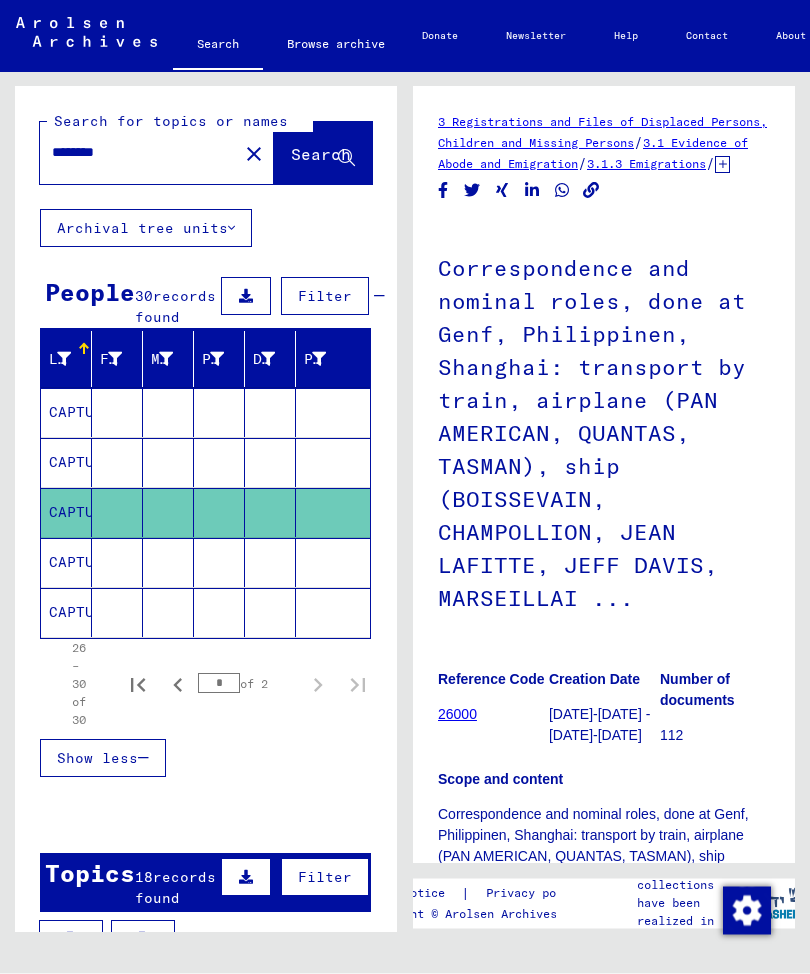 type on "********" 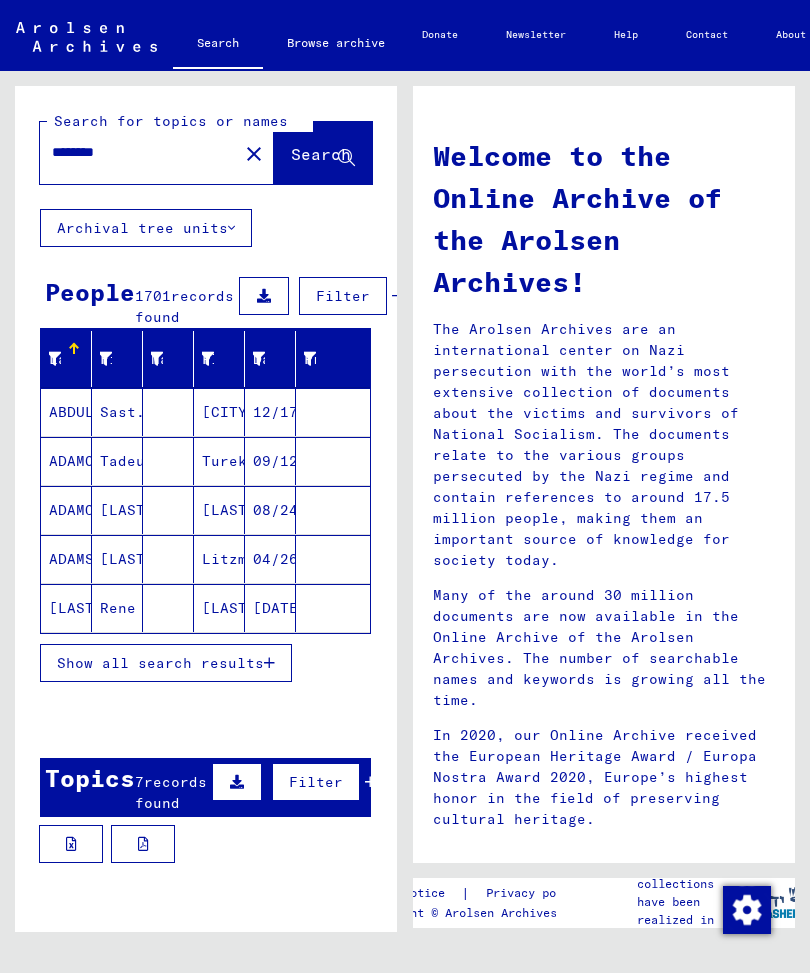 click on "Show all search results" at bounding box center [160, 664] 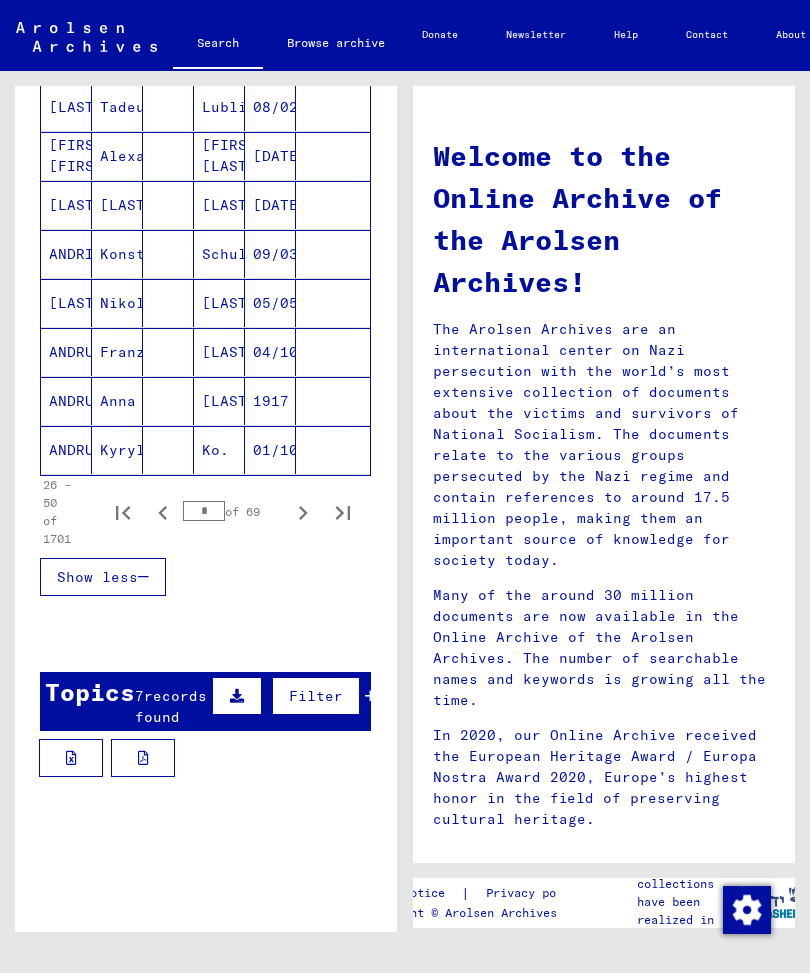 scroll, scrollTop: 1139, scrollLeft: 0, axis: vertical 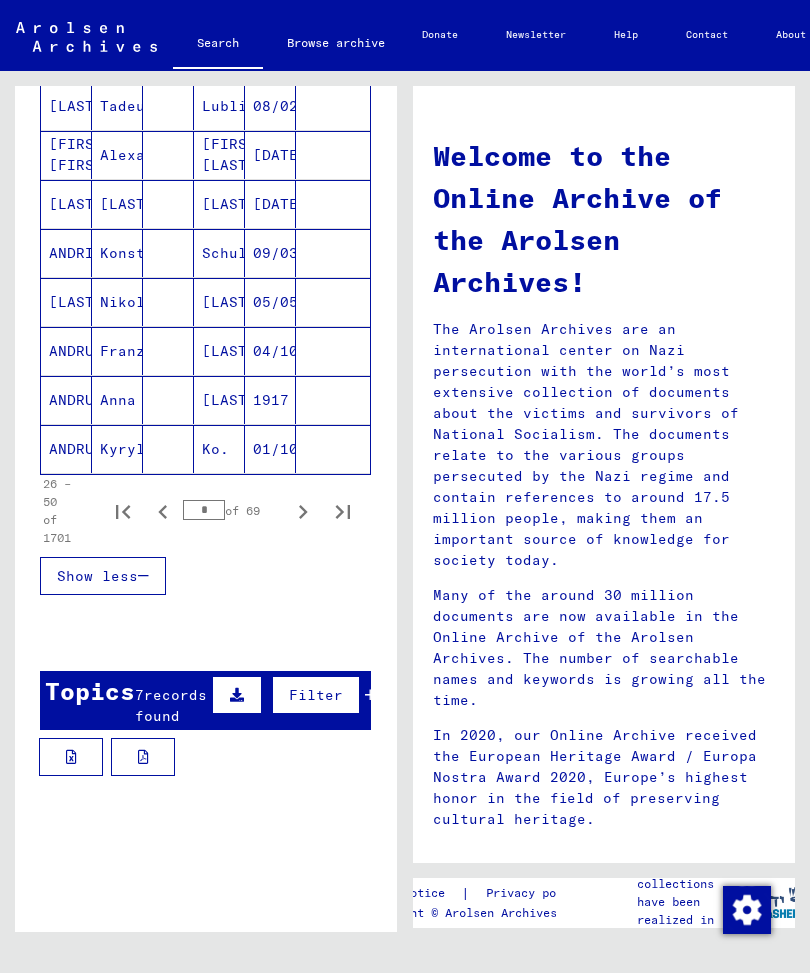 click at bounding box center [237, 696] 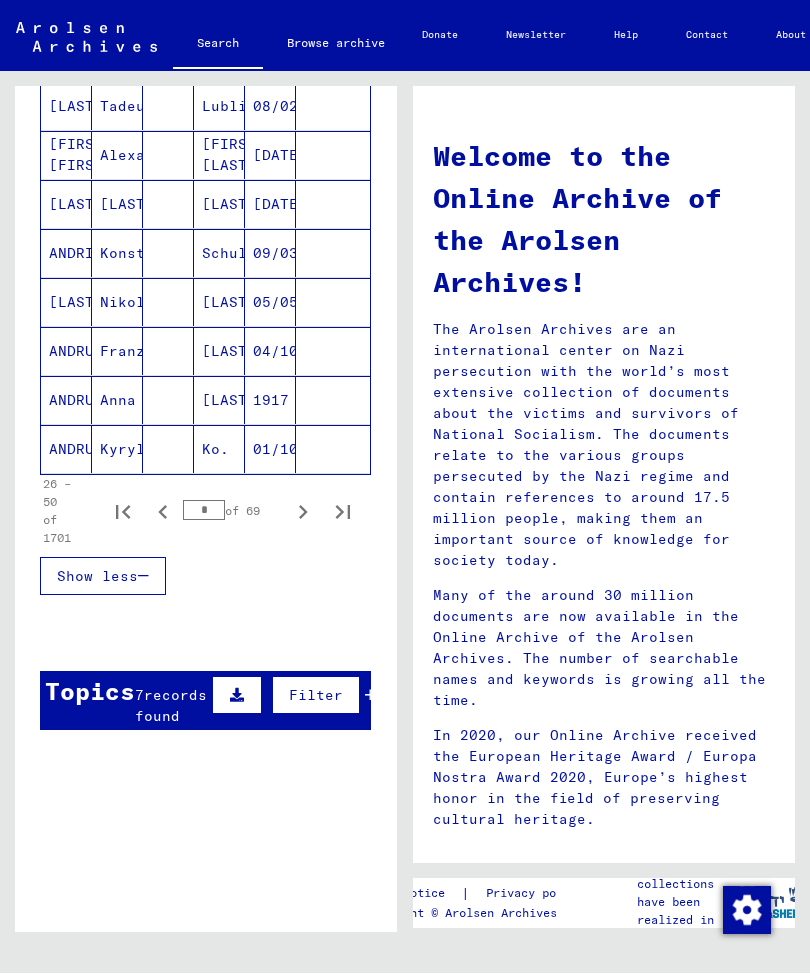 click at bounding box center (237, 696) 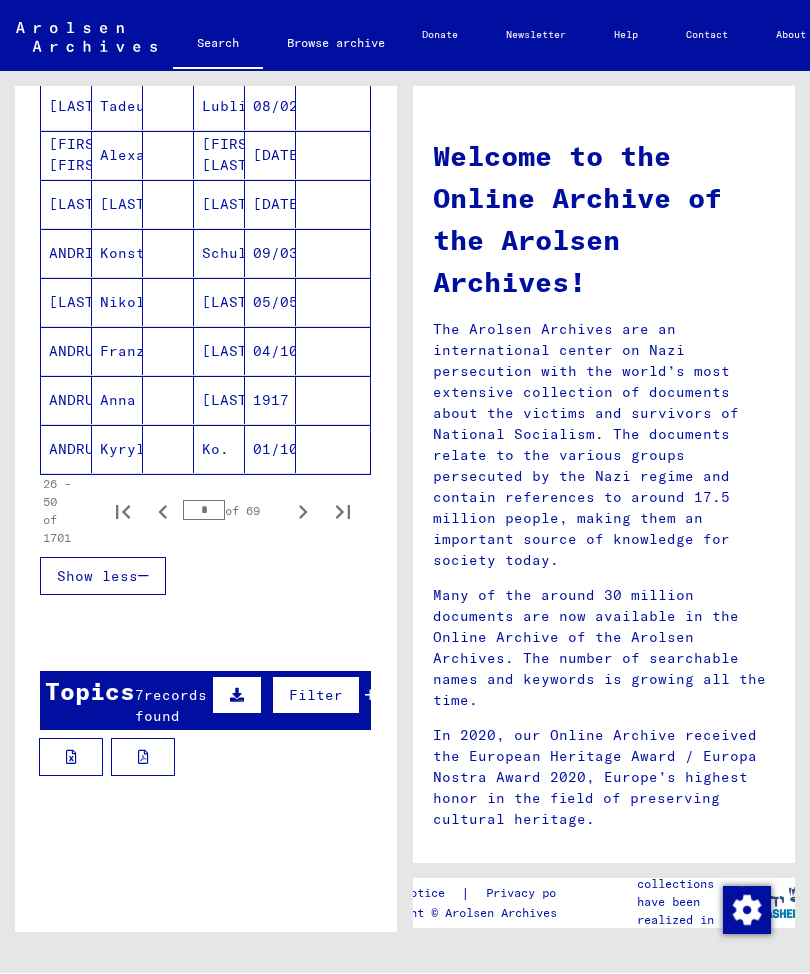 click on "Topics 7  records found  Filter" at bounding box center (205, 701) 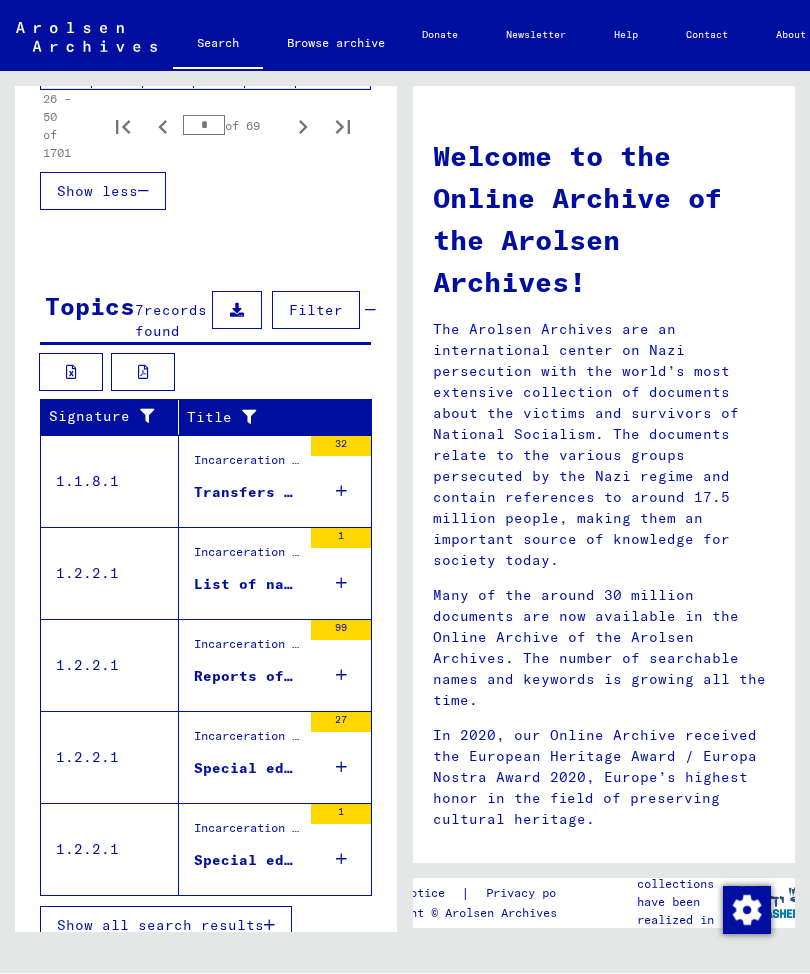 scroll, scrollTop: 1523, scrollLeft: 0, axis: vertical 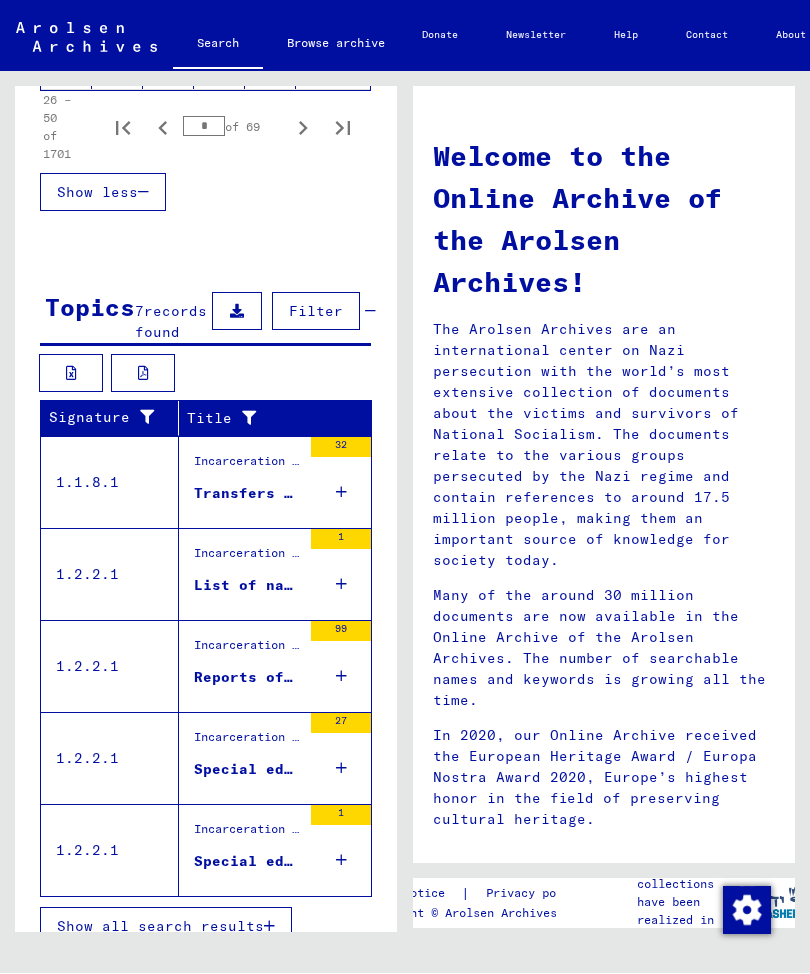 click on "1" at bounding box center [341, 575] 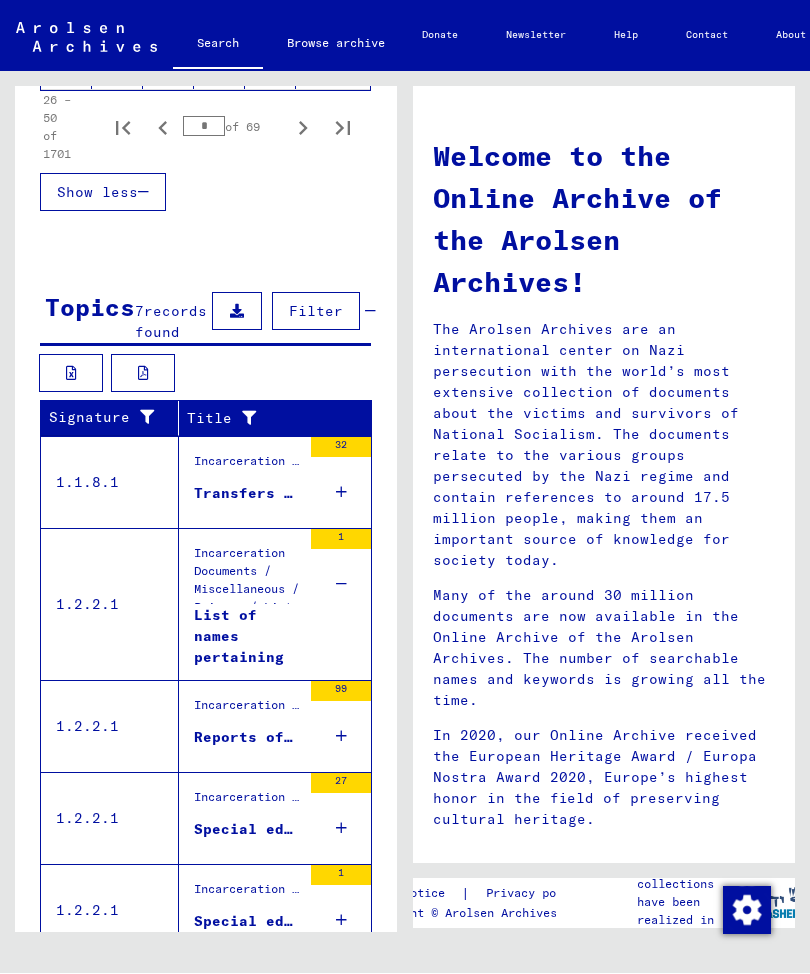 click on "99" at bounding box center (341, 727) 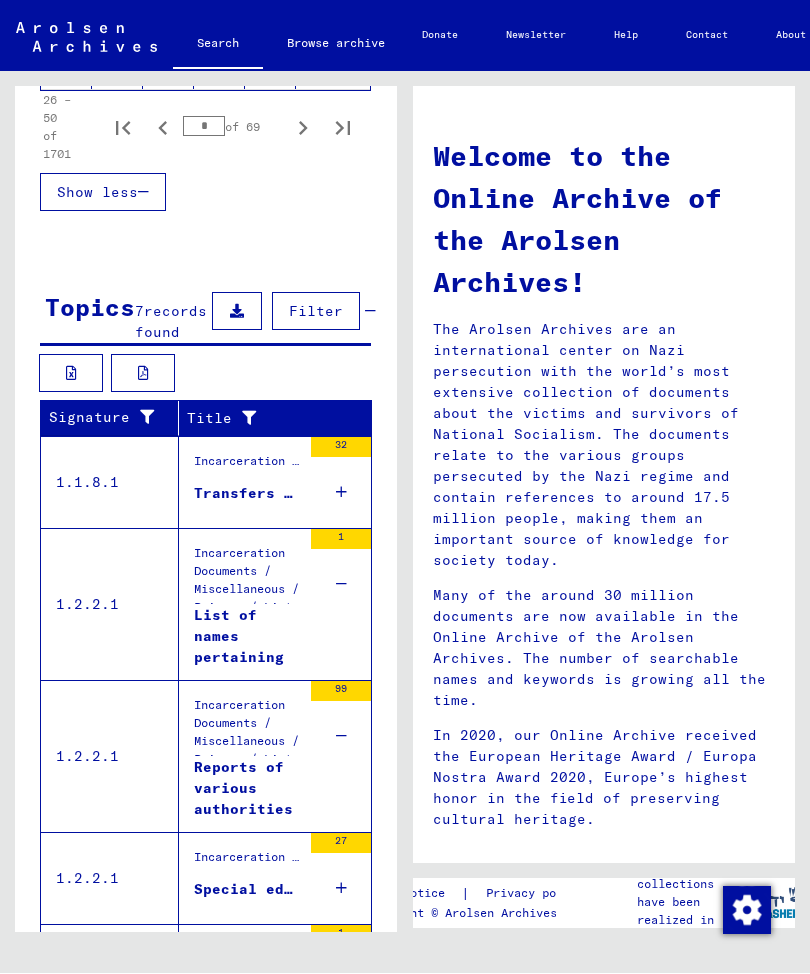 click on "Reports of various authorities pertaining to fugitive foreigners" at bounding box center (247, 788) 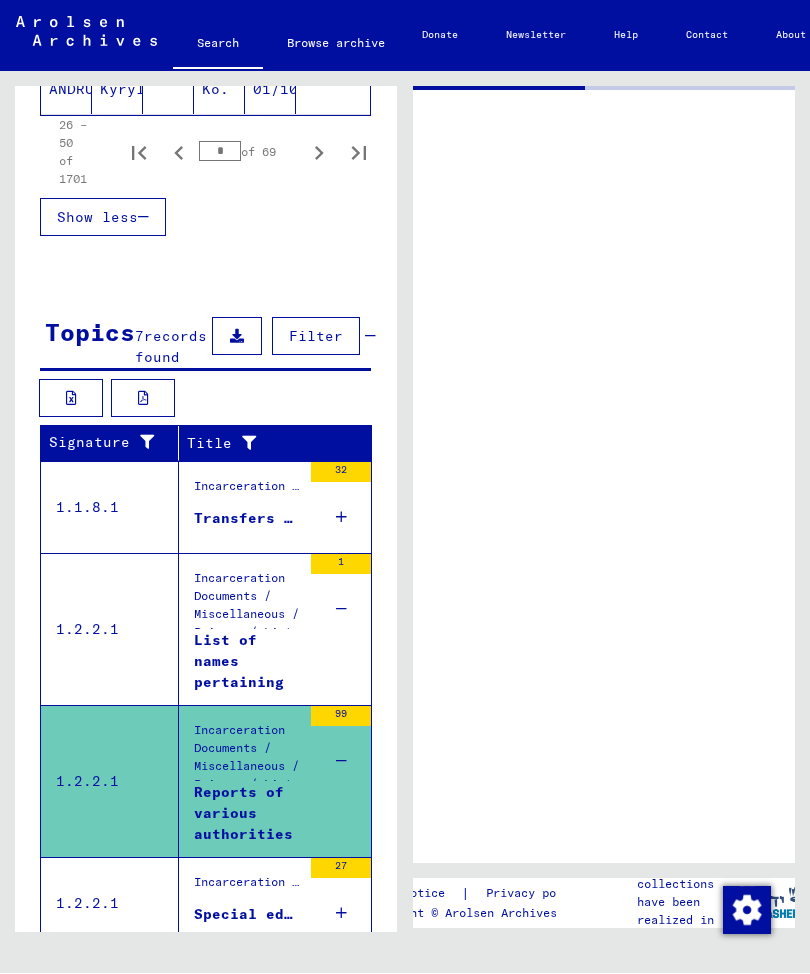 scroll, scrollTop: 777, scrollLeft: 0, axis: vertical 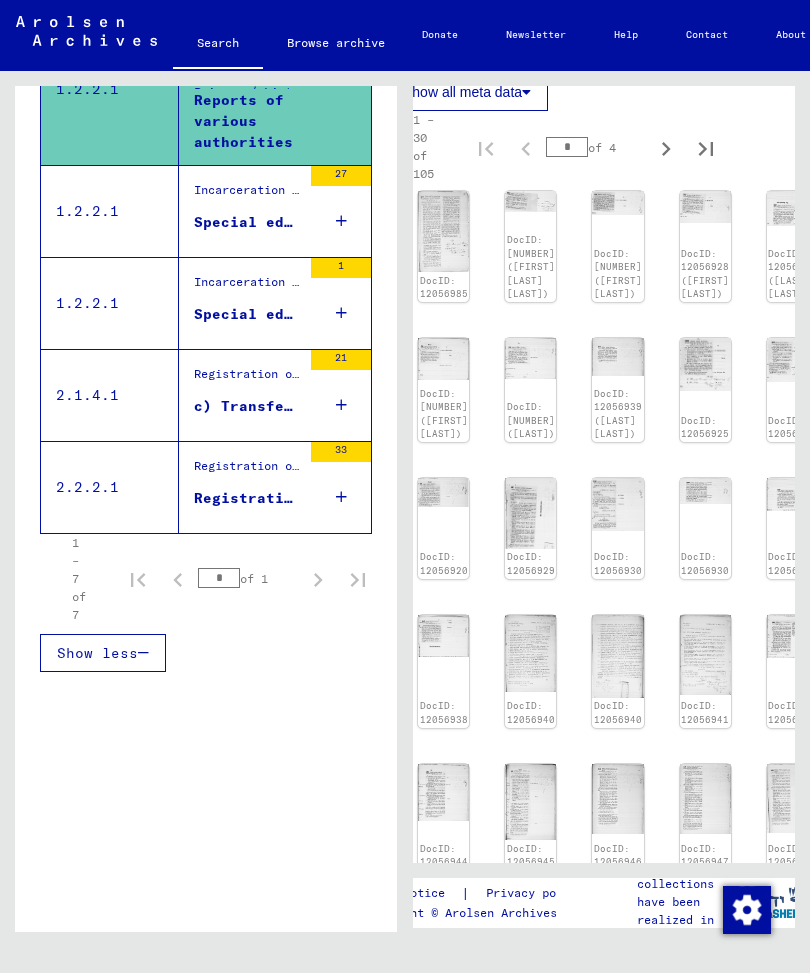 click on "Special edition of the Deutsche Kriminalpolizeiblatt pertaining to fugitive persons" at bounding box center (247, 223) 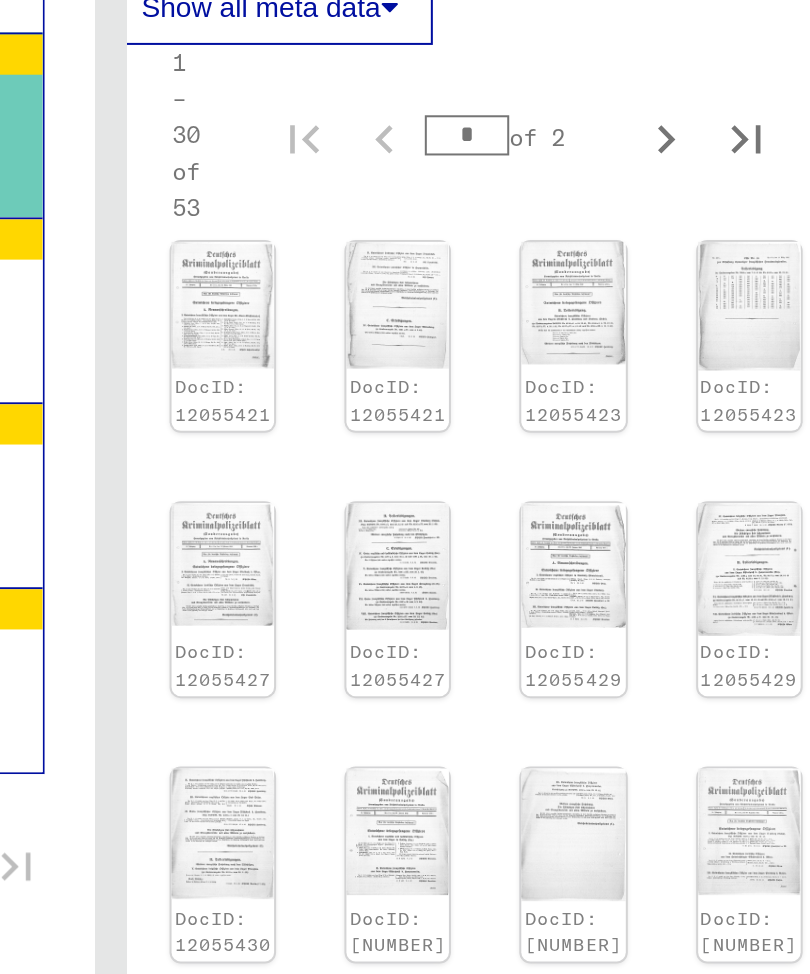 scroll, scrollTop: 612, scrollLeft: 34, axis: both 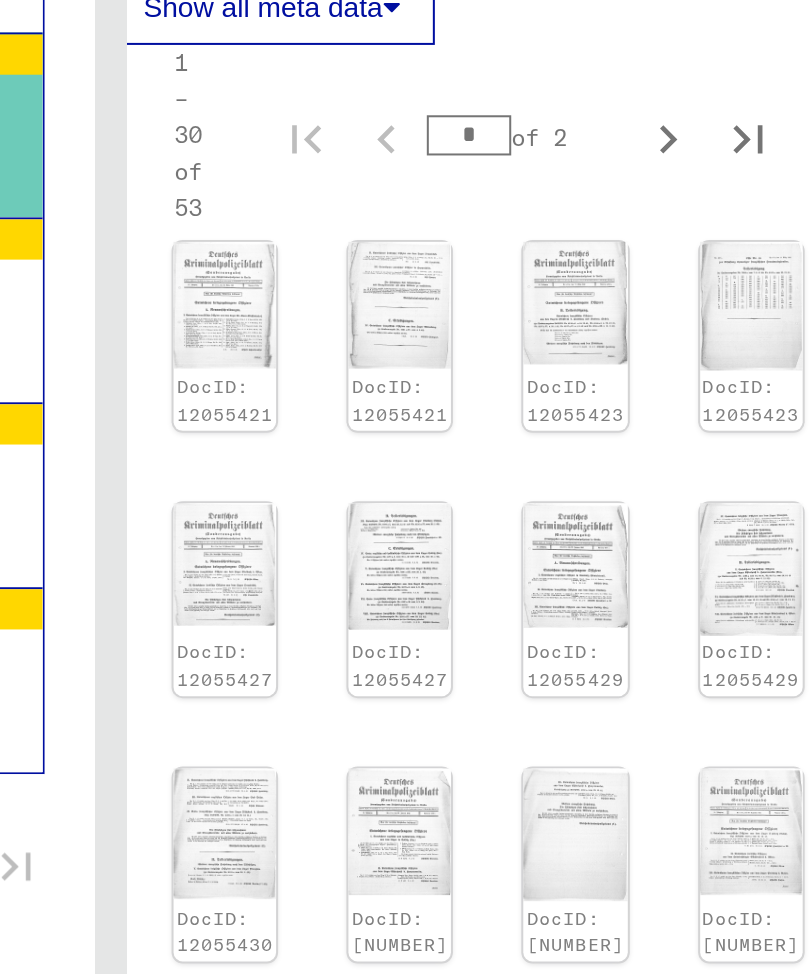 click 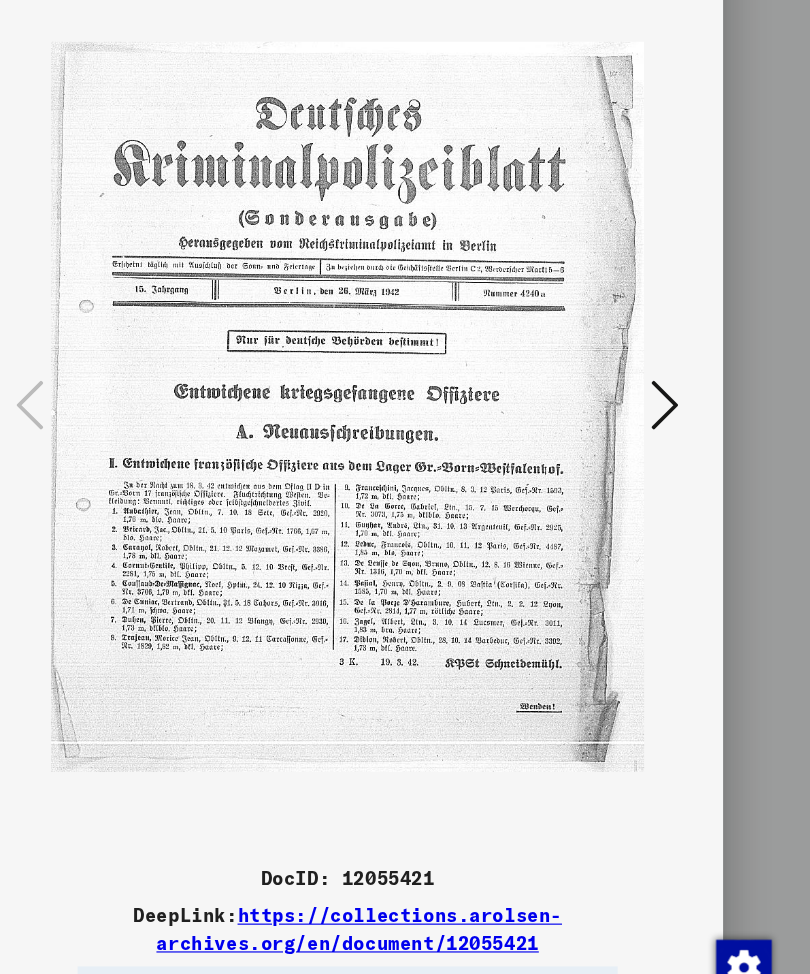 click at bounding box center [679, 426] 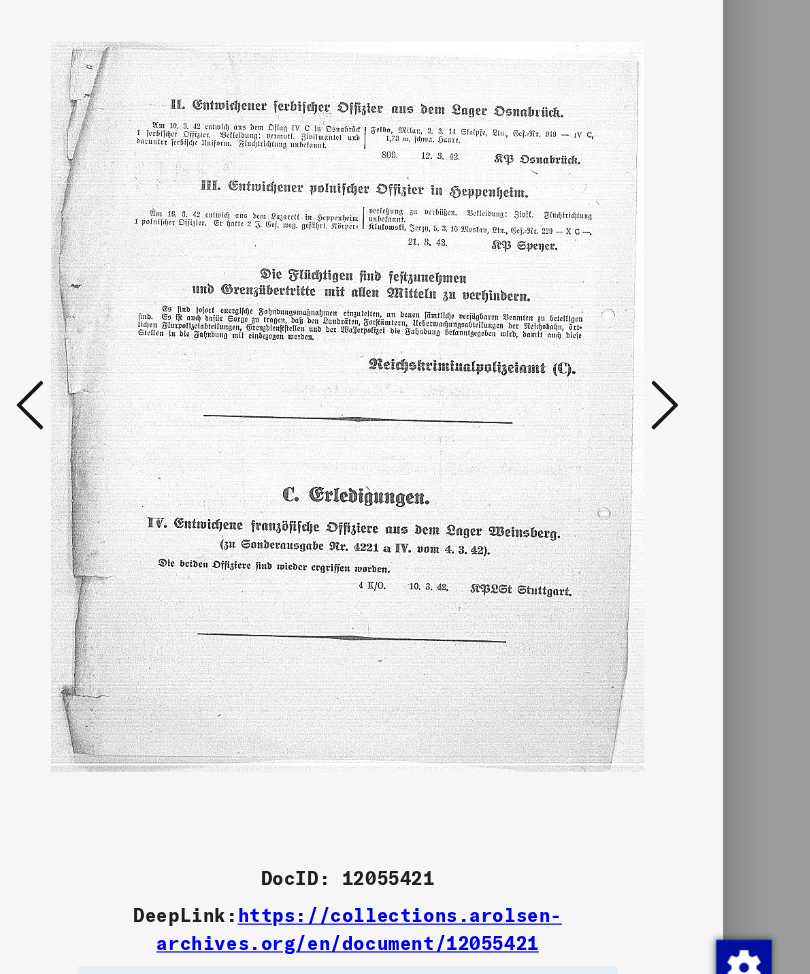 click at bounding box center (679, 427) 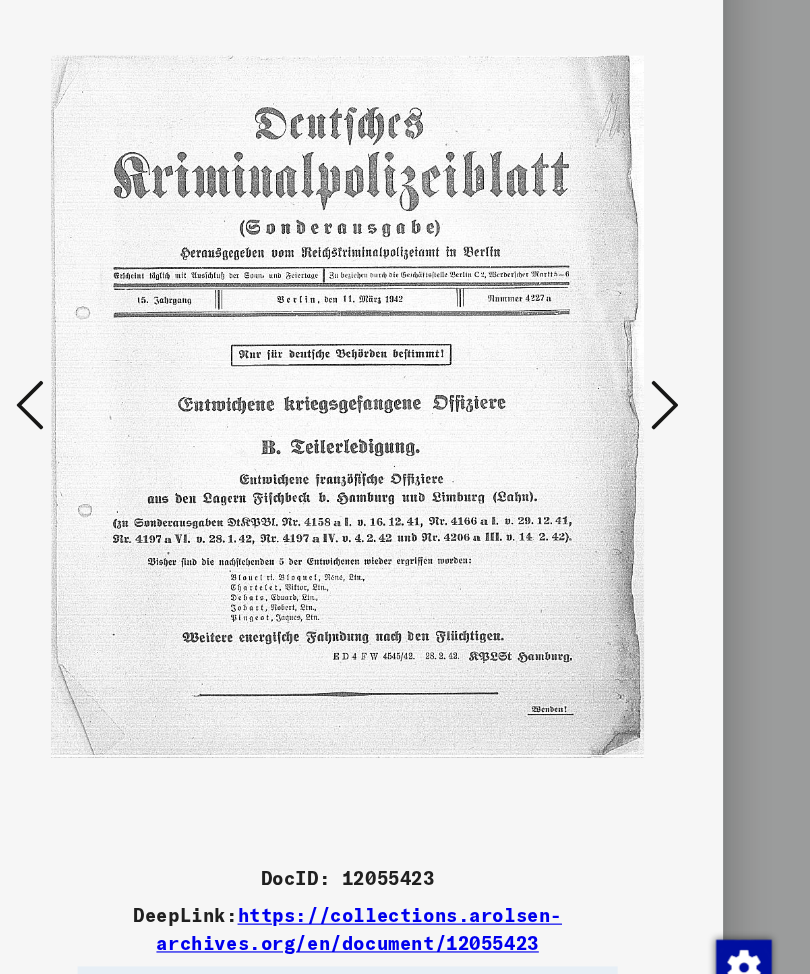 click at bounding box center [679, 426] 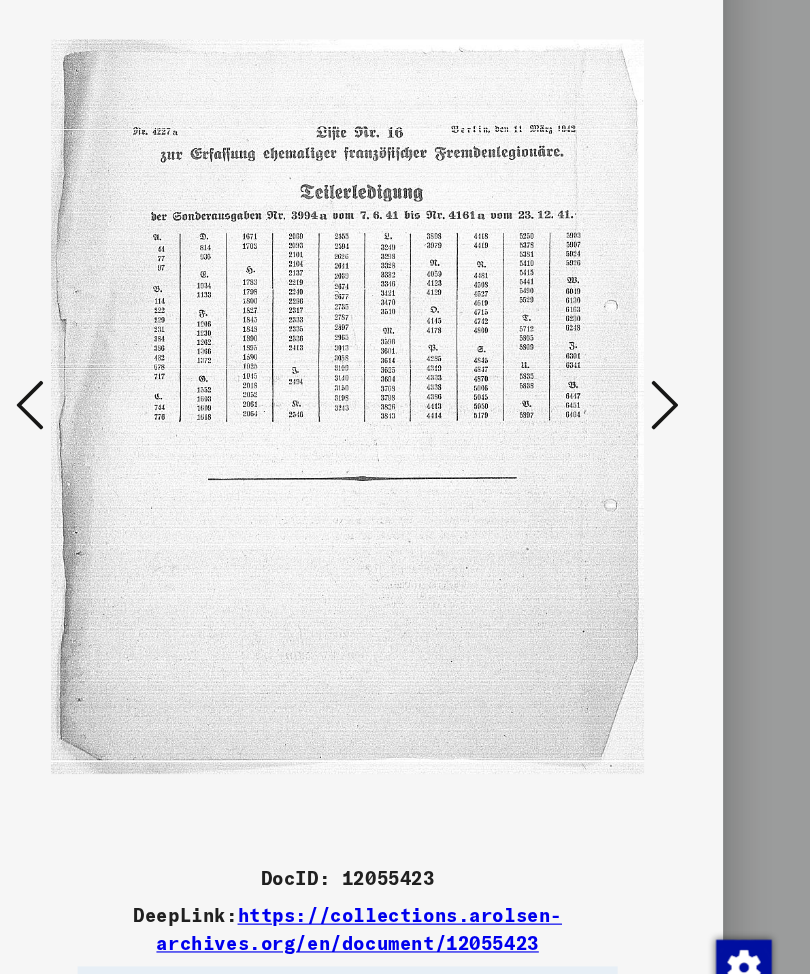 click at bounding box center [679, 426] 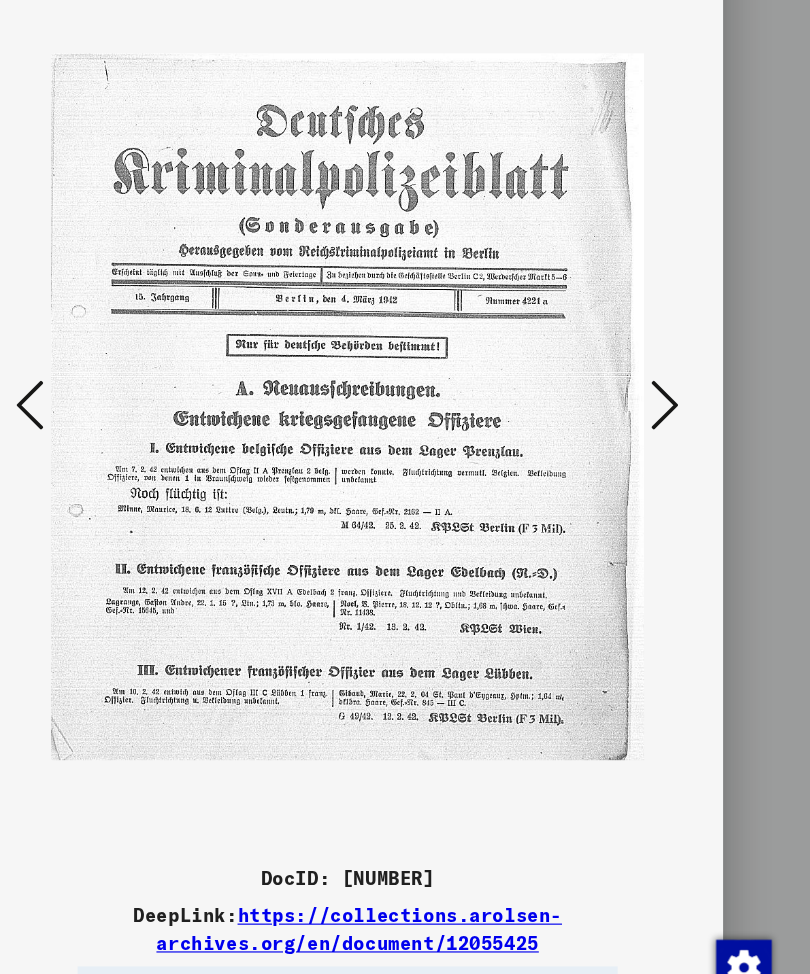 click at bounding box center (679, 426) 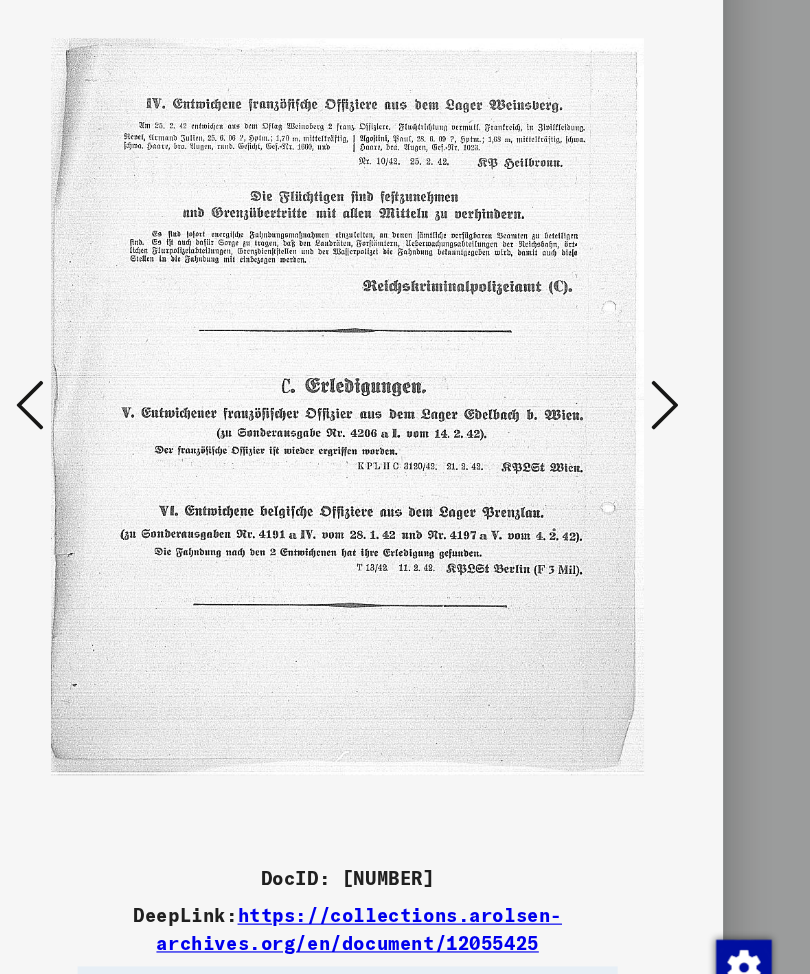 click at bounding box center [679, 426] 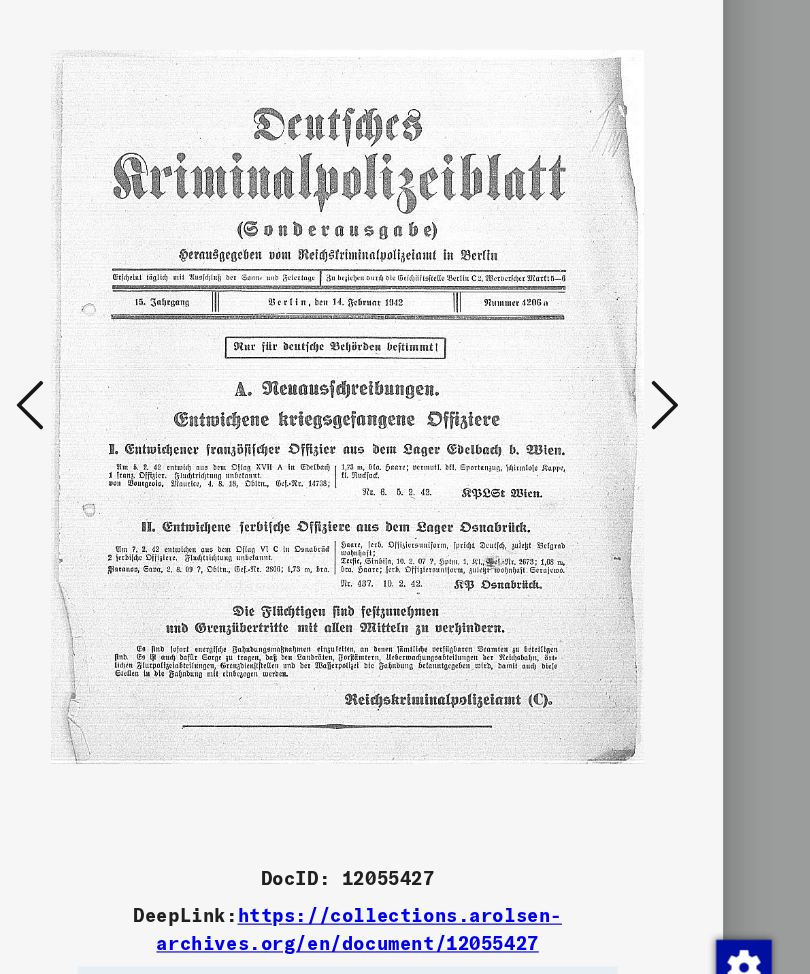 click at bounding box center [679, 426] 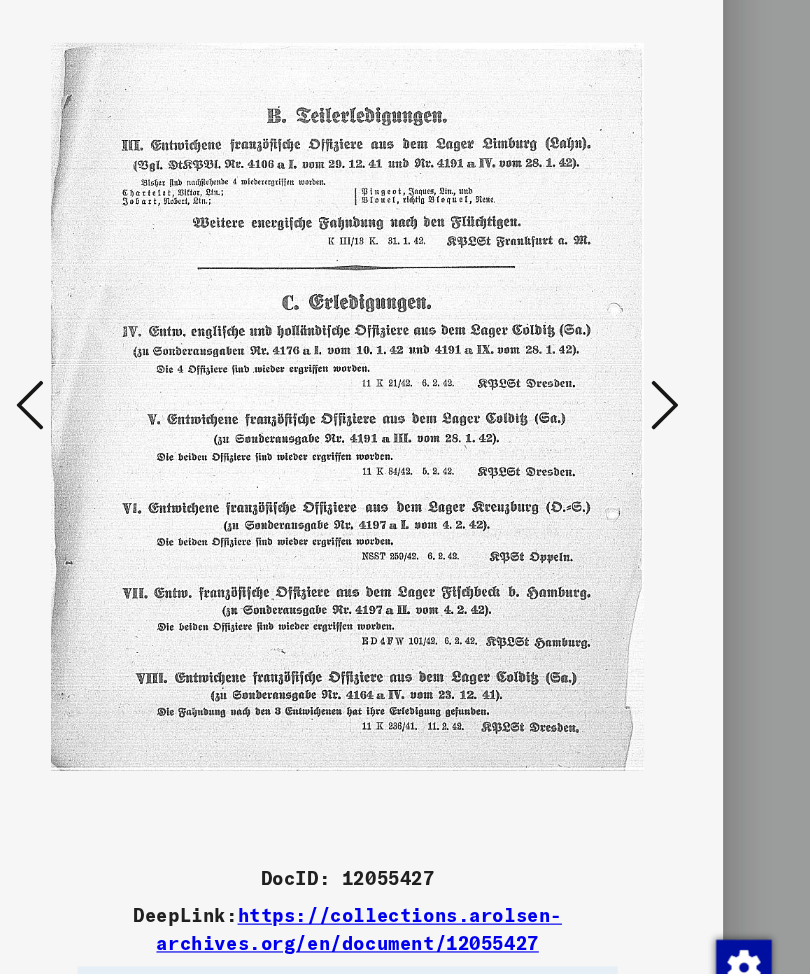 click at bounding box center (679, 426) 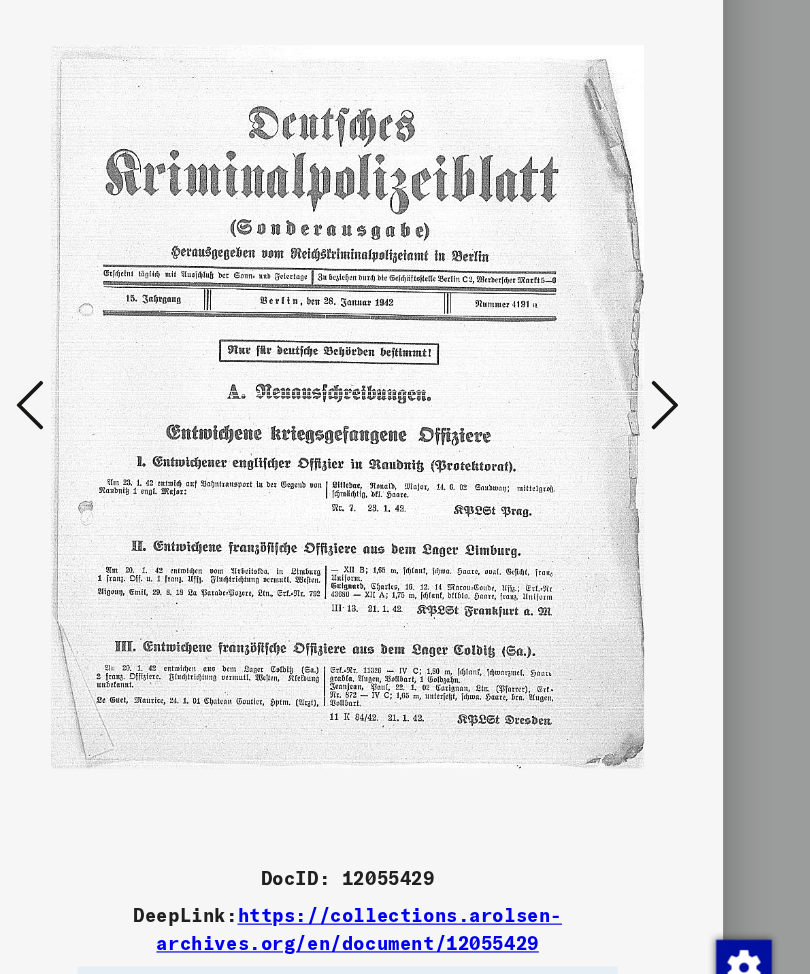 click at bounding box center [679, 426] 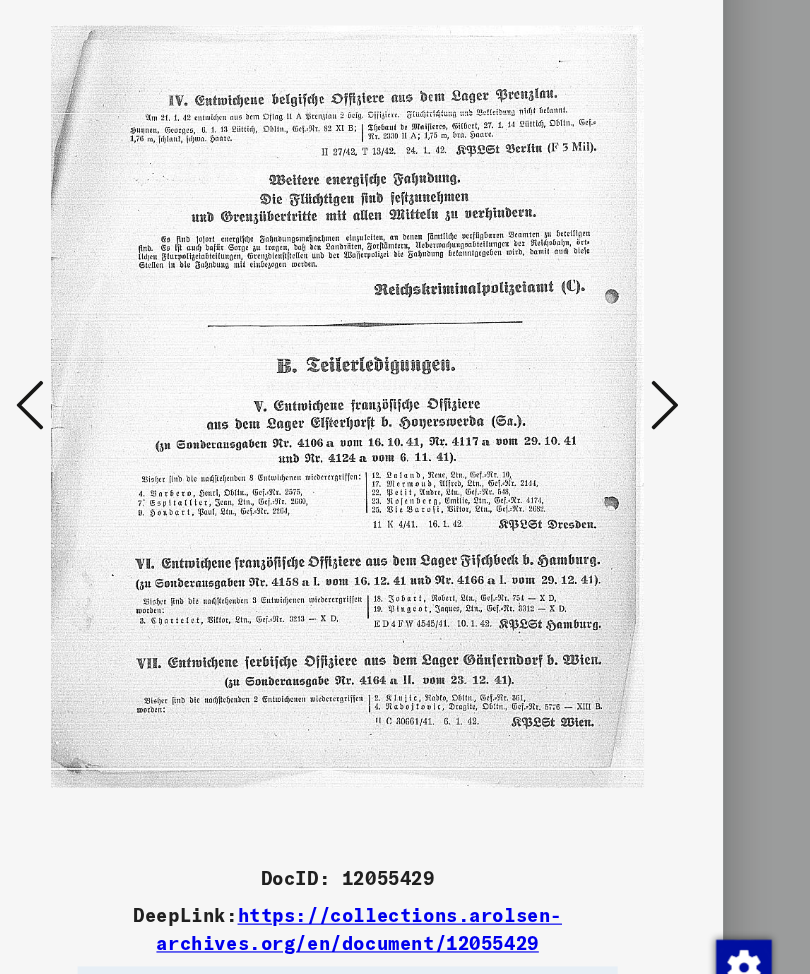 click at bounding box center (679, 426) 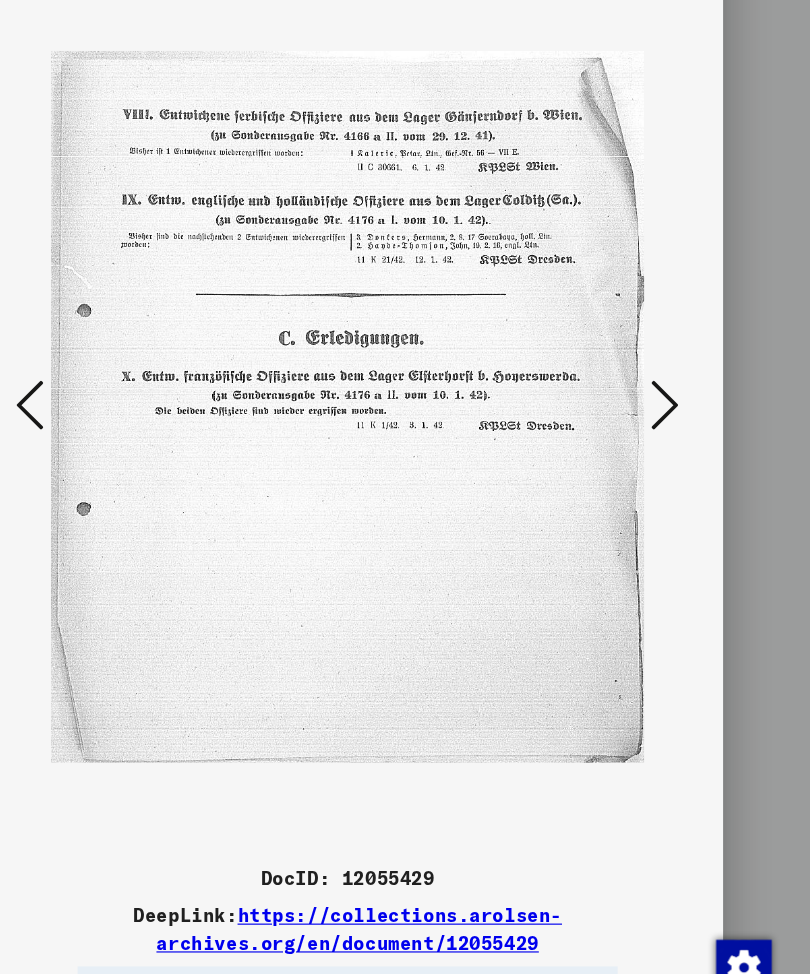 click at bounding box center (679, 426) 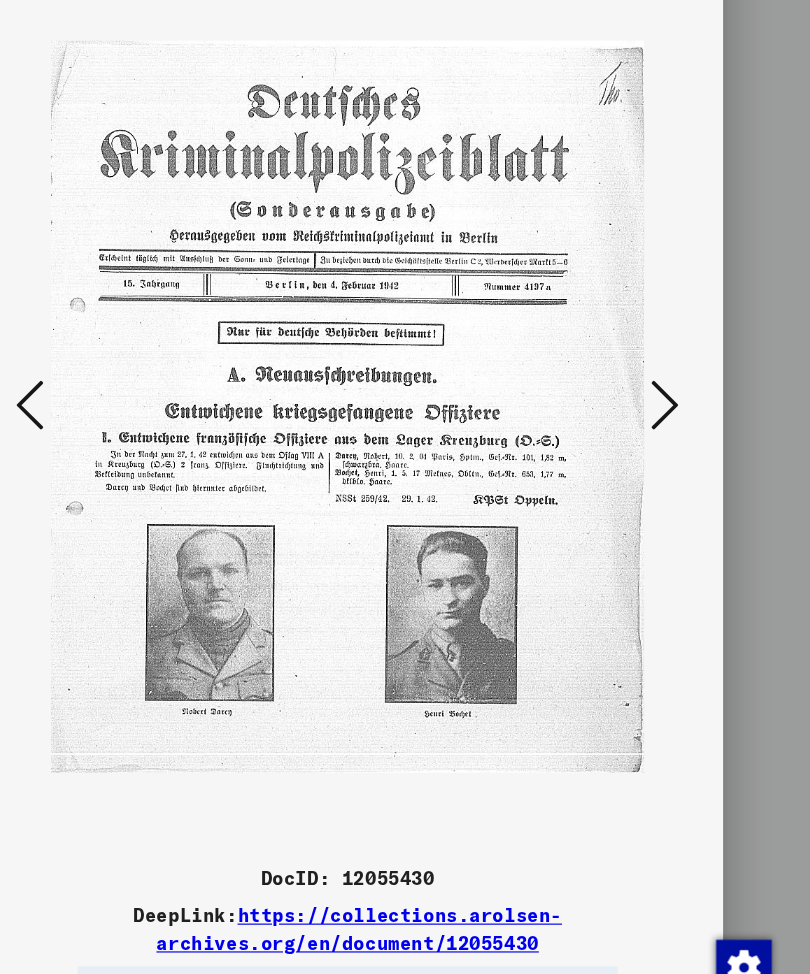 click at bounding box center (679, 426) 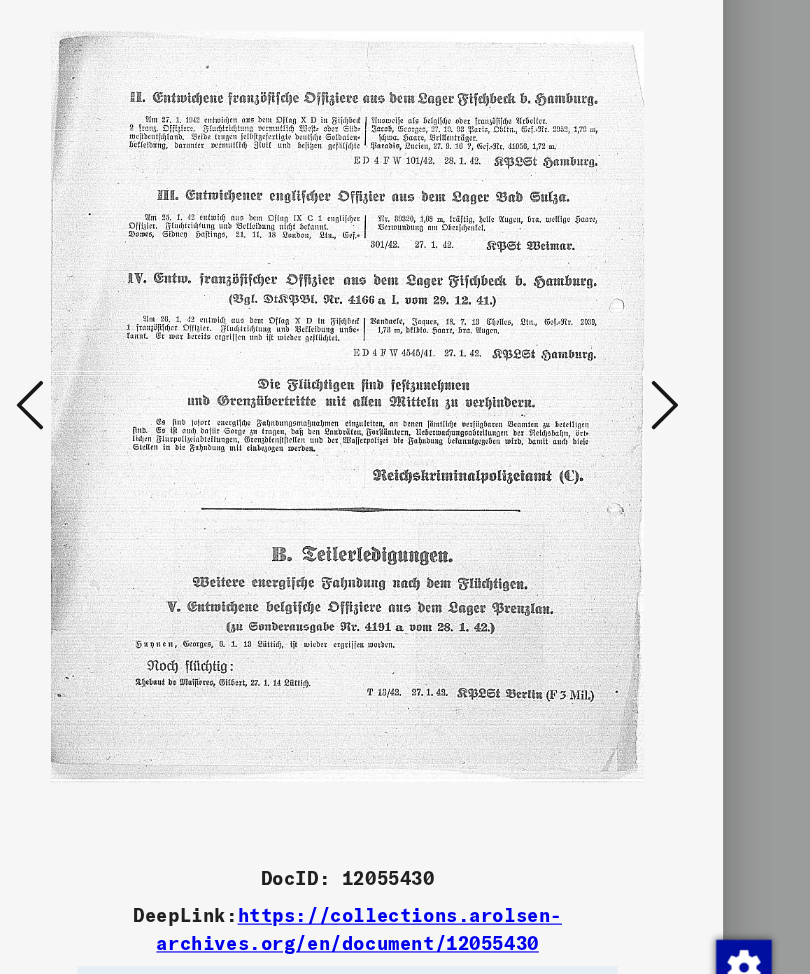 click at bounding box center [131, 426] 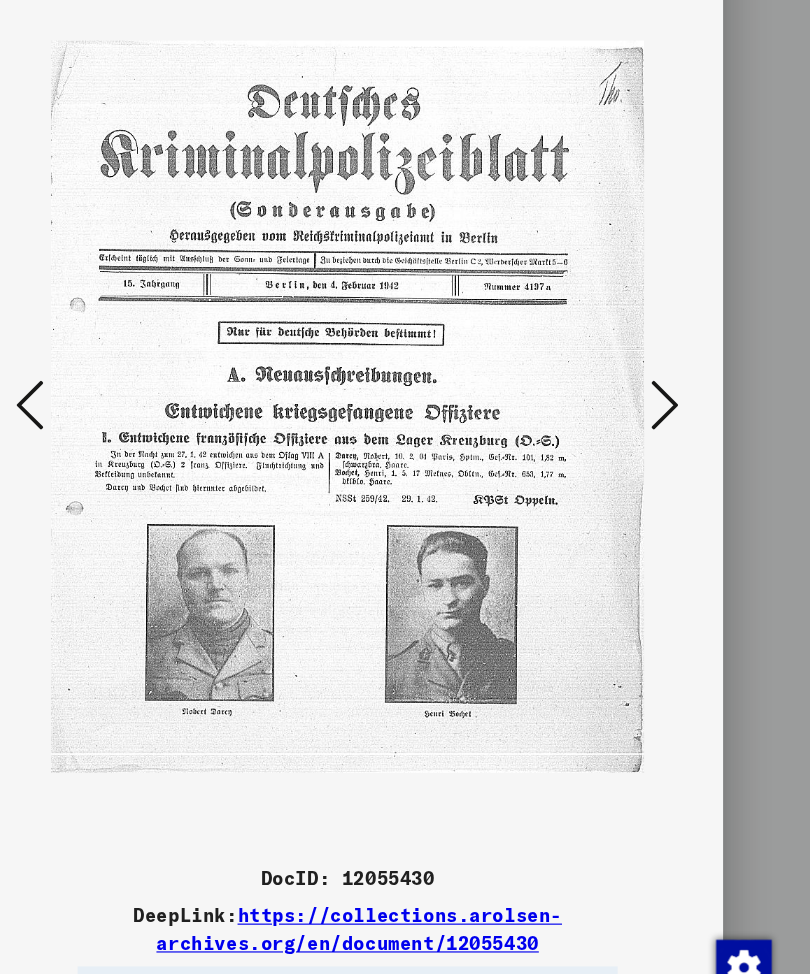 click at bounding box center (679, 427) 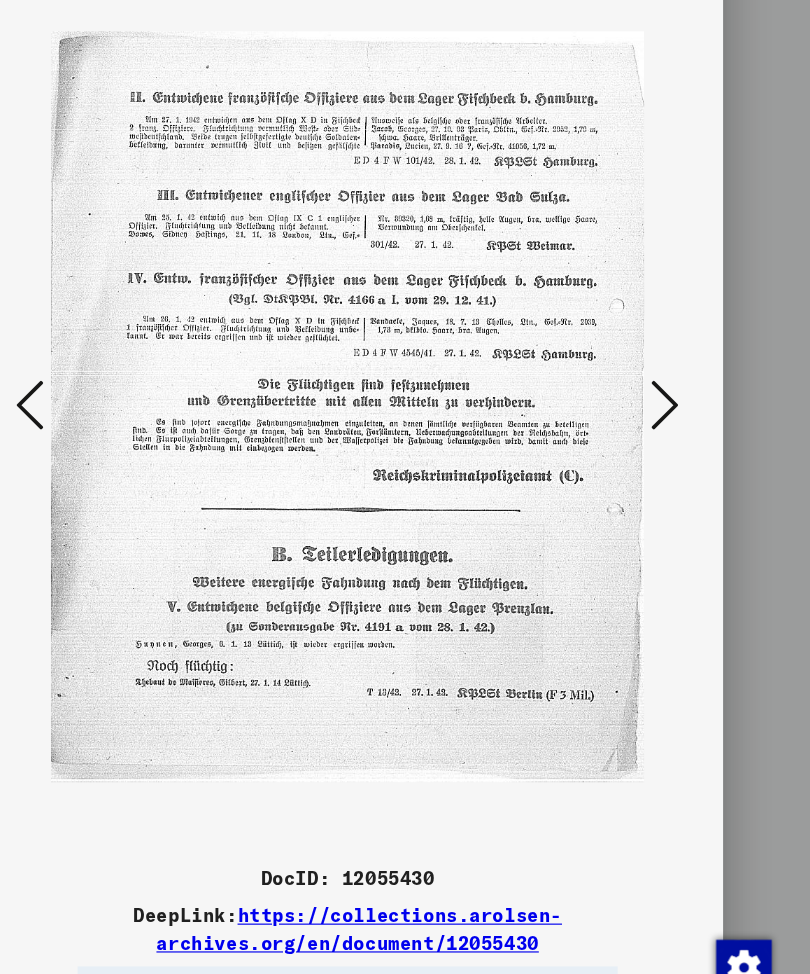 click at bounding box center (679, 426) 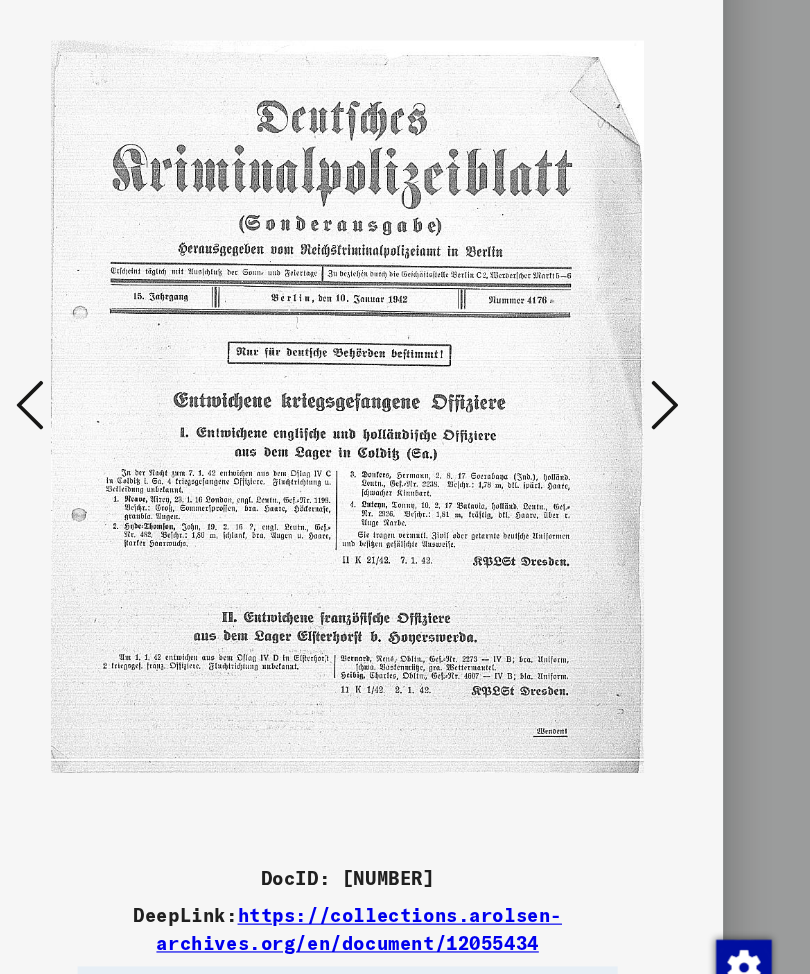 click at bounding box center [679, 426] 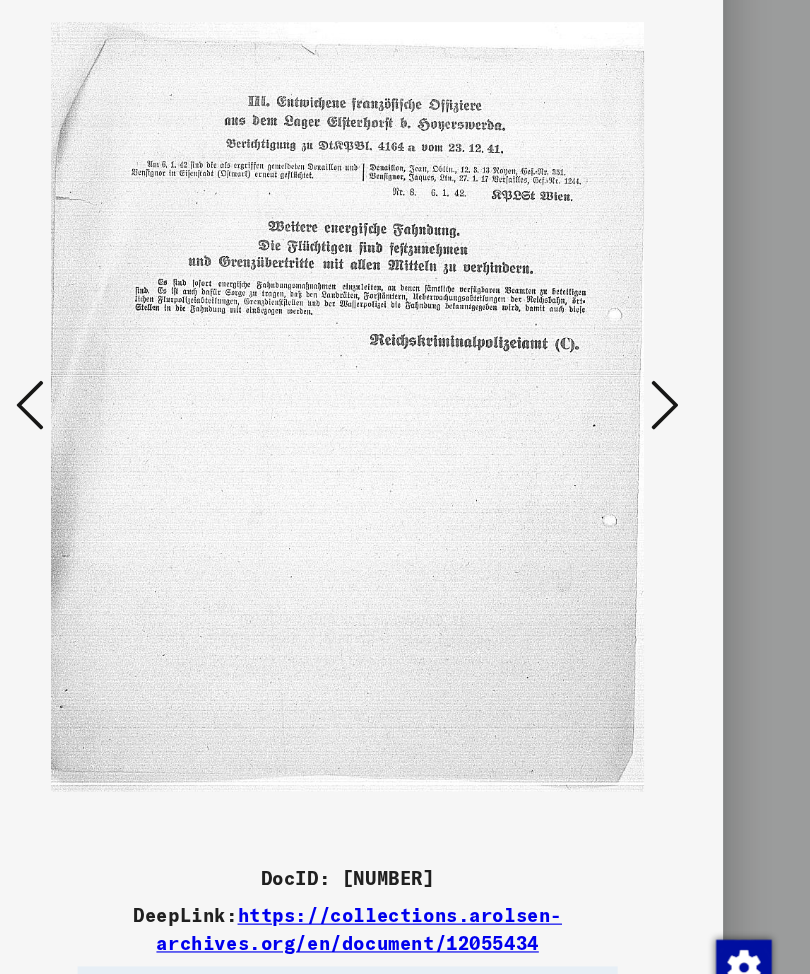 click at bounding box center [679, 426] 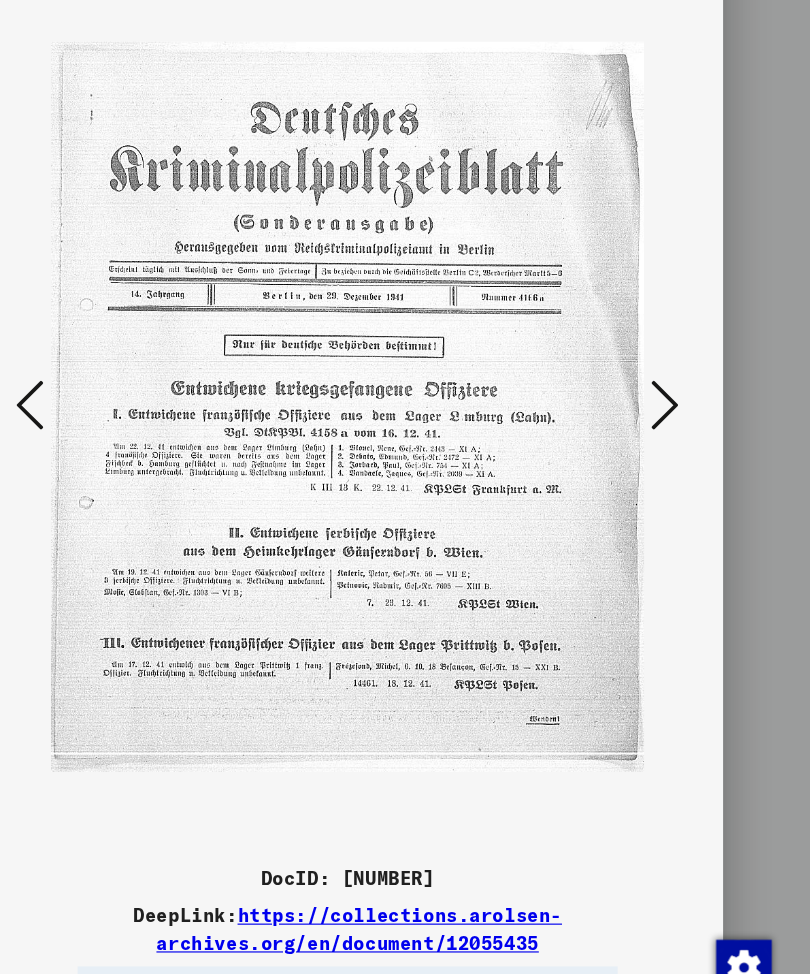 click at bounding box center (679, 426) 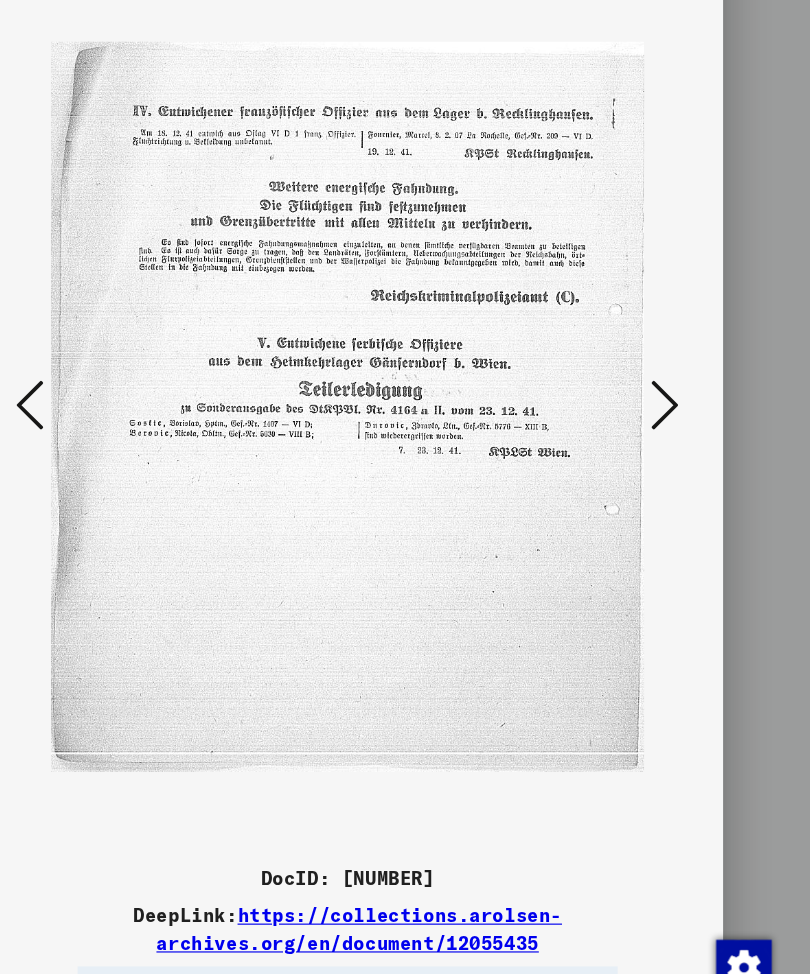 click at bounding box center (679, 426) 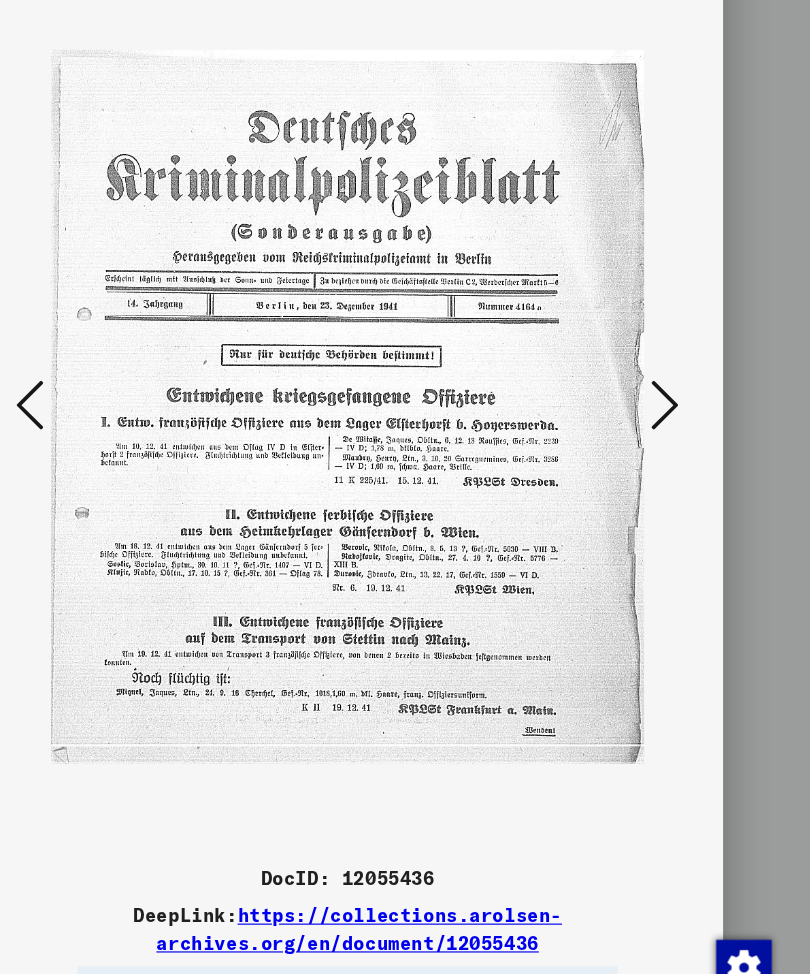 click at bounding box center [679, 426] 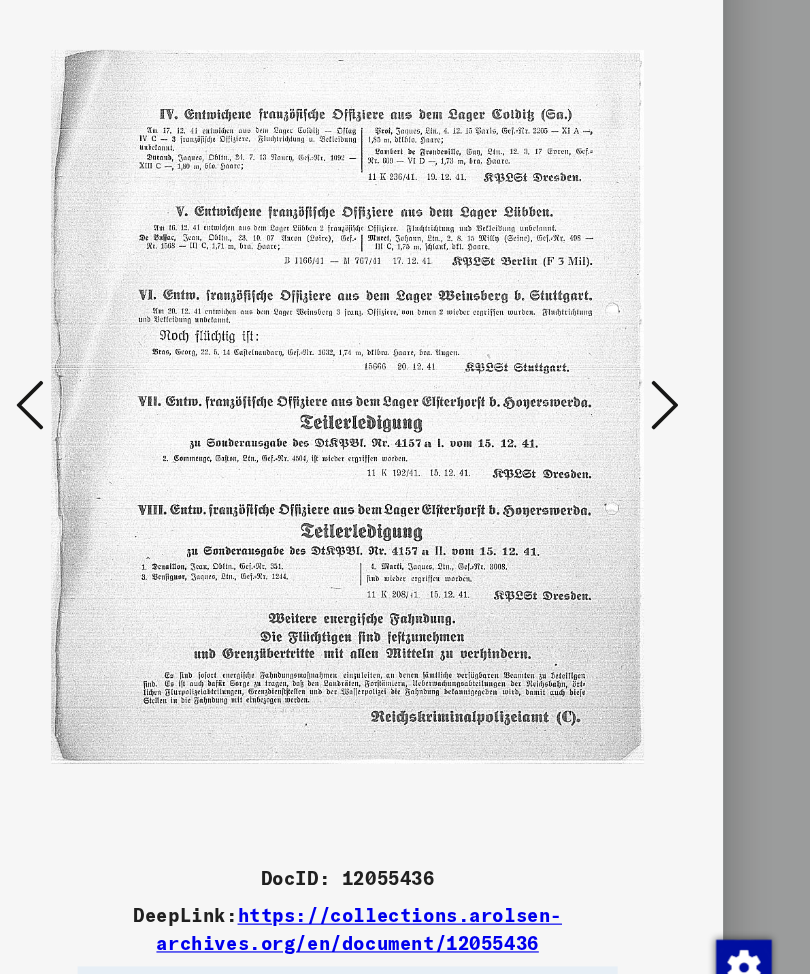 click at bounding box center (679, 426) 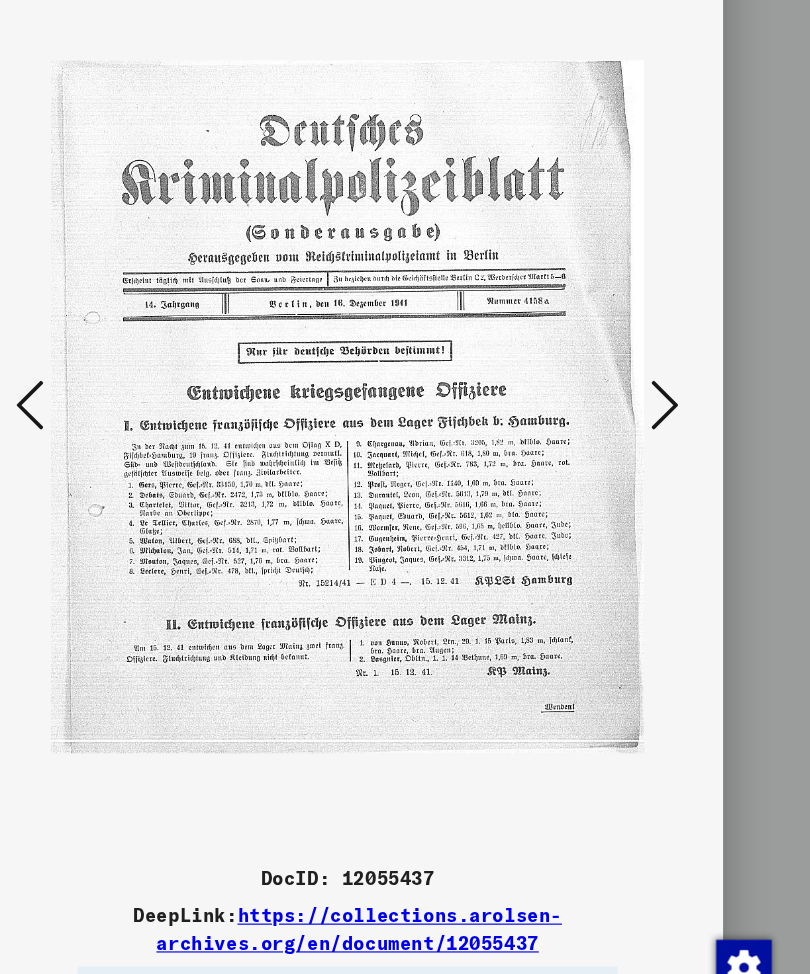 click at bounding box center (679, 426) 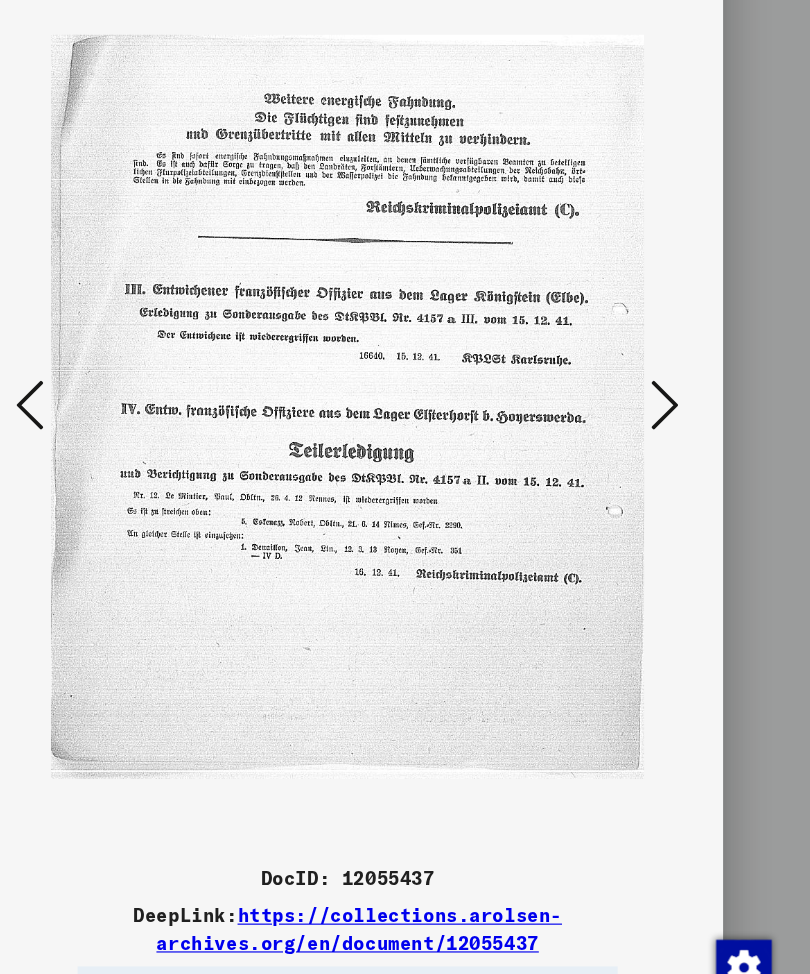 click at bounding box center (679, 426) 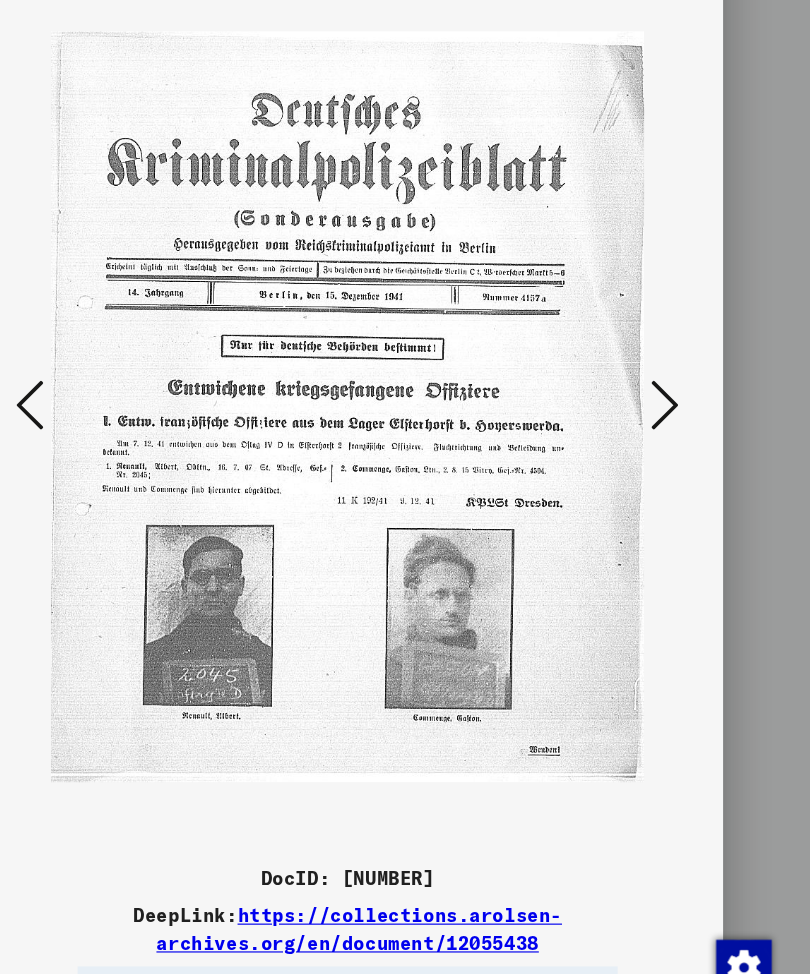 click at bounding box center (679, 426) 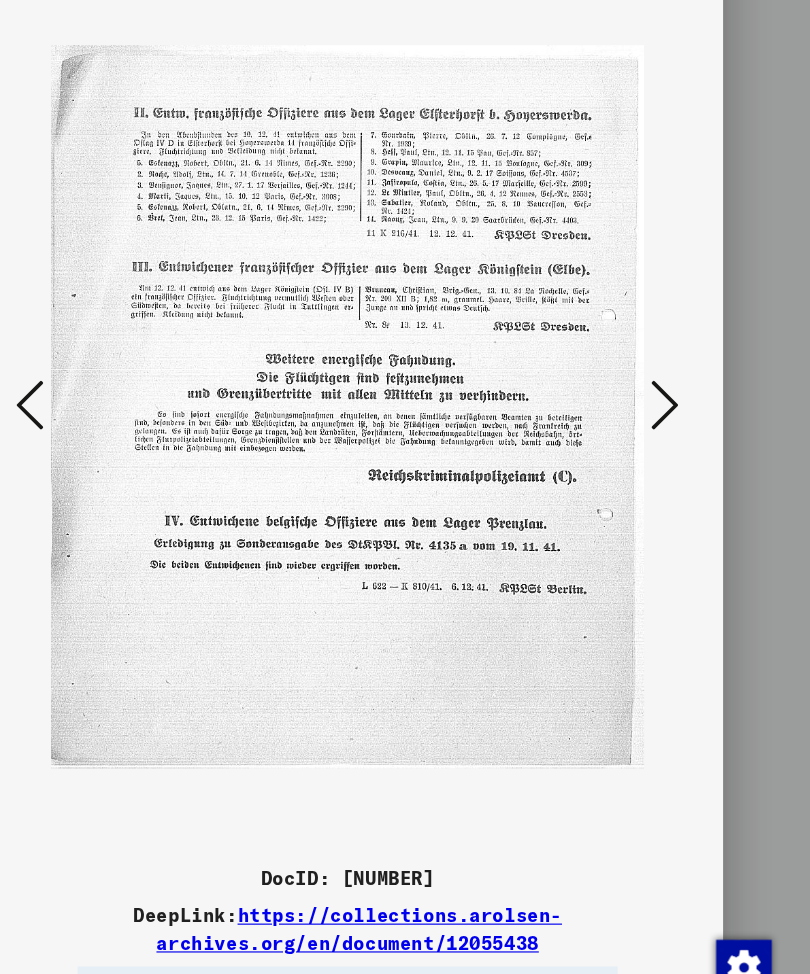 click at bounding box center (679, 426) 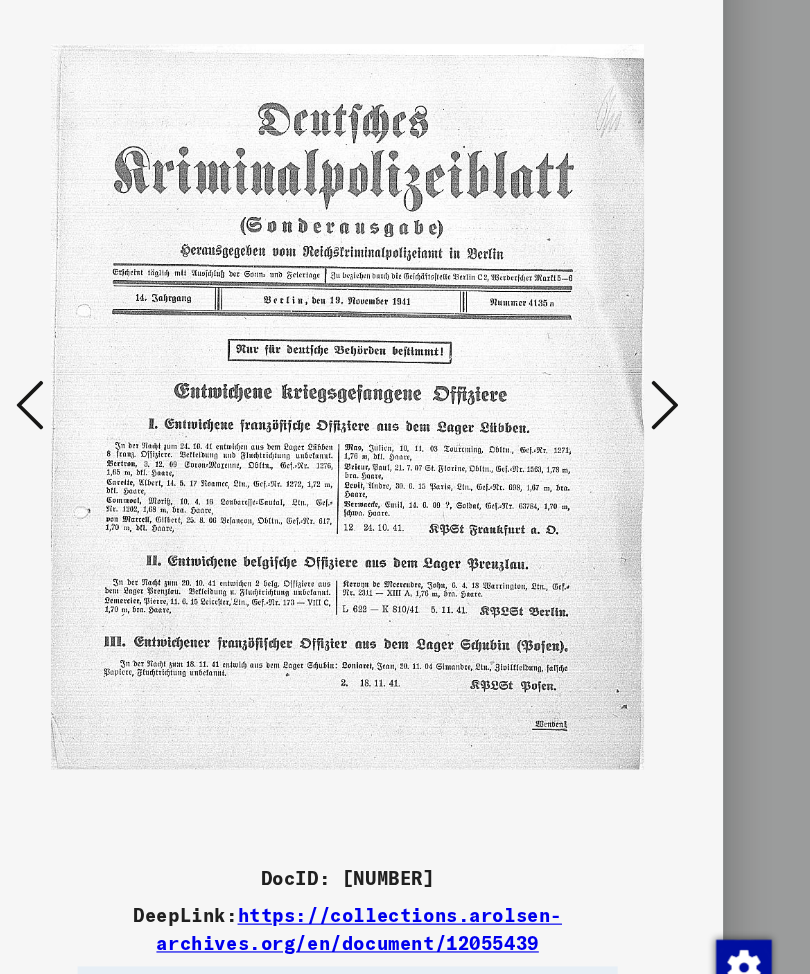 click at bounding box center [131, 426] 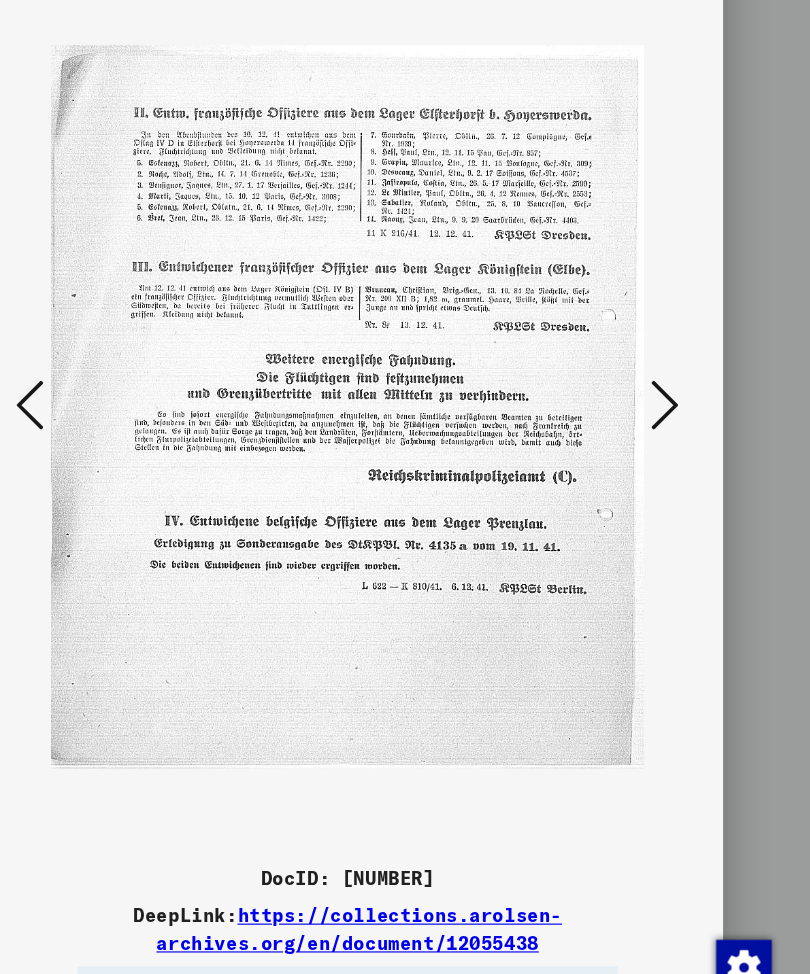 click at bounding box center [131, 426] 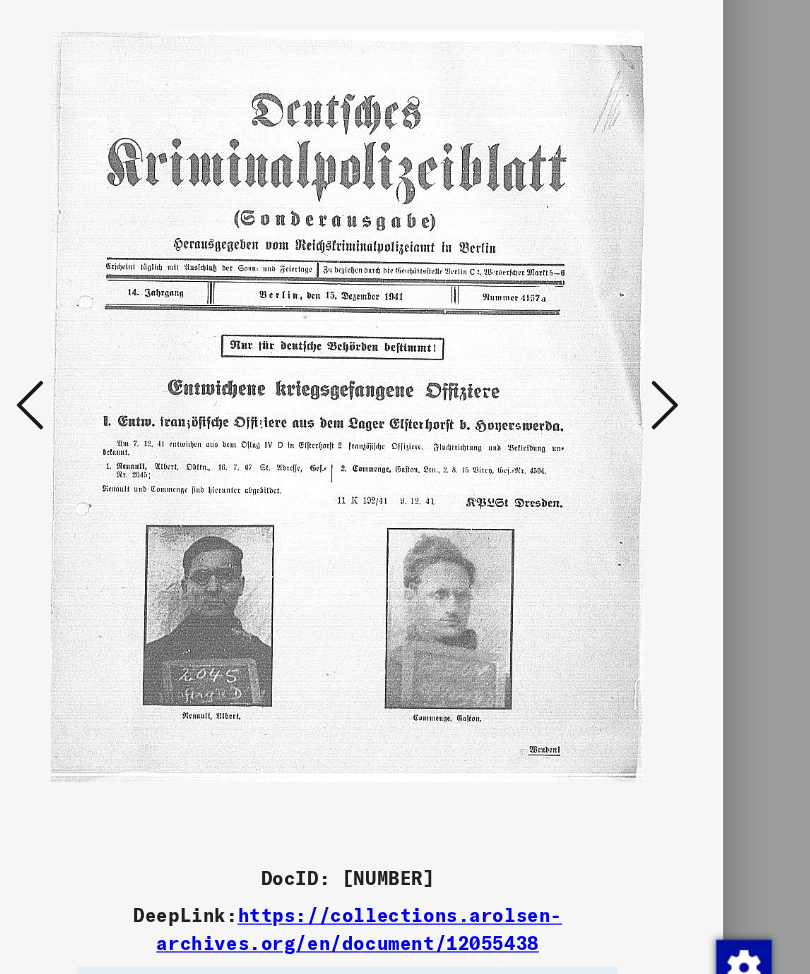 click at bounding box center [131, 426] 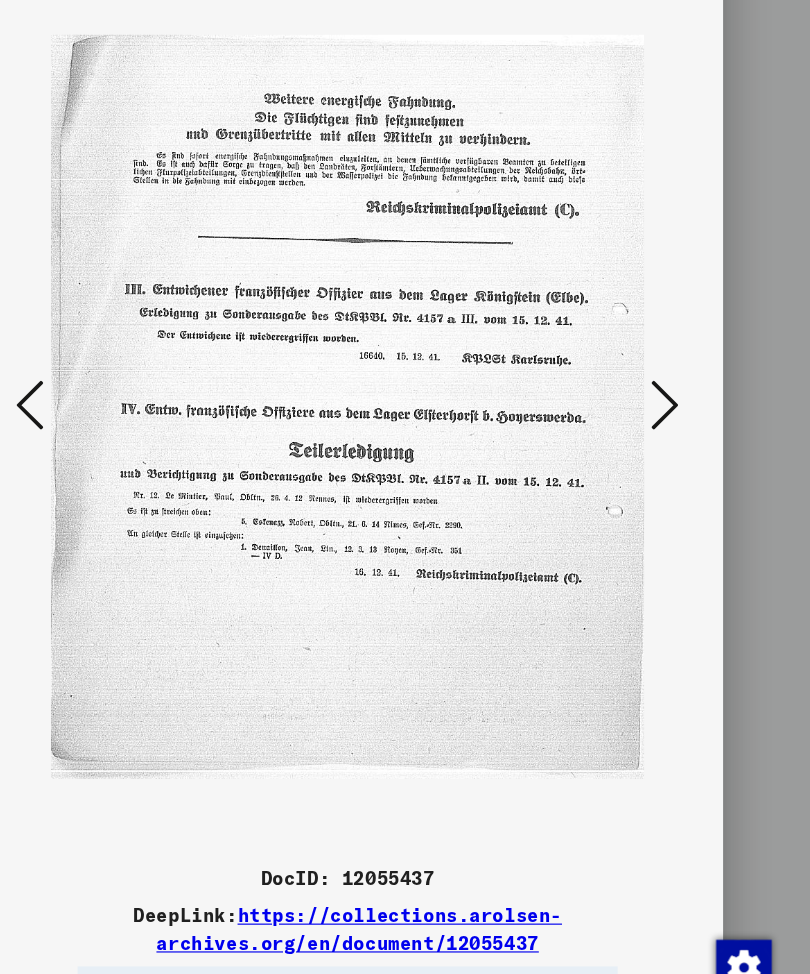 click at bounding box center [131, 426] 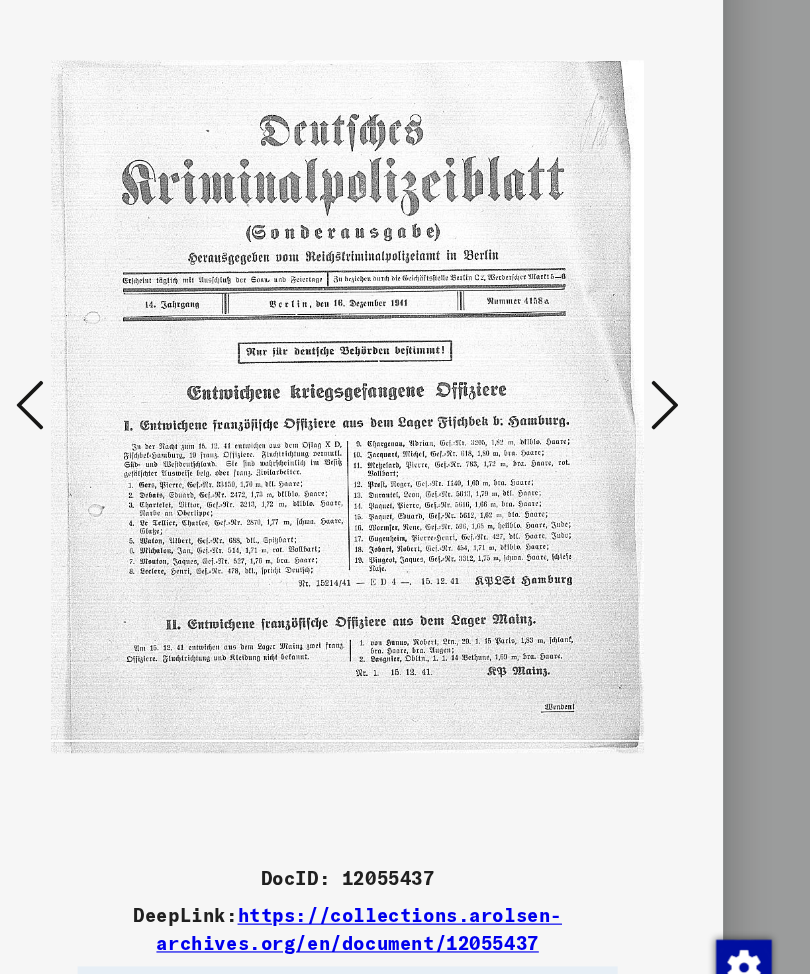 click at bounding box center [131, 426] 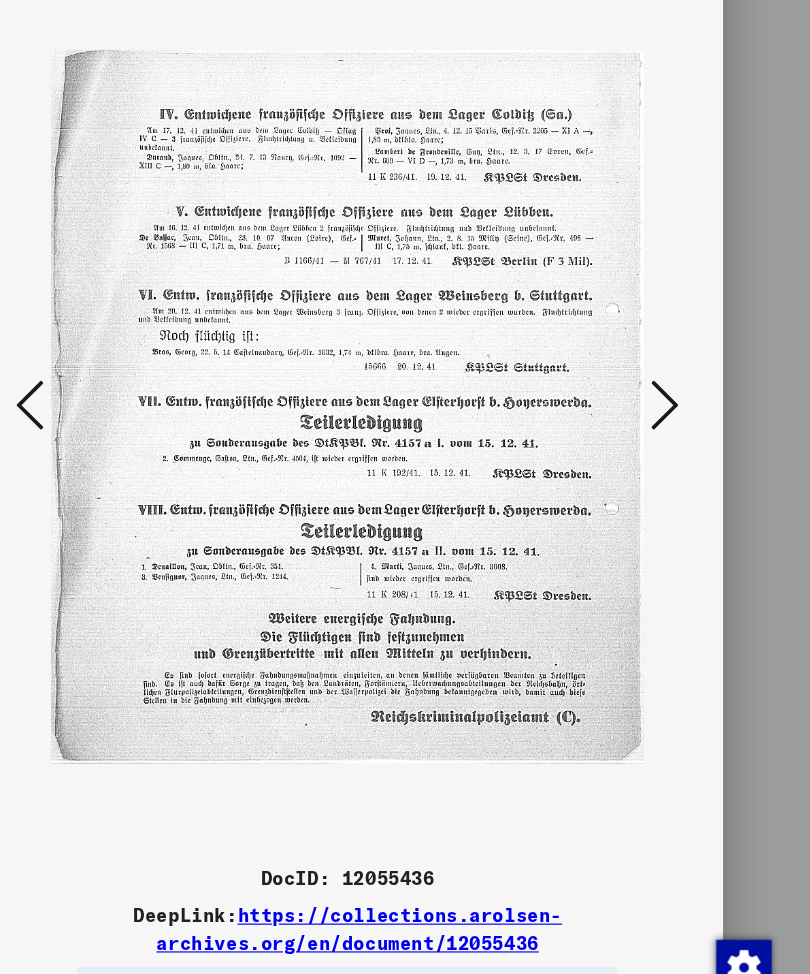 click at bounding box center [131, 426] 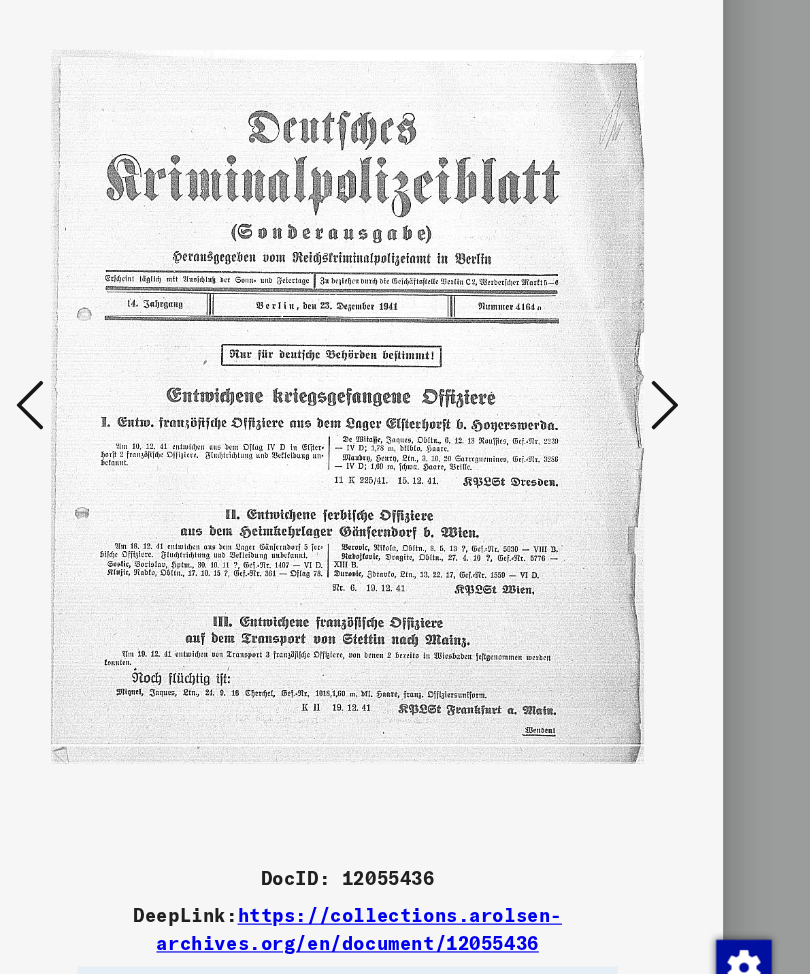 click at bounding box center (131, 426) 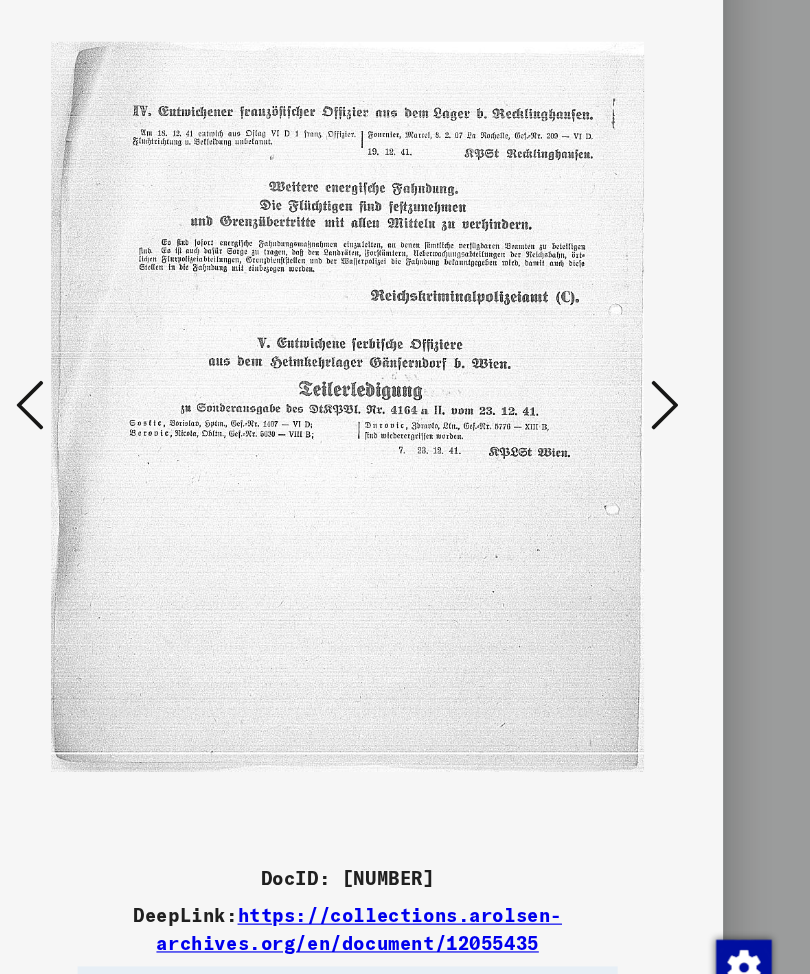 click at bounding box center (131, 426) 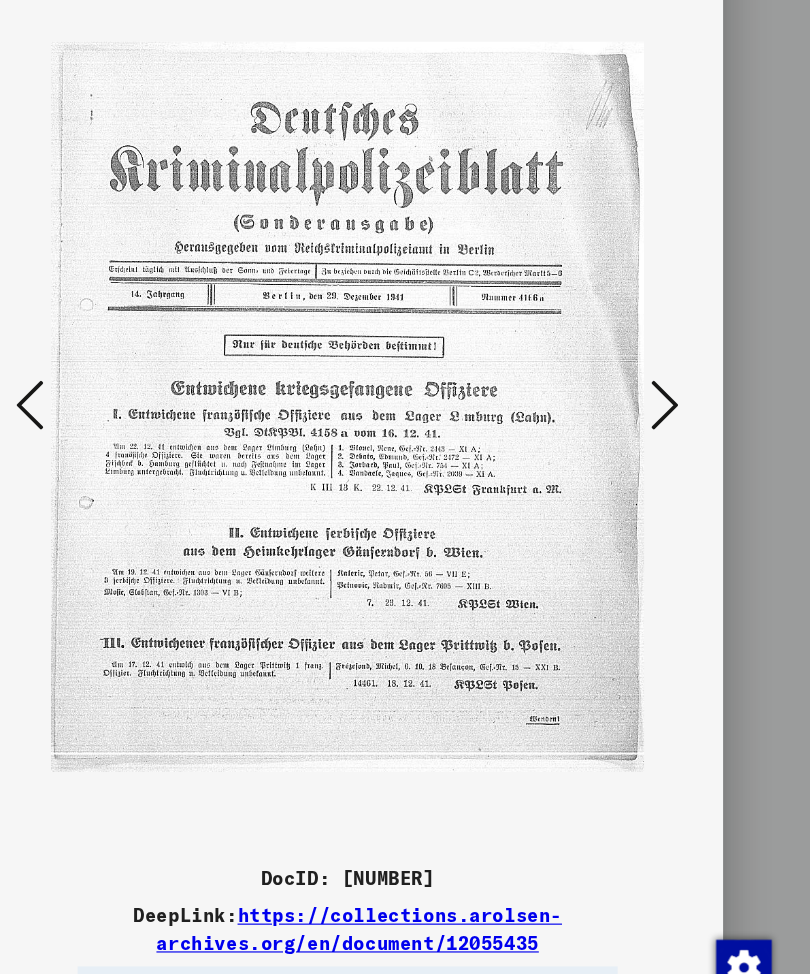 click at bounding box center (131, 426) 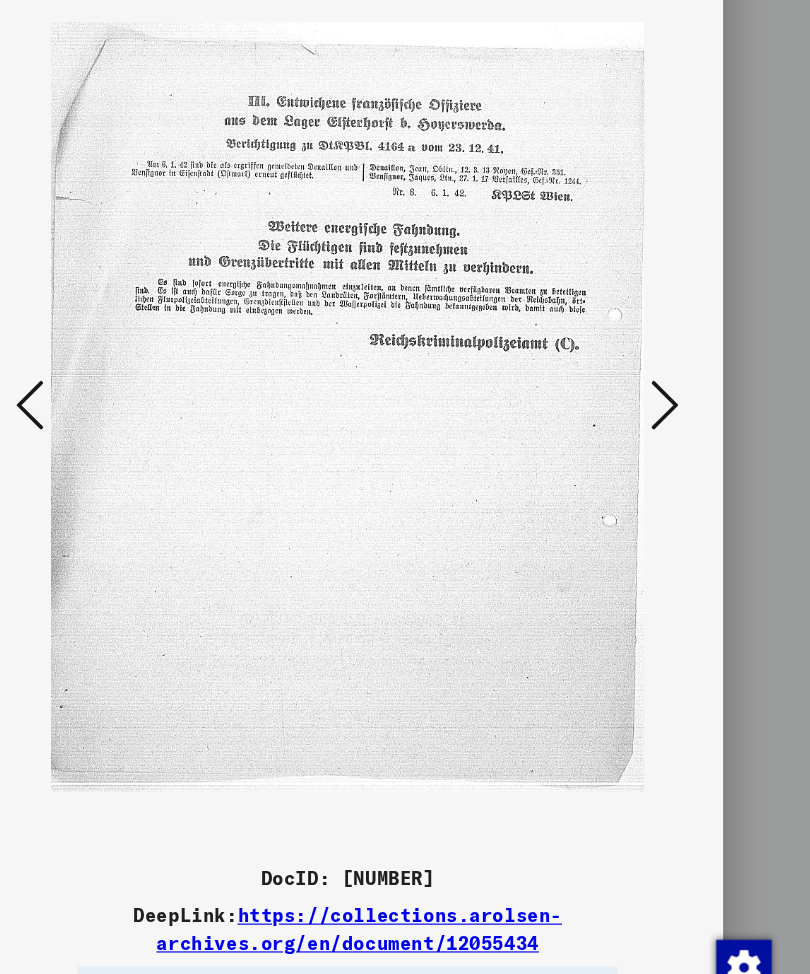 click at bounding box center (131, 426) 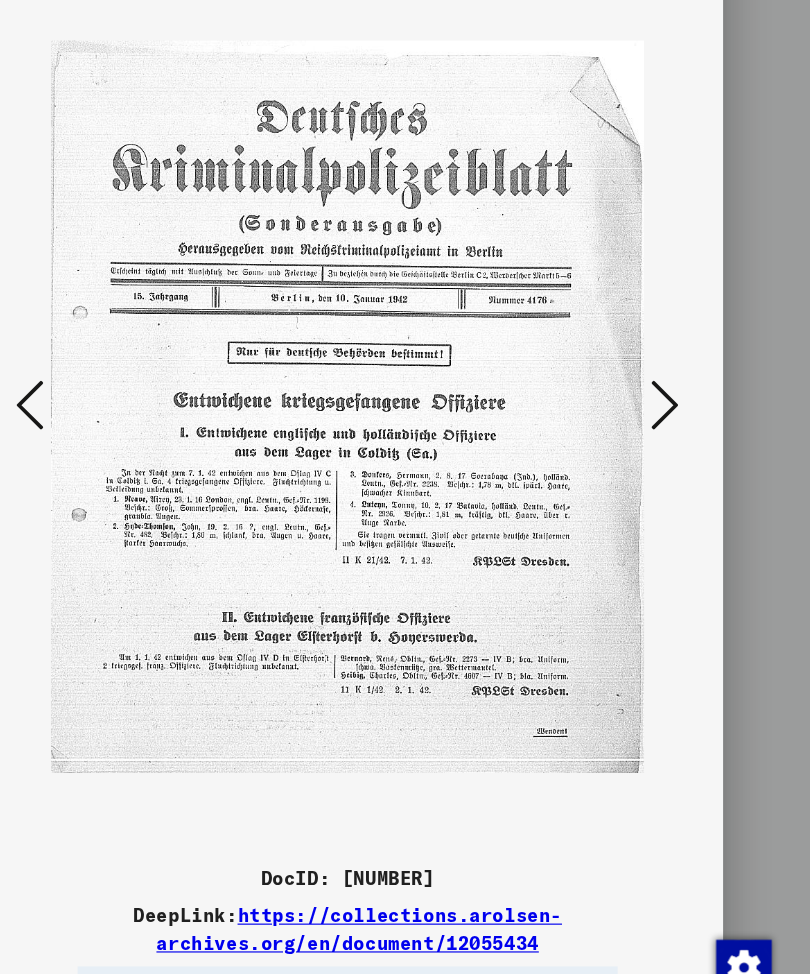 click at bounding box center [131, 426] 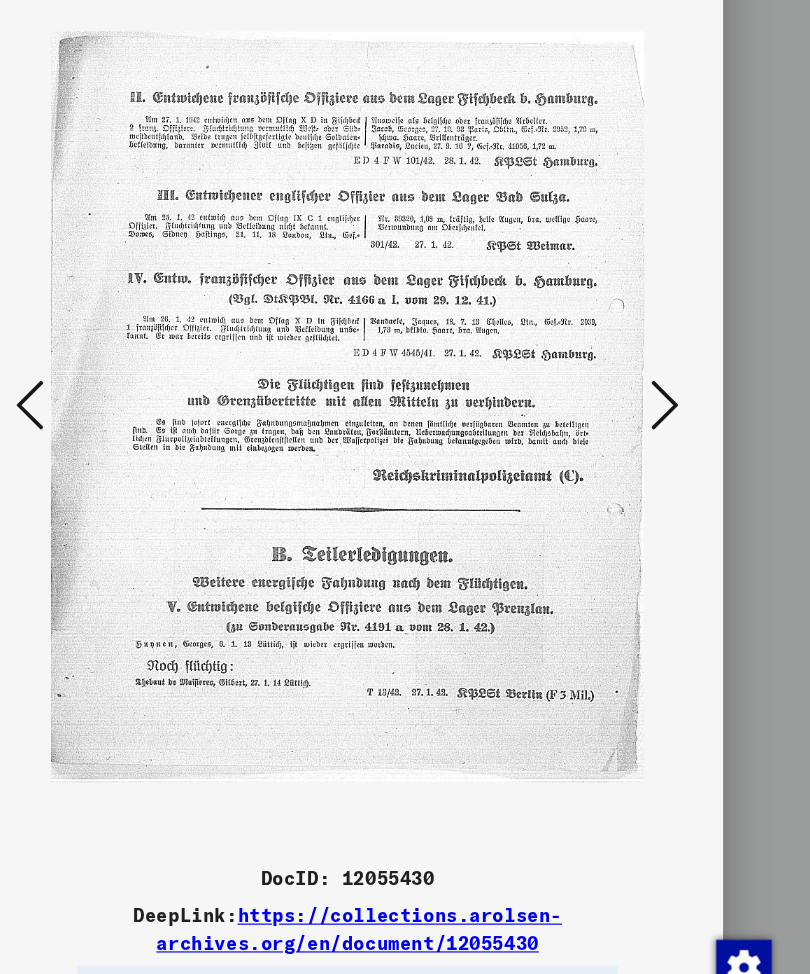 click at bounding box center [131, 426] 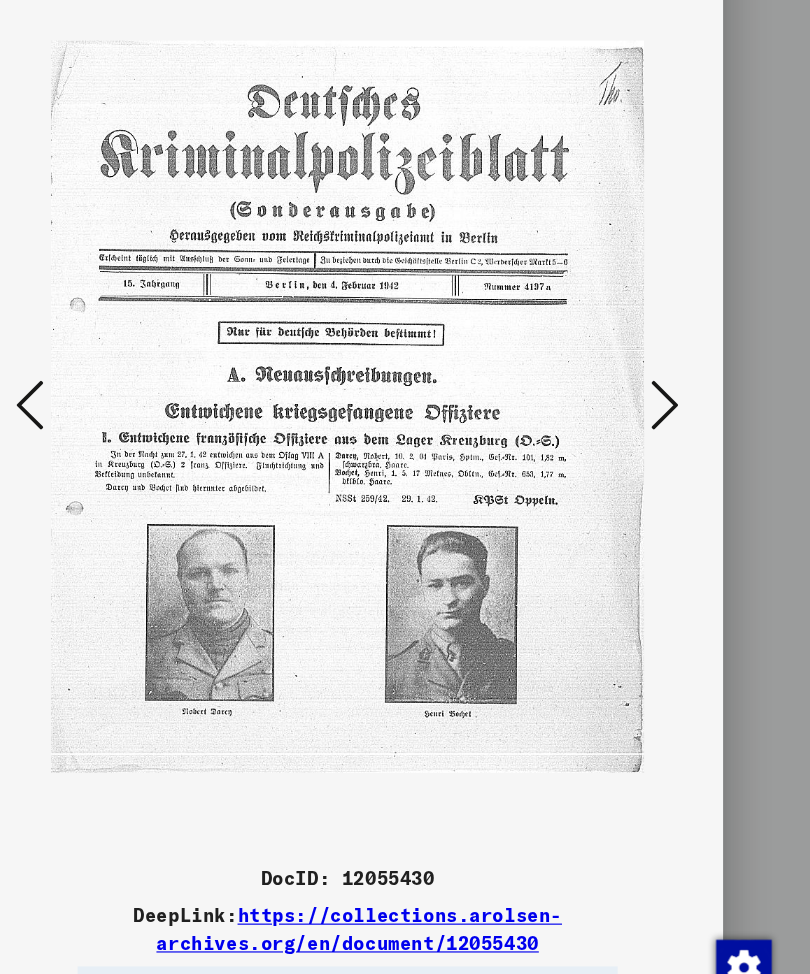 click at bounding box center (131, 426) 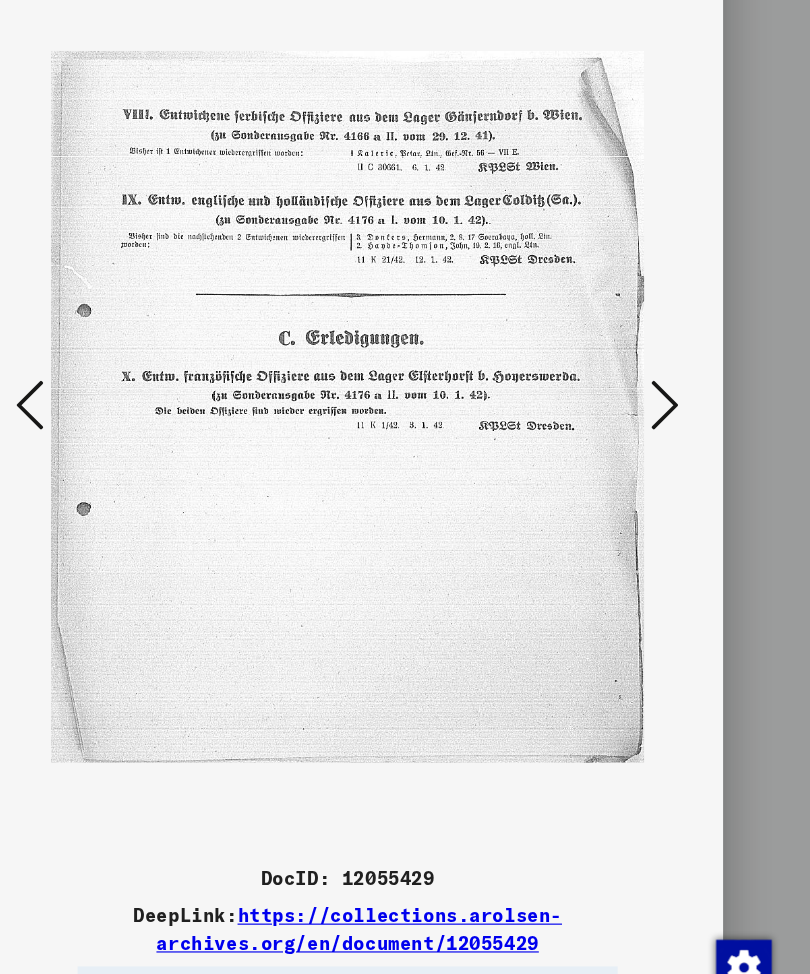 click at bounding box center (131, 426) 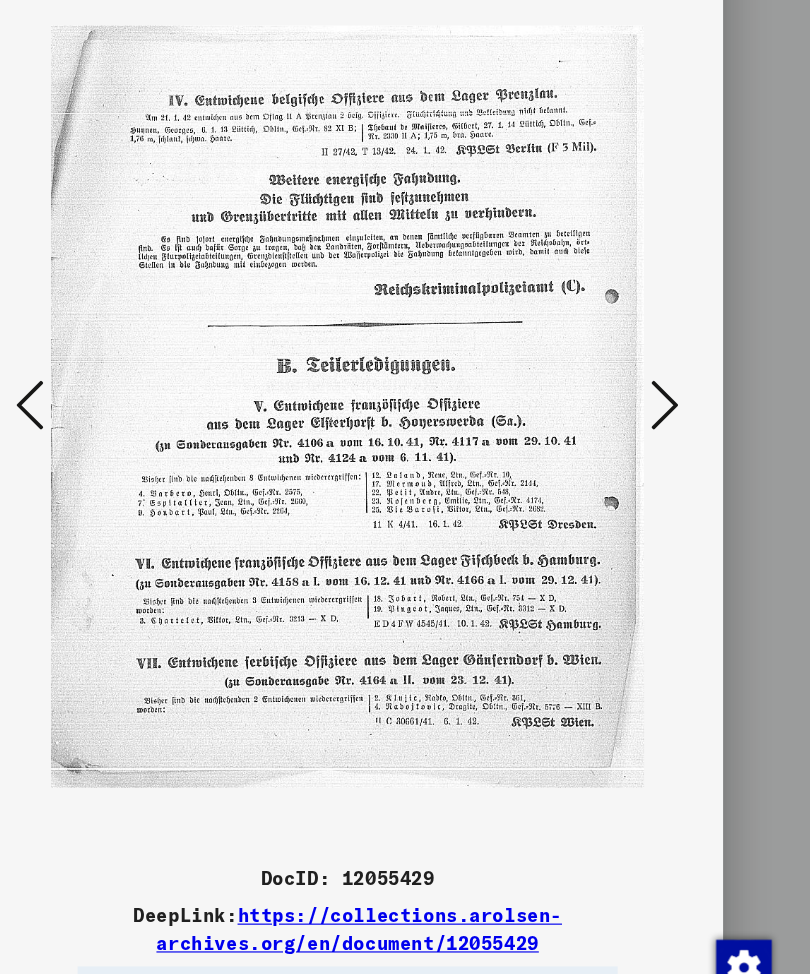 click at bounding box center (131, 426) 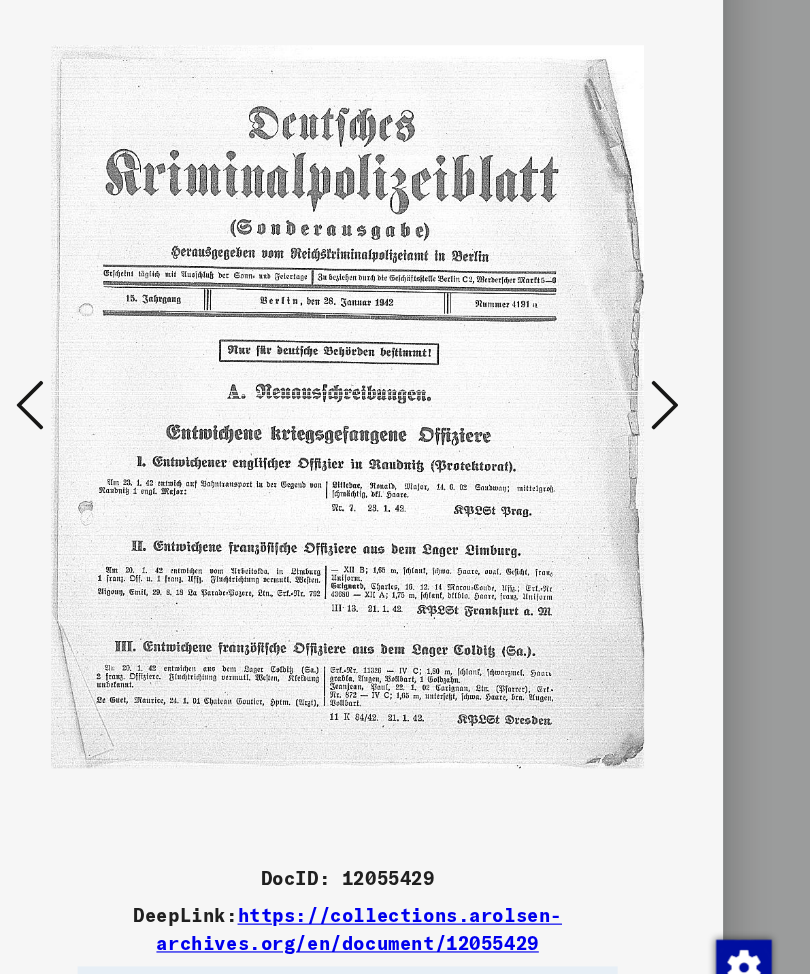 click at bounding box center (131, 426) 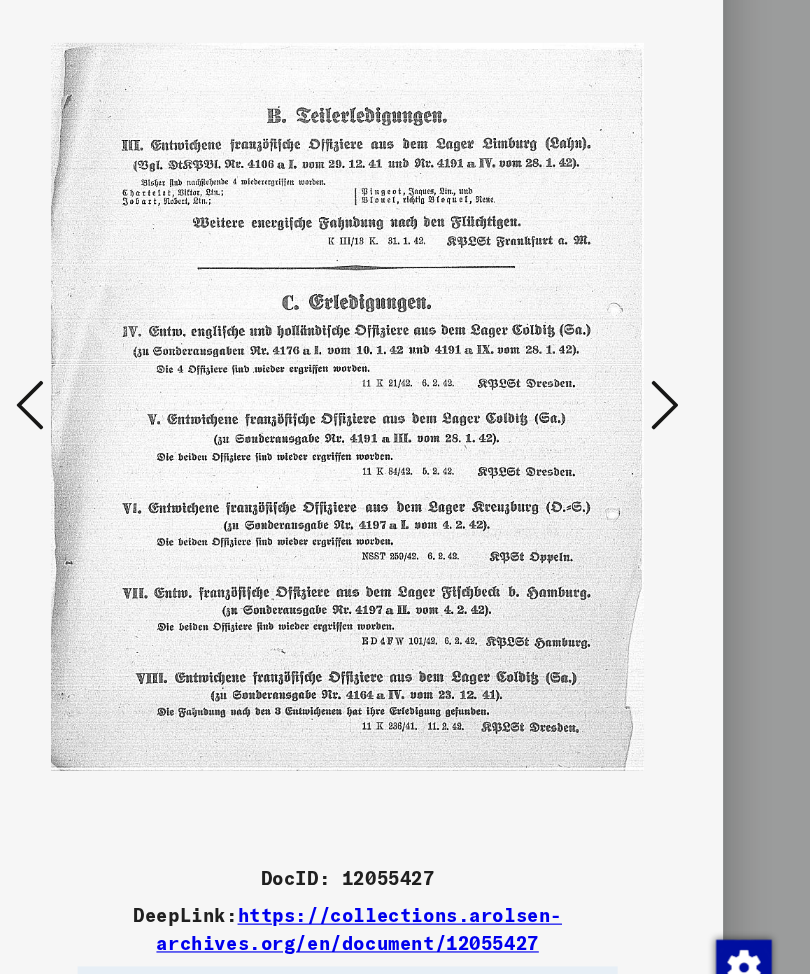 click at bounding box center [131, 426] 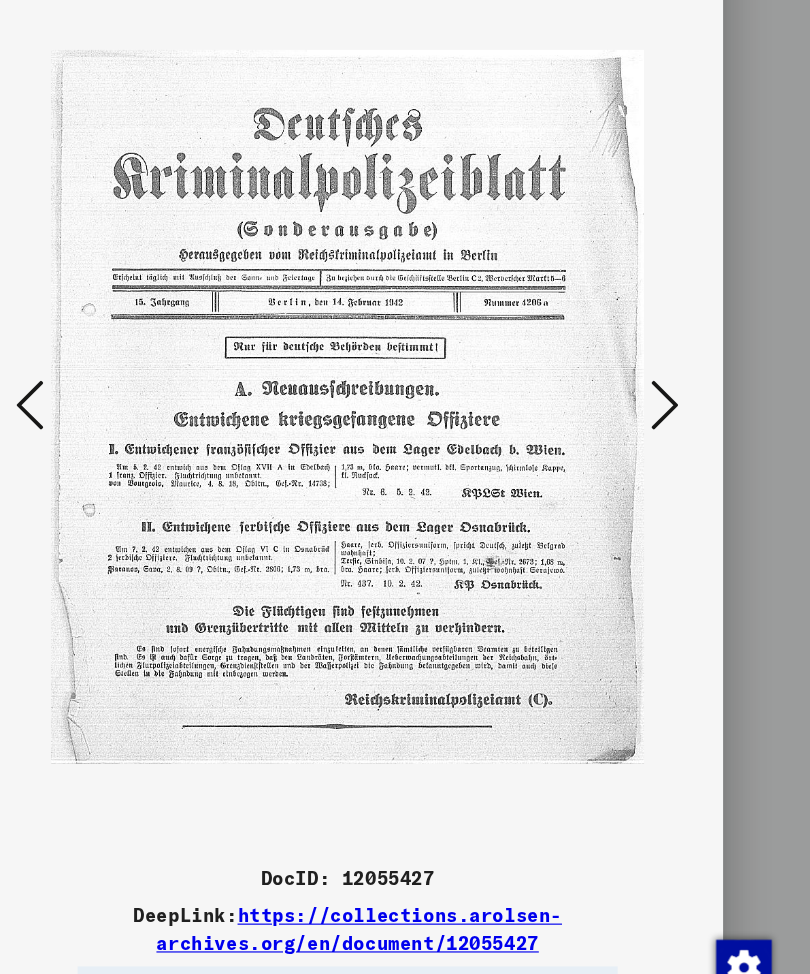 click at bounding box center (131, 426) 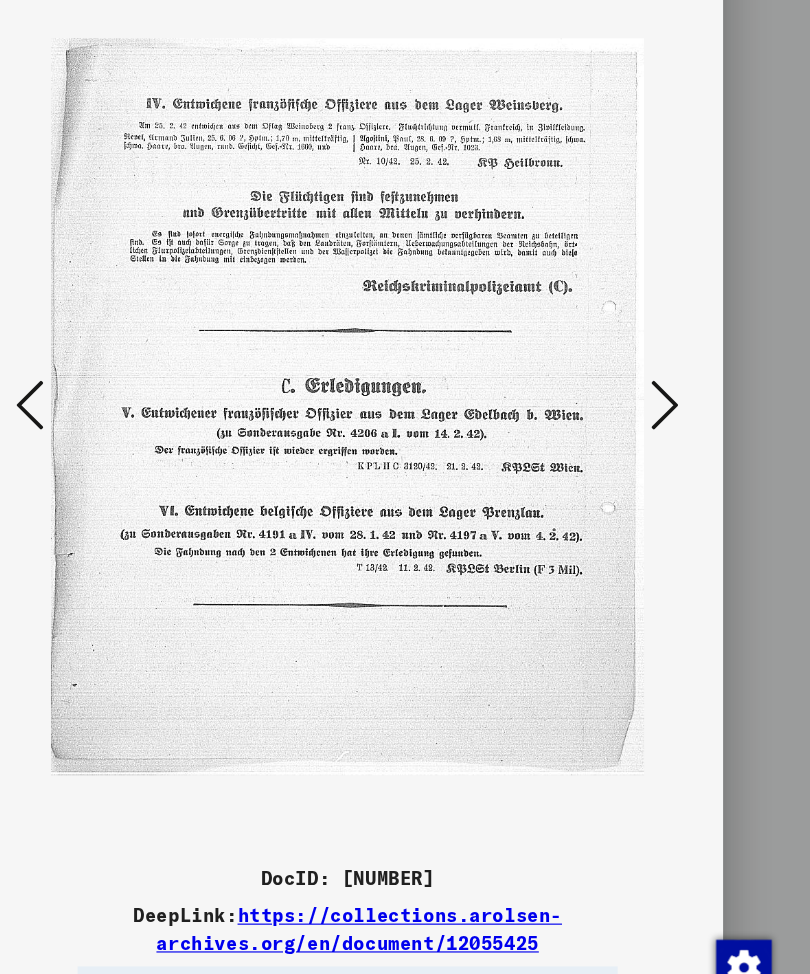 click at bounding box center [131, 426] 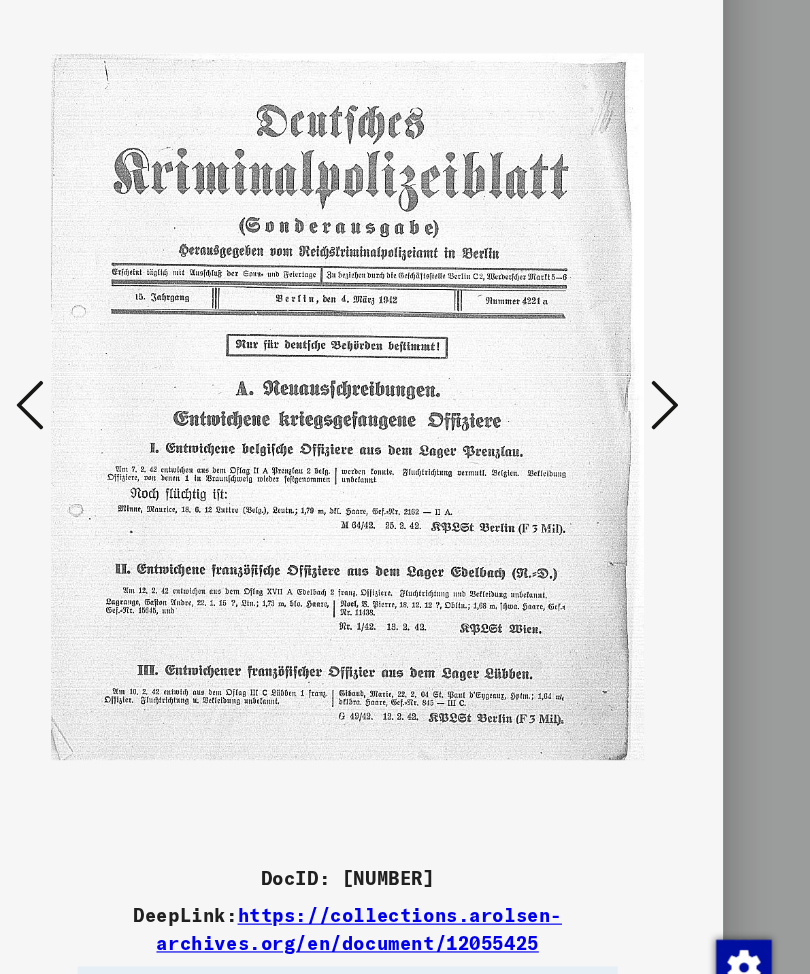 click at bounding box center [131, 426] 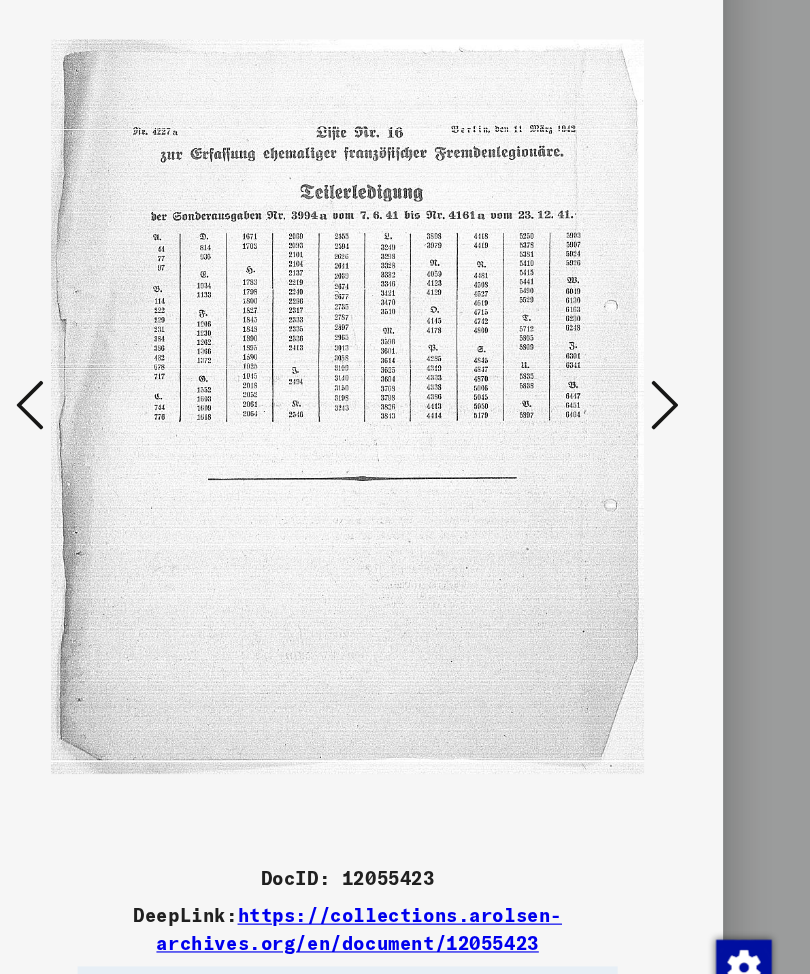 click at bounding box center [131, 426] 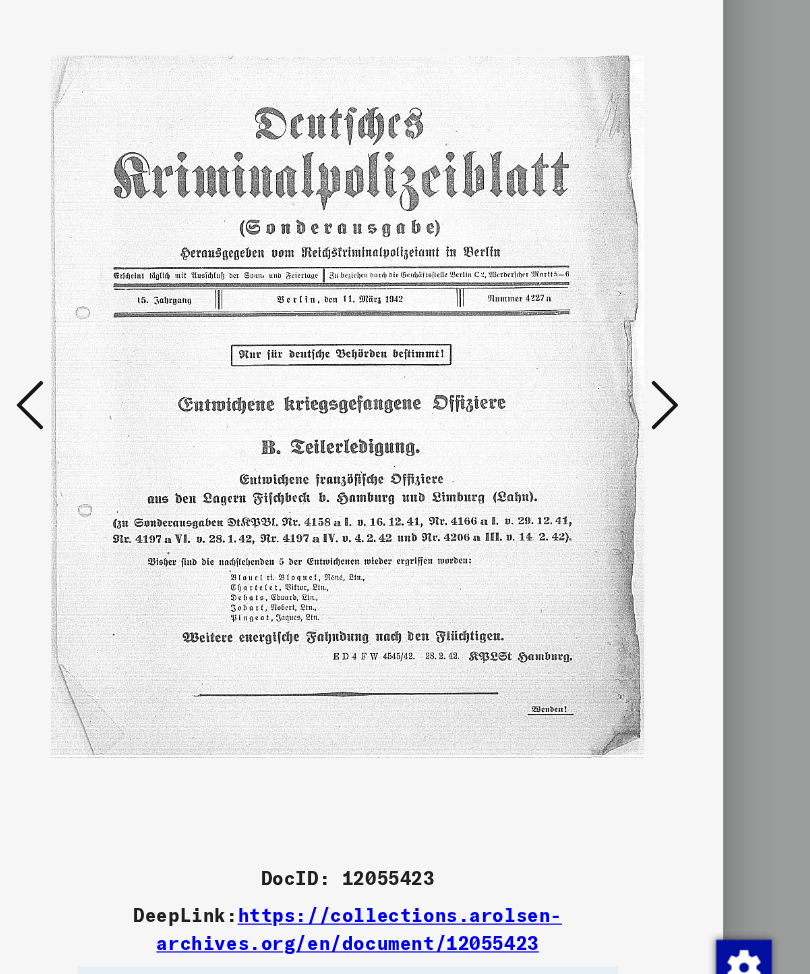 click at bounding box center (131, 426) 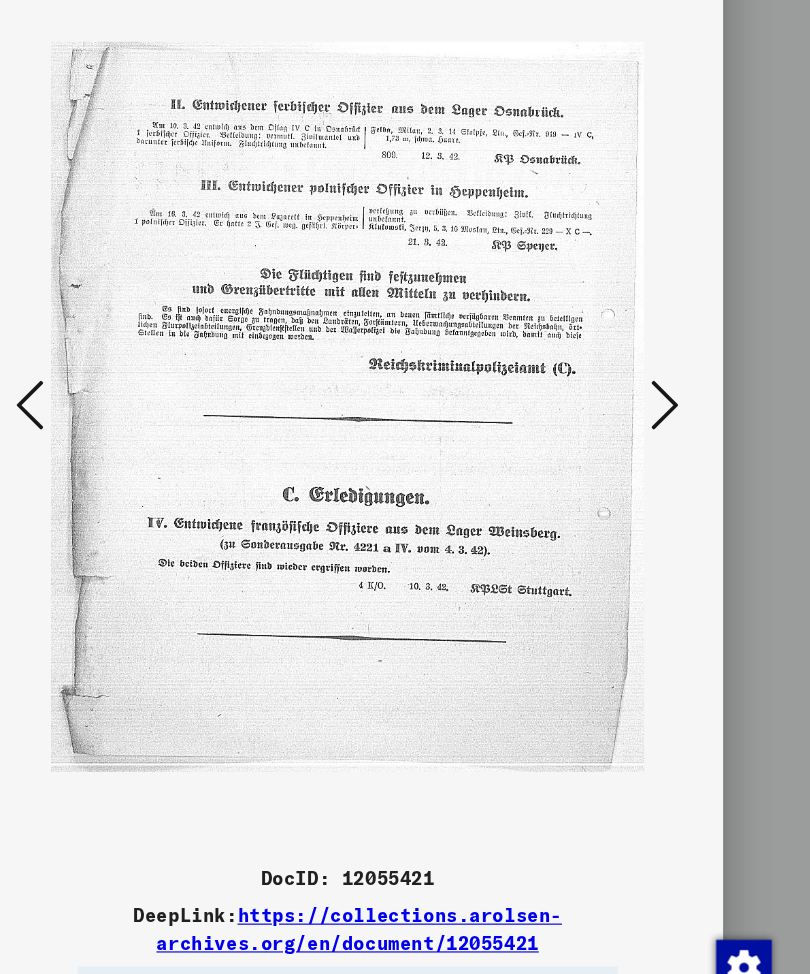 click at bounding box center (131, 426) 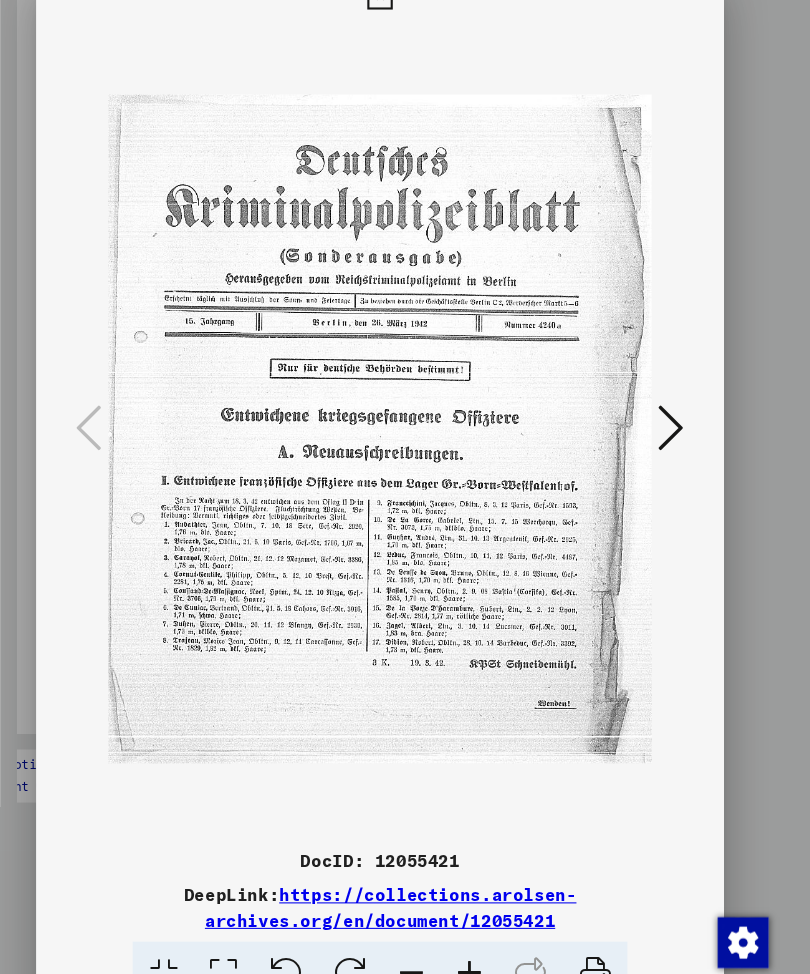scroll, scrollTop: 0, scrollLeft: 0, axis: both 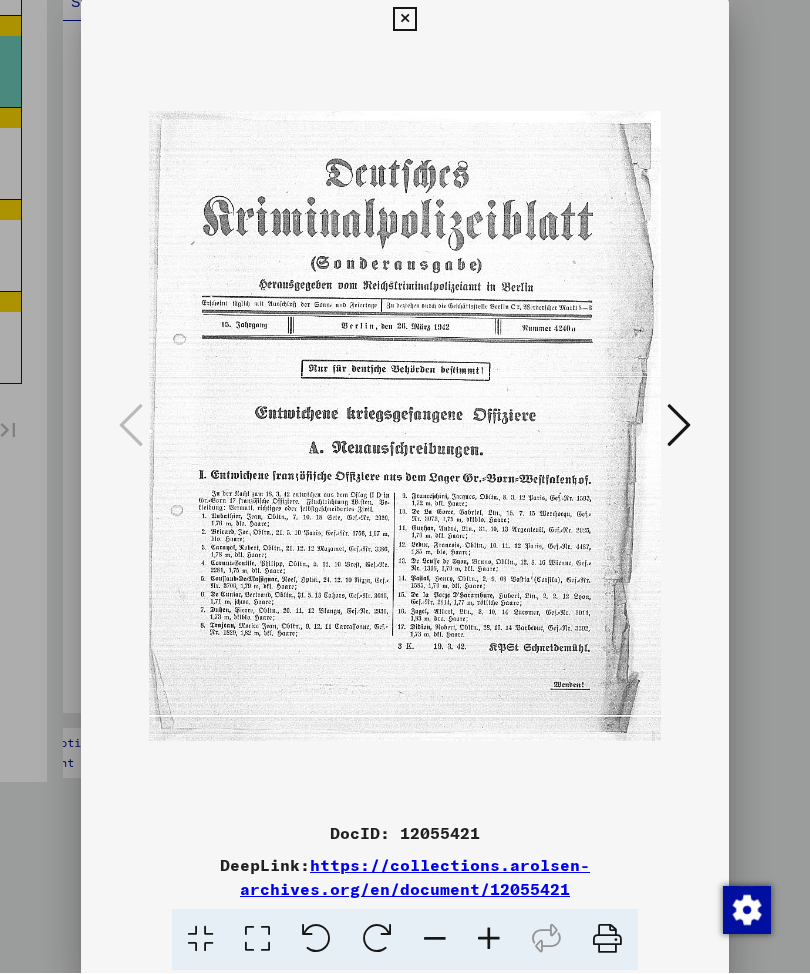 click at bounding box center [404, 20] 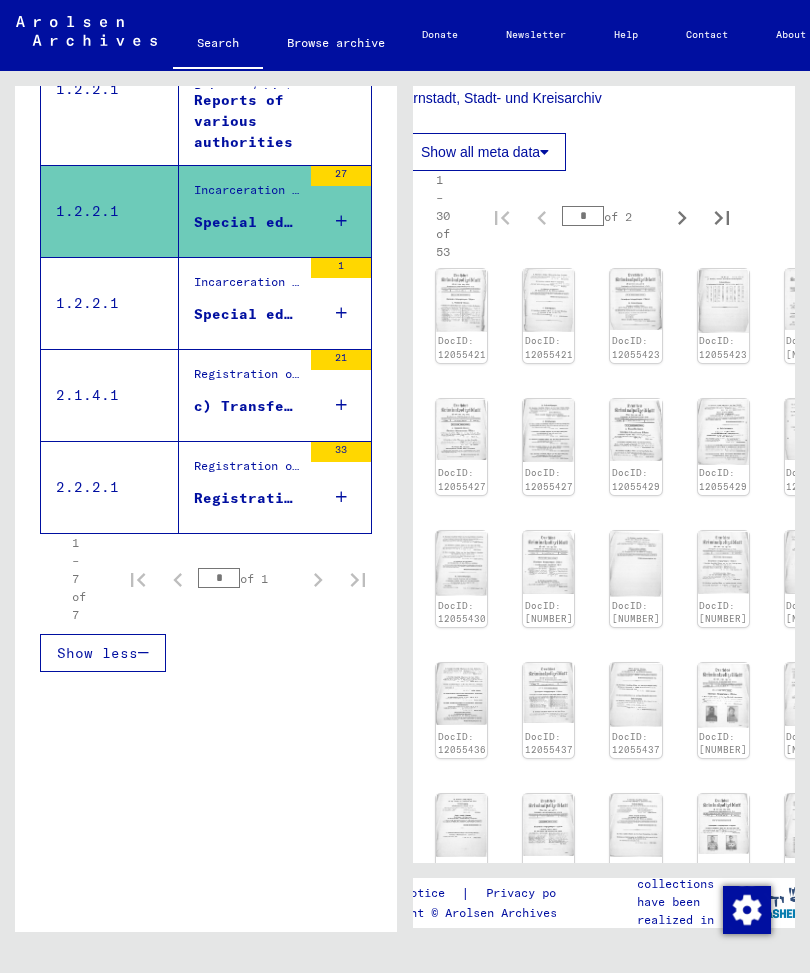 click on "Special edition of the Deutsche Kriminalpolizeiblatt pertaining to fugitive persons" at bounding box center (247, 315) 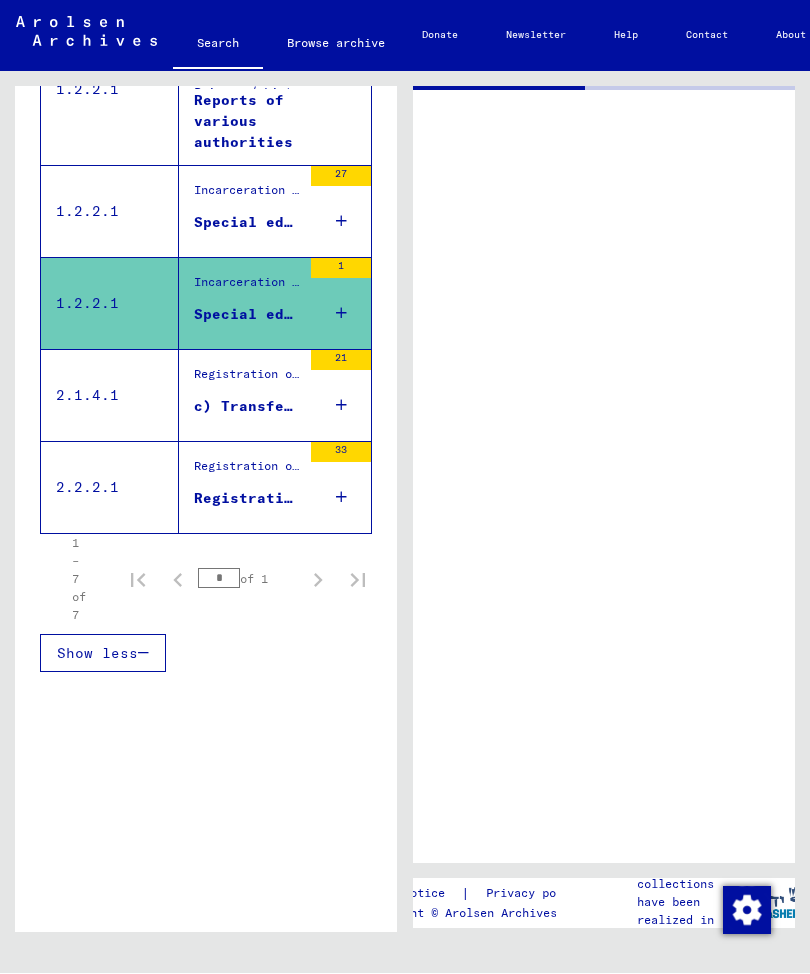 scroll, scrollTop: 0, scrollLeft: 0, axis: both 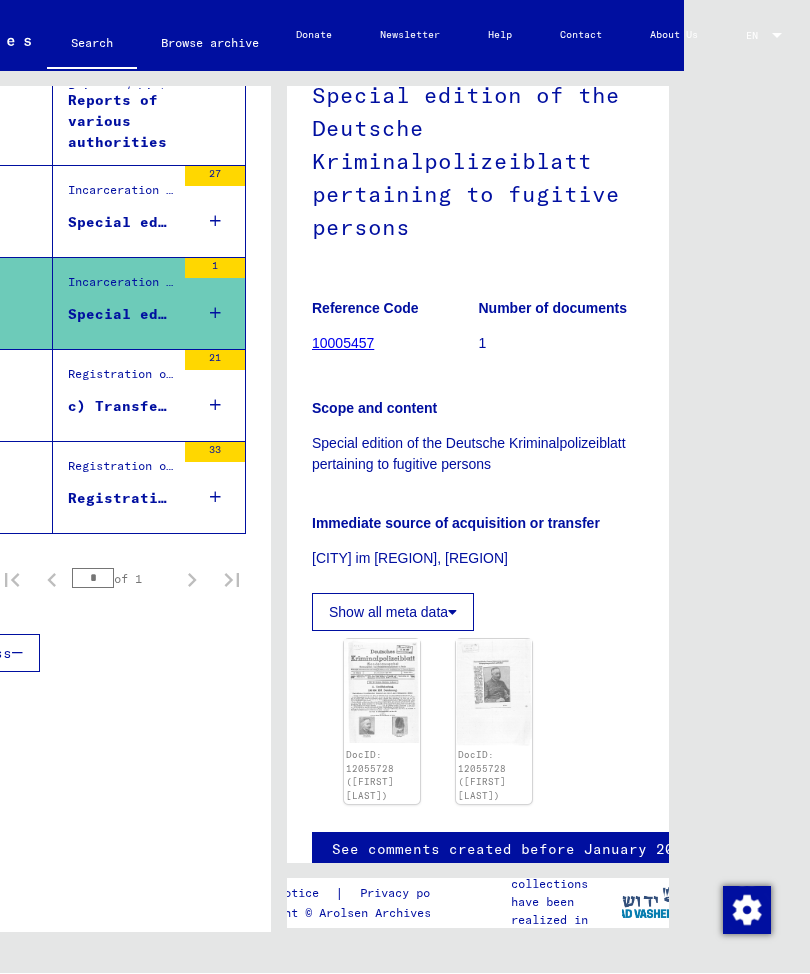 click 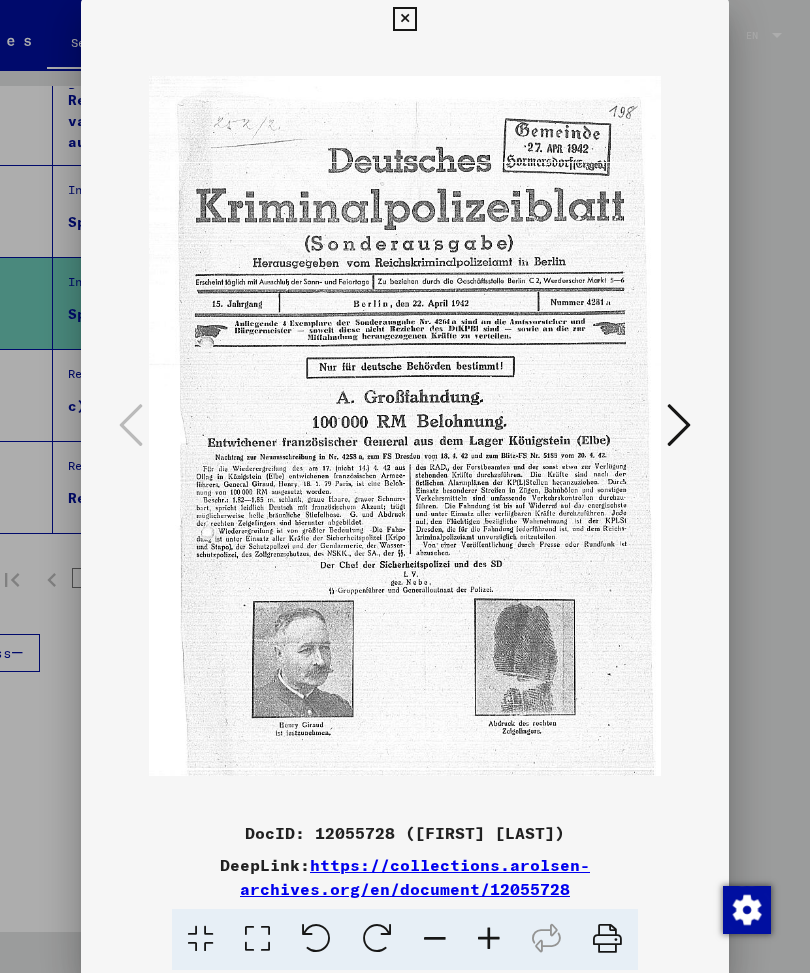 click at bounding box center (679, 426) 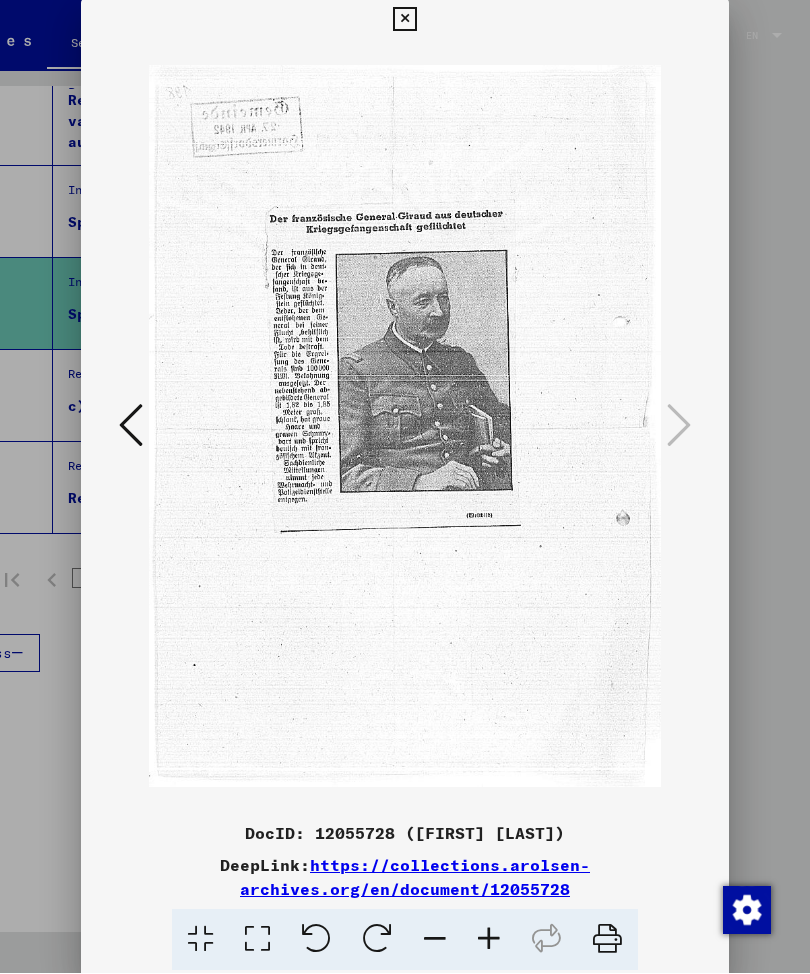 click at bounding box center (404, 20) 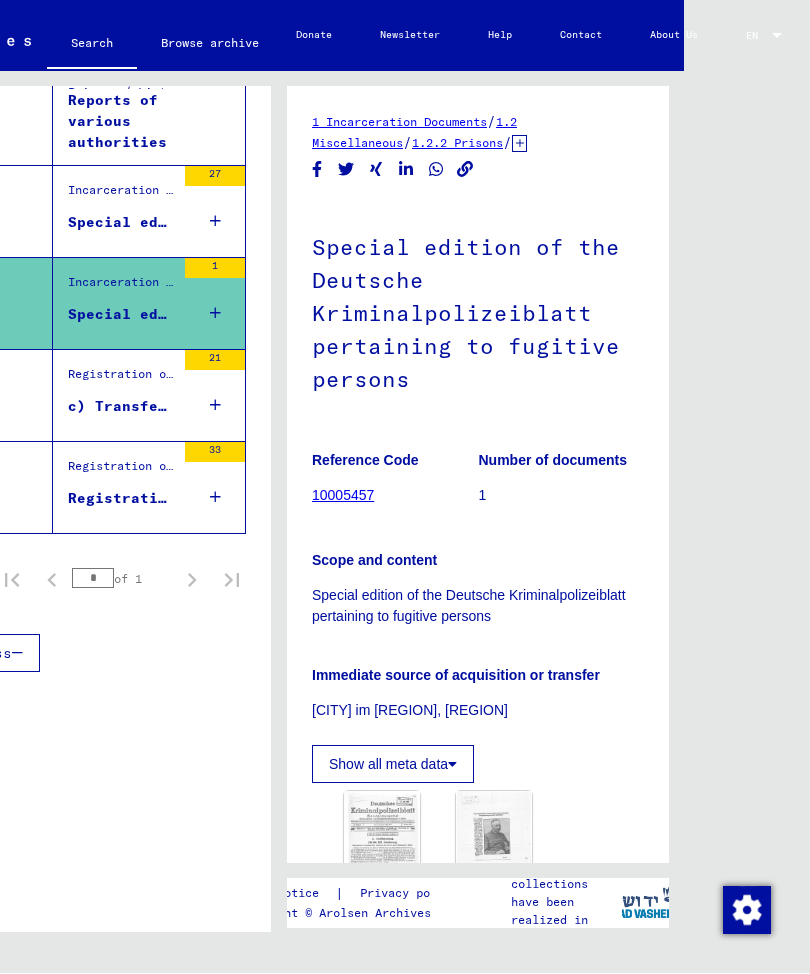 scroll, scrollTop: 0, scrollLeft: 0, axis: both 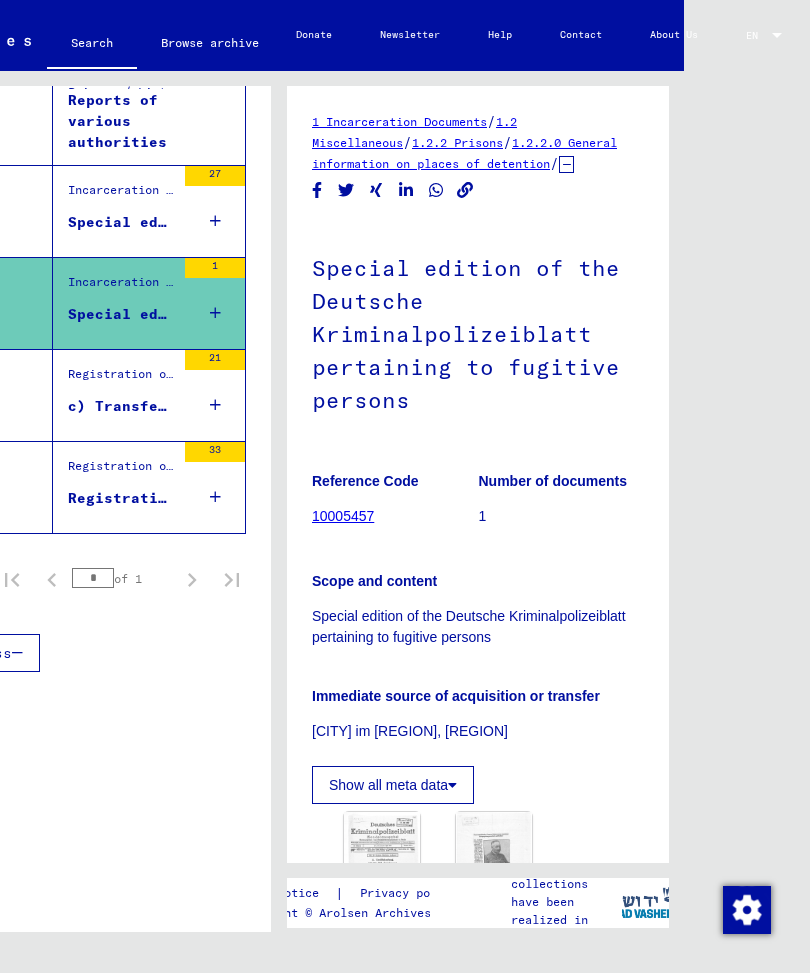 click on "1.2.2.0 General information on places of detention" 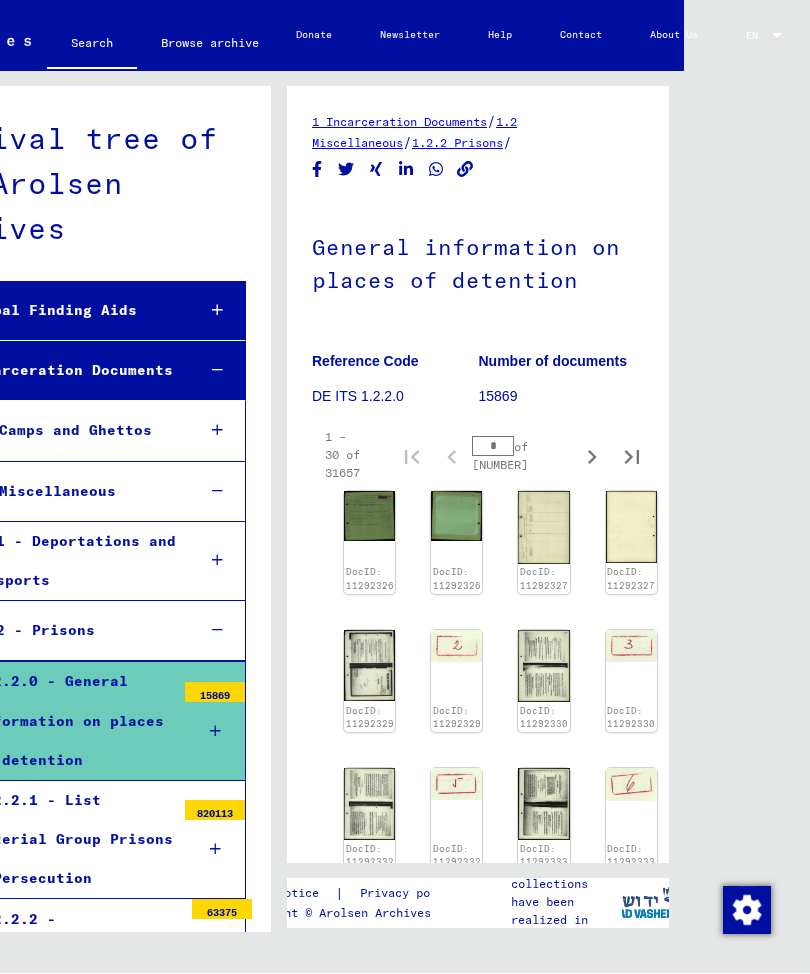 scroll, scrollTop: 25, scrollLeft: 40, axis: both 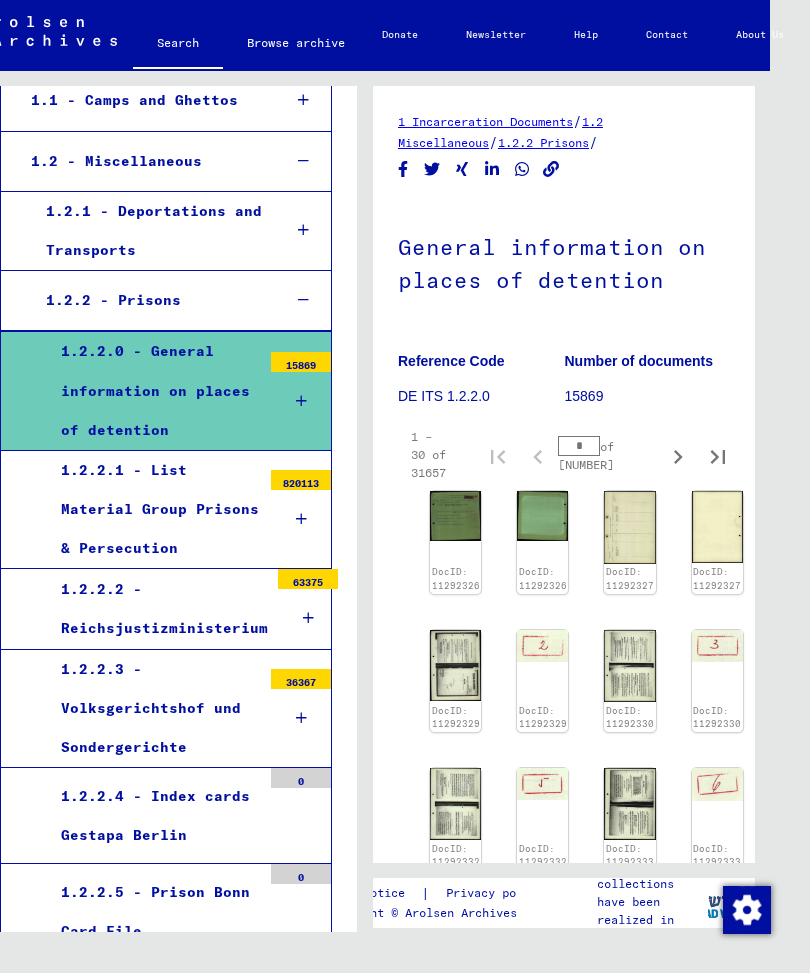click at bounding box center [301, 402] 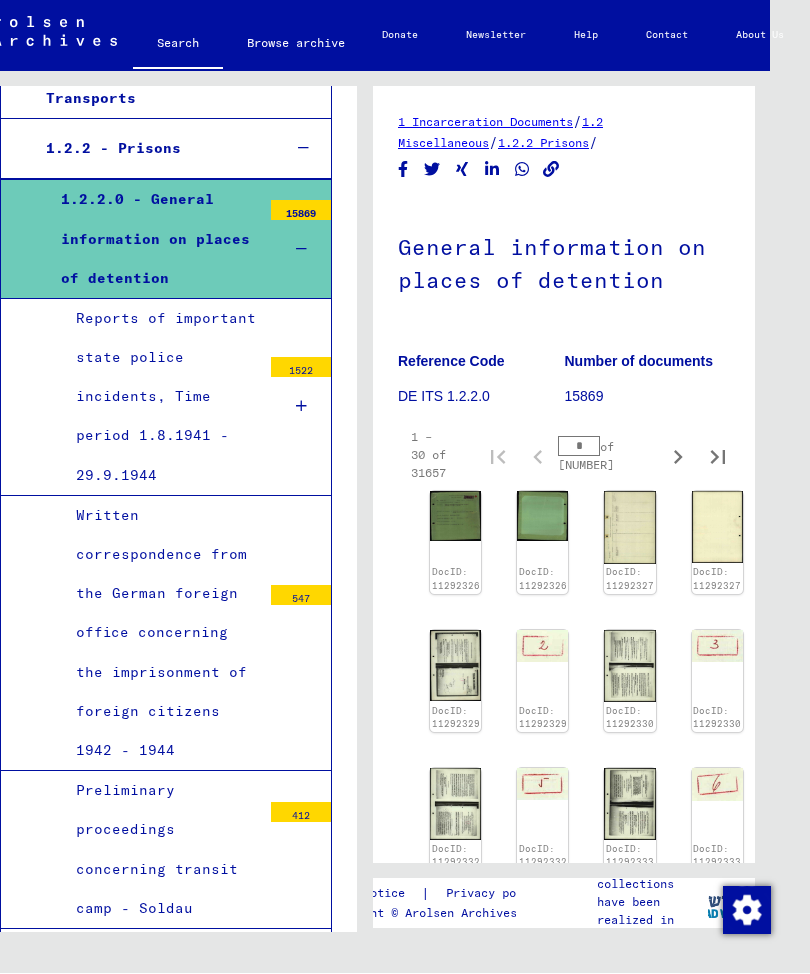 scroll, scrollTop: 484, scrollLeft: 0, axis: vertical 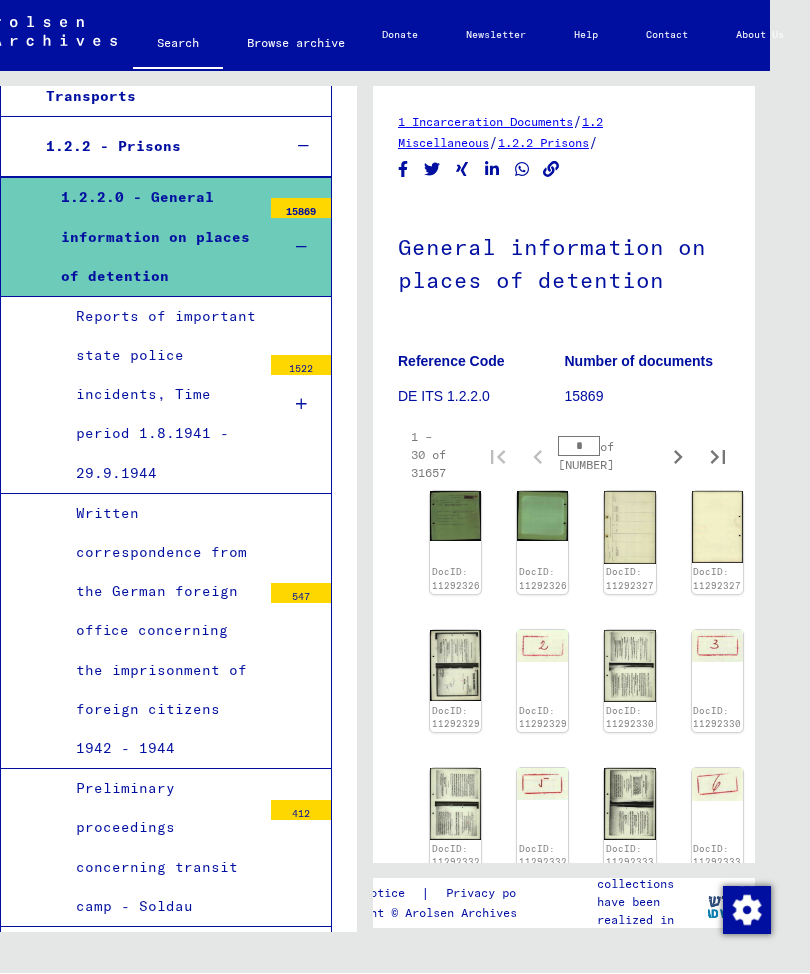 click on "Reports of important state police incidents, Time period 1.8.1941 -      29.9.1944" at bounding box center [161, 396] 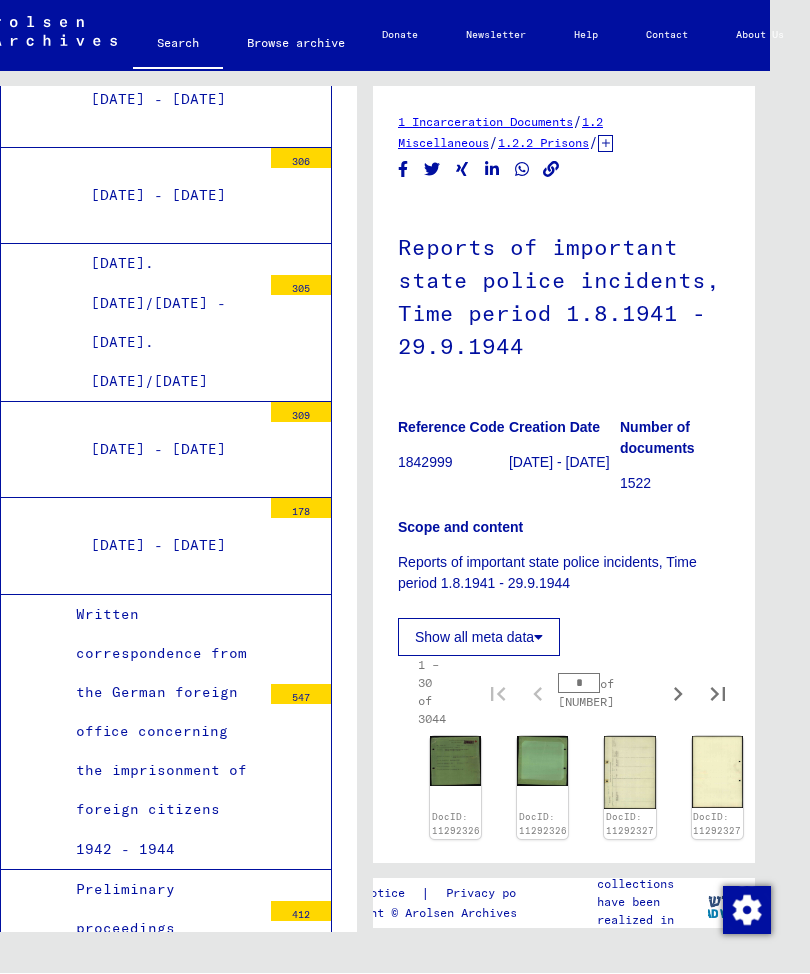 scroll, scrollTop: 1023, scrollLeft: 0, axis: vertical 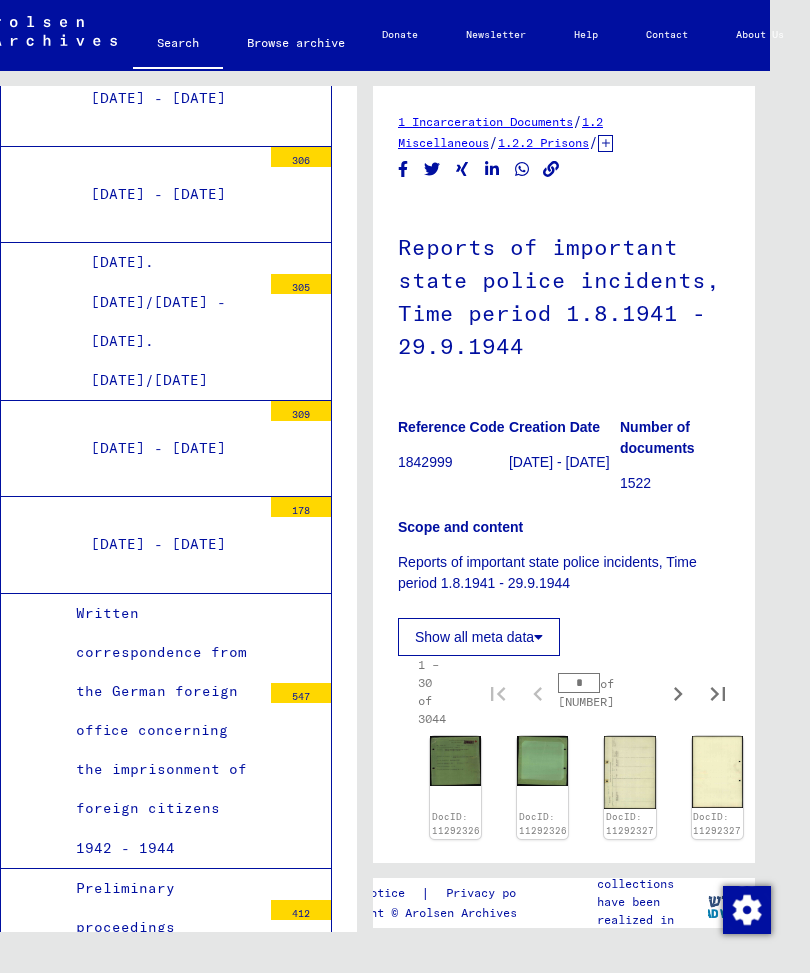 click on "[DATE] - [DATE]" at bounding box center (168, 449) 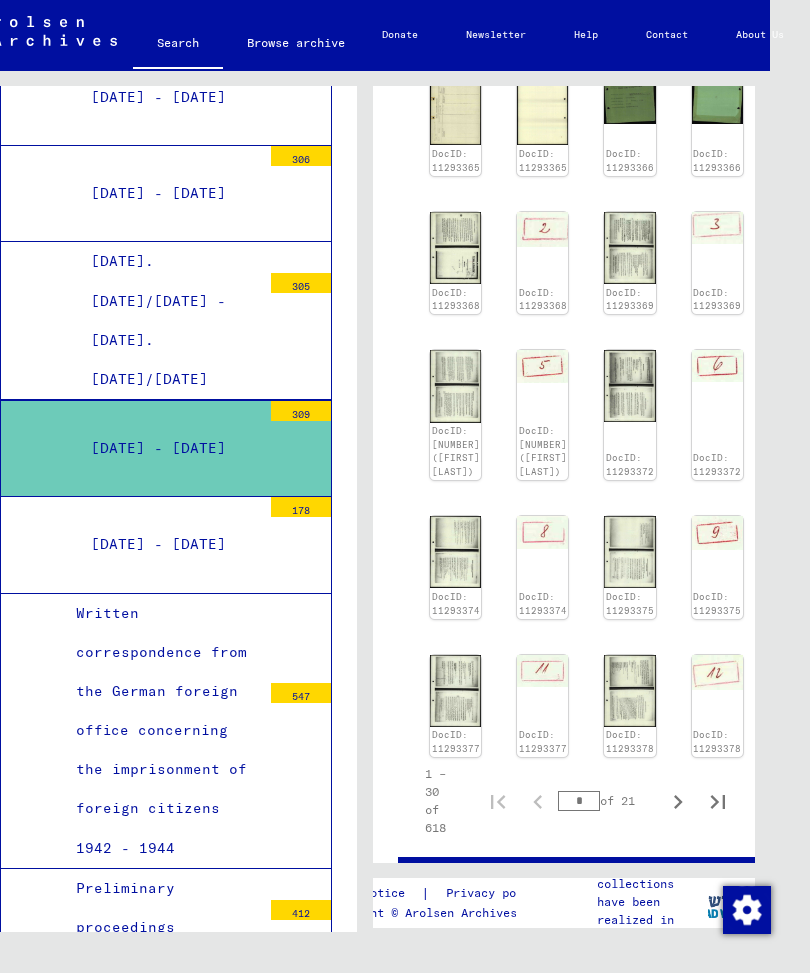 scroll, scrollTop: 497, scrollLeft: 0, axis: vertical 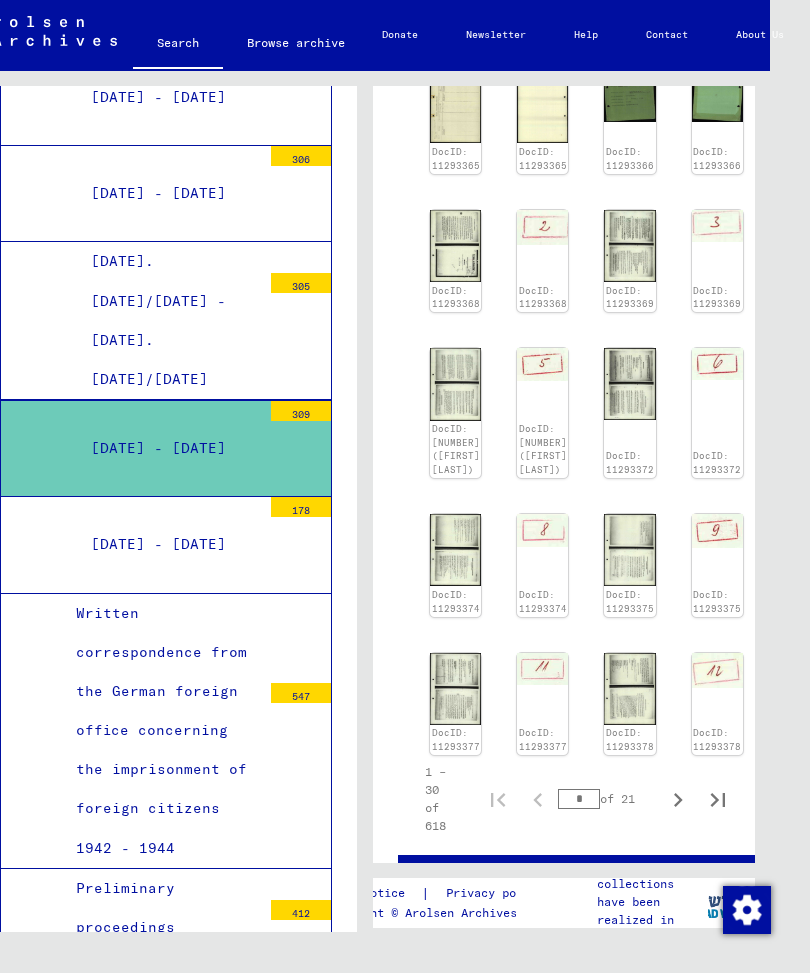 click 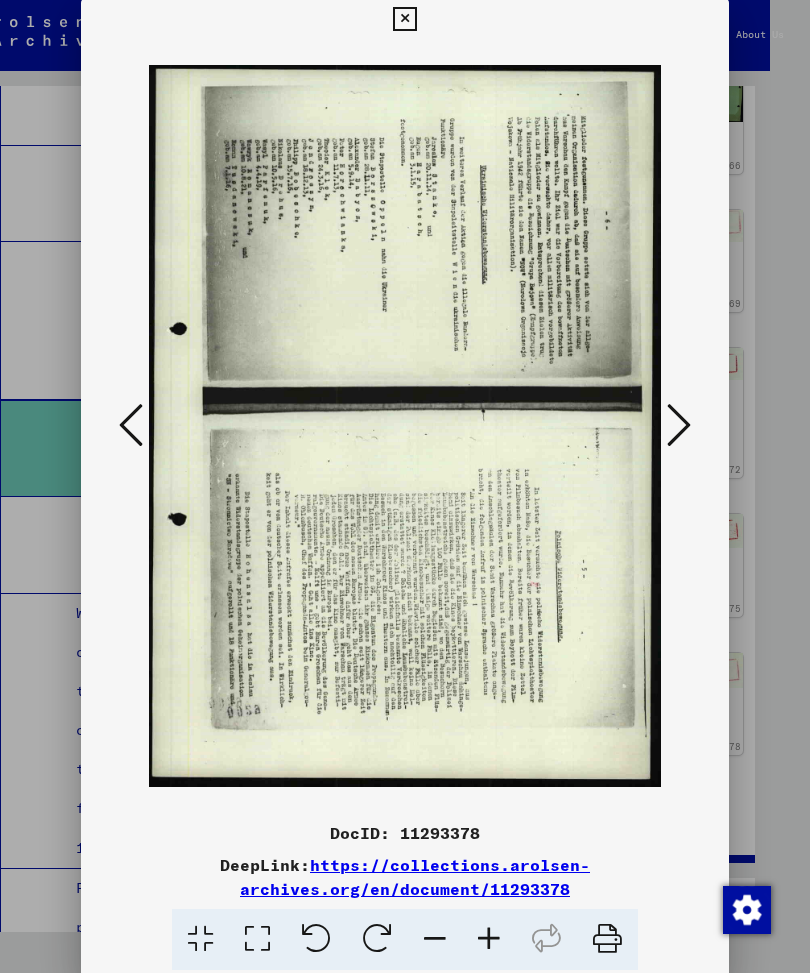 click at bounding box center [316, 940] 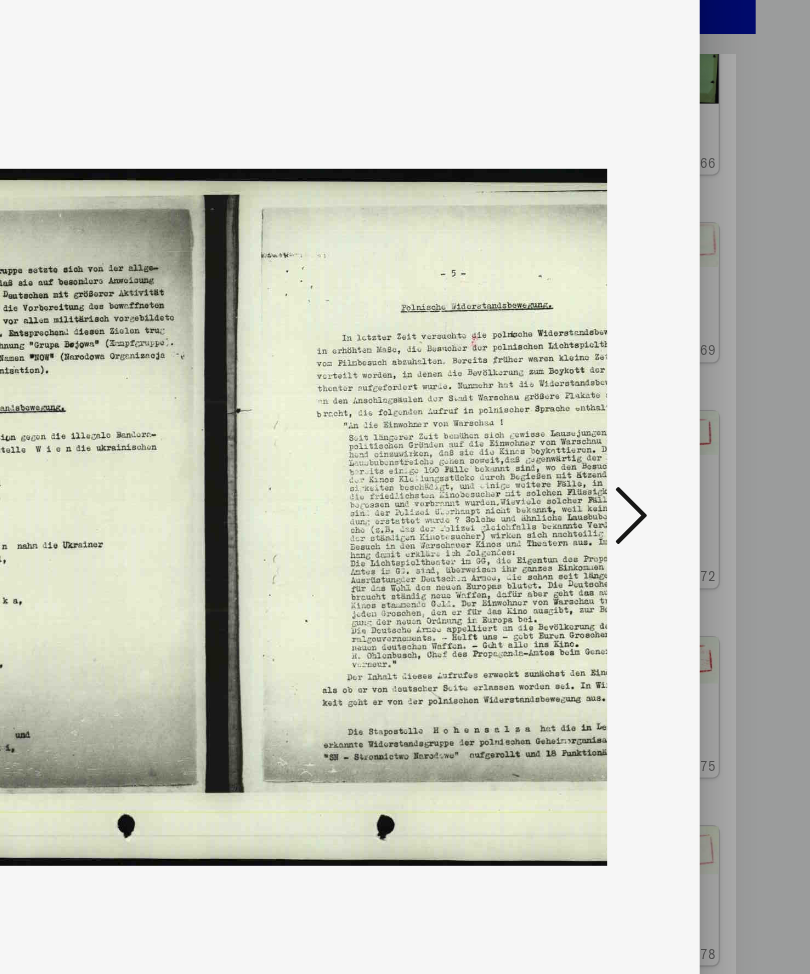 click at bounding box center (679, 426) 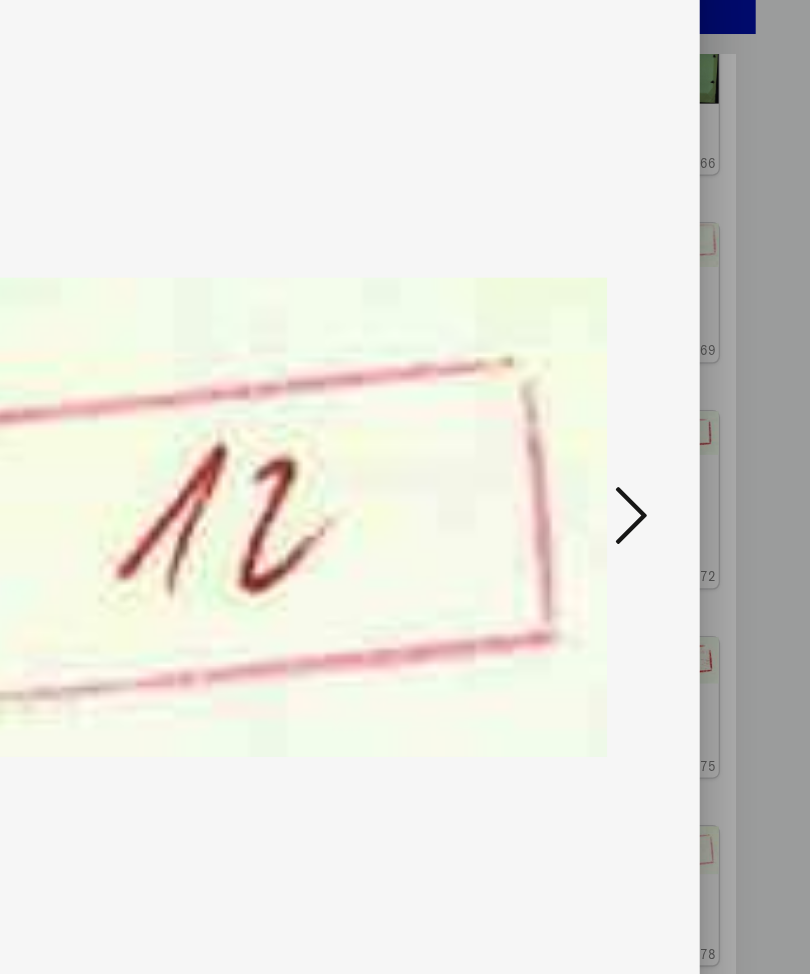 click at bounding box center (679, 427) 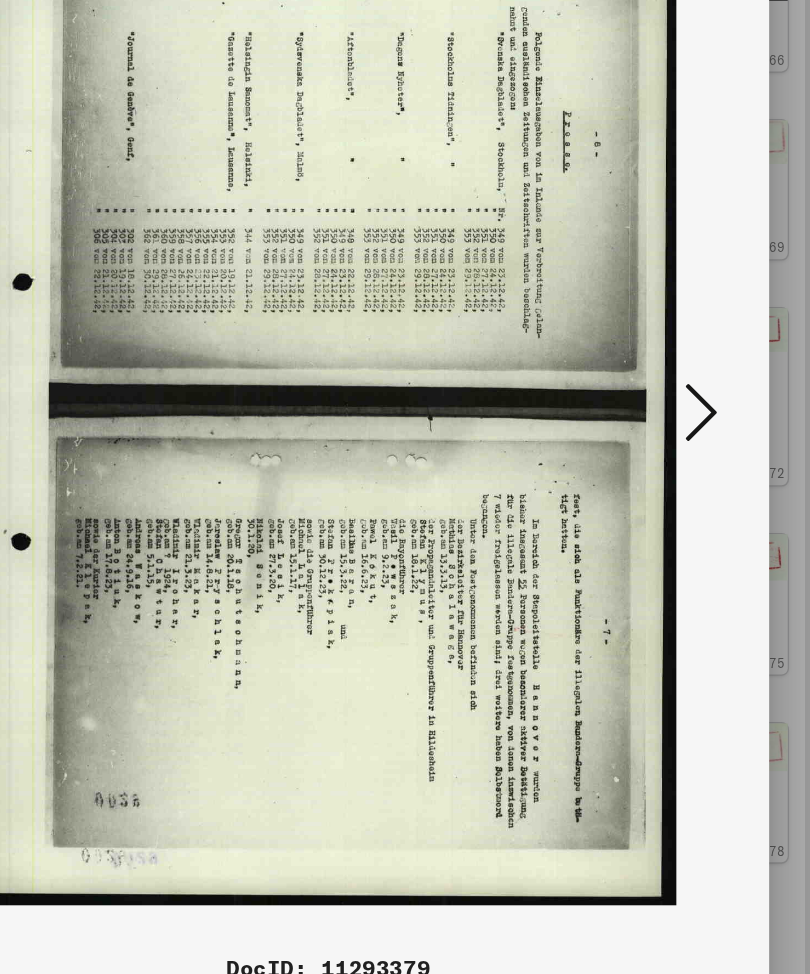 click at bounding box center [679, 426] 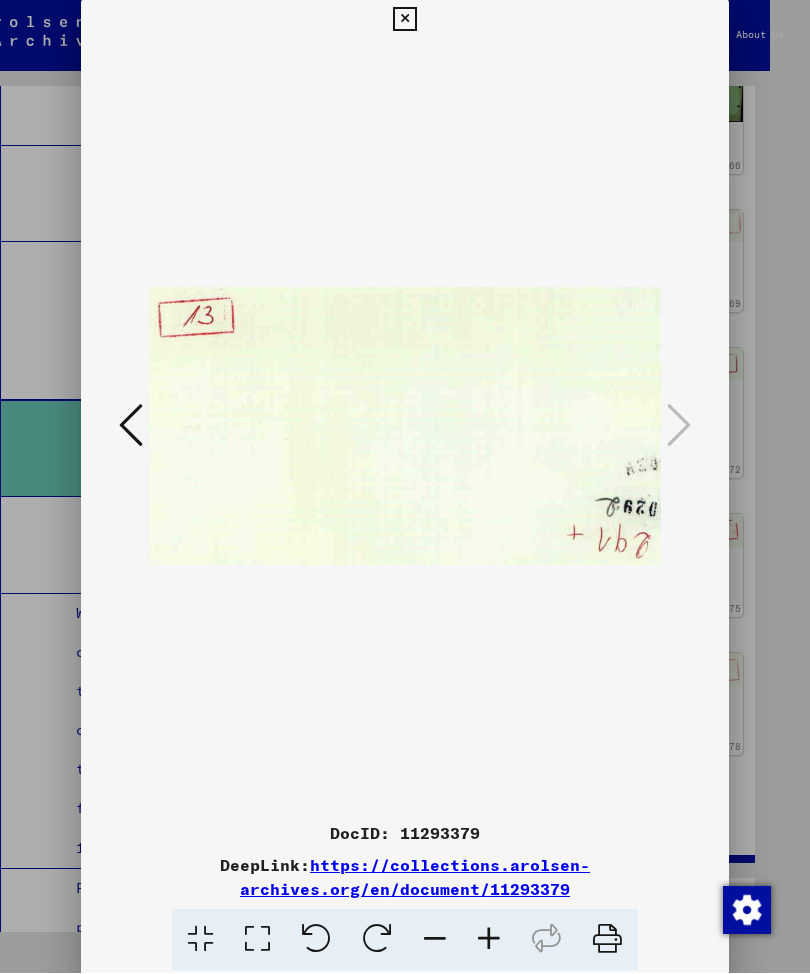 click at bounding box center (404, 20) 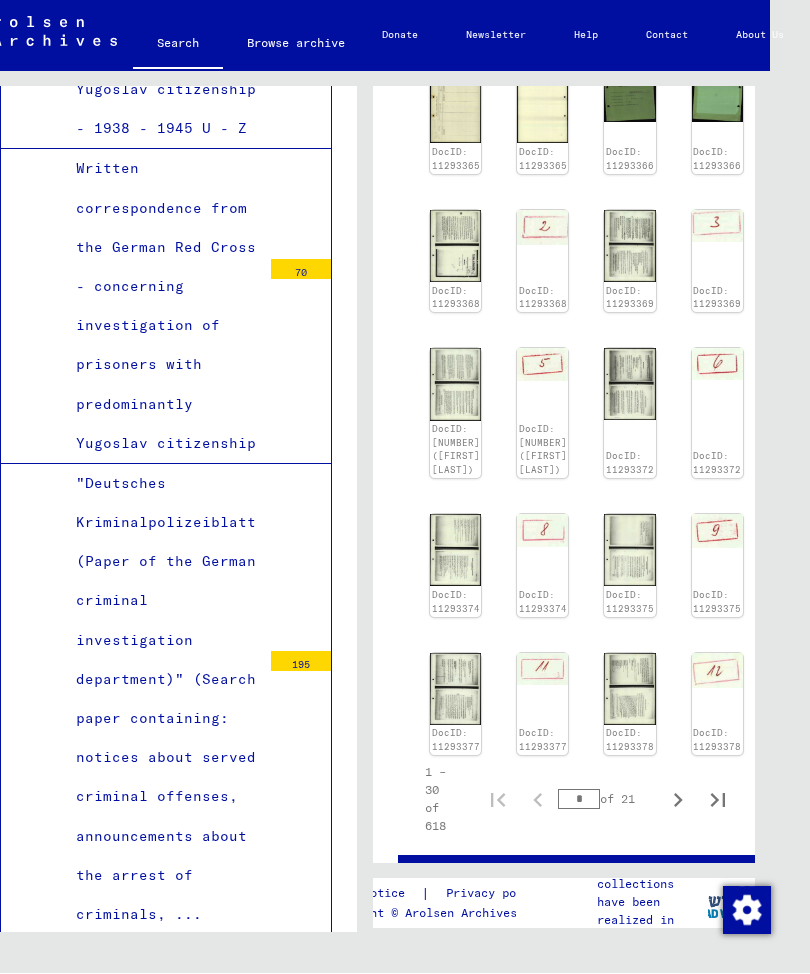 scroll, scrollTop: 4385, scrollLeft: 0, axis: vertical 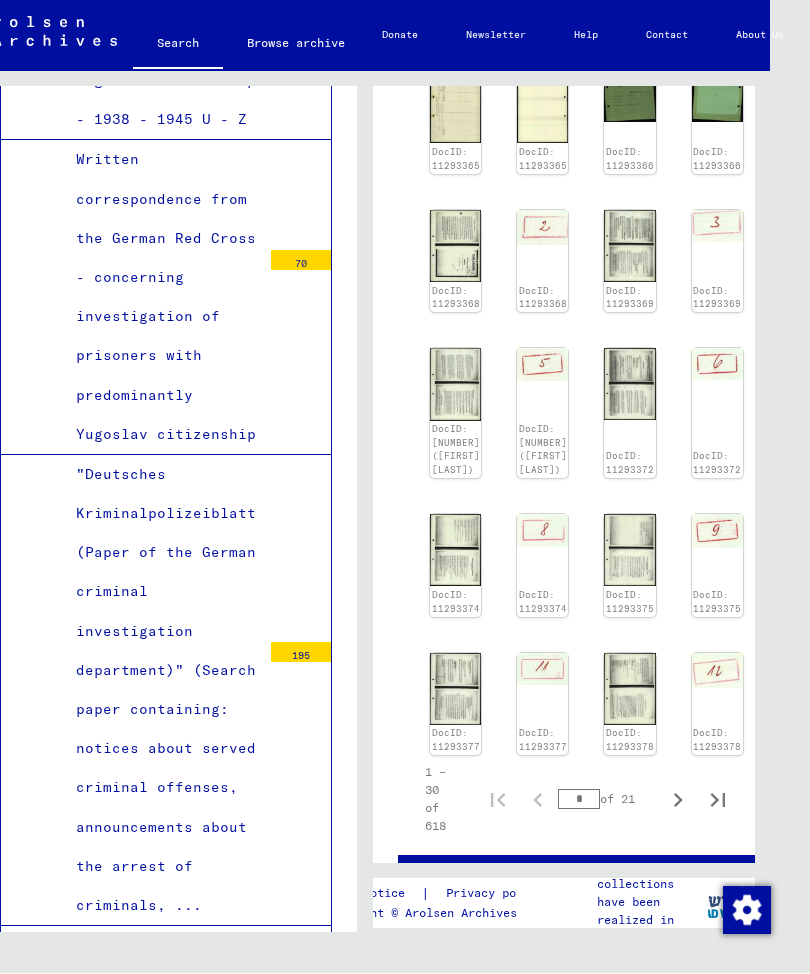click on ""Deutsches Kriminalpolizeiblatt (Paper of the German criminal investigation department)" (Search paper containing: notices about served criminal offenses, announcements about the arrest of criminals,  ..." at bounding box center (161, 691) 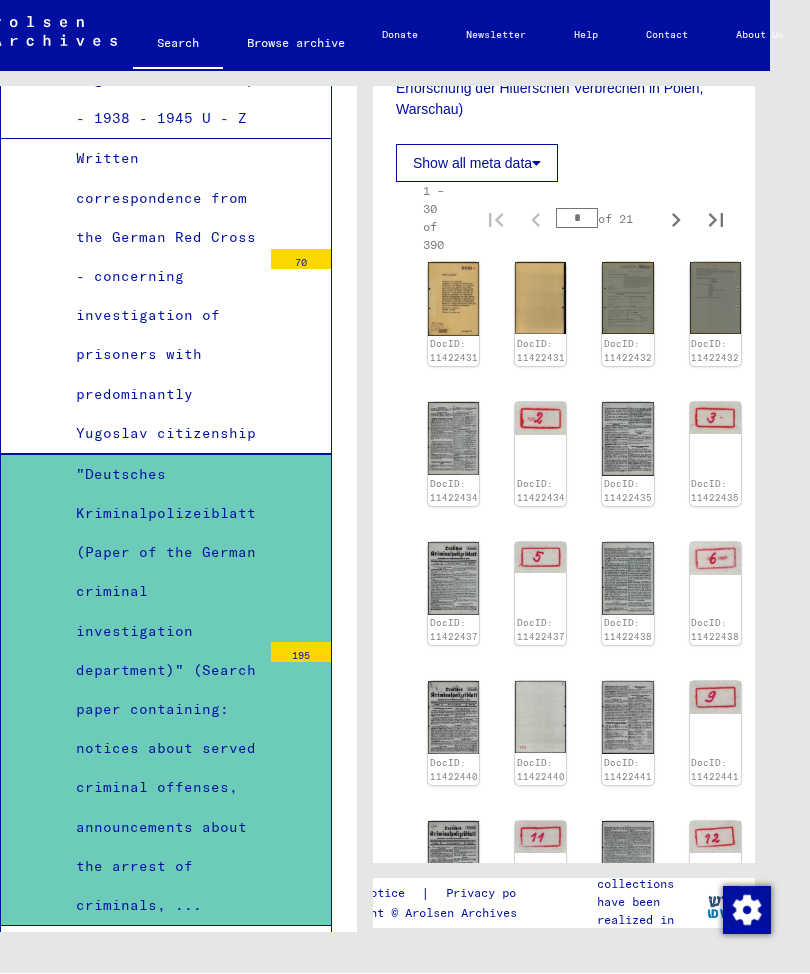 scroll, scrollTop: 1133, scrollLeft: 2, axis: both 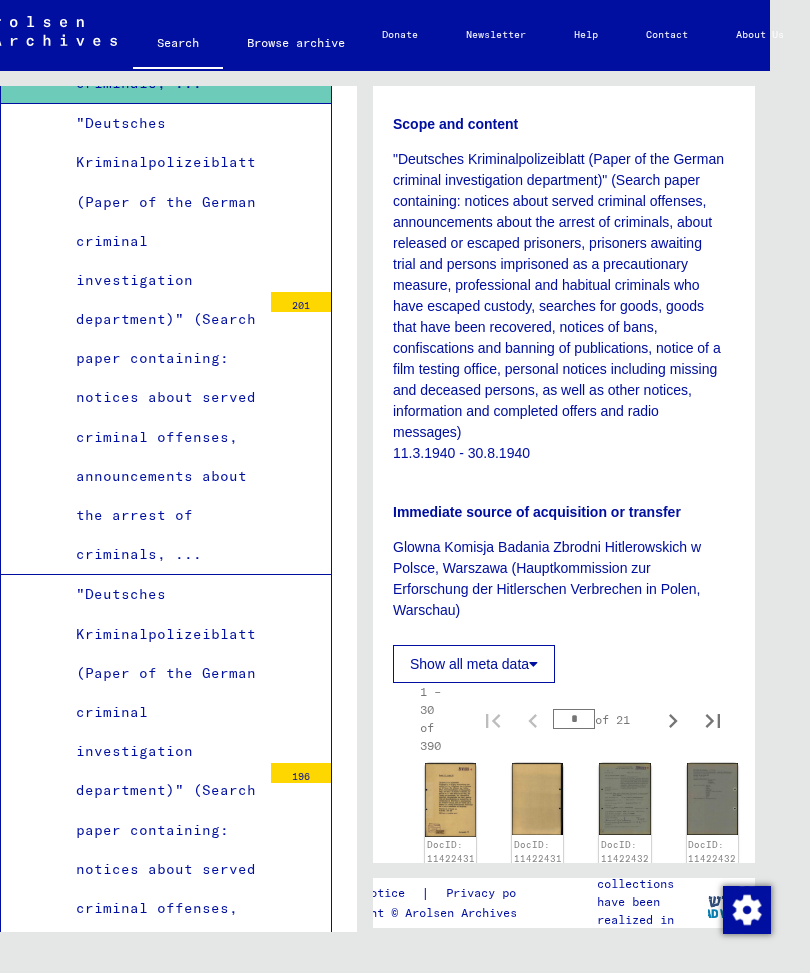 click on ""Deutsches Kriminalpolizeiblatt (Paper of the German criminal investigation department)" (Search paper containing: notices about served criminal offenses, announcements about the arrest of criminals,  ..." at bounding box center (161, 811) 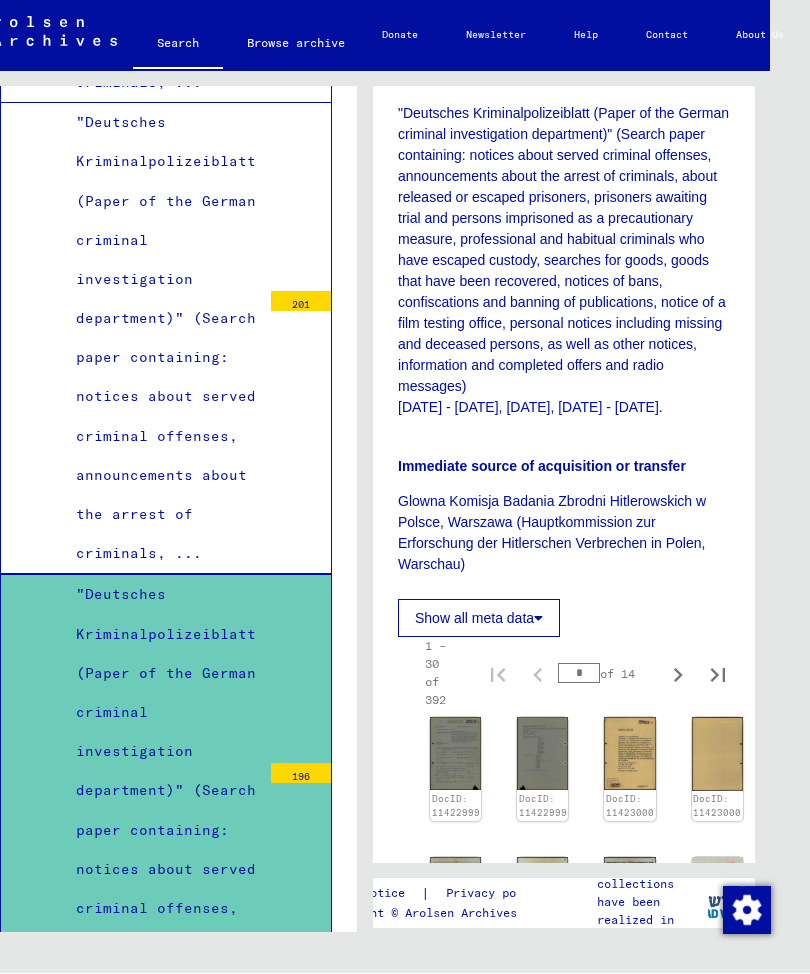 scroll, scrollTop: 680, scrollLeft: 0, axis: vertical 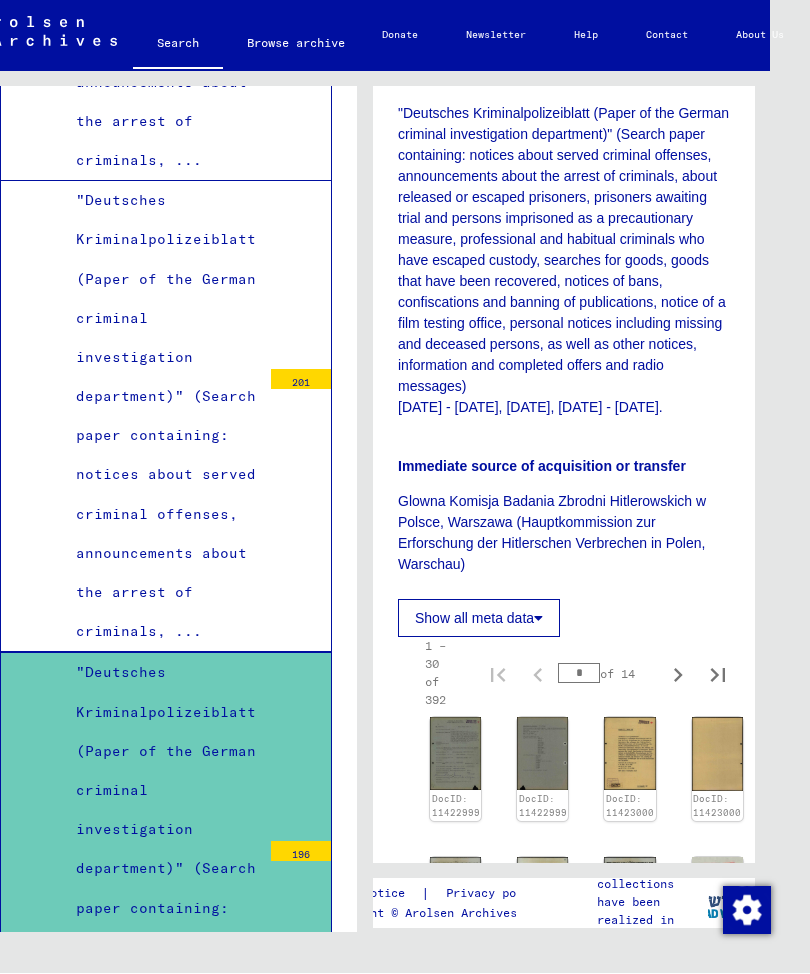 click on ""Deutsches Kriminalpolizeiblatt (Paper of the German criminal investigation department)" (Search paper containing: notices about served criminal offenses, announcements about the arrest of criminals,  ..." at bounding box center [161, 417] 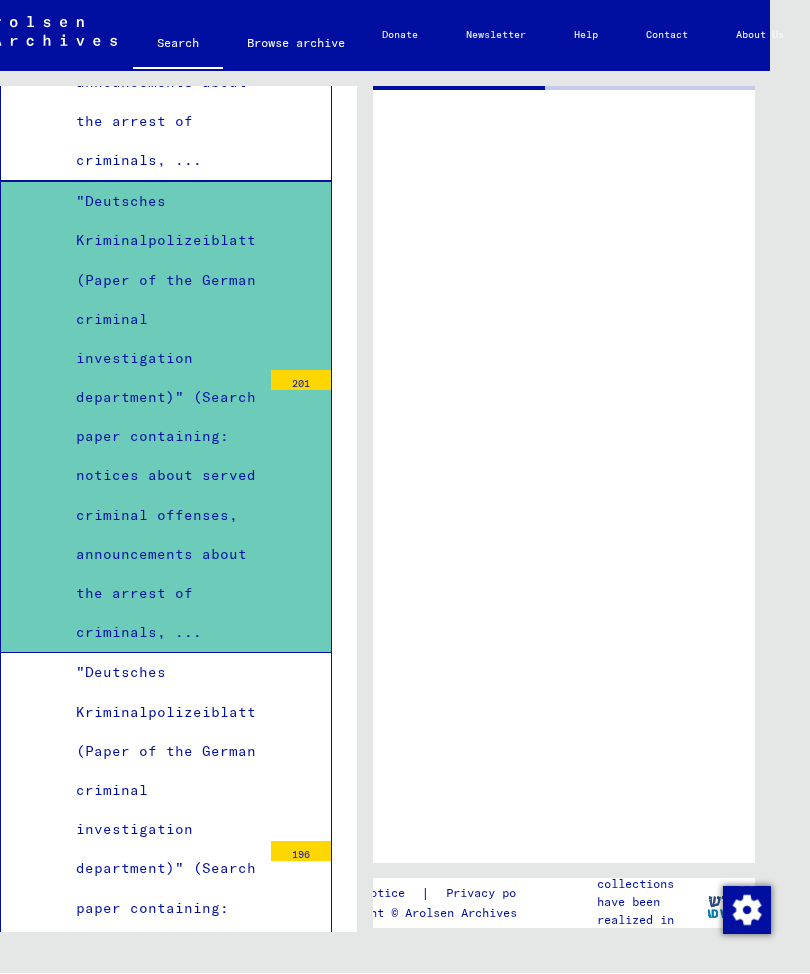 scroll, scrollTop: 0, scrollLeft: 0, axis: both 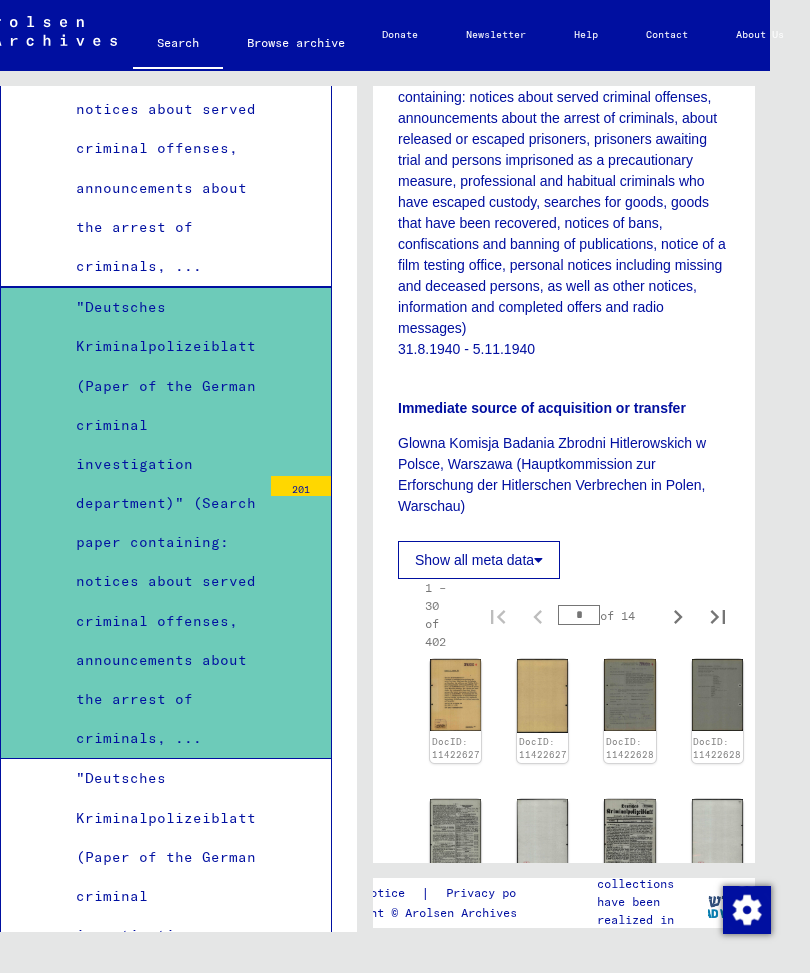 click on ""Deutsches Kriminalpolizeiblatt (Paper of the German criminal investigation department)" (Search paper containing: notices about served criminal offenses, announcements about the arrest of criminals,  ..." at bounding box center [161, 995] 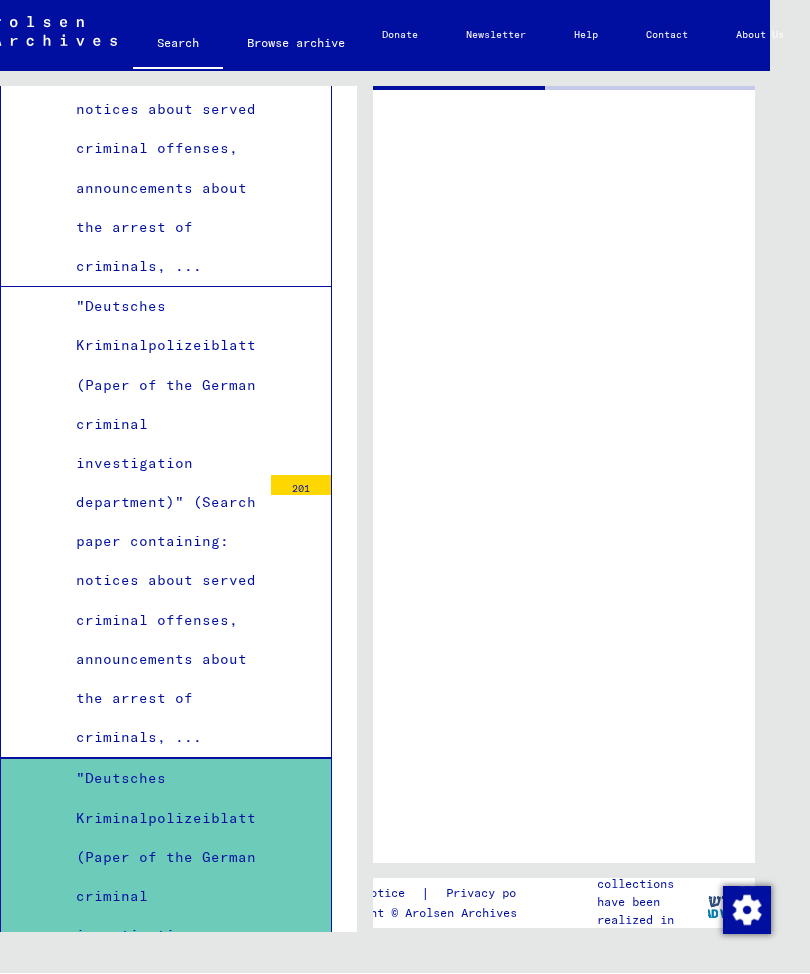 scroll, scrollTop: 0, scrollLeft: 0, axis: both 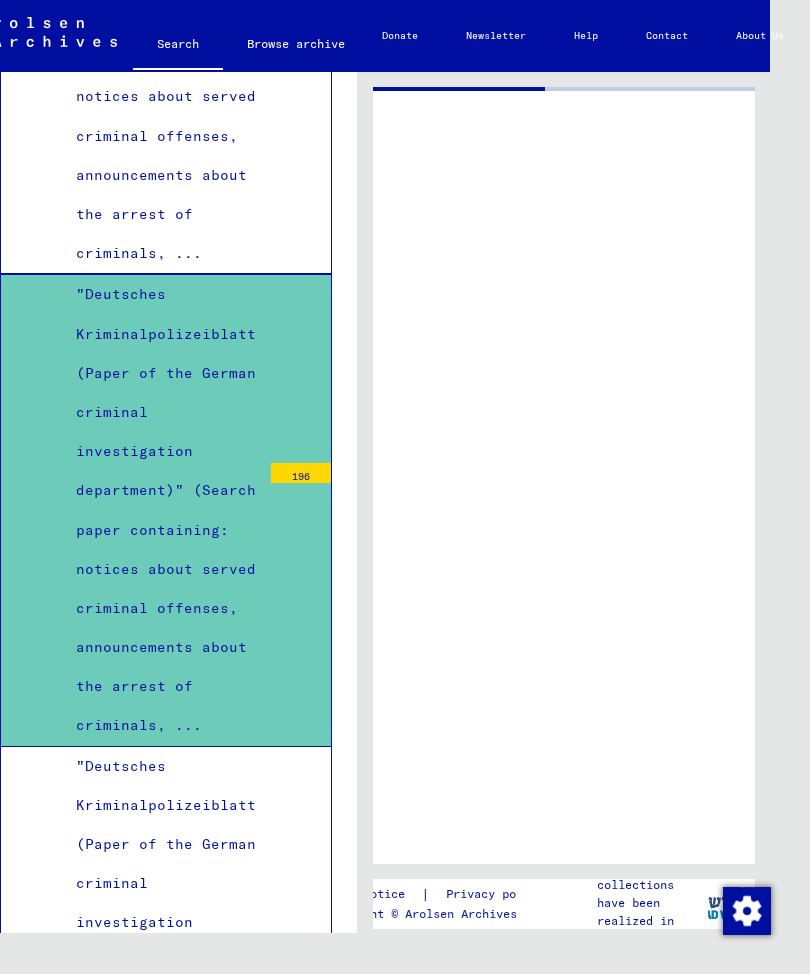 click on ""Deutsches Kriminalpolizeiblatt (Paper of the German criminal investigation department)" (Search paper containing: notices about served criminal offenses, announcements about the arrest of criminals,  ..." at bounding box center [161, 510] 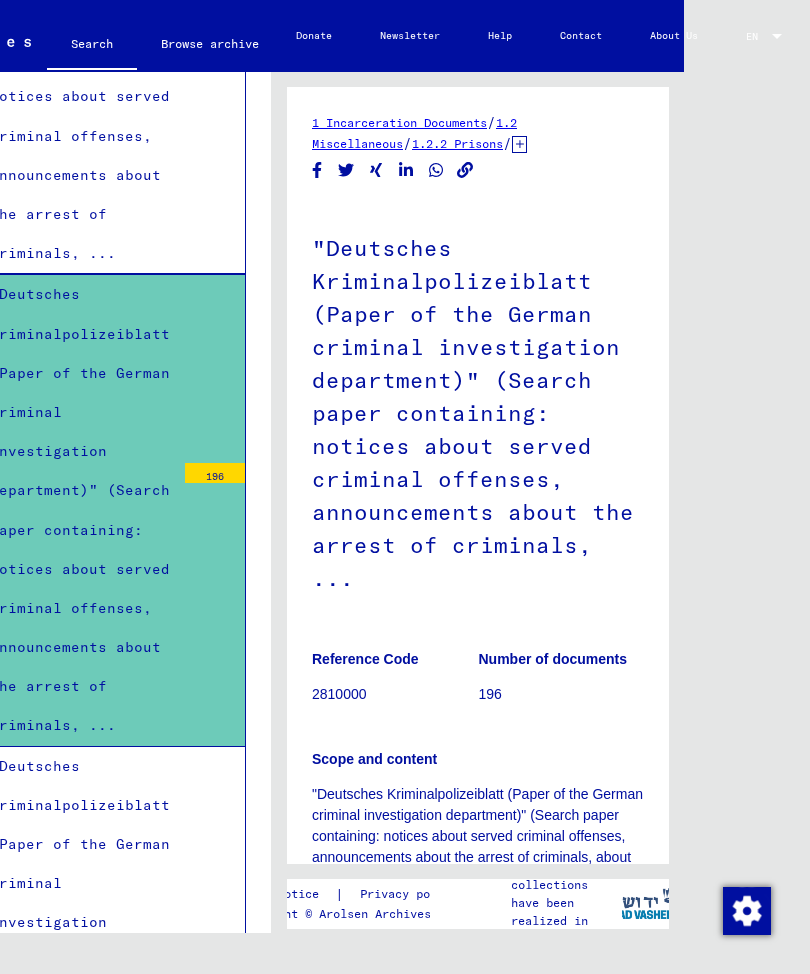 scroll, scrollTop: 0, scrollLeft: 141, axis: horizontal 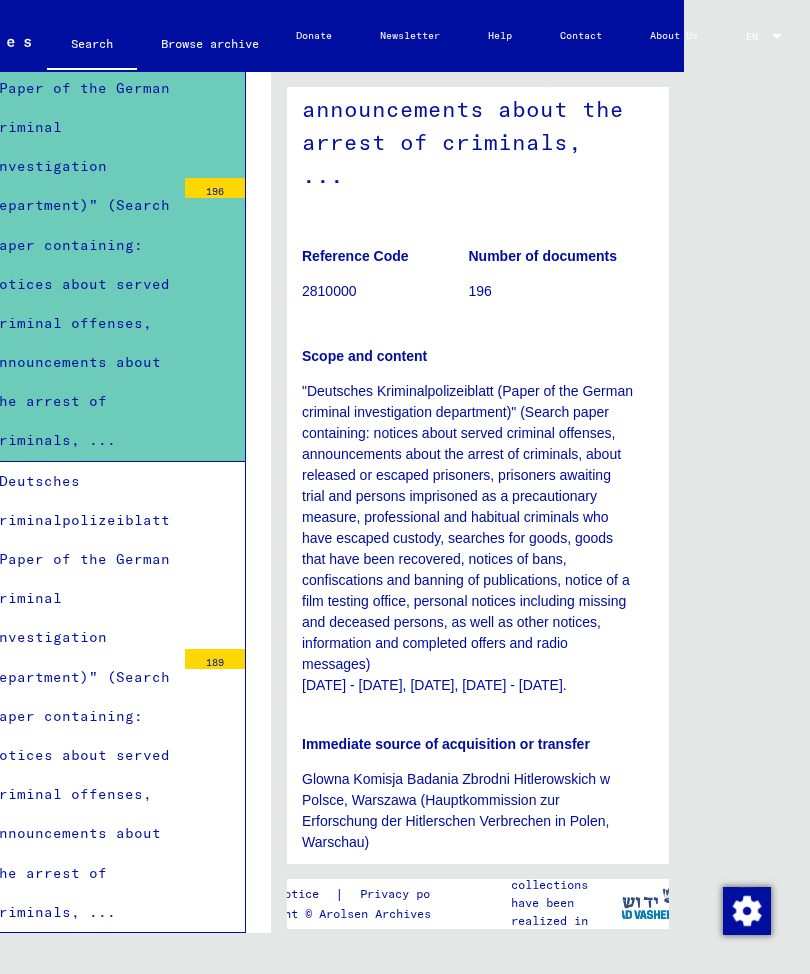 click on ""Deutsches Kriminalpolizeiblatt (Paper of the German criminal investigation department)" (Search paper containing: notices about served criminal offenses, announcements about the arrest of criminals,  ..." at bounding box center (75, 697) 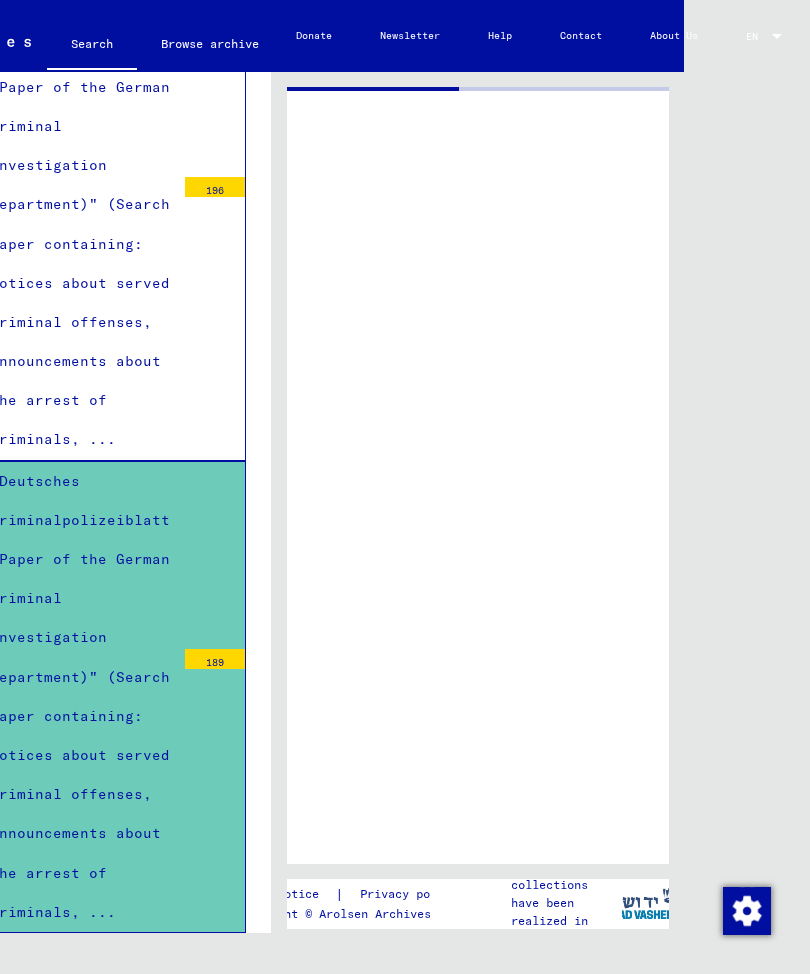 scroll, scrollTop: 0, scrollLeft: 0, axis: both 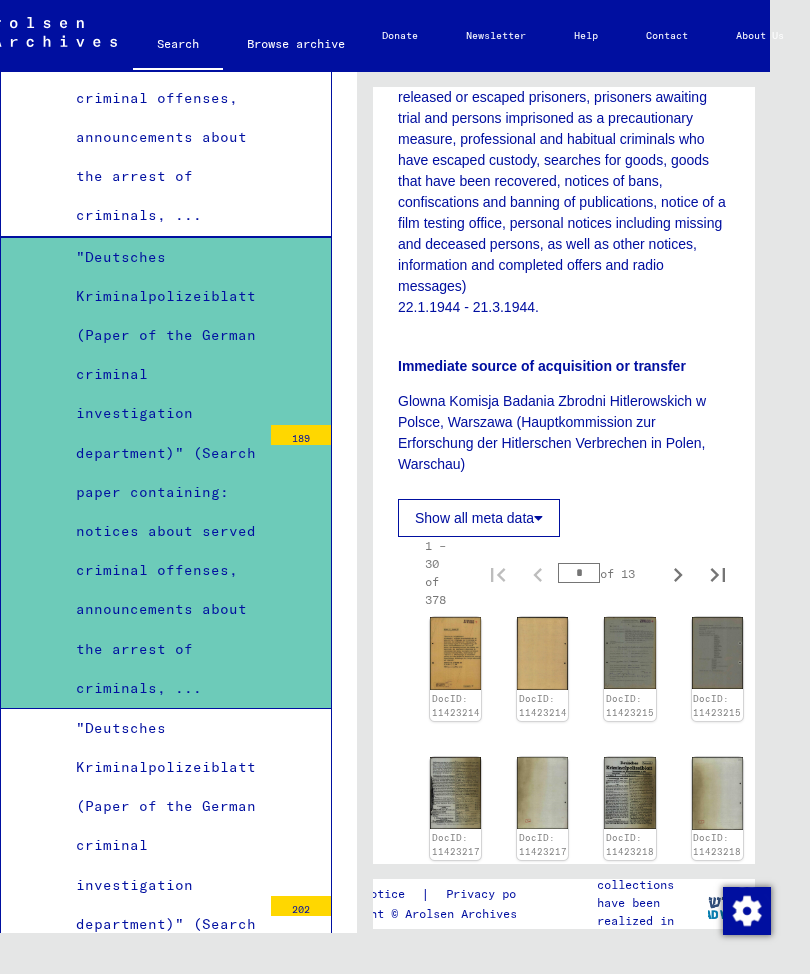 click on ""Deutsches Kriminalpolizeiblatt (Paper of the German criminal investigation department)" (Search paper containing: notices about served criminal offenses, announcements about the arrest of criminals,  ..." at bounding box center (161, 944) 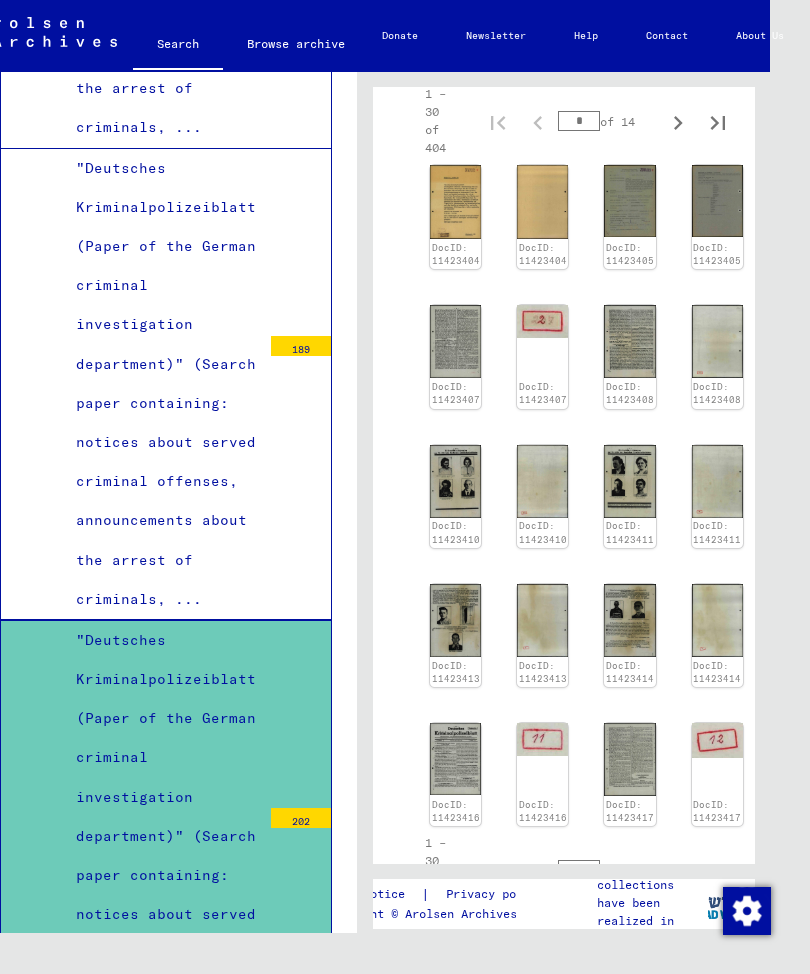 click 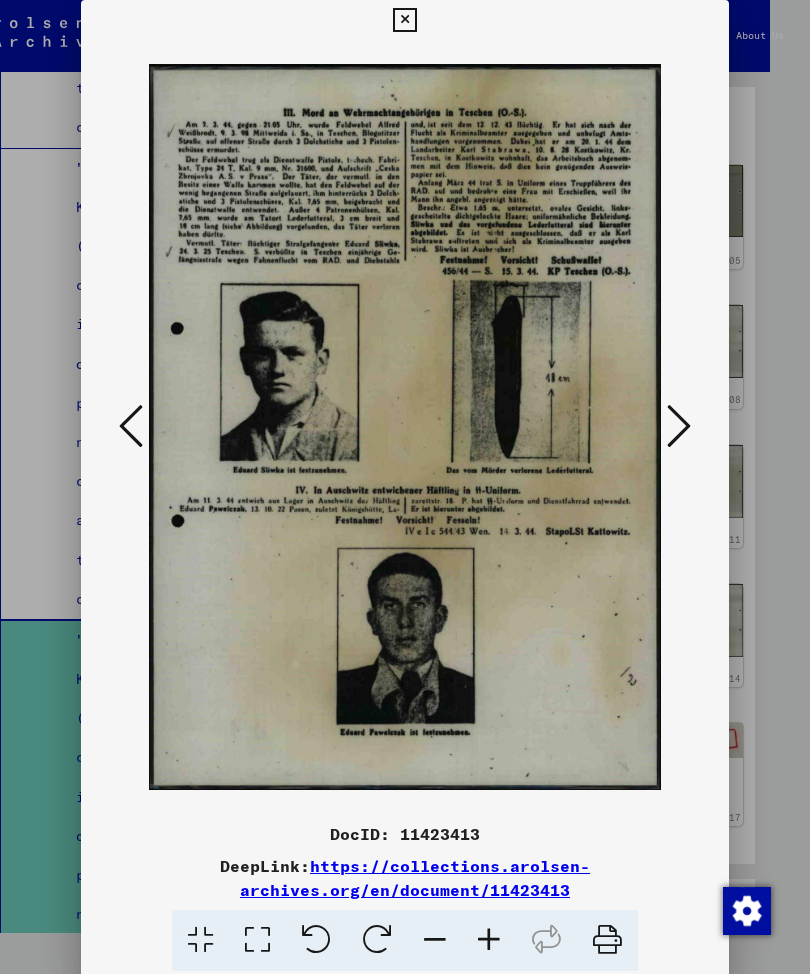 click at bounding box center (679, 427) 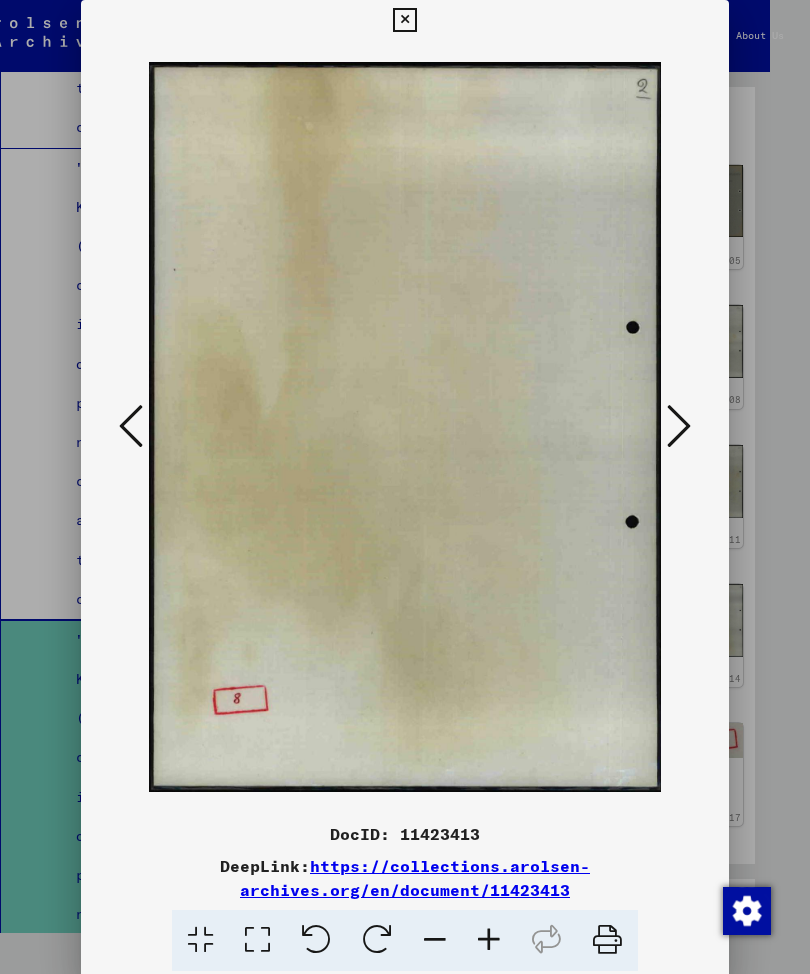 click at bounding box center [679, 426] 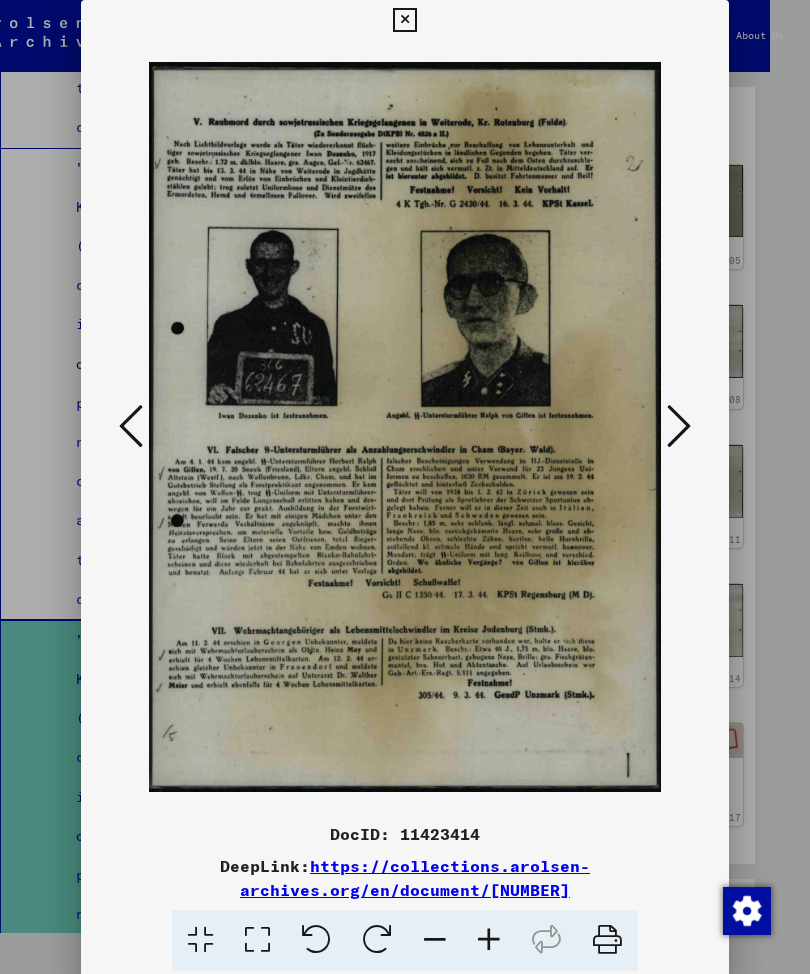 click at bounding box center [679, 427] 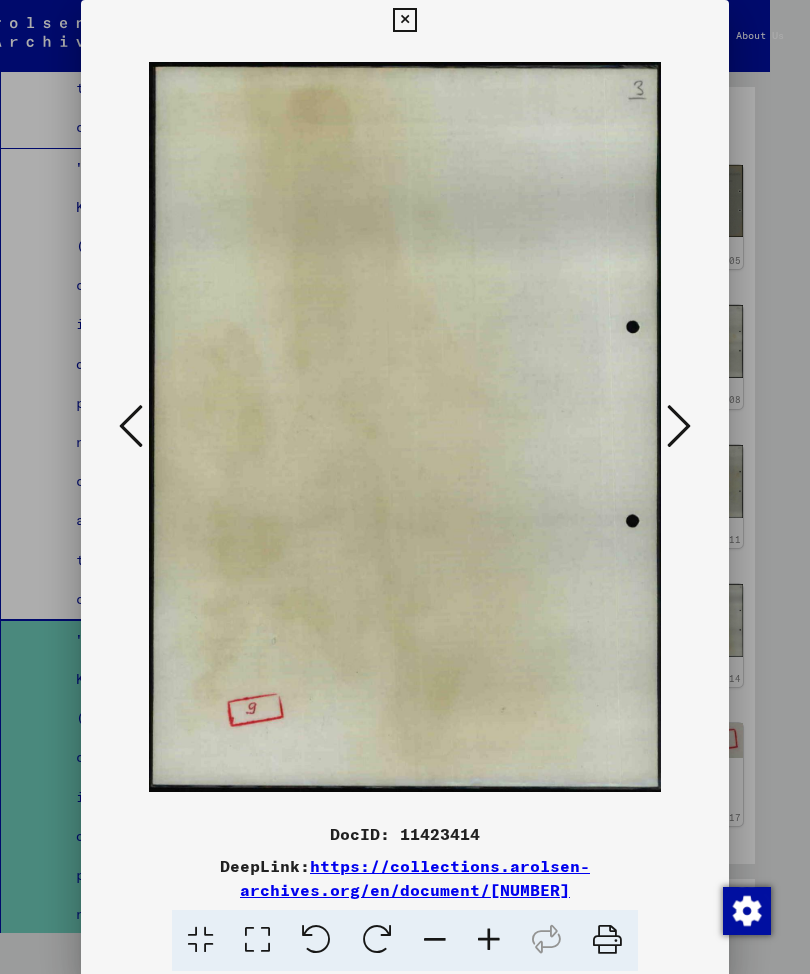 click at bounding box center (679, 426) 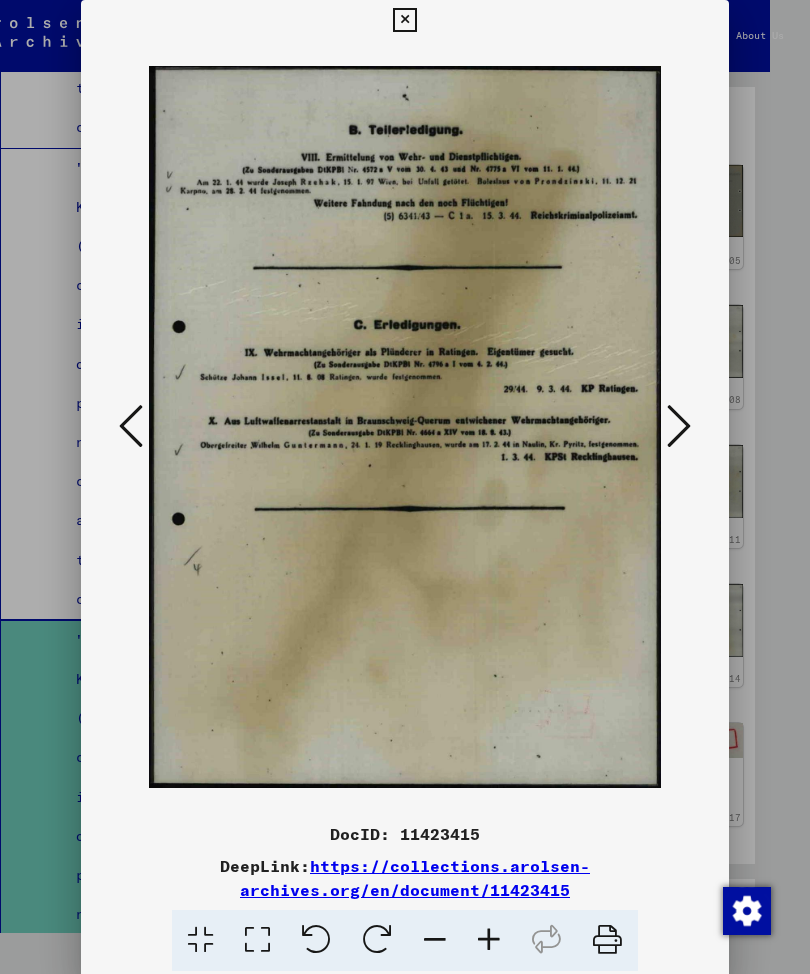 click at bounding box center [679, 426] 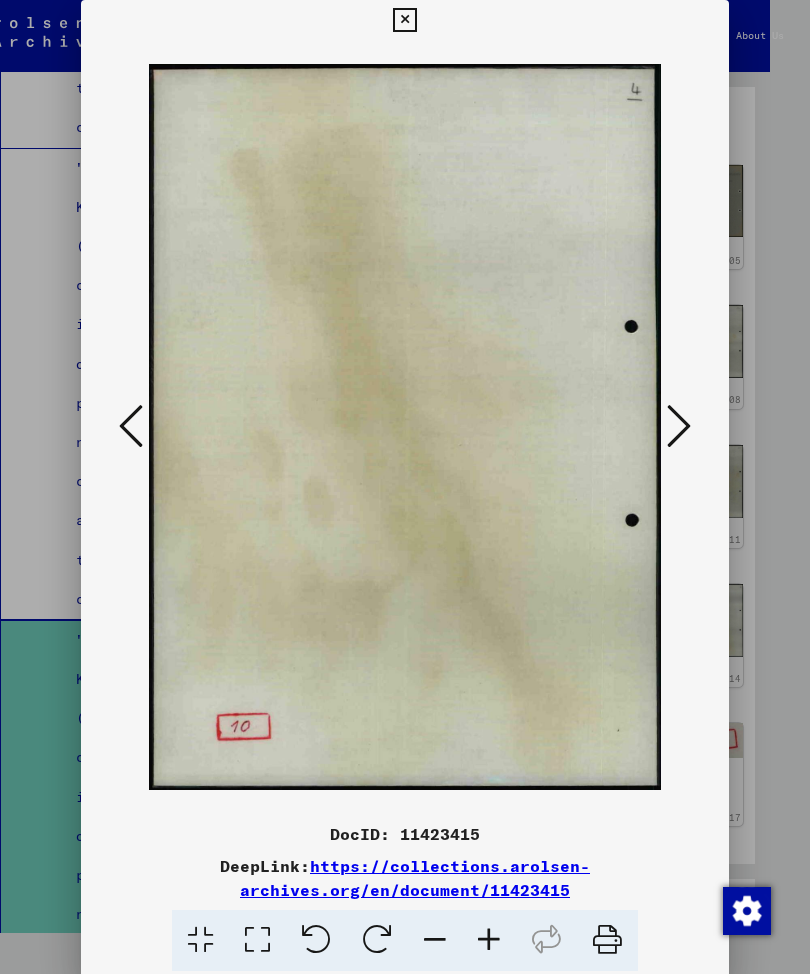 click at bounding box center (679, 426) 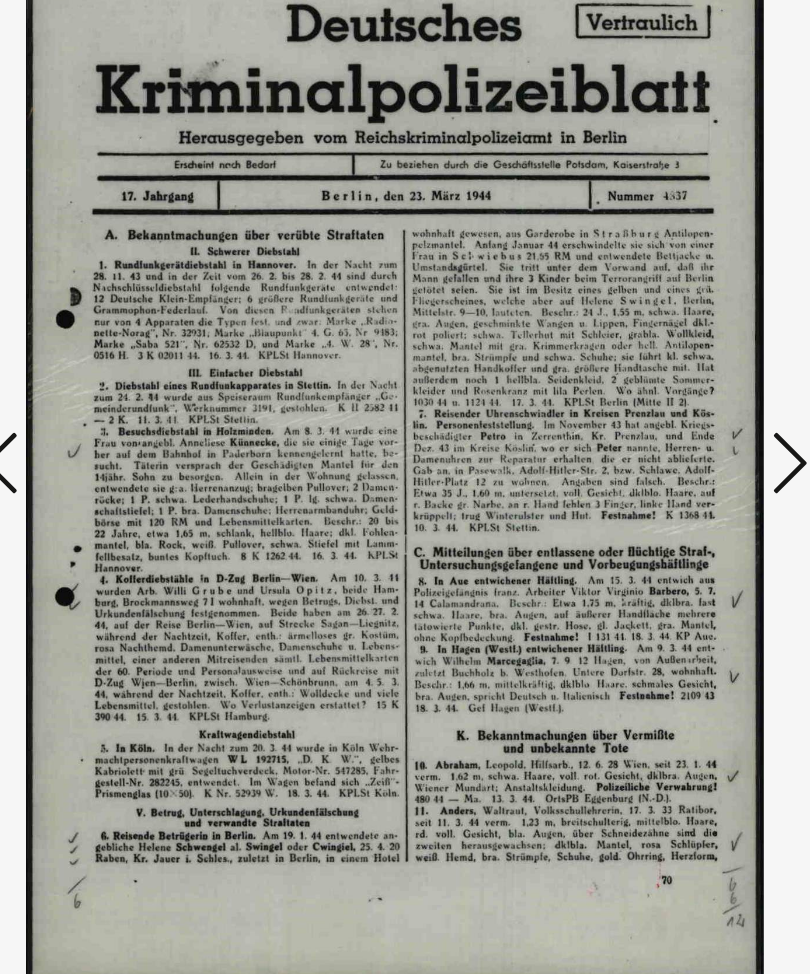 click at bounding box center [679, 426] 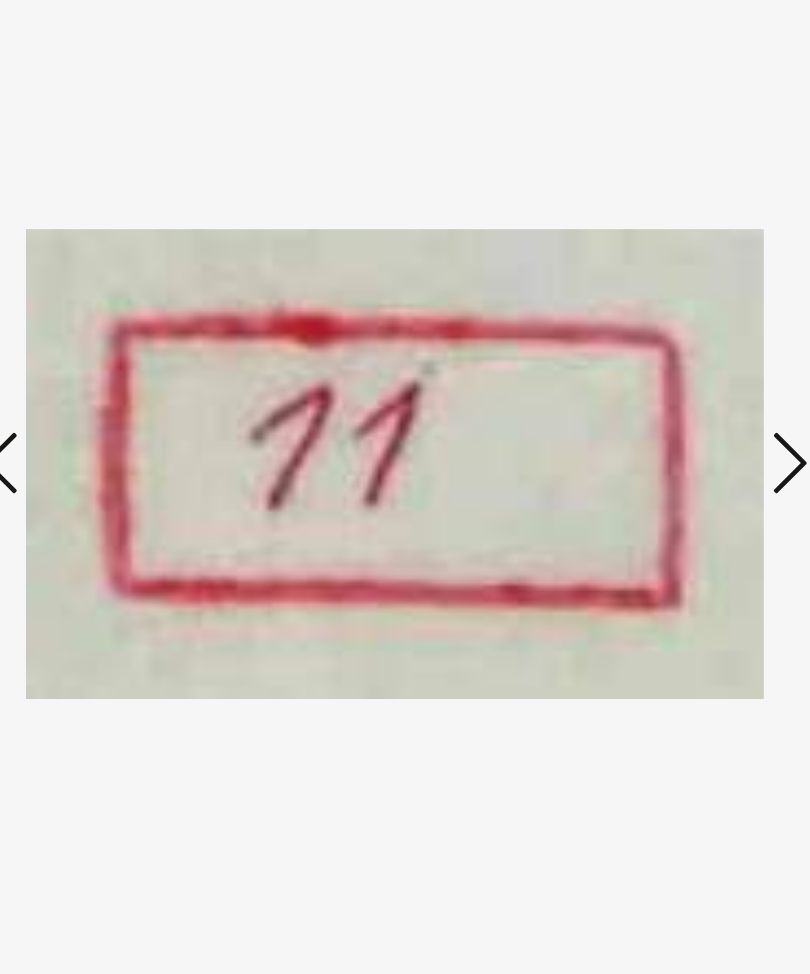 click at bounding box center (679, 426) 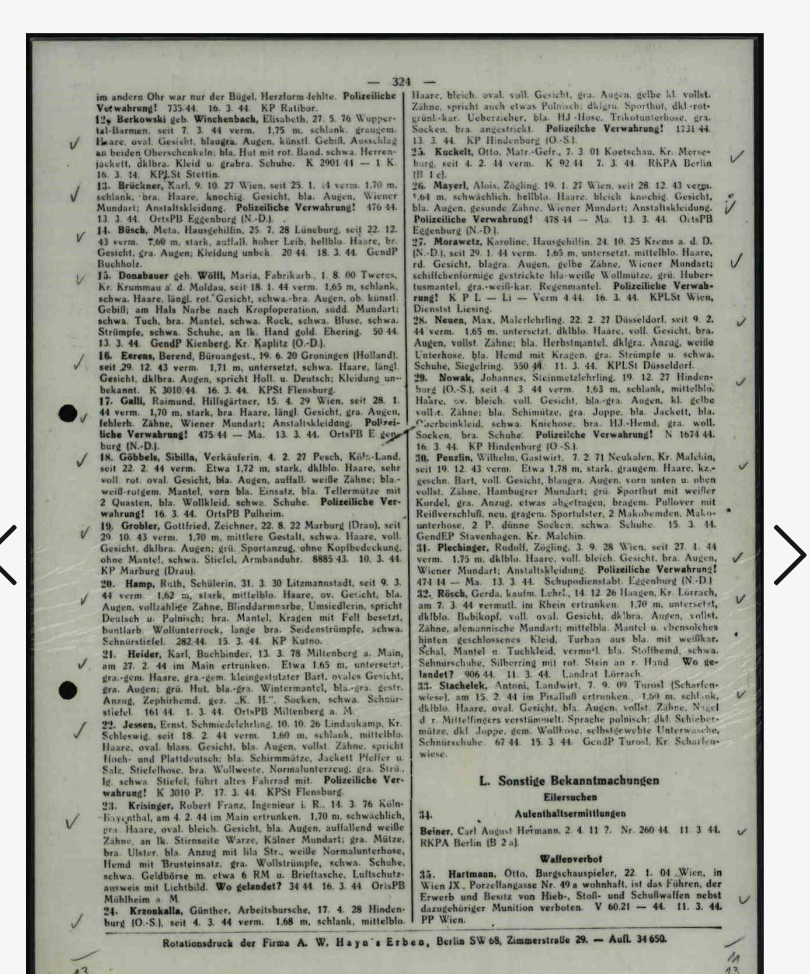 click at bounding box center (679, 426) 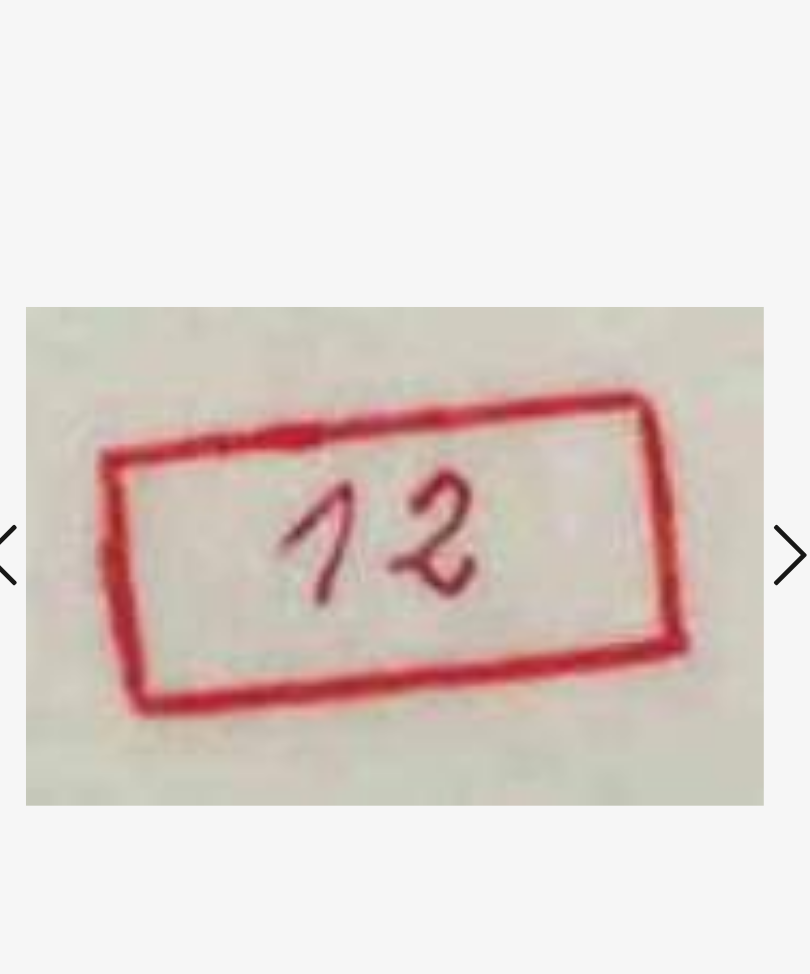 click at bounding box center (679, 426) 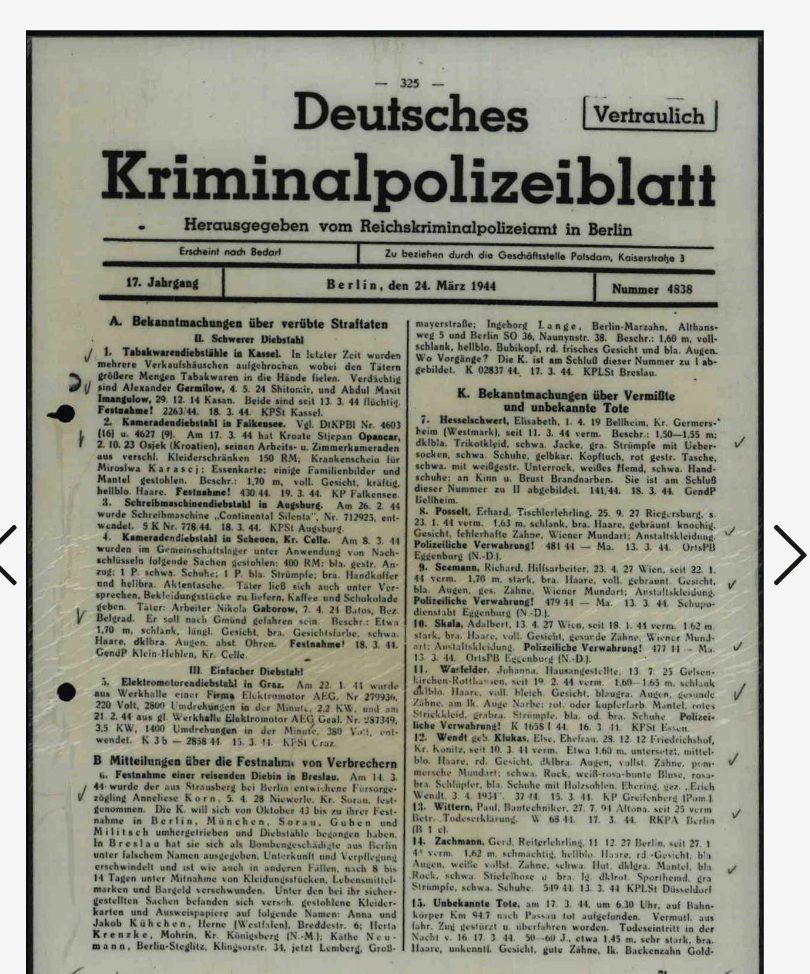 click at bounding box center [131, 426] 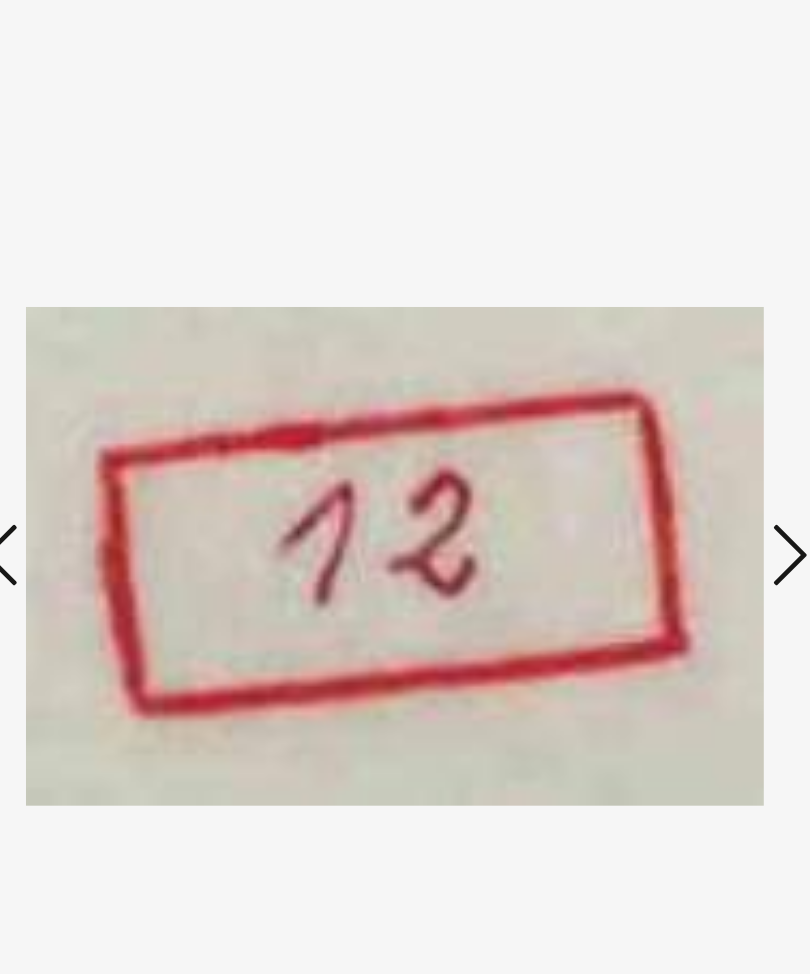 click at bounding box center [131, 426] 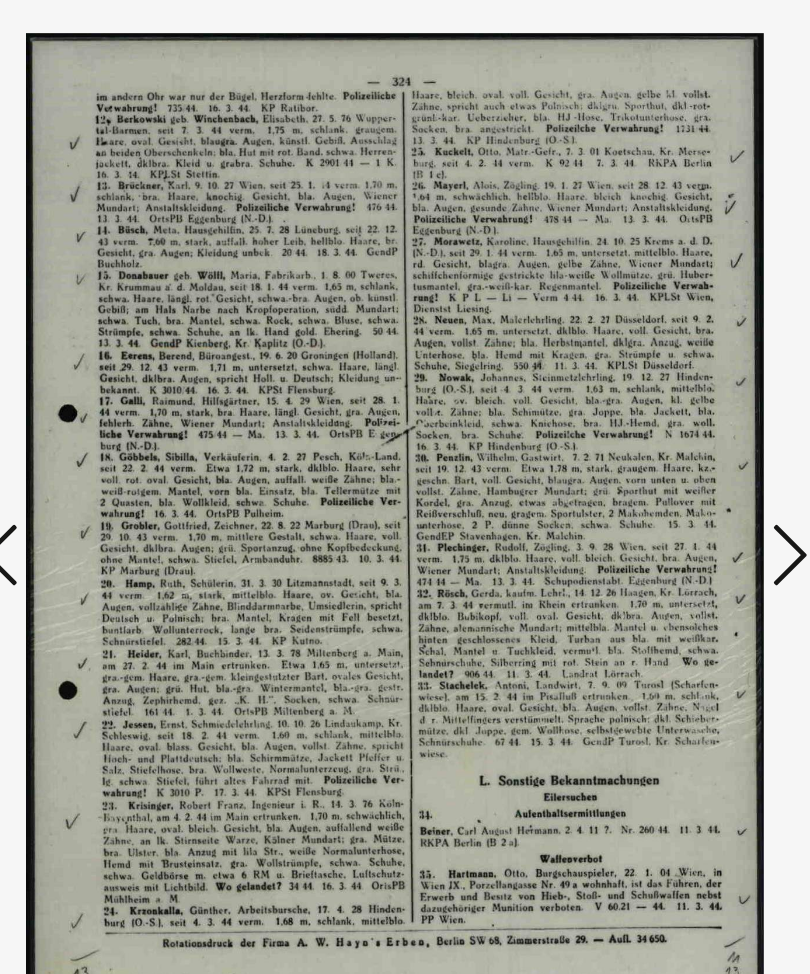click at bounding box center [131, 427] 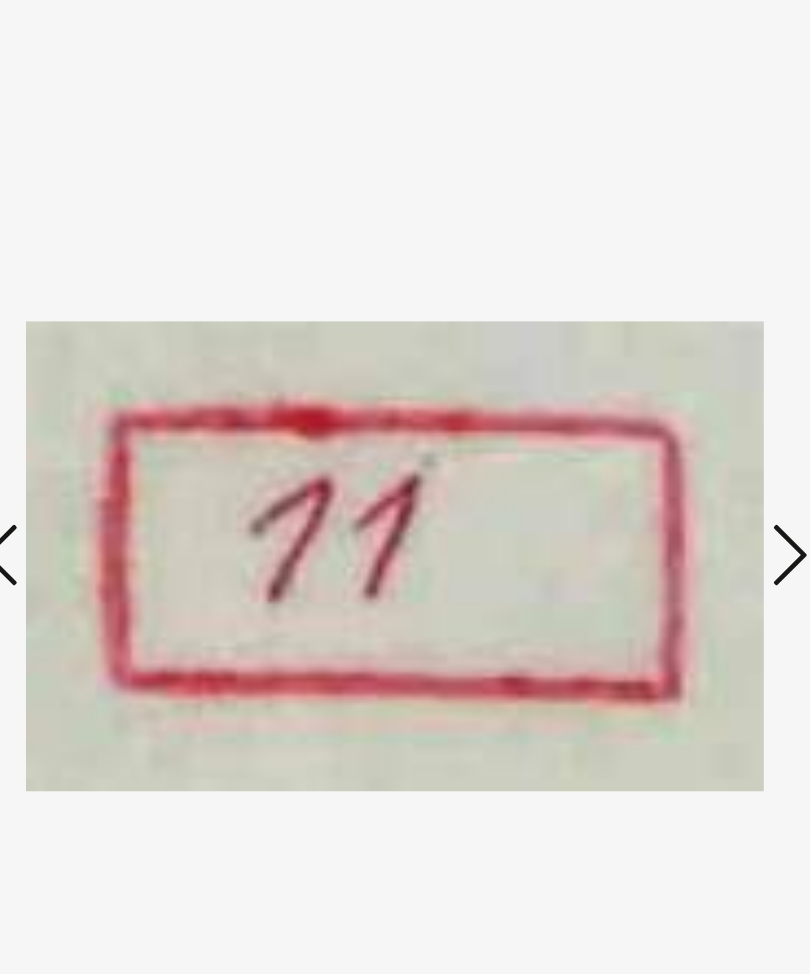 click at bounding box center (405, 427) 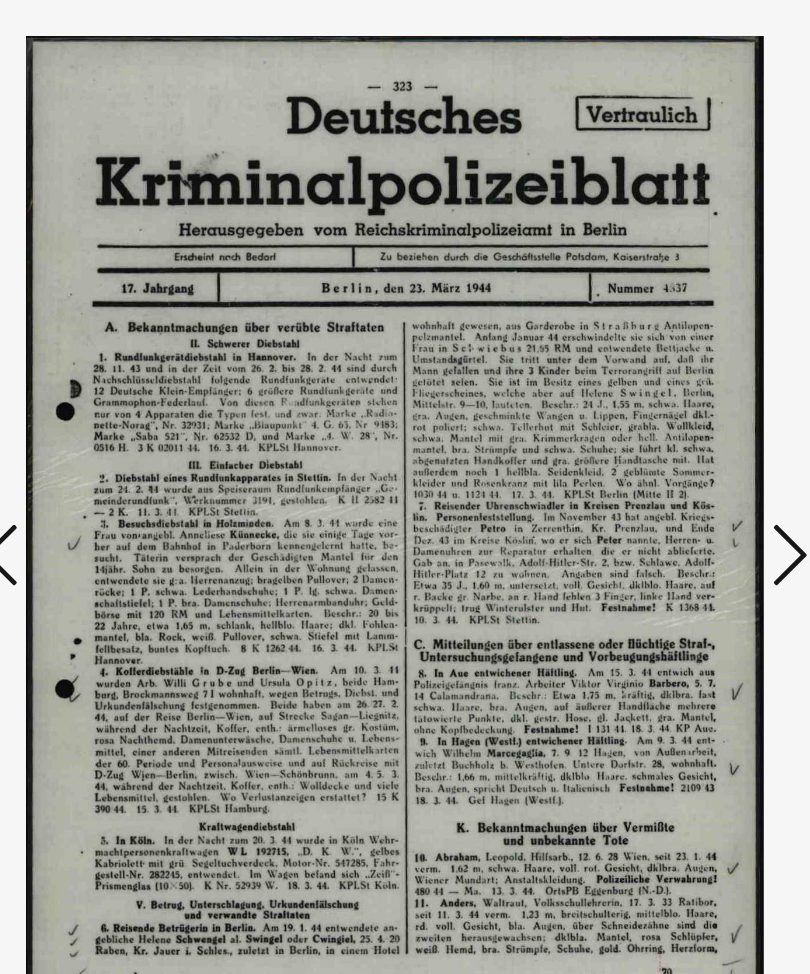 click at bounding box center (131, 426) 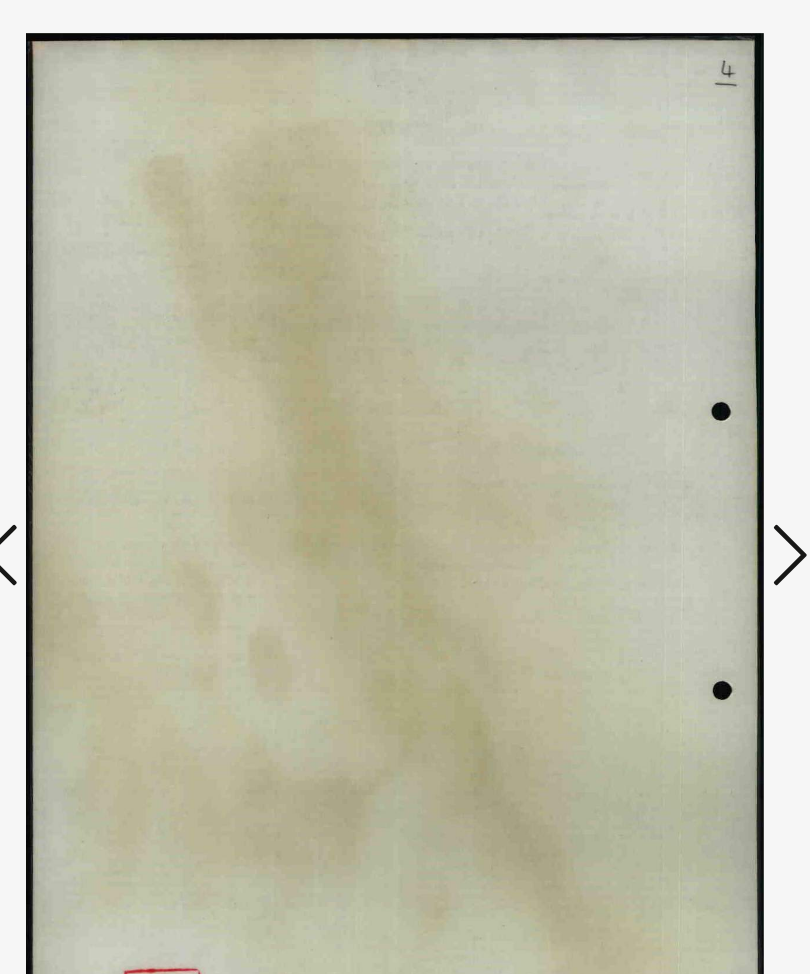 click at bounding box center (131, 426) 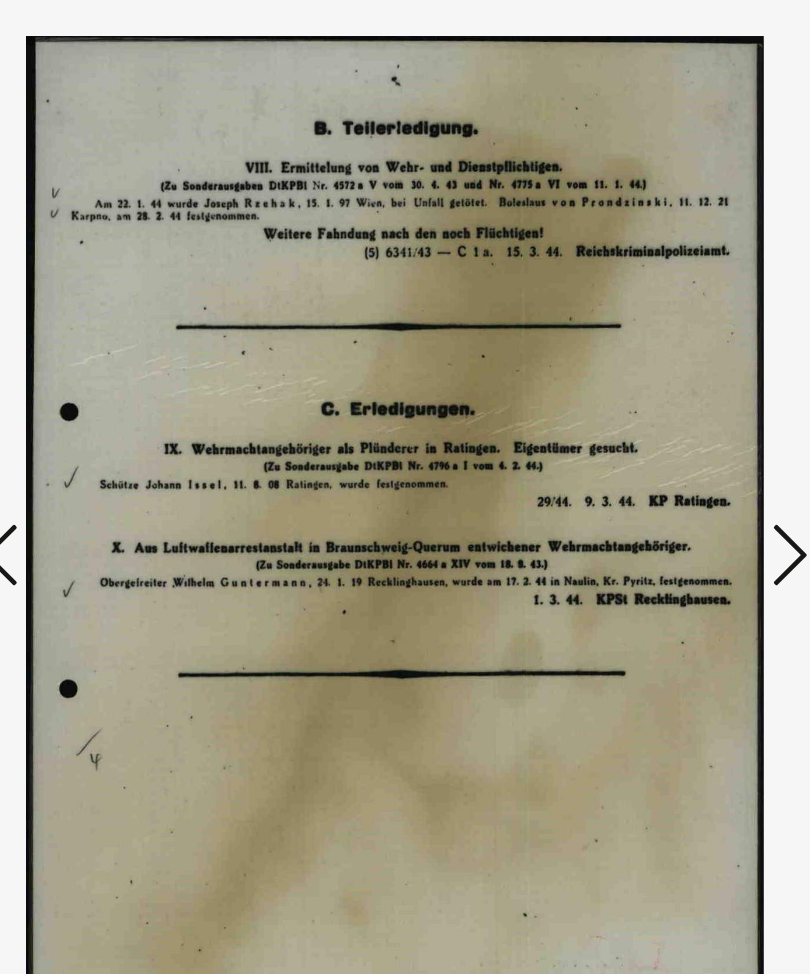 click at bounding box center (131, 426) 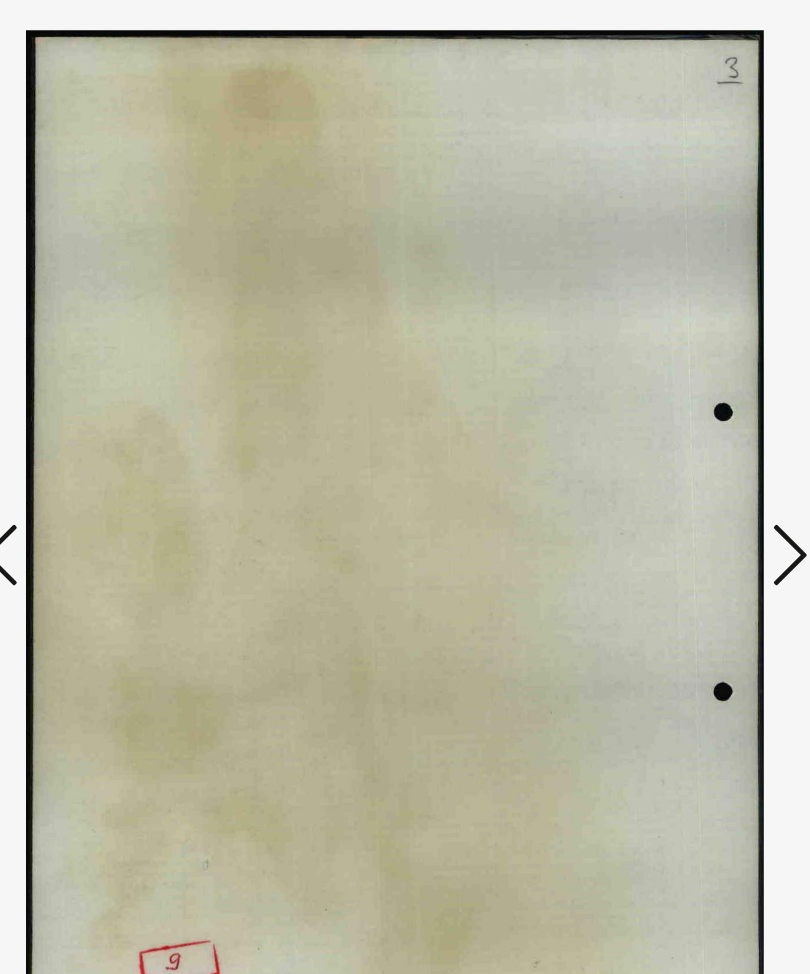 click at bounding box center (131, 427) 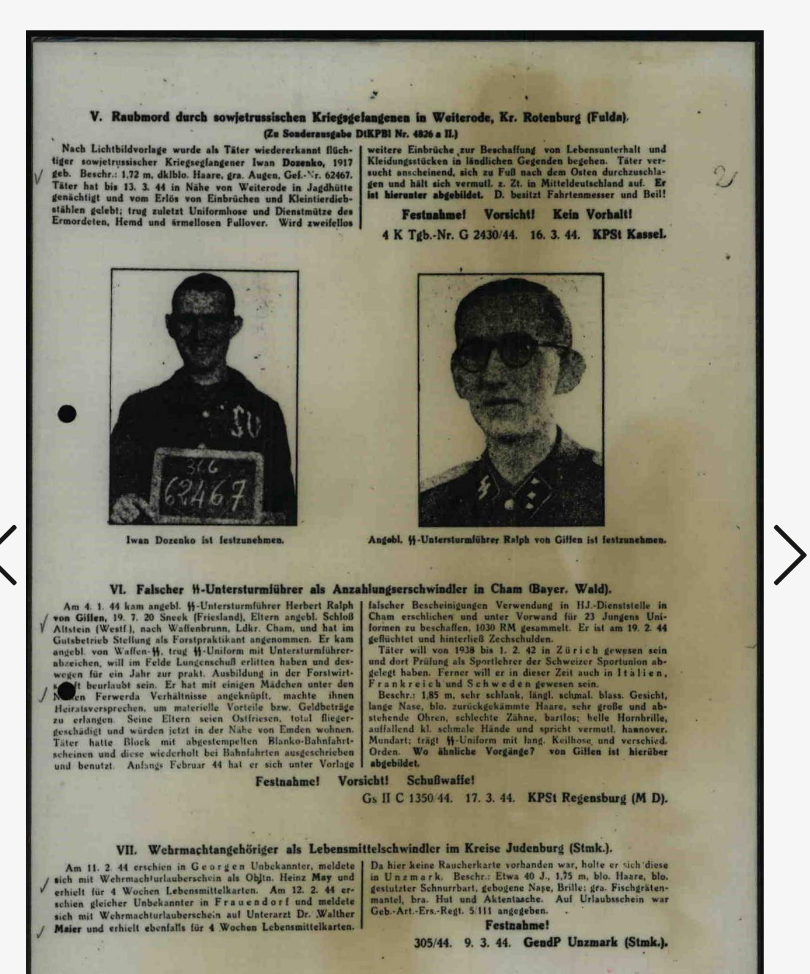 click at bounding box center (405, 427) 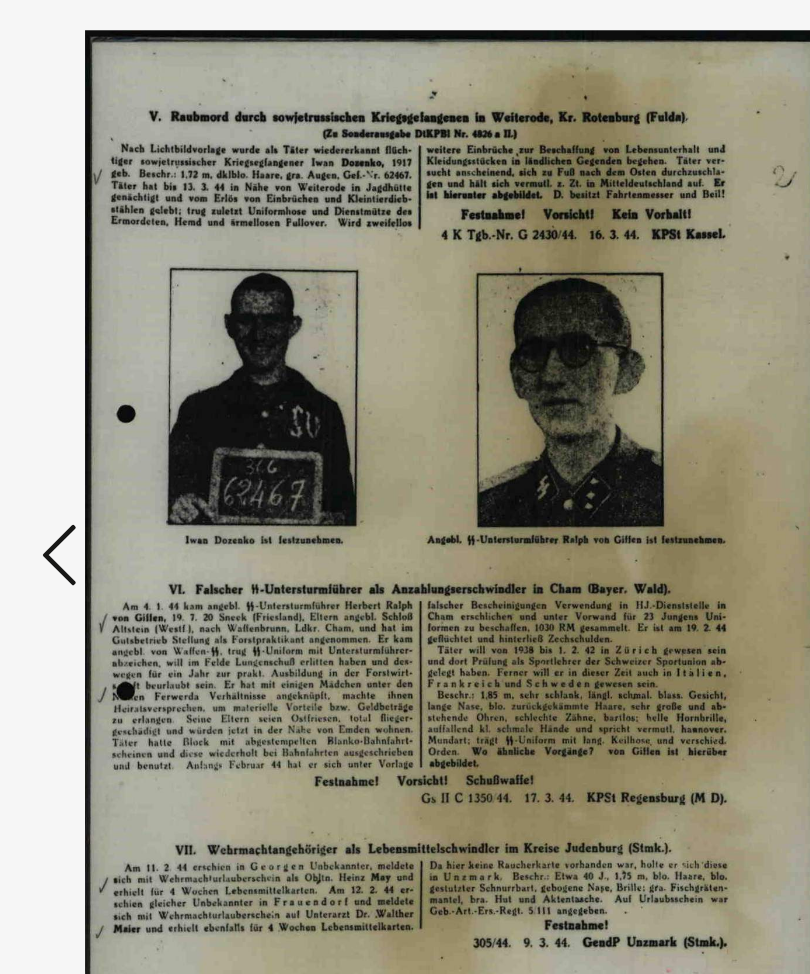 click at bounding box center [131, 426] 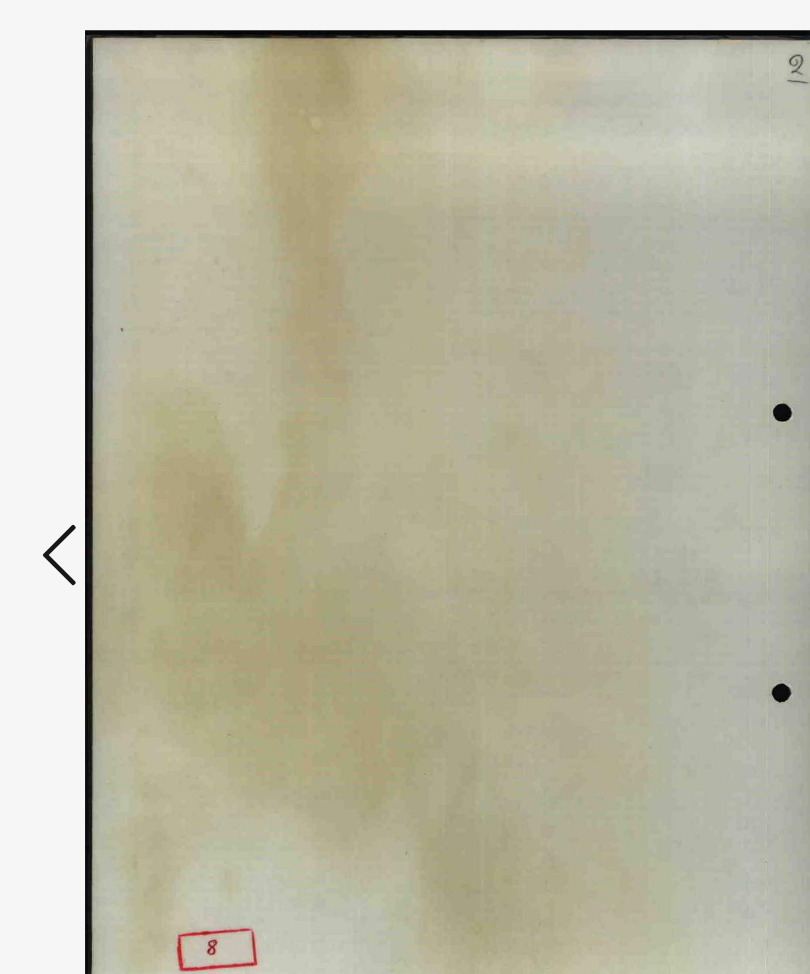 click at bounding box center (131, 426) 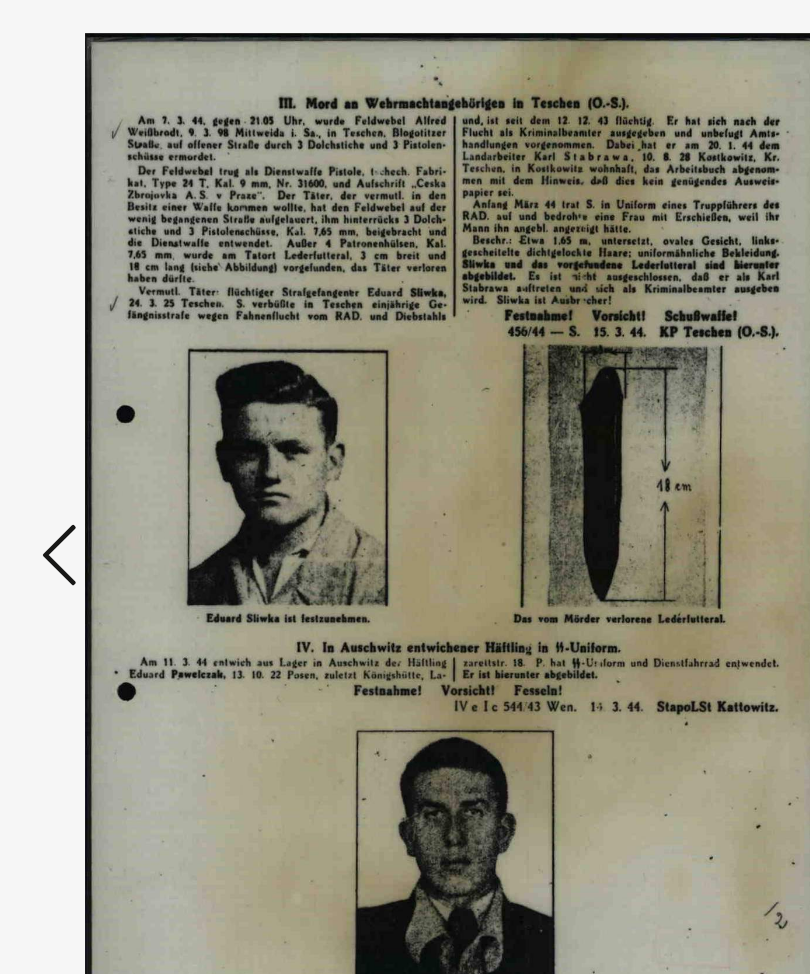 click at bounding box center (131, 426) 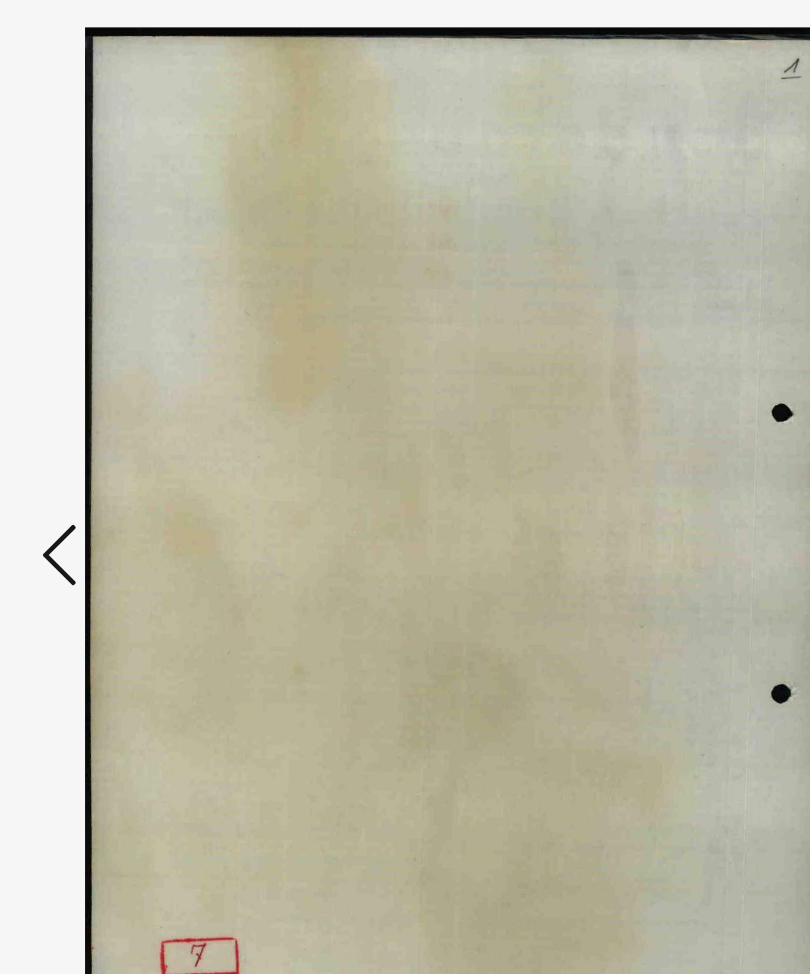 click at bounding box center [131, 426] 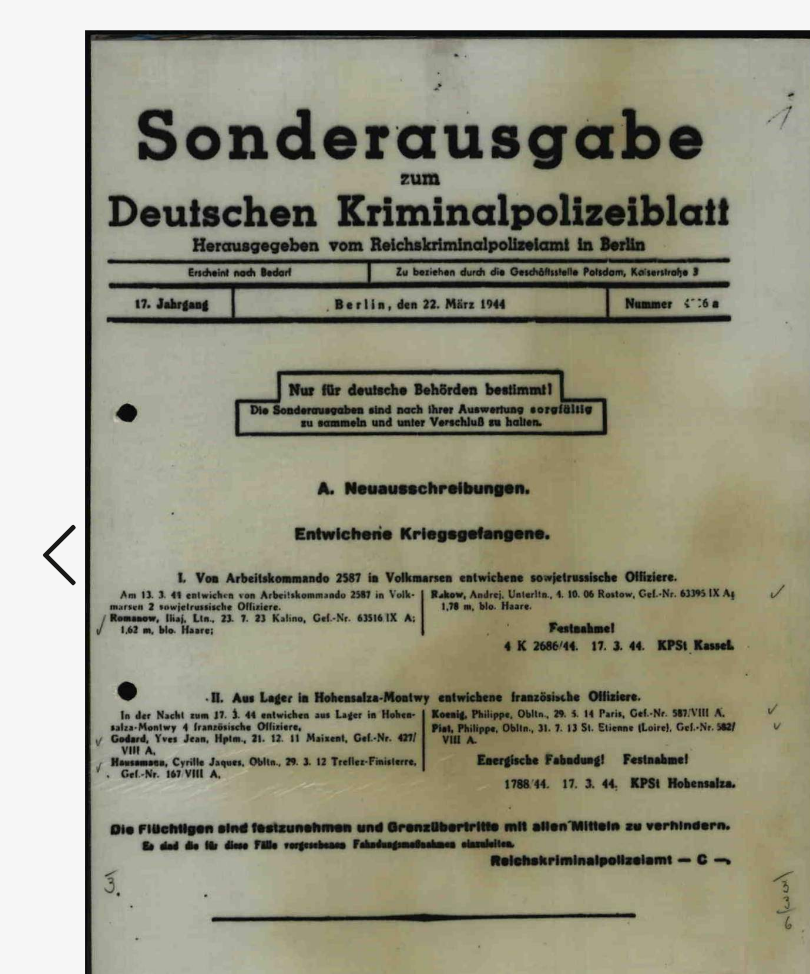 click at bounding box center [131, 426] 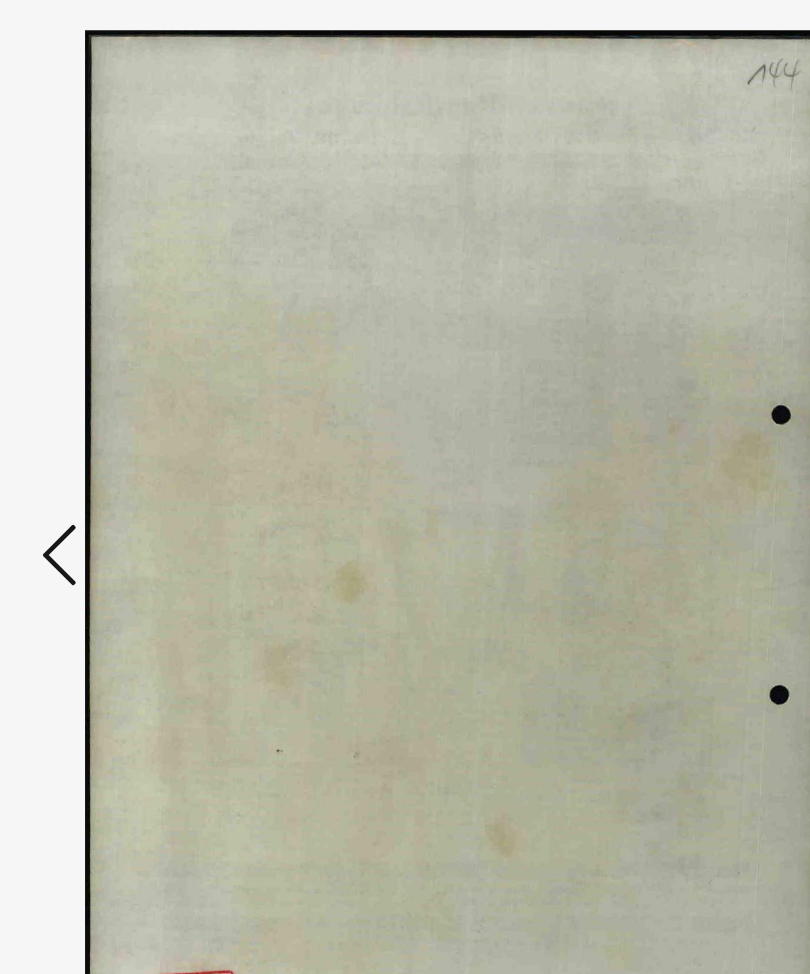 click at bounding box center (131, 426) 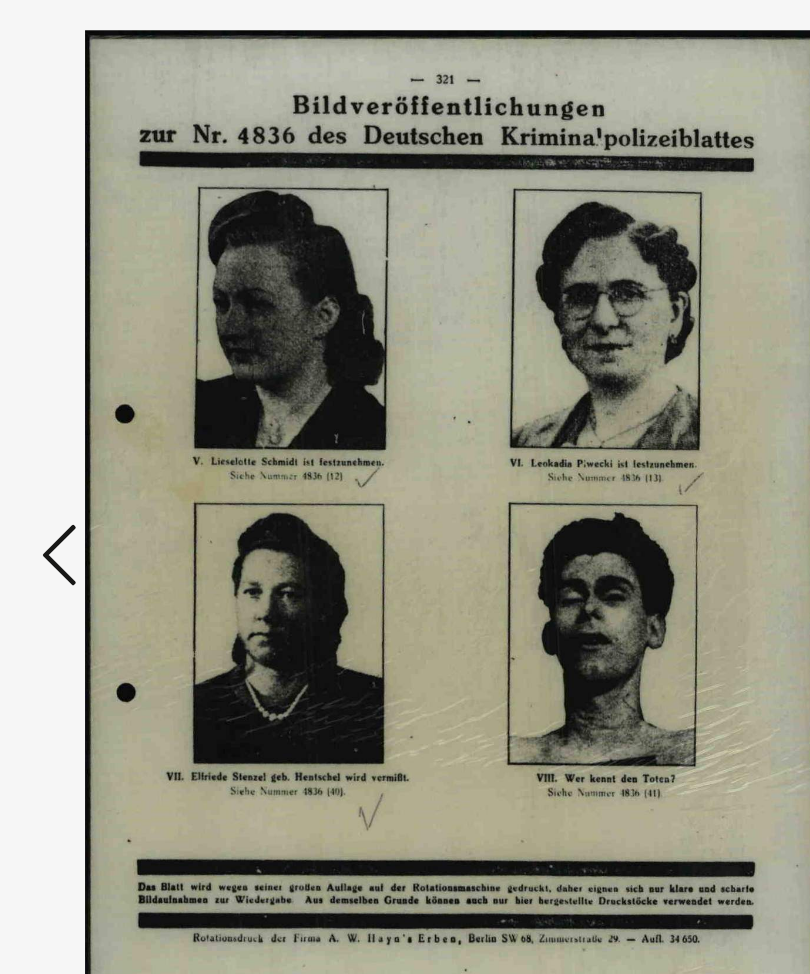 click at bounding box center (131, 426) 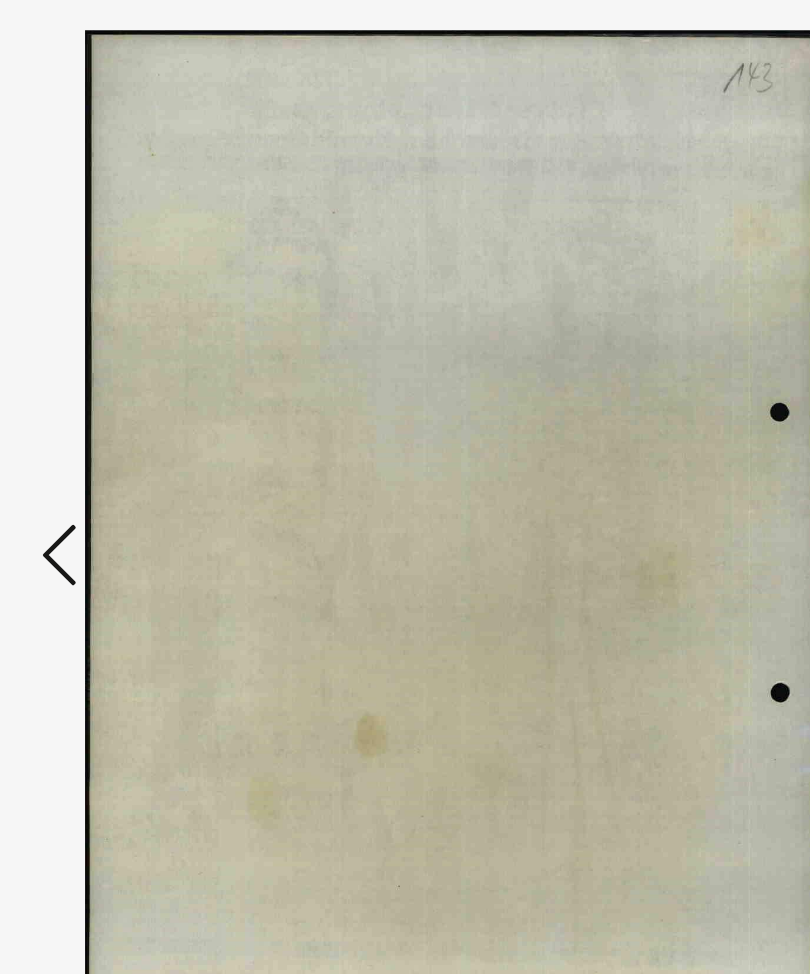 click at bounding box center [131, 426] 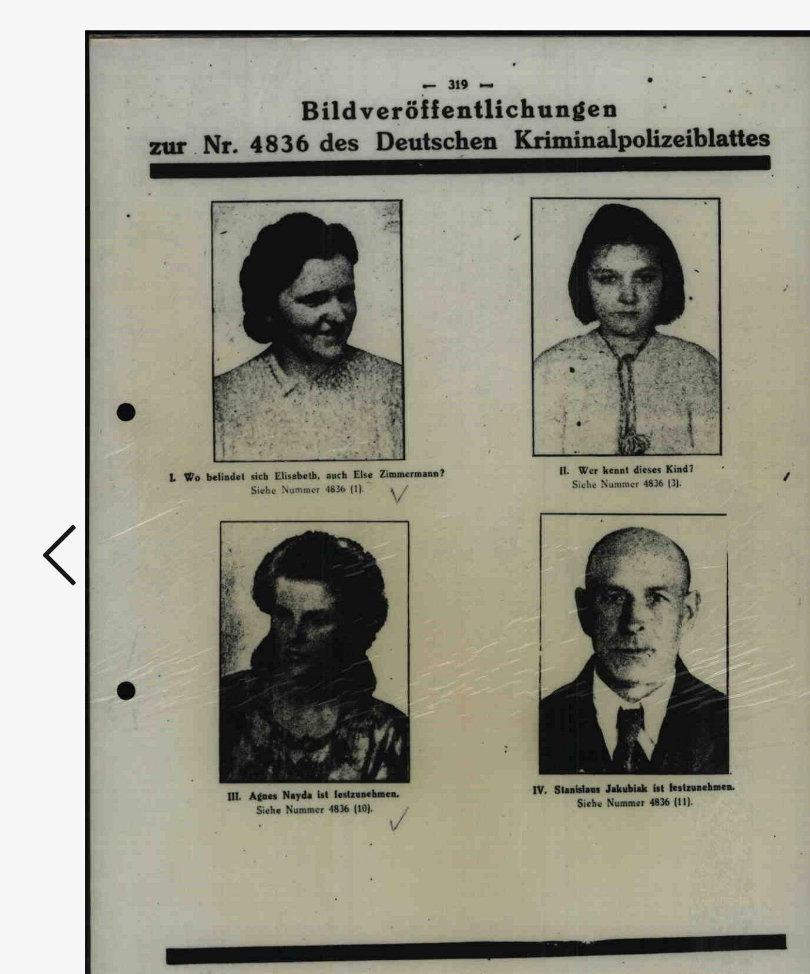 click at bounding box center (131, 426) 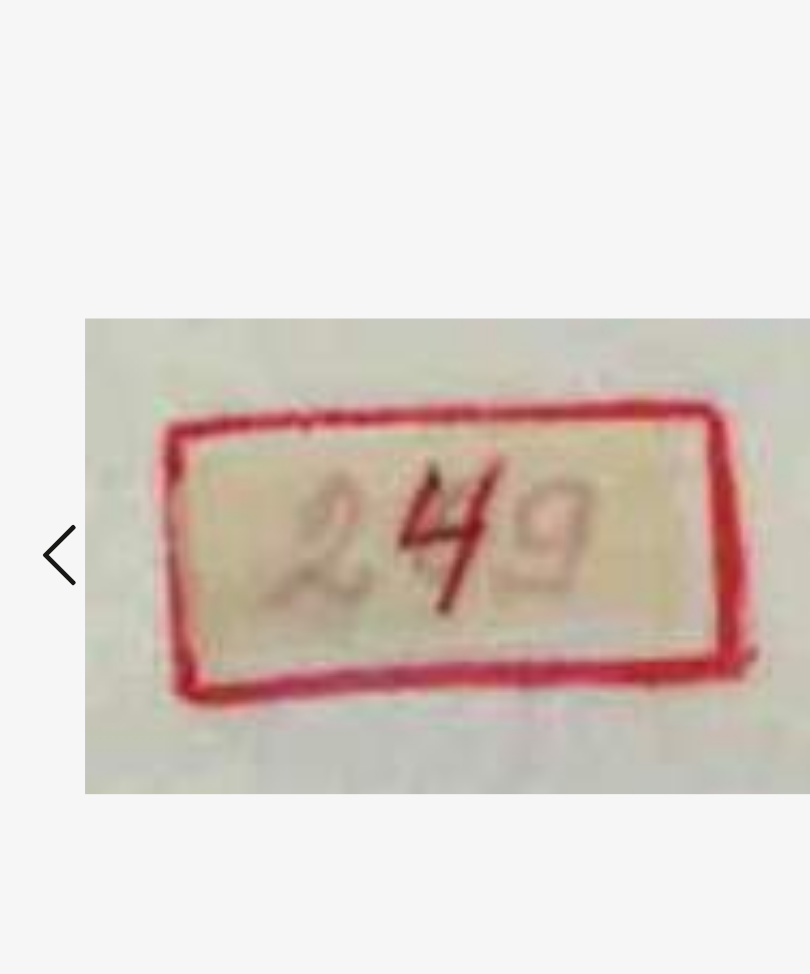 click at bounding box center (131, 426) 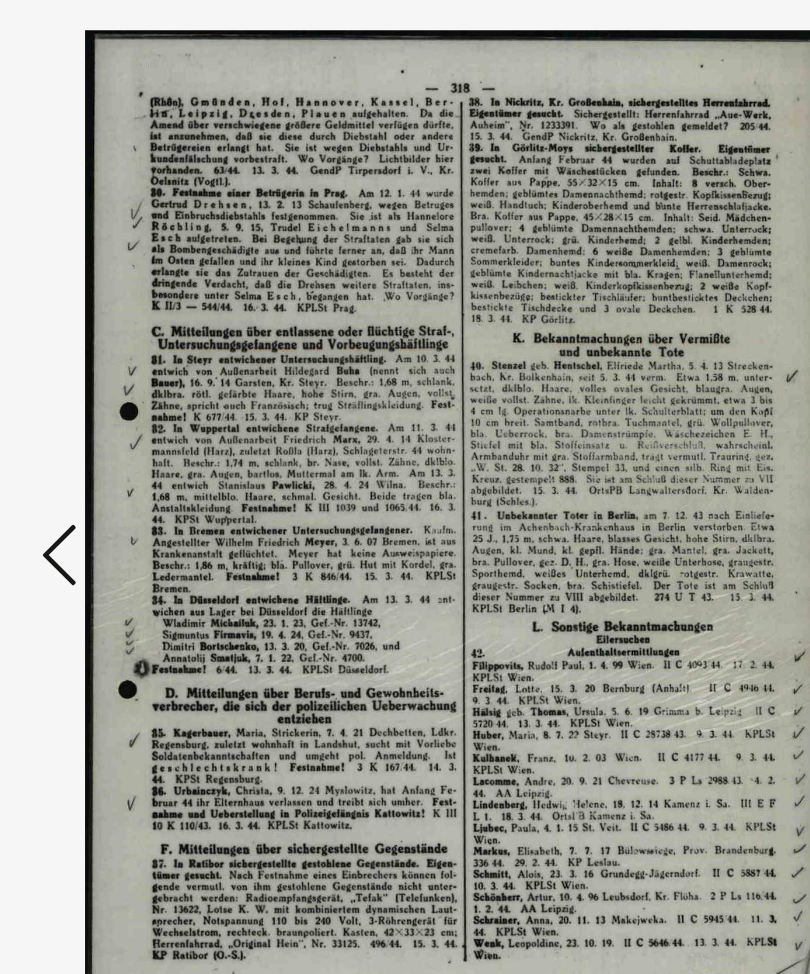click at bounding box center [131, 426] 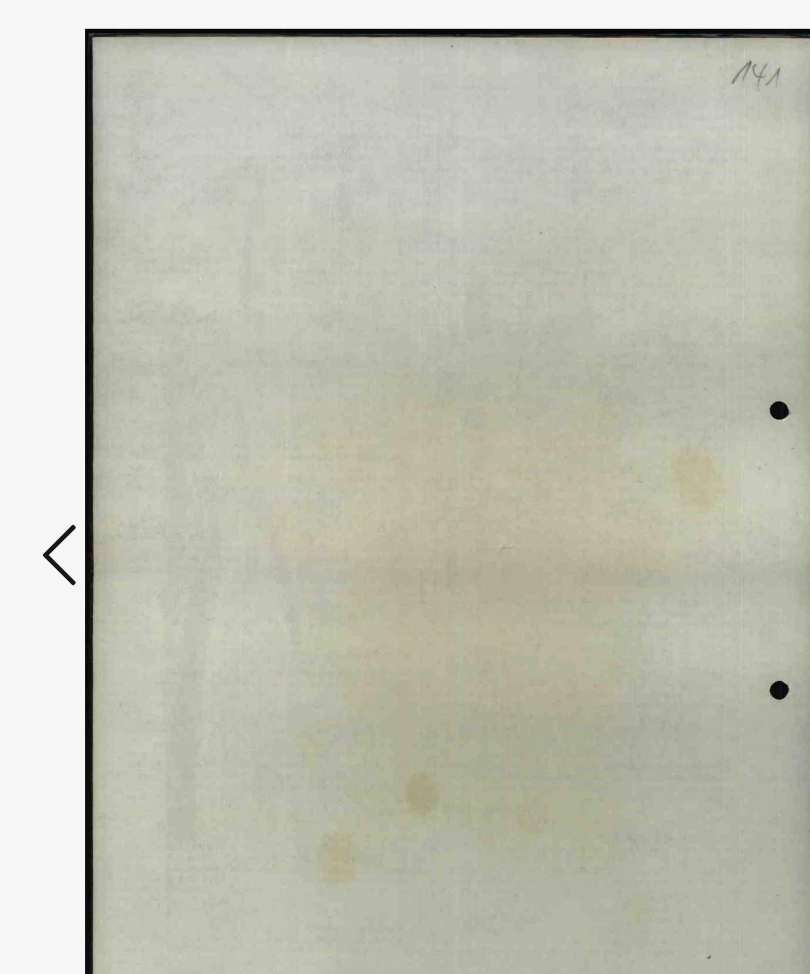 click at bounding box center [131, 426] 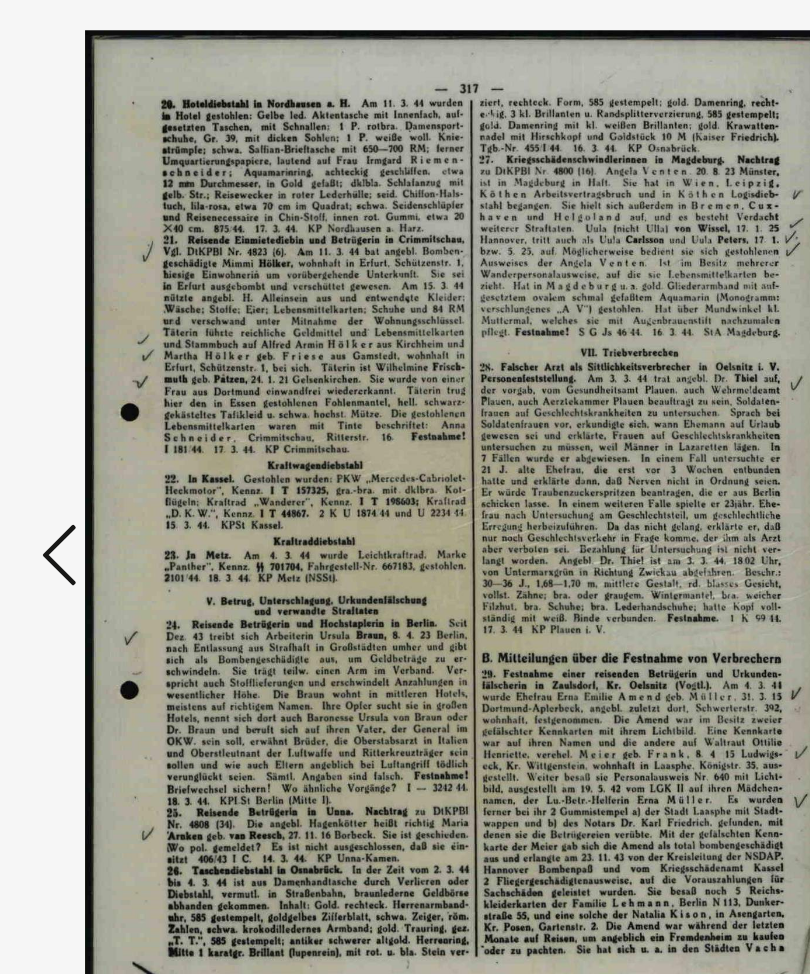click at bounding box center [131, 426] 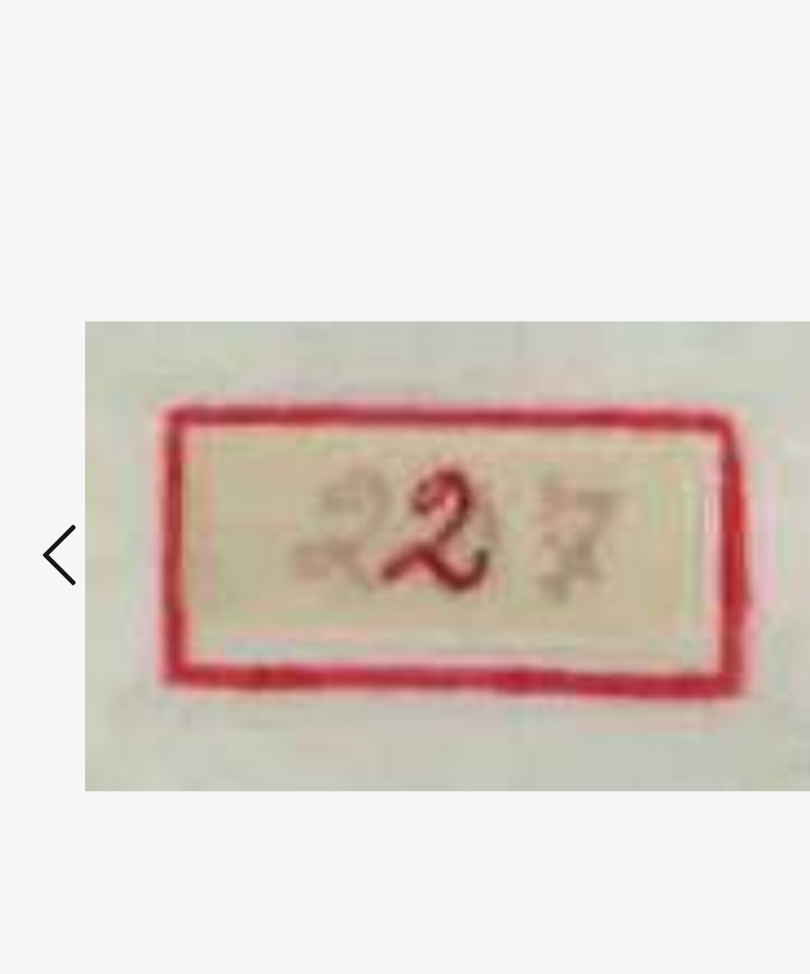 click at bounding box center (131, 426) 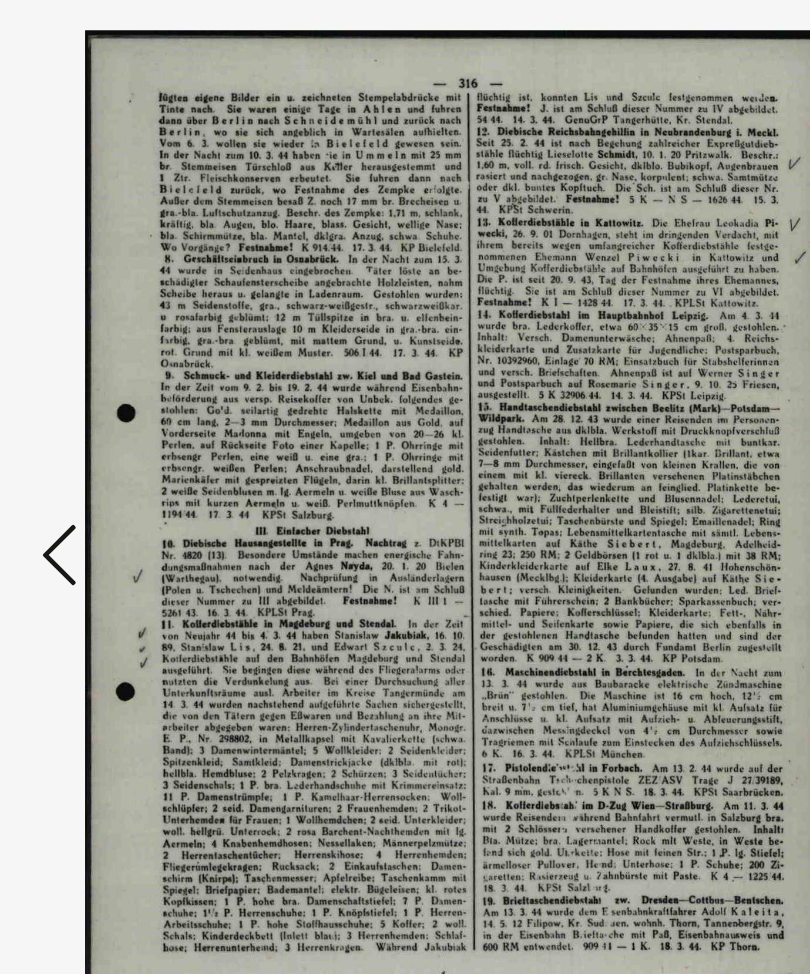 click at bounding box center (131, 426) 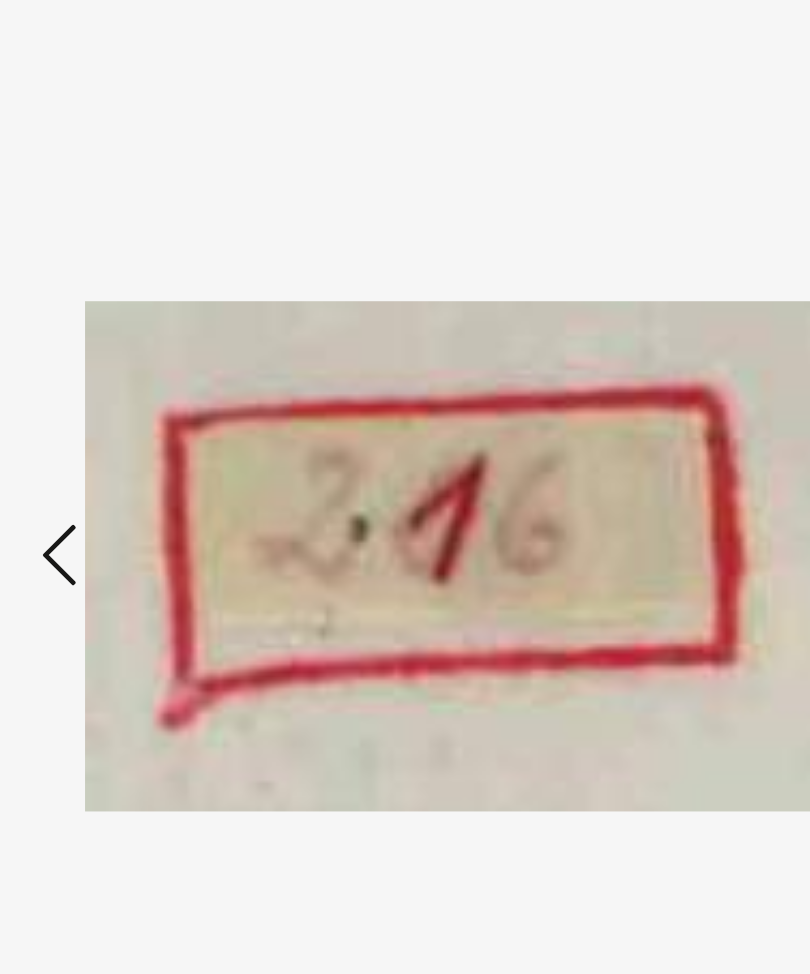 click at bounding box center [131, 426] 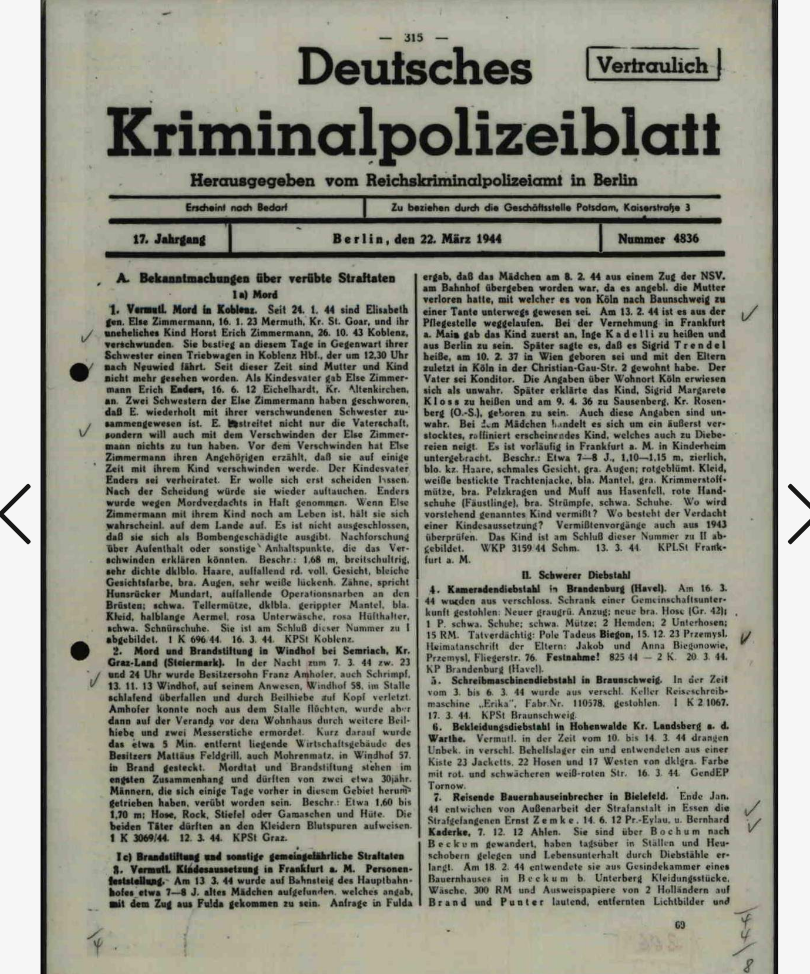 click at bounding box center [679, 426] 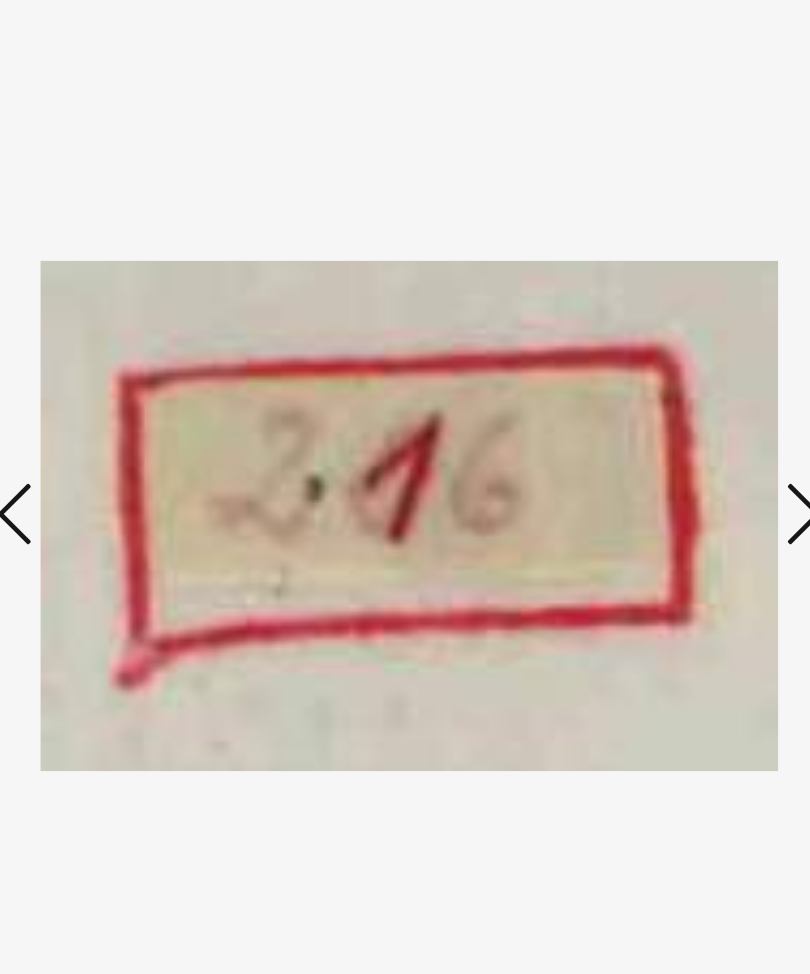 click at bounding box center (679, 426) 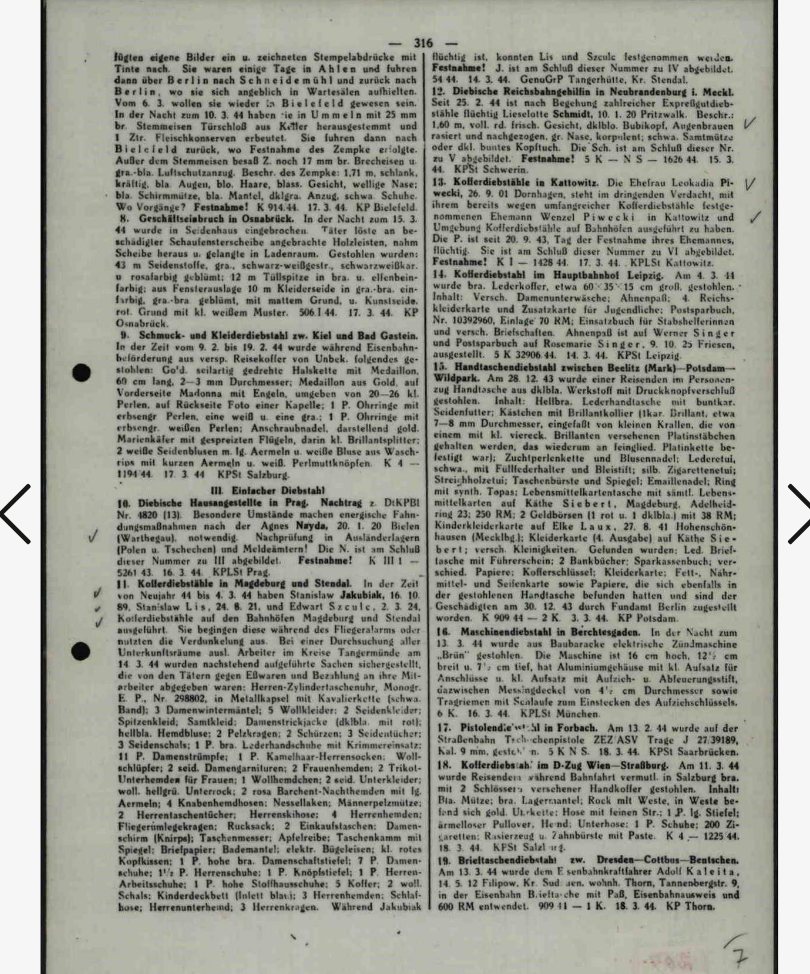 click at bounding box center [131, 426] 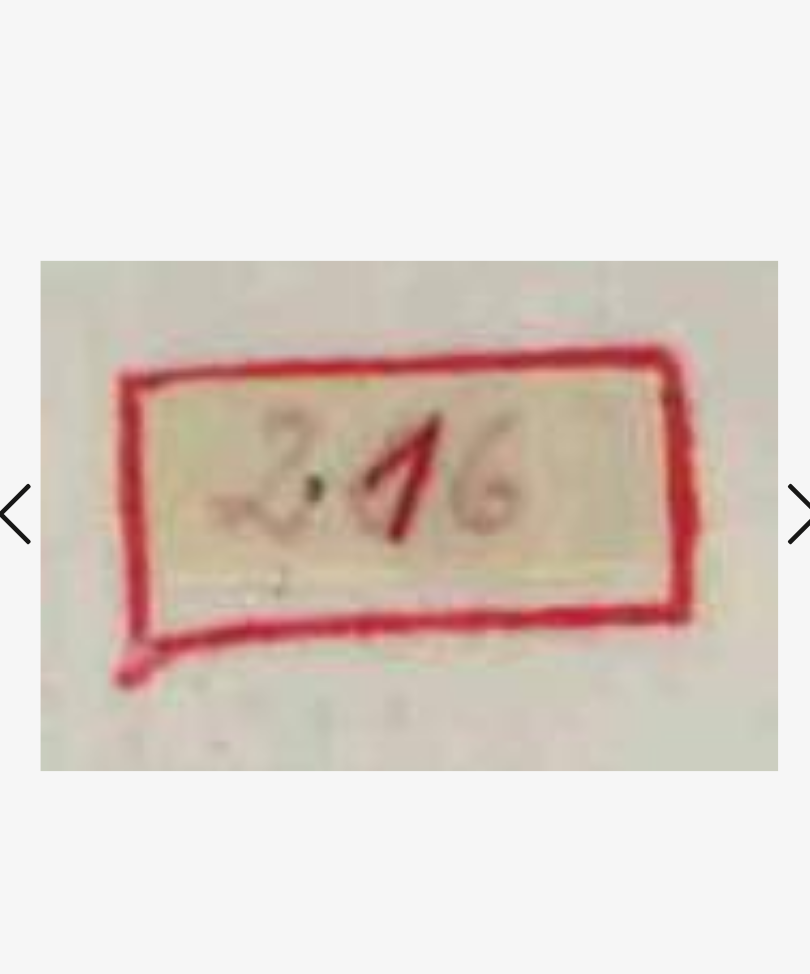 click at bounding box center [131, 426] 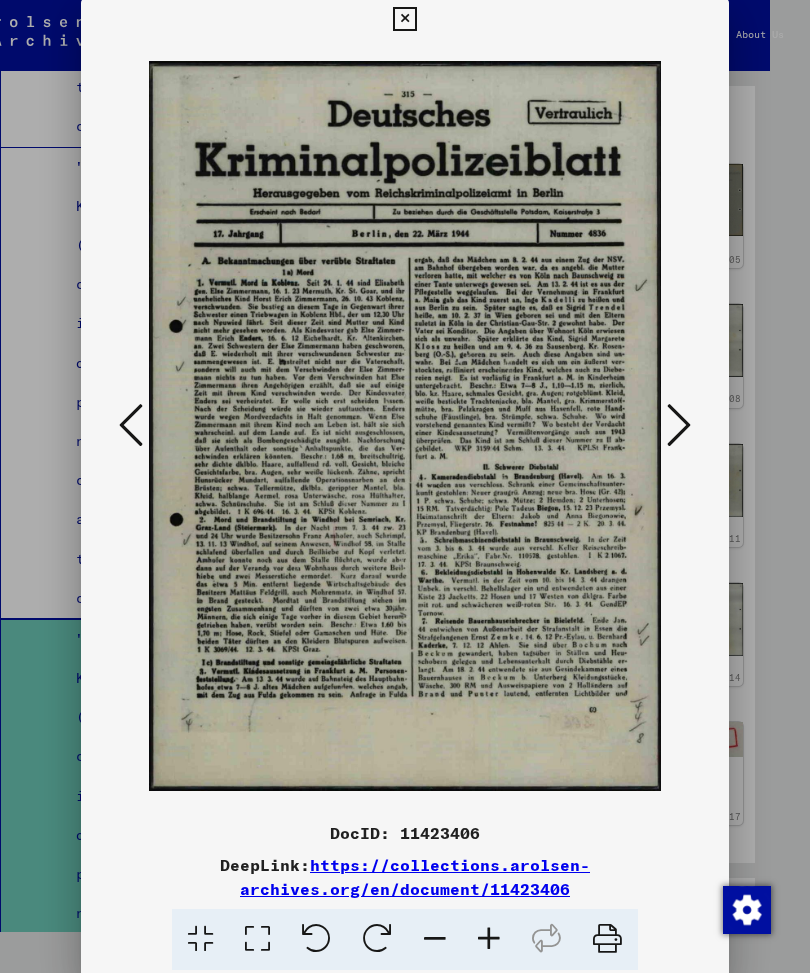 click at bounding box center (404, 20) 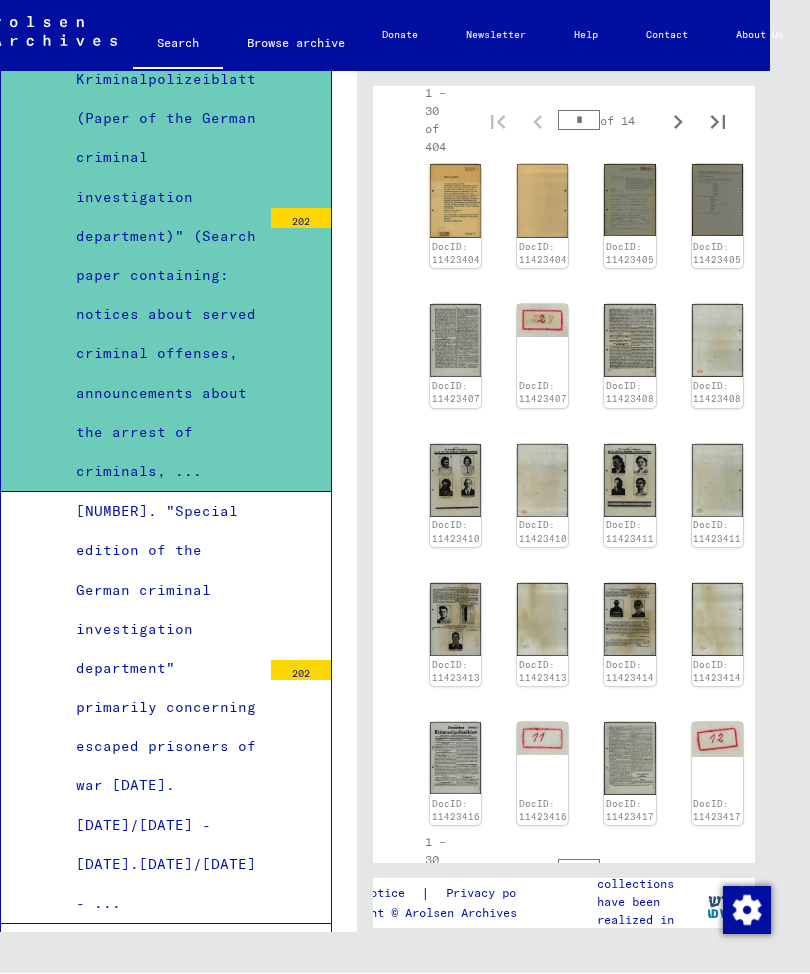 scroll, scrollTop: 6686, scrollLeft: 0, axis: vertical 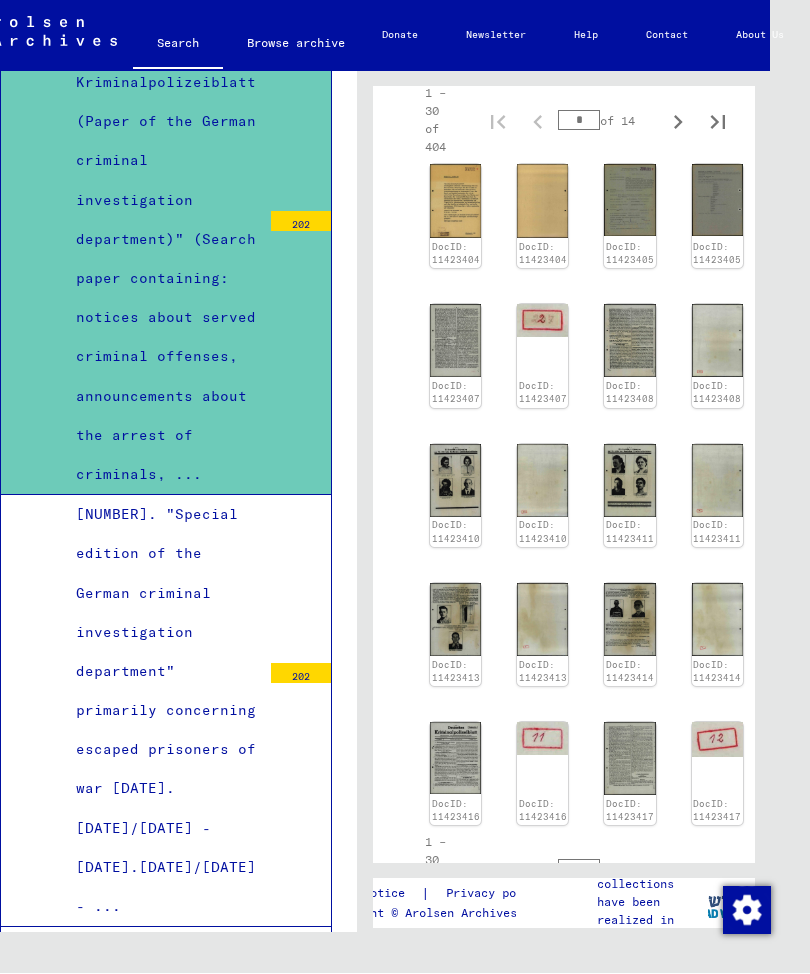 click on "[NUMBER]. "Special edition of the German criminal investigation department" primarily concerning escaped prisoners of war [DATE].[DATE]/[DATE] - [DATE].[DATE]/[DATE] - ..." at bounding box center (161, 711) 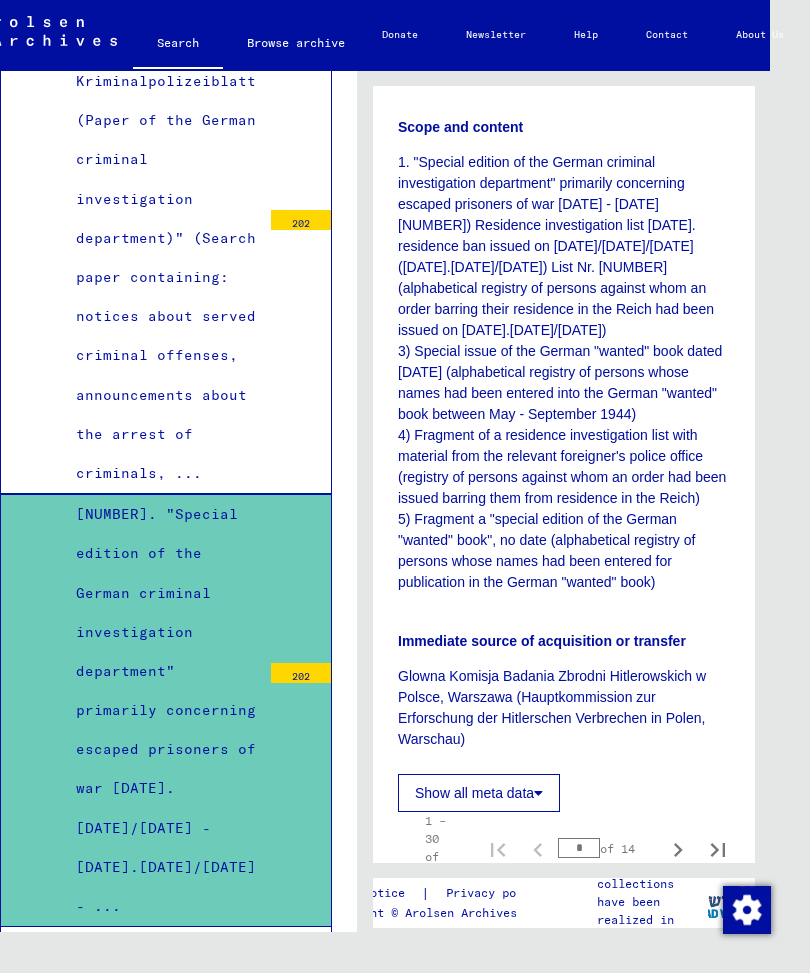 scroll, scrollTop: 565, scrollLeft: 0, axis: vertical 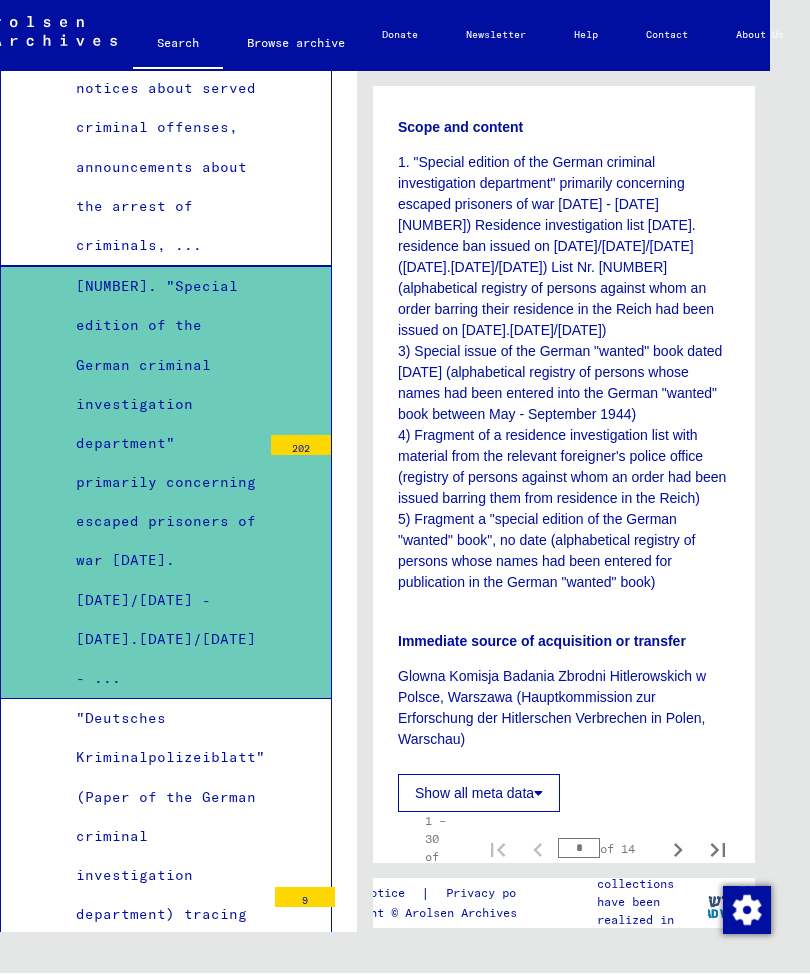 click on ""Deutsches Kriminalpolizeiblatt" (Paper of the German criminal investigation department) tracing document containing: announcements of committed crimes; notices about the capture of criminals; about p ..." at bounding box center (163, 935) 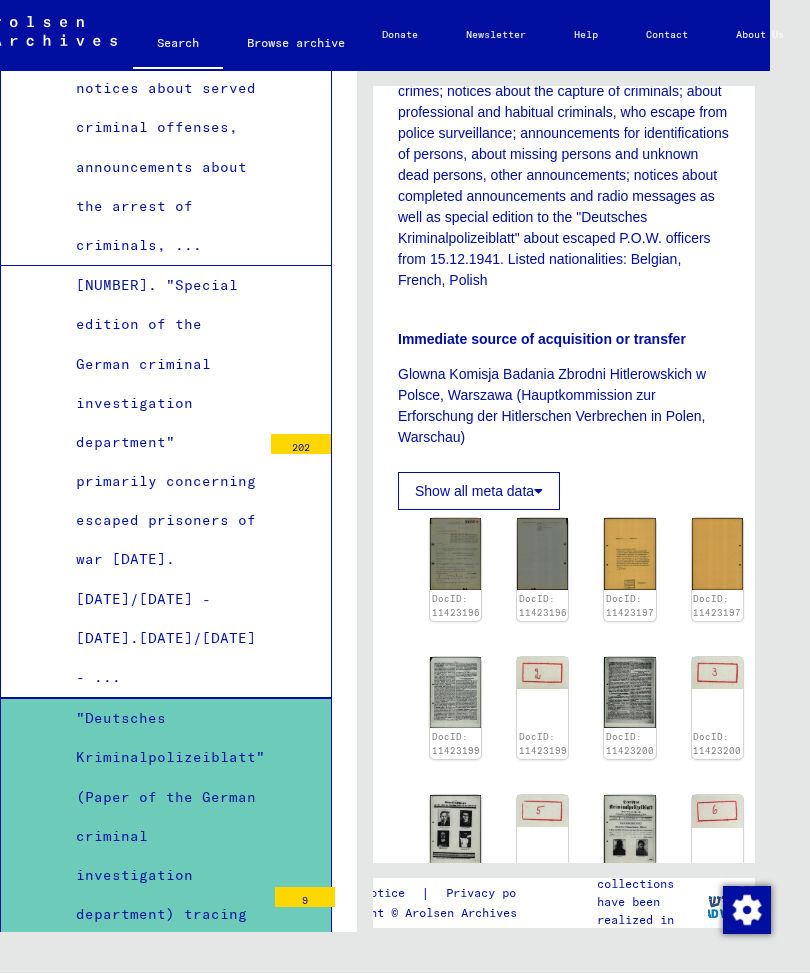 scroll, scrollTop: 767, scrollLeft: 0, axis: vertical 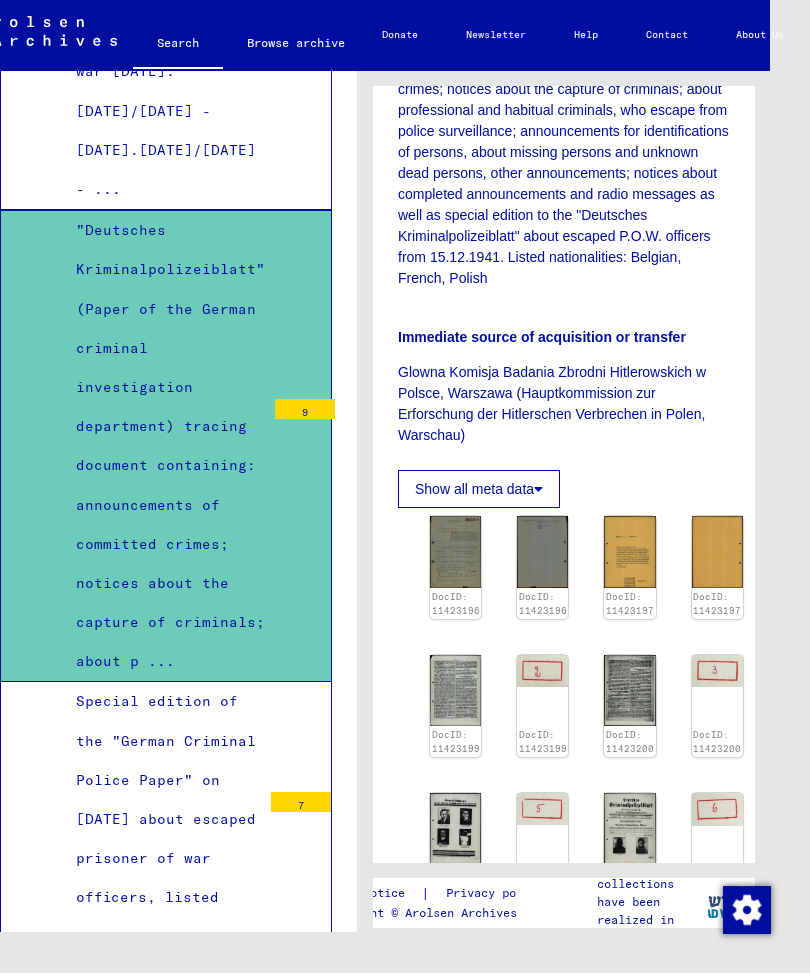 click on "Special edition of the "German Criminal Police Paper" on [DATE] about escaped prisoner of war officers, listed nationalities: American, English." at bounding box center [161, 840] 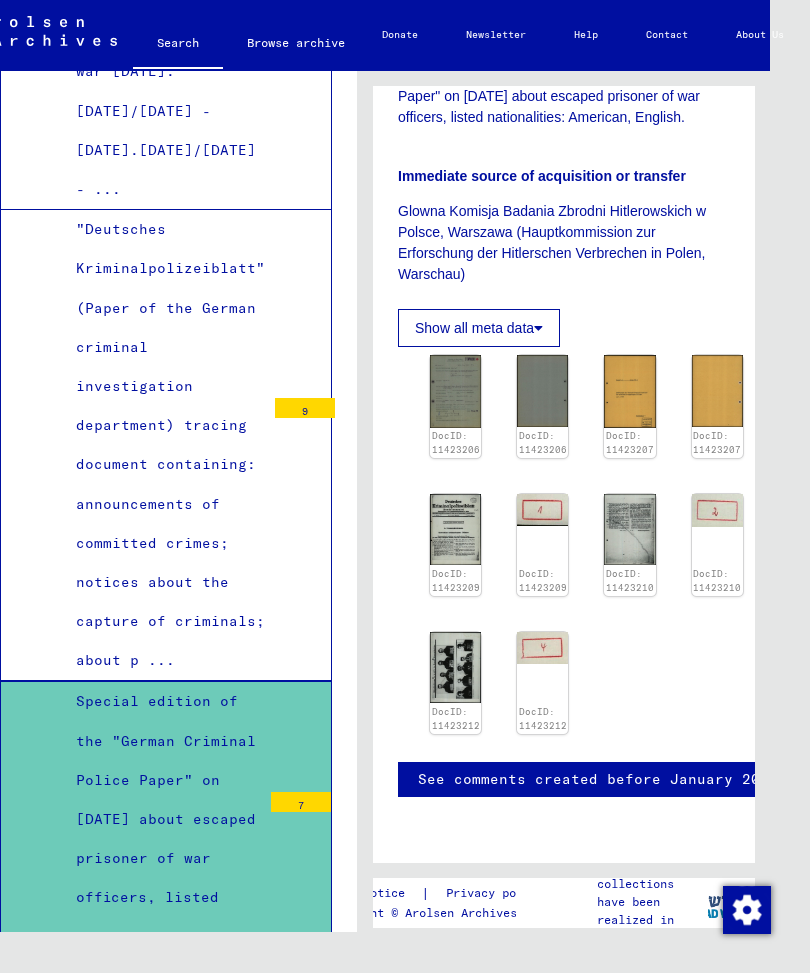 scroll, scrollTop: 590, scrollLeft: 0, axis: vertical 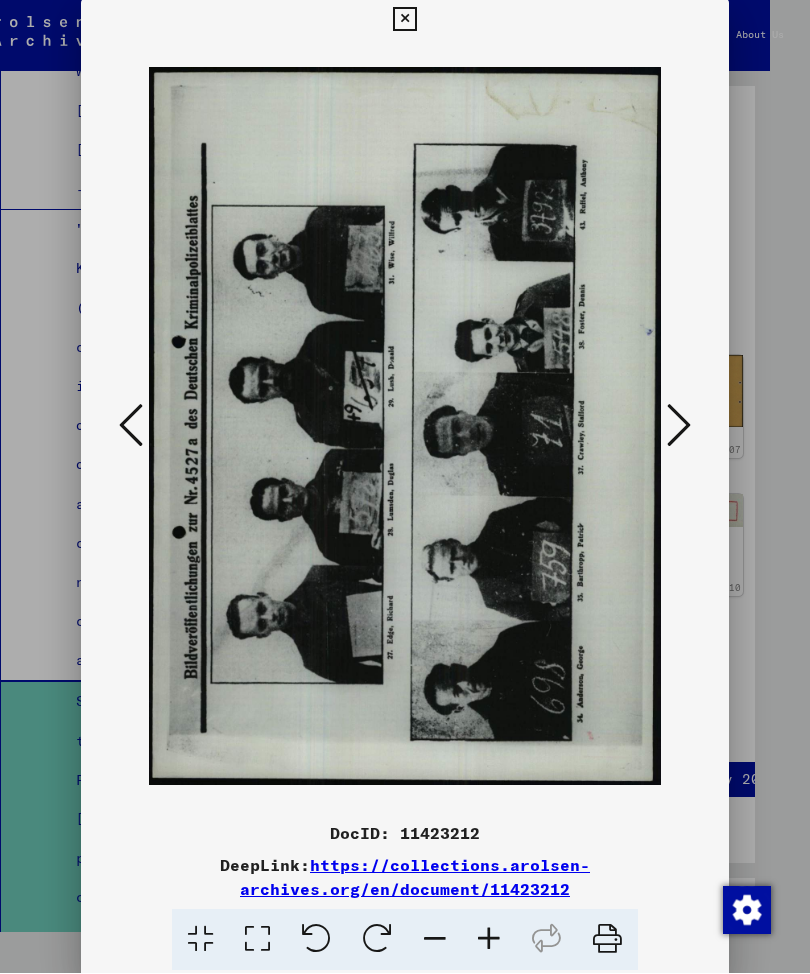 click at bounding box center (131, 426) 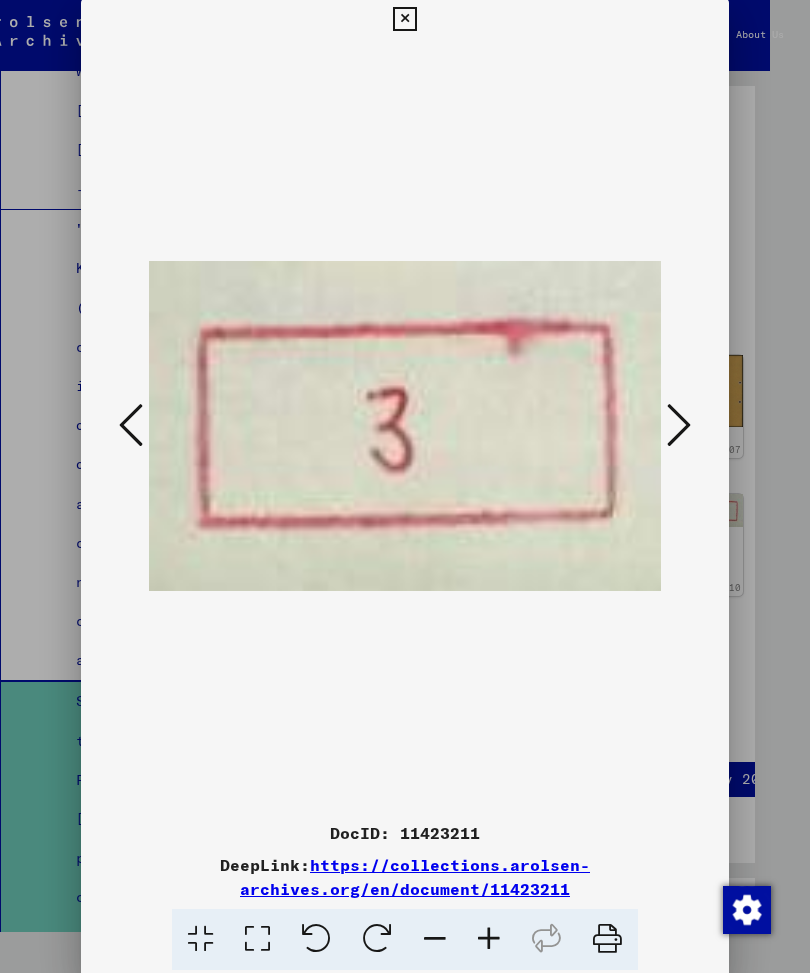 click at bounding box center [131, 426] 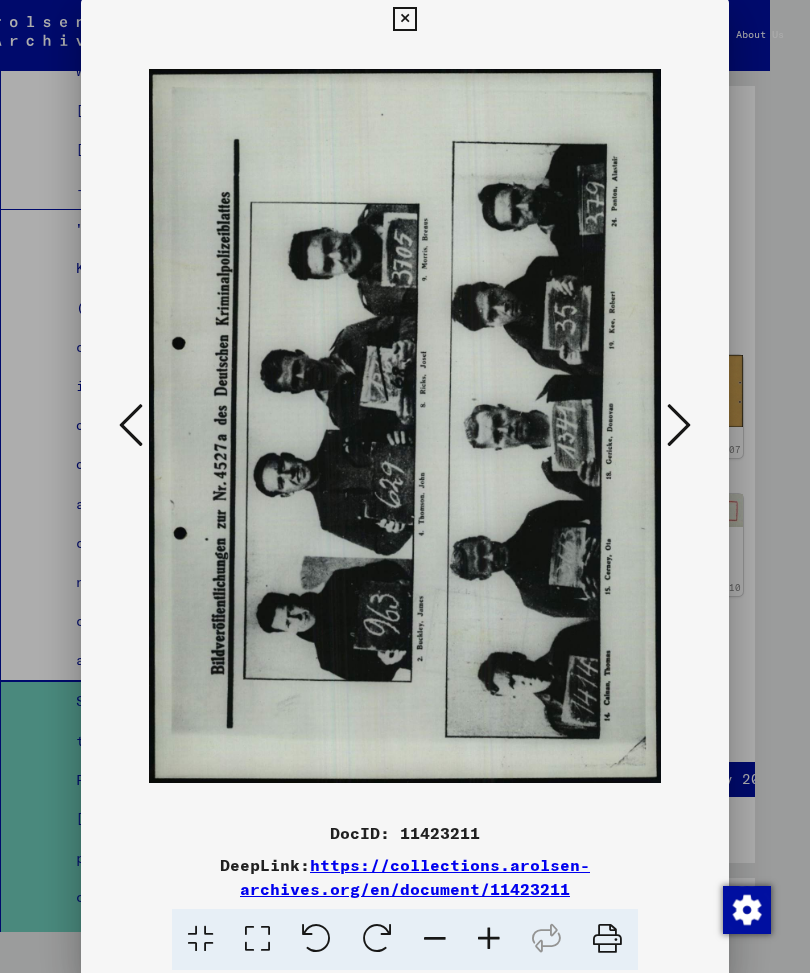click at bounding box center [131, 426] 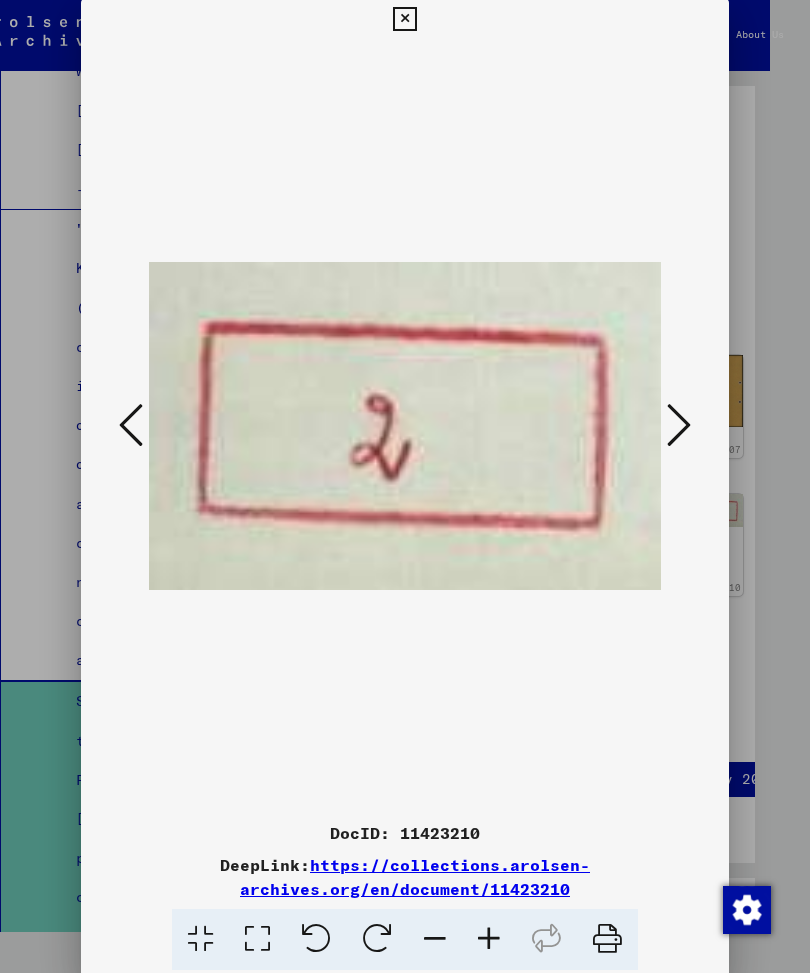 click at bounding box center [131, 427] 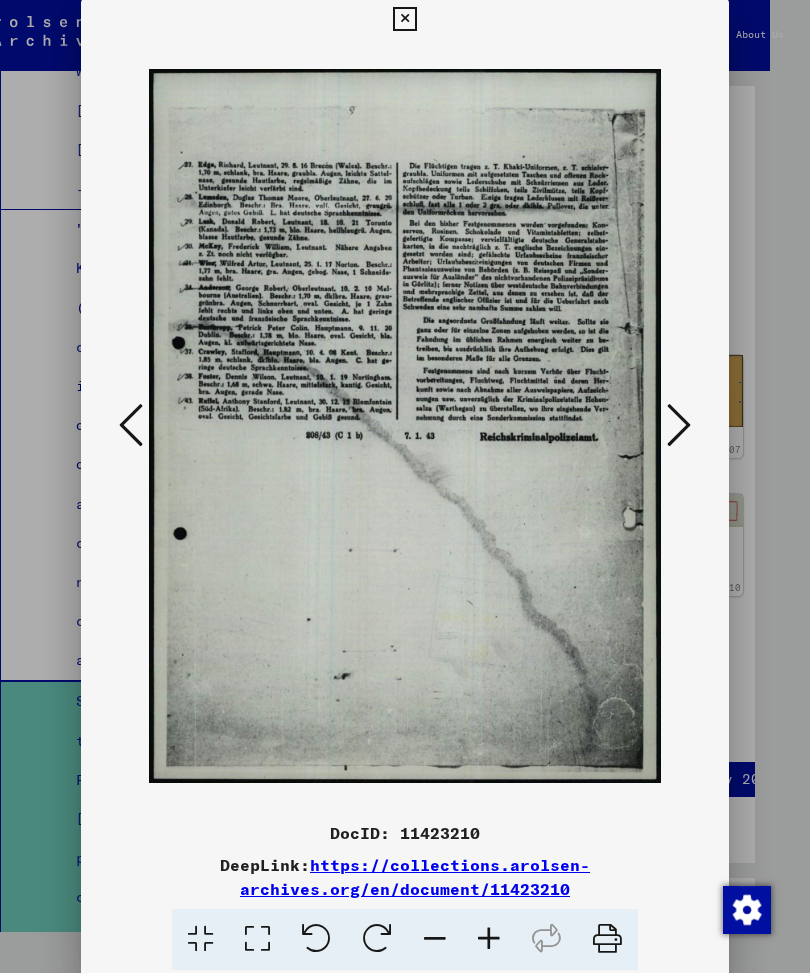click at bounding box center [131, 426] 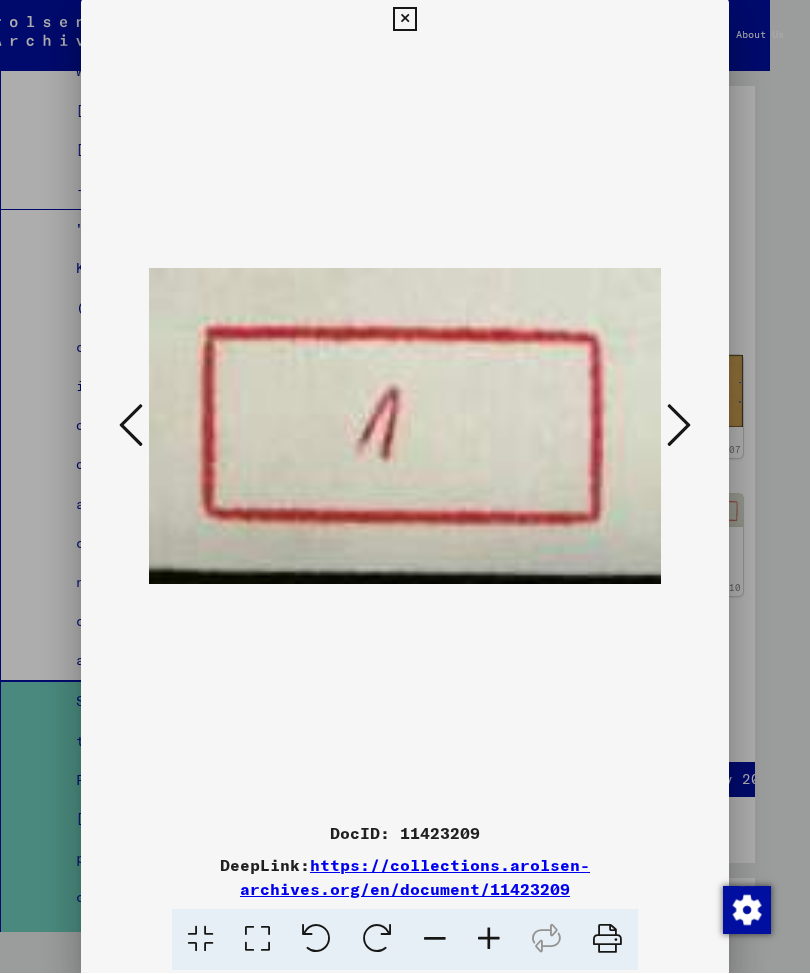 click at bounding box center (131, 426) 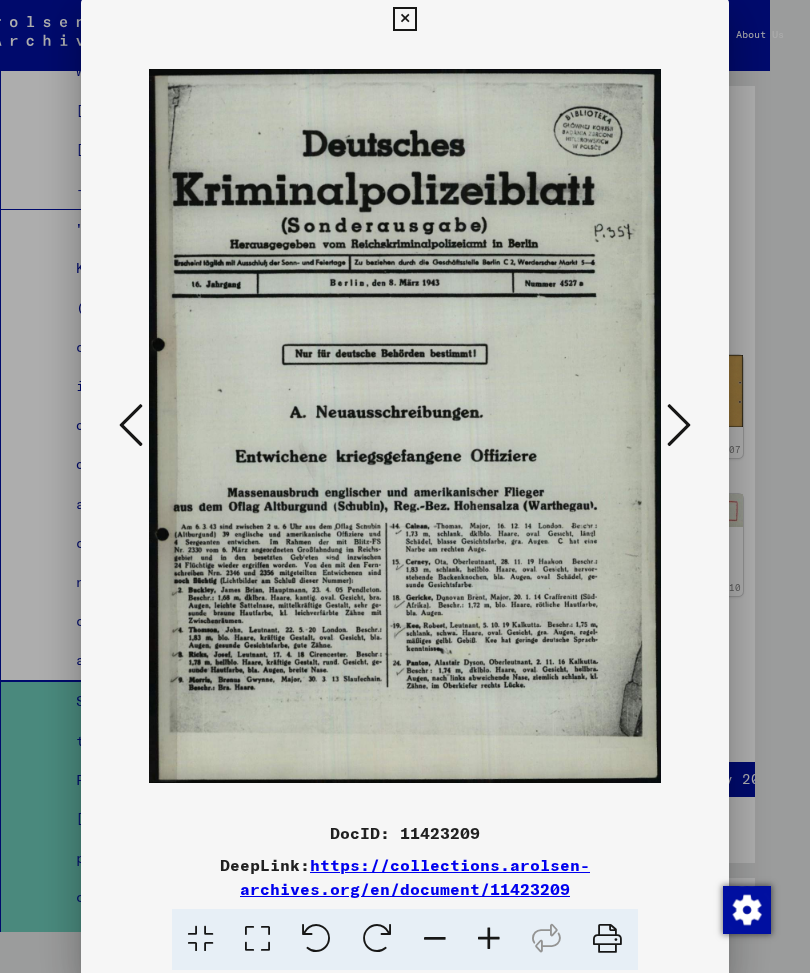 click at bounding box center [404, 20] 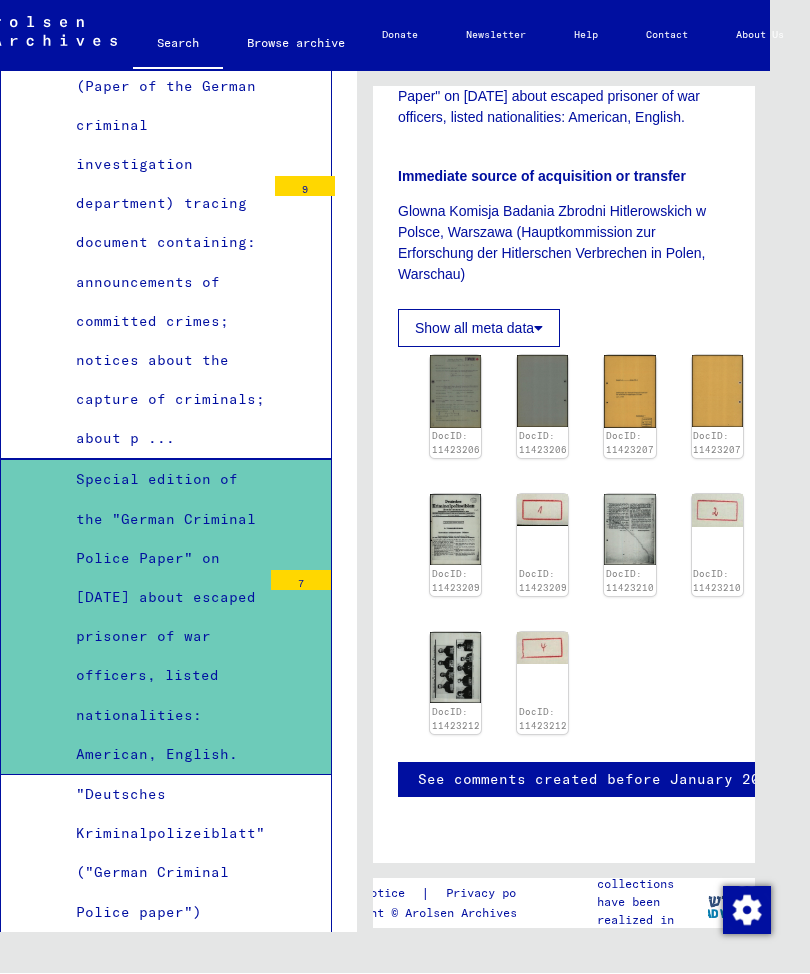 scroll, scrollTop: 7626, scrollLeft: 0, axis: vertical 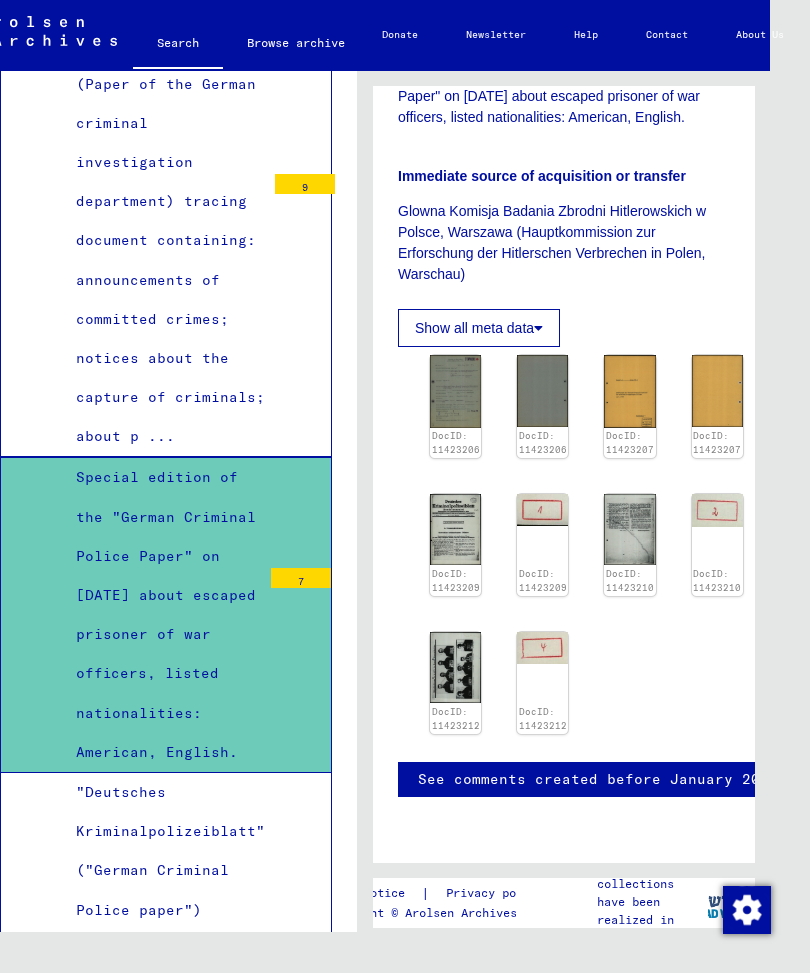 click on ""Deutsches Kriminalpolizeiblatt" ("German Criminal Police paper")(tracing document with announcements about committed crimes; notices about the arrest of criminals, about released and escaped prisoner ..." at bounding box center [163, 1009] 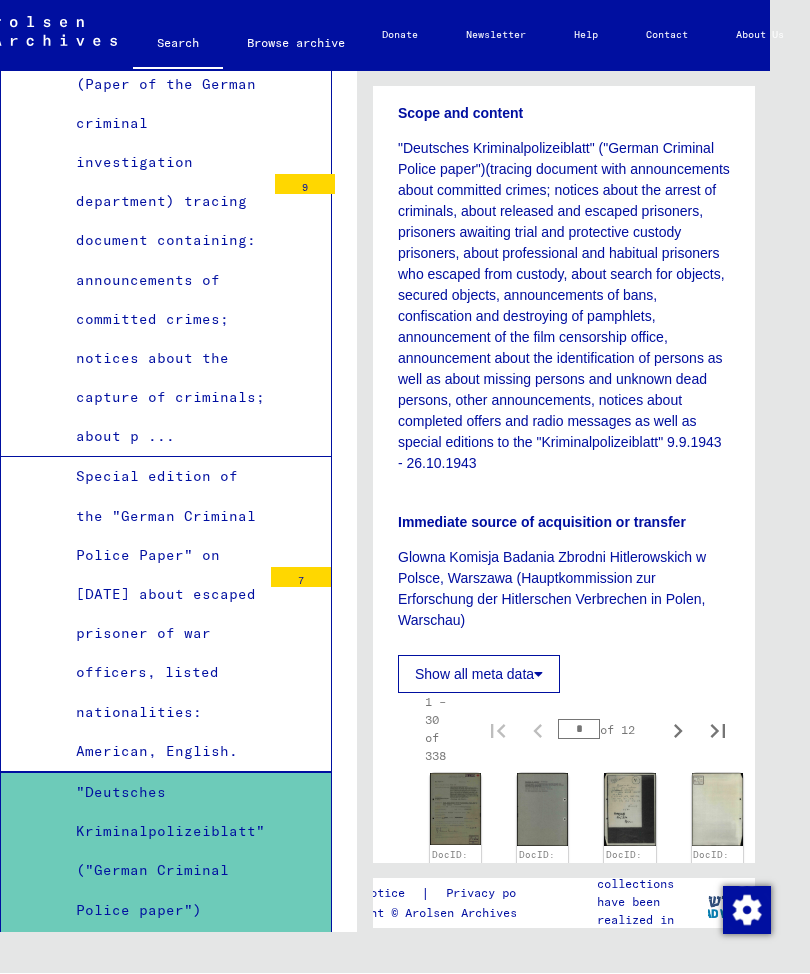 scroll, scrollTop: 652, scrollLeft: 3, axis: both 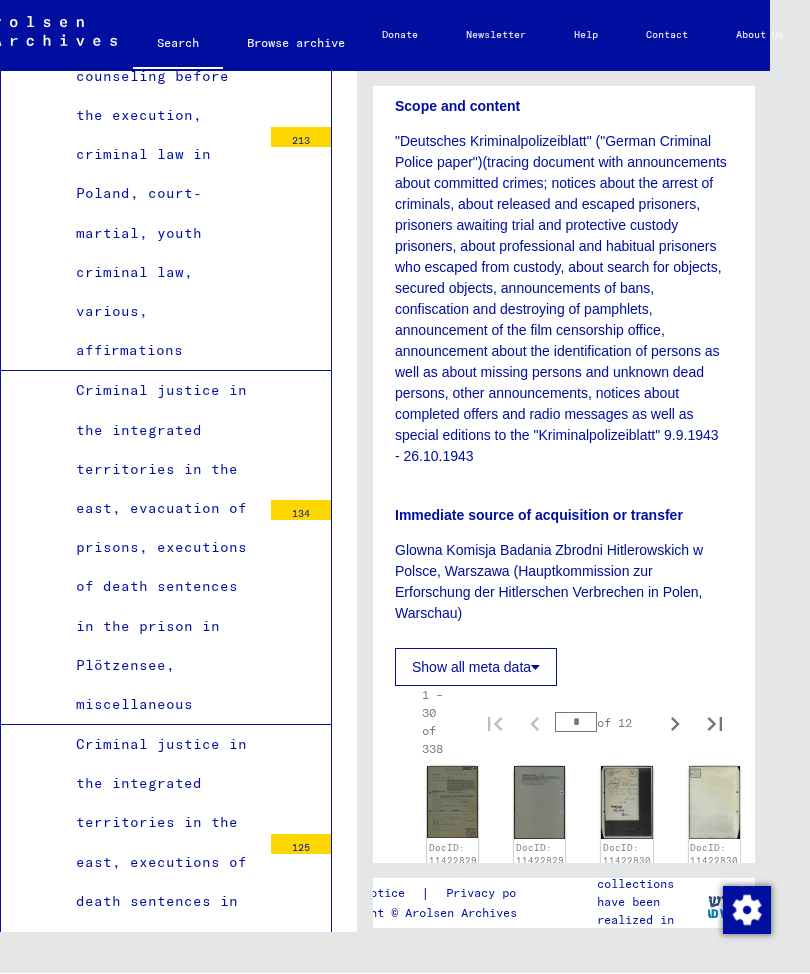 click on "Special edition of the Deutsche Kriminalpolizeiblatt pertaining to fugitive persons" at bounding box center [161, 1139] 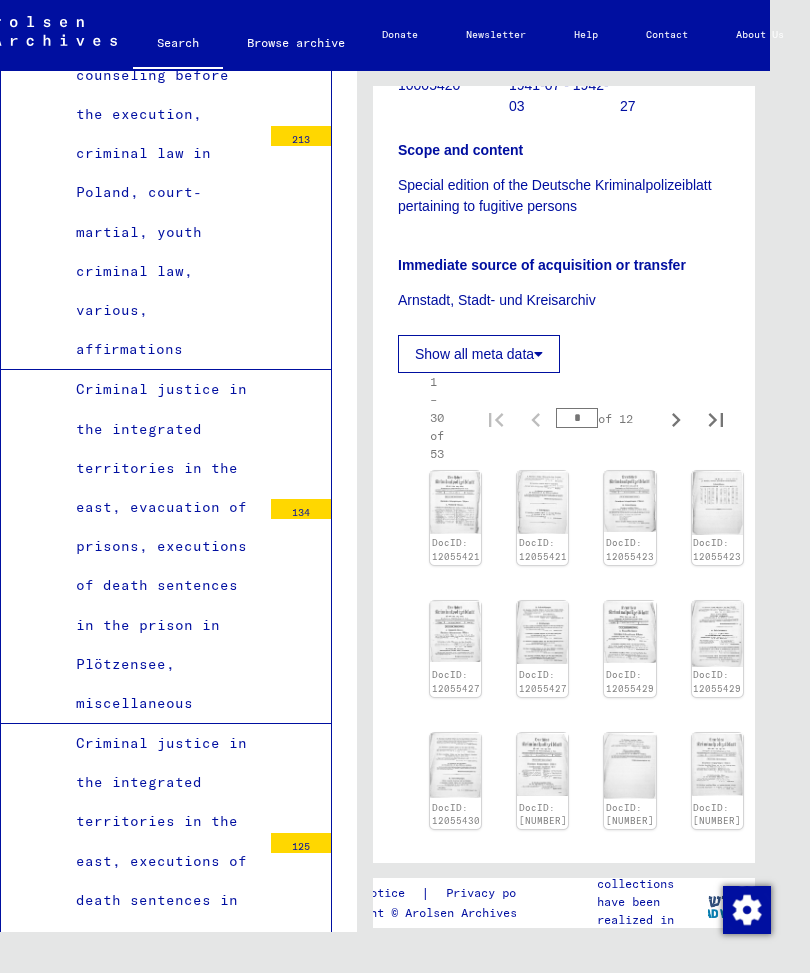 scroll, scrollTop: 409, scrollLeft: 0, axis: vertical 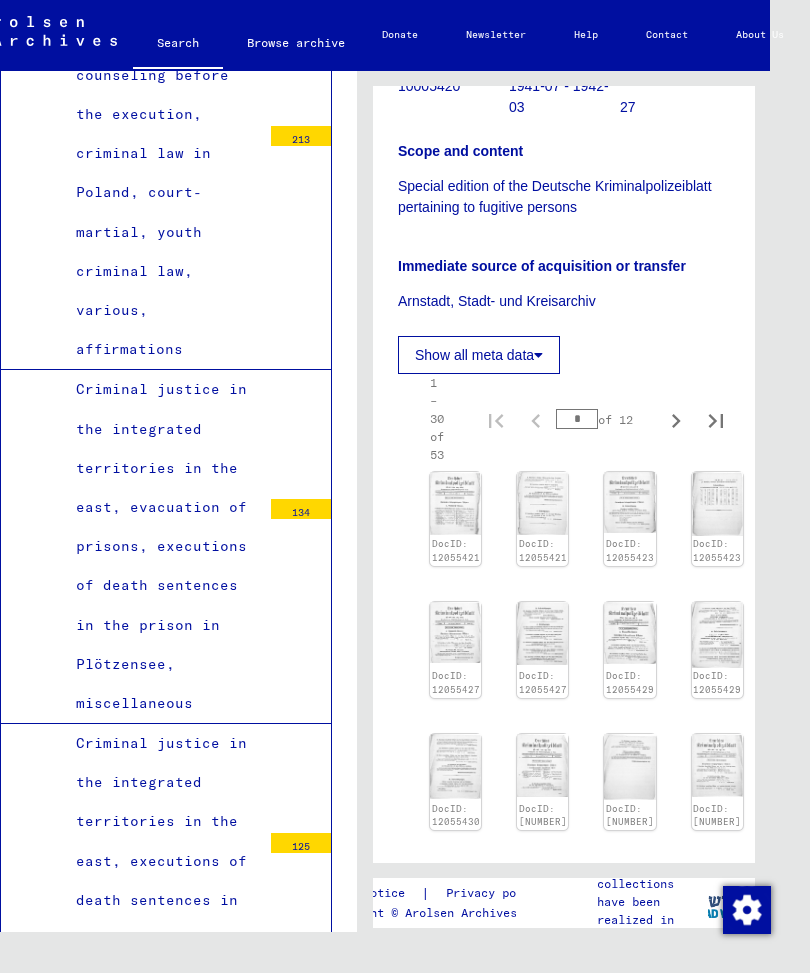click 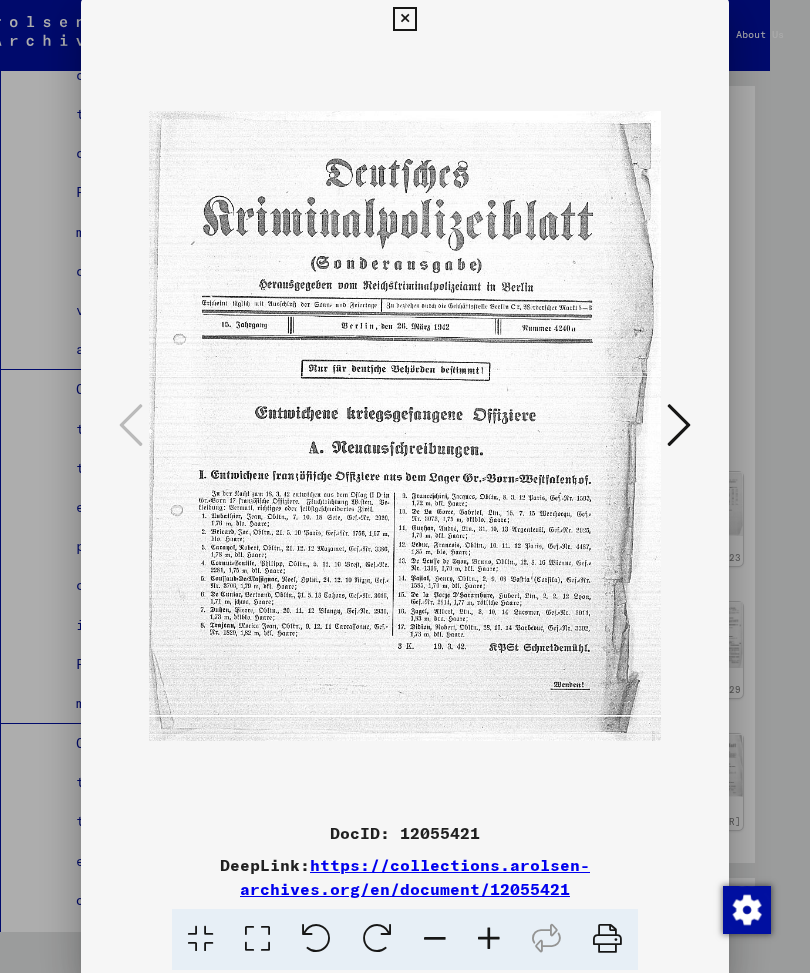 click at bounding box center [679, 426] 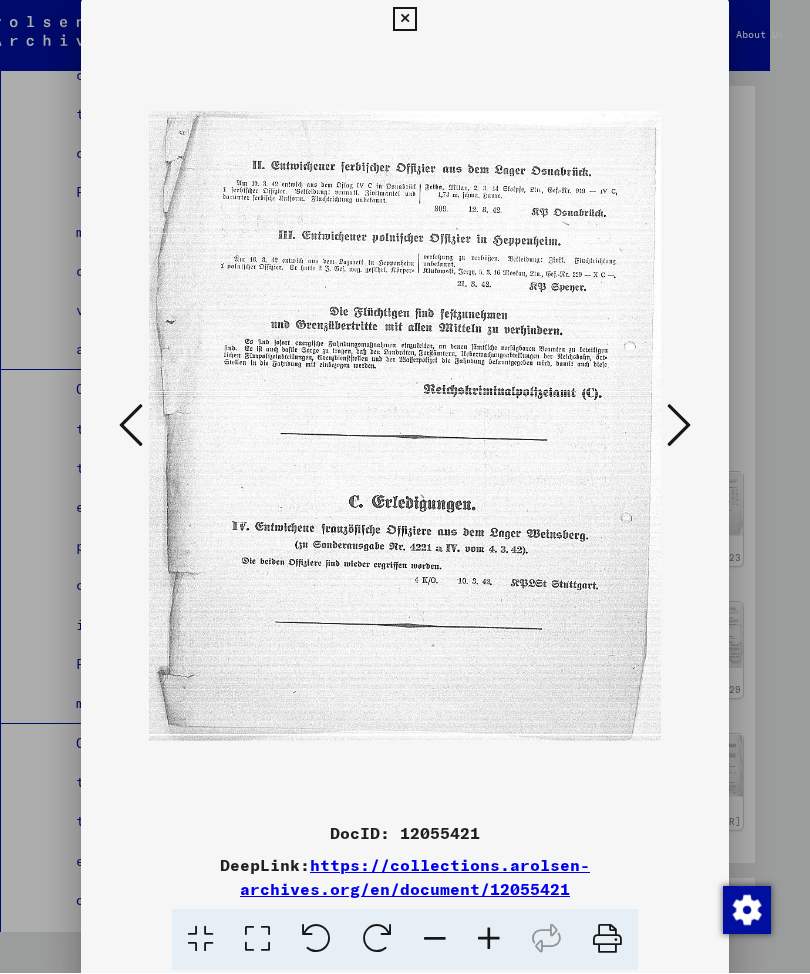 click at bounding box center (679, 426) 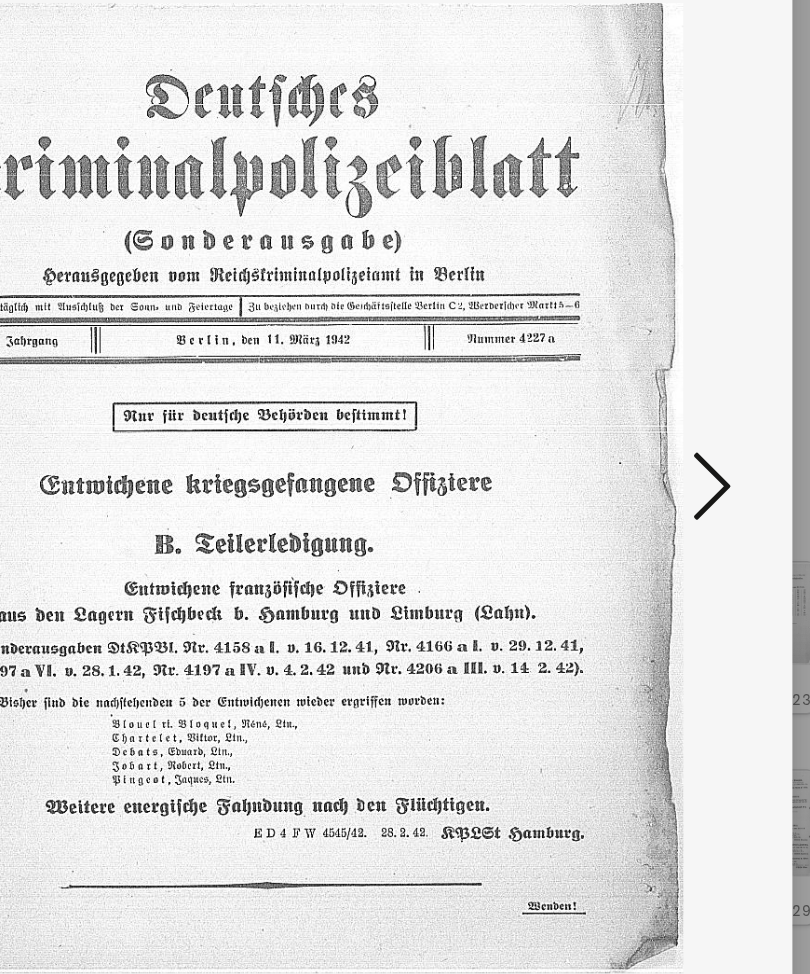 click at bounding box center (679, 426) 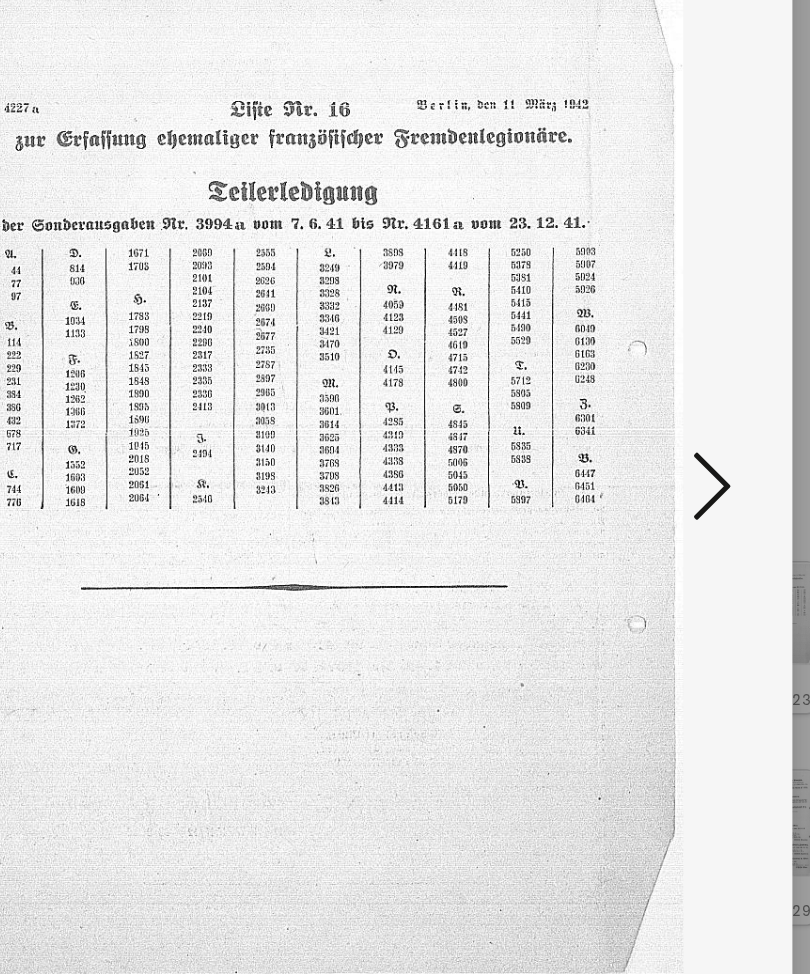 click at bounding box center (679, 426) 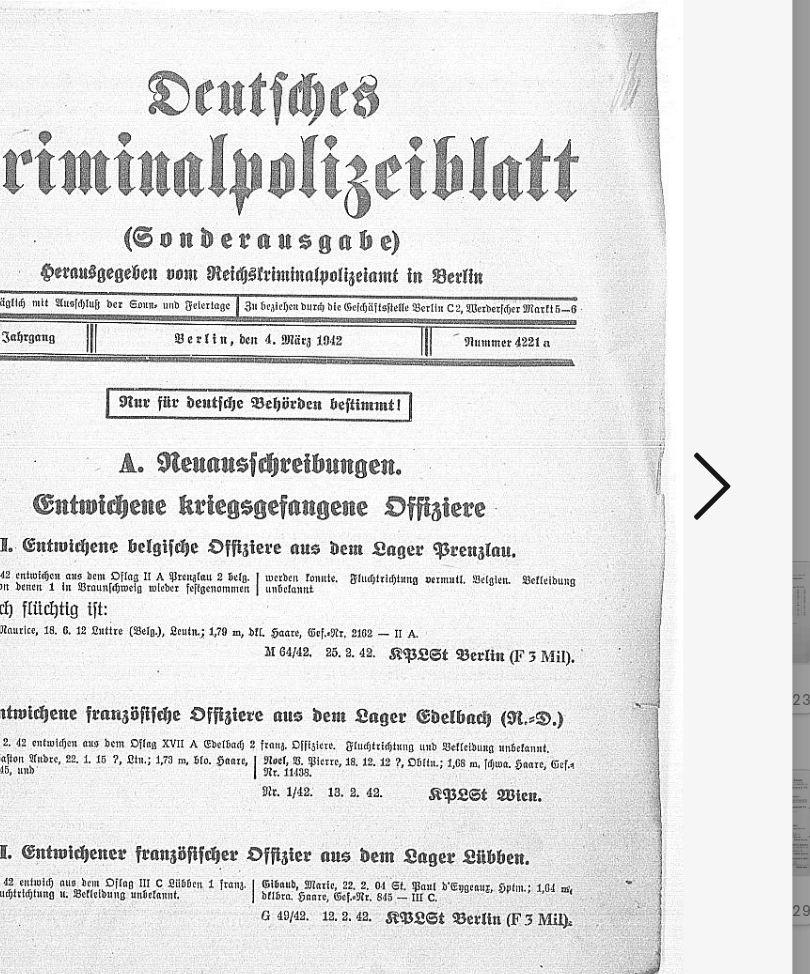 click at bounding box center [679, 426] 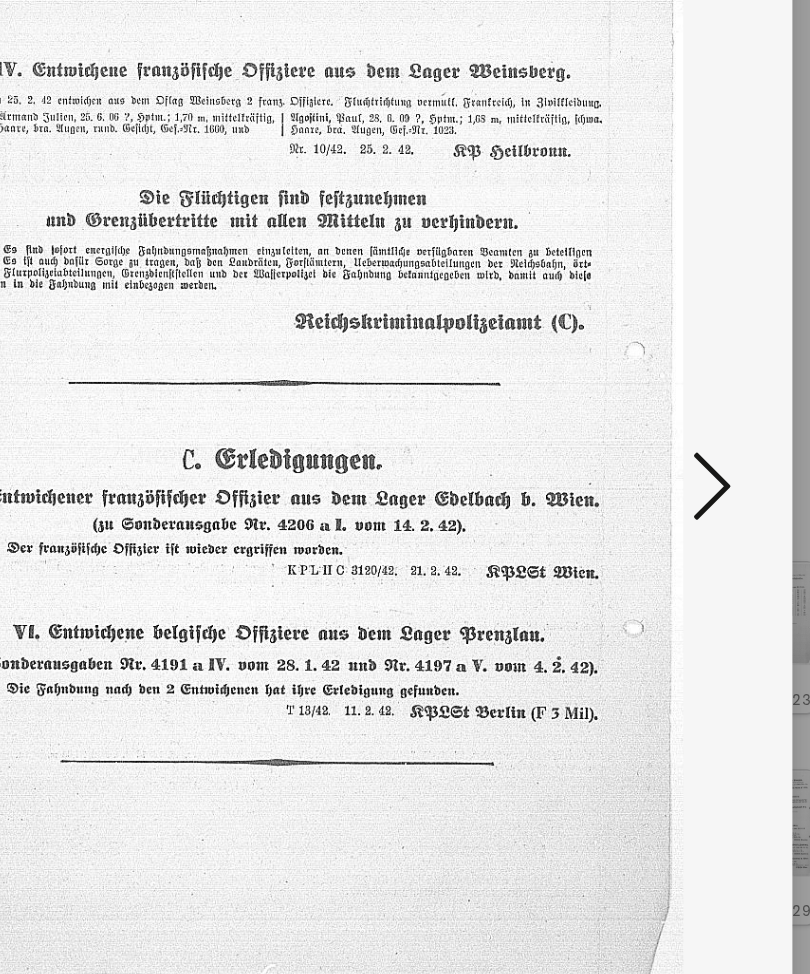 click at bounding box center (679, 426) 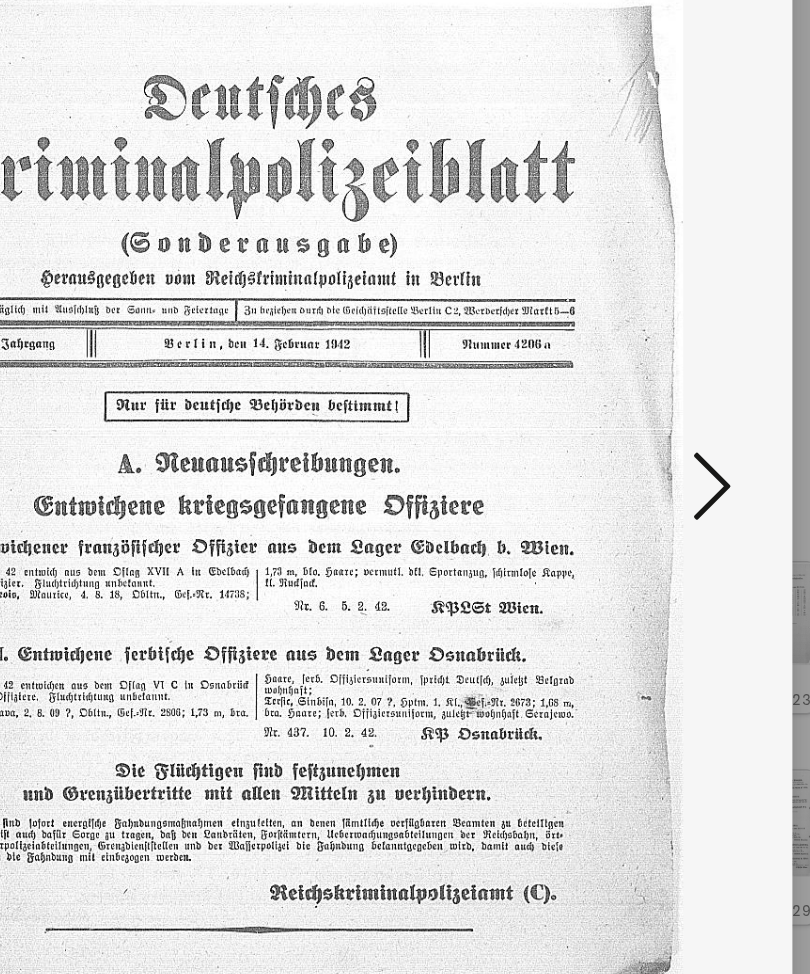 click at bounding box center (679, 426) 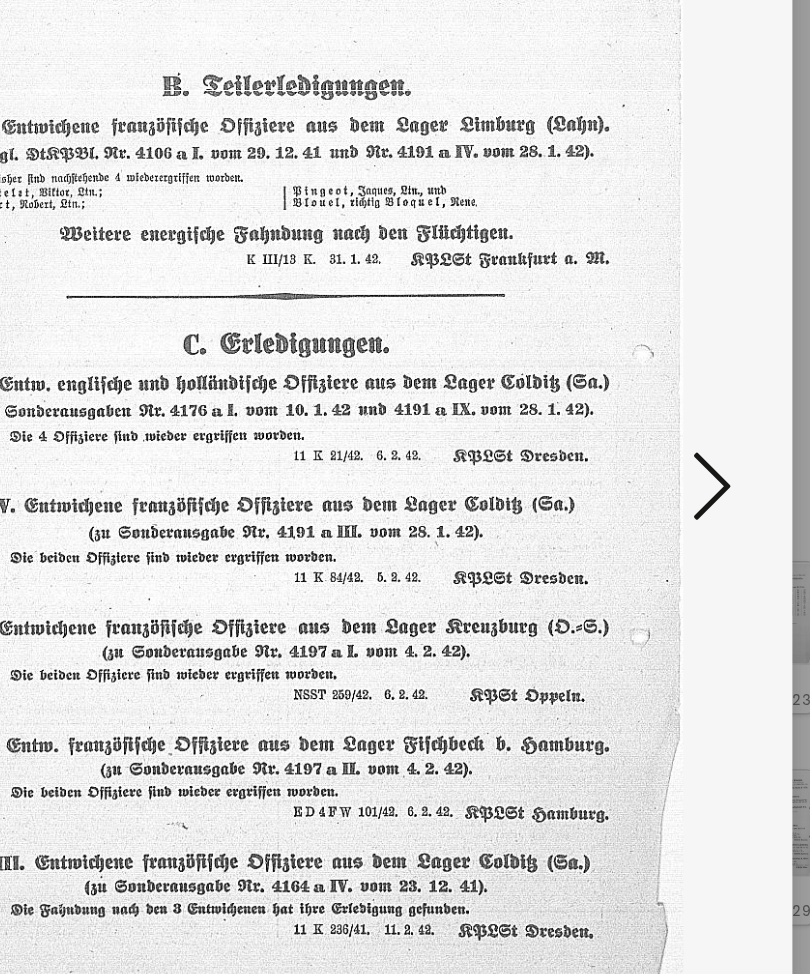 click at bounding box center [679, 426] 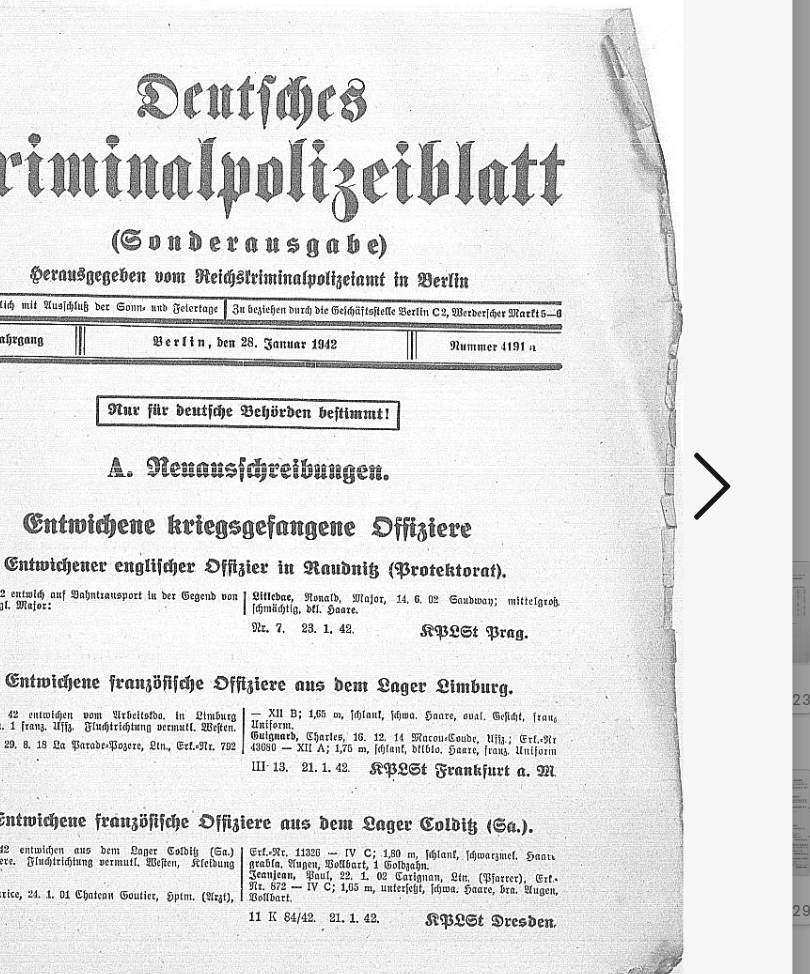 click at bounding box center (679, 426) 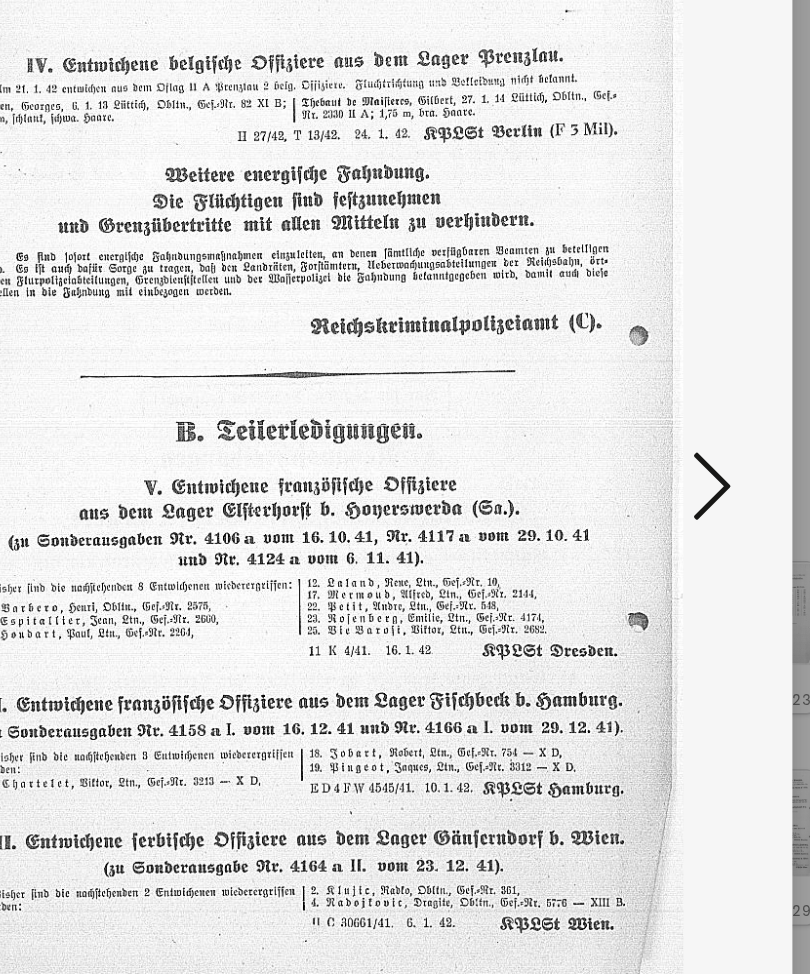 click at bounding box center [679, 426] 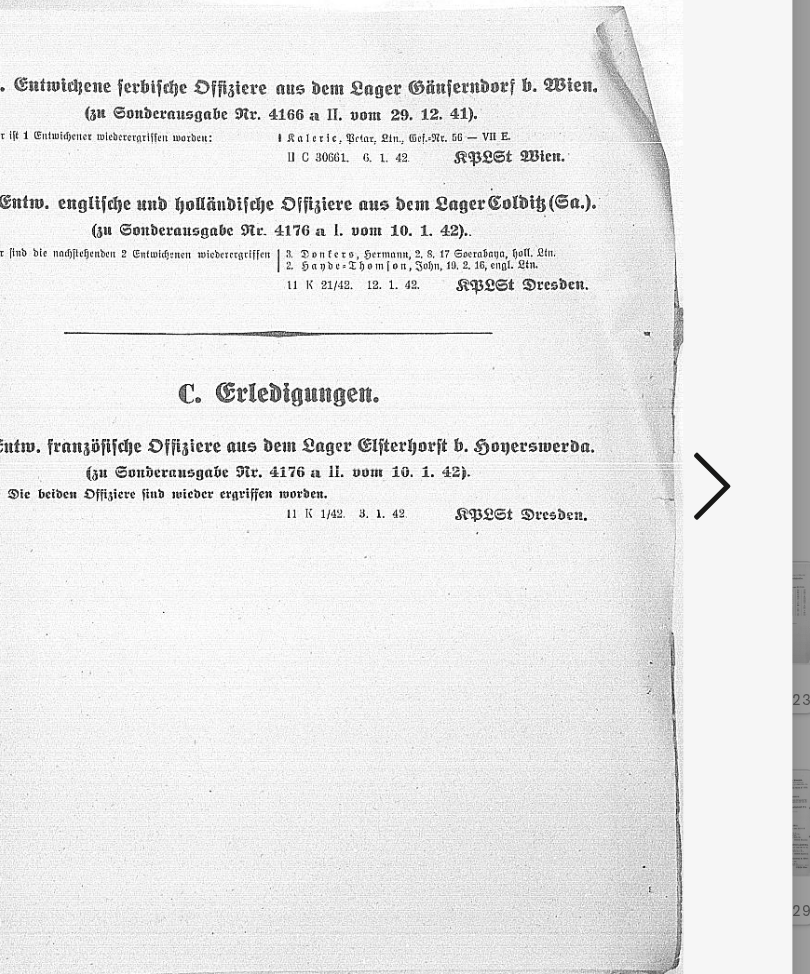 click at bounding box center [679, 426] 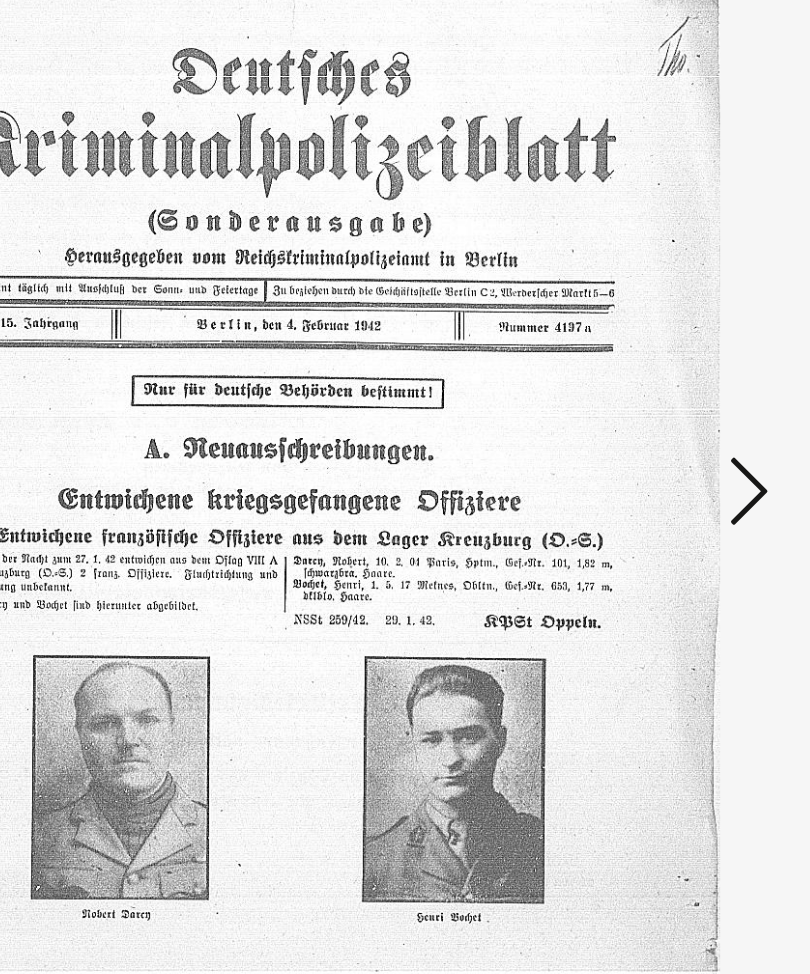 click at bounding box center (679, 426) 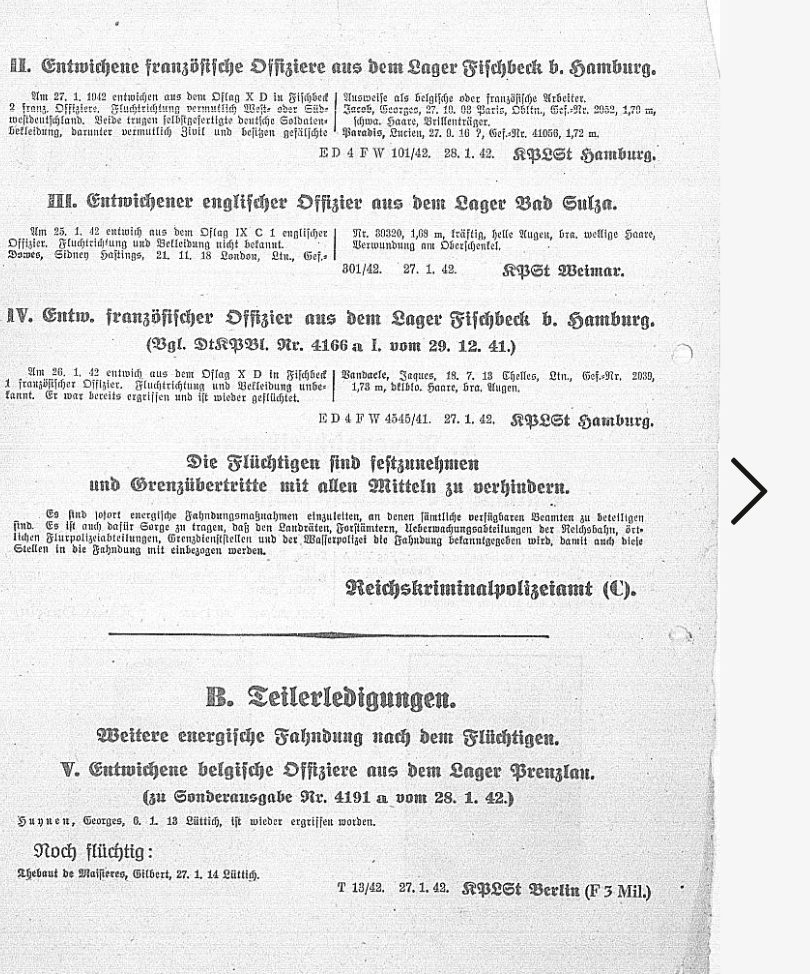 click at bounding box center (679, 426) 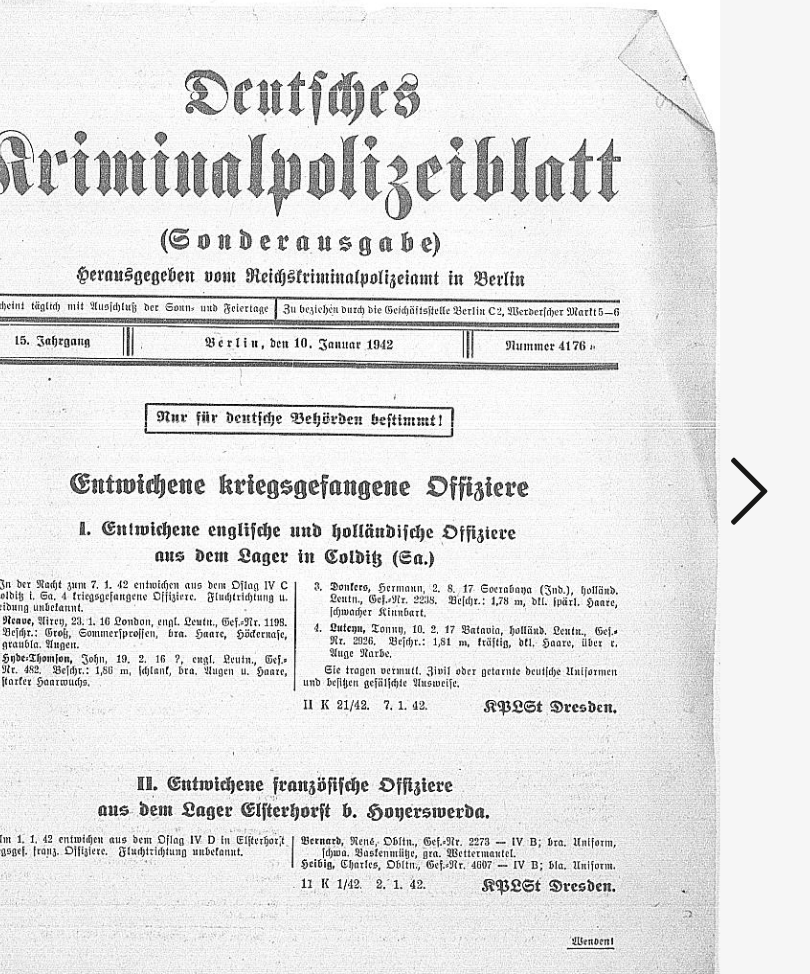 click at bounding box center [679, 426] 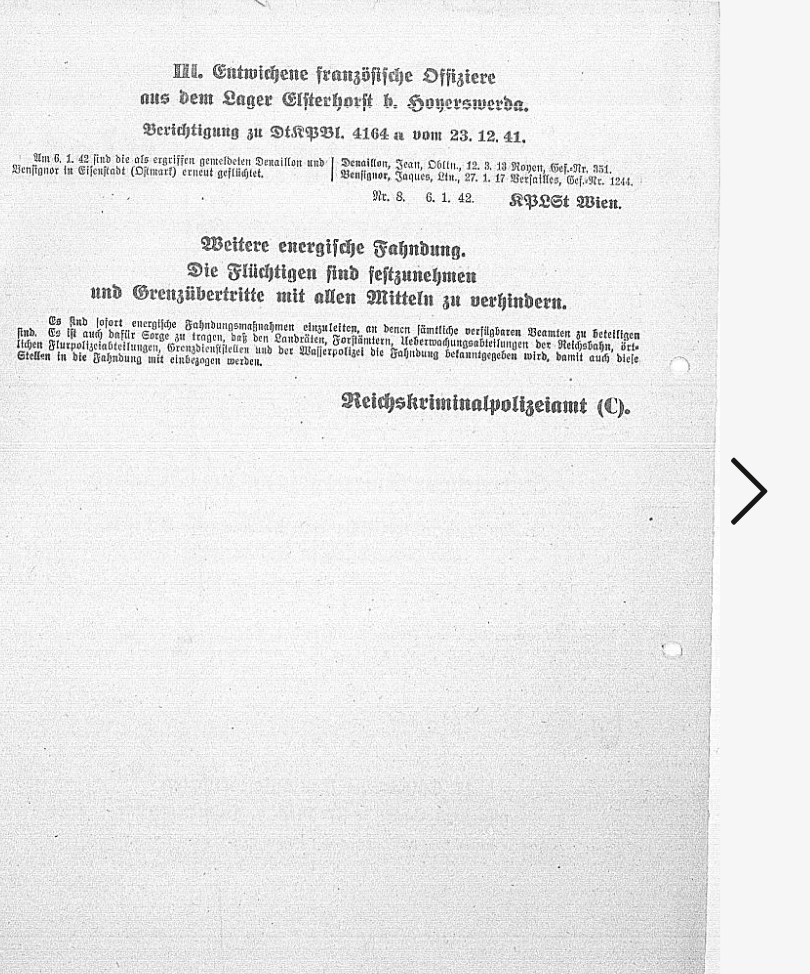 click at bounding box center (679, 426) 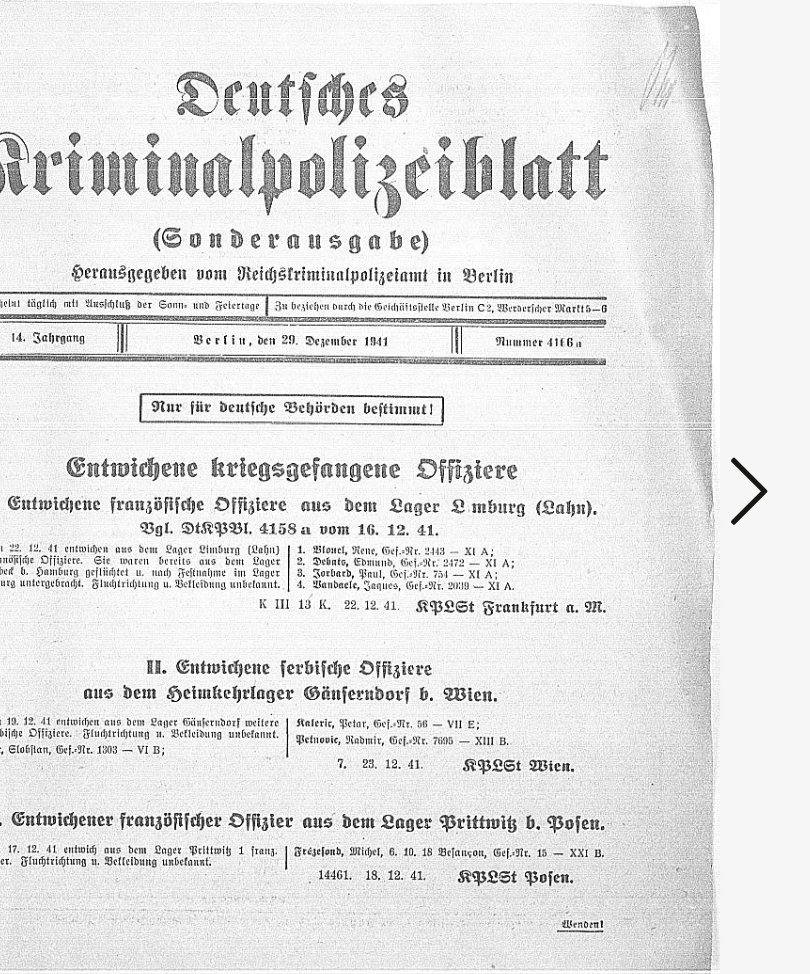 click at bounding box center (679, 426) 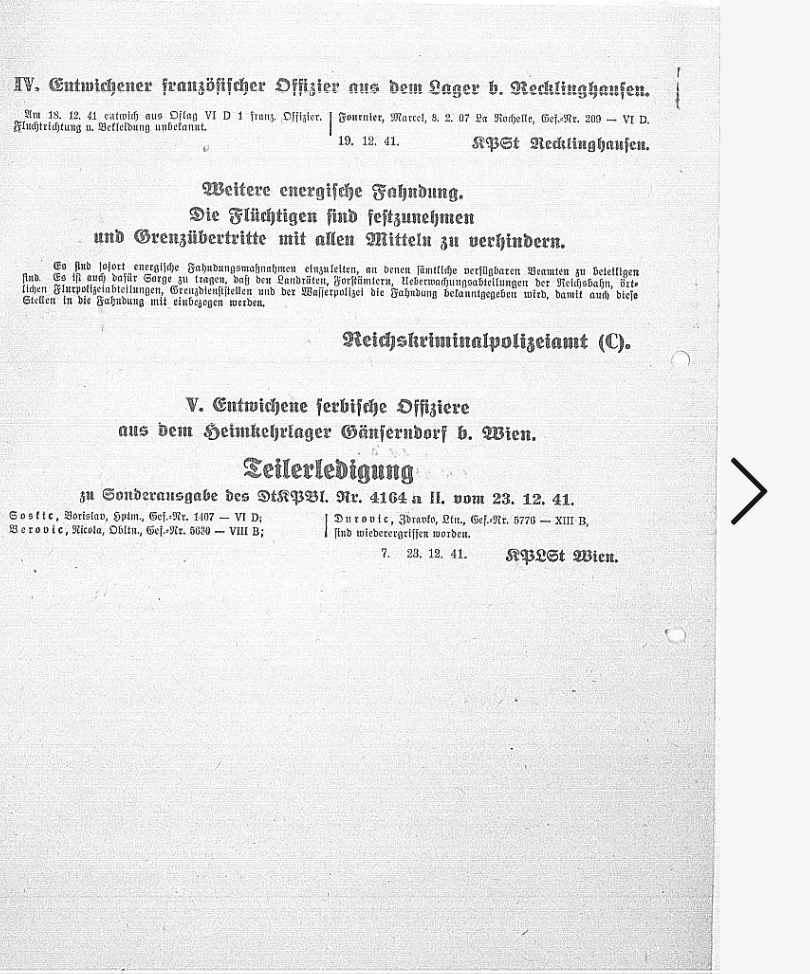 click at bounding box center (679, 426) 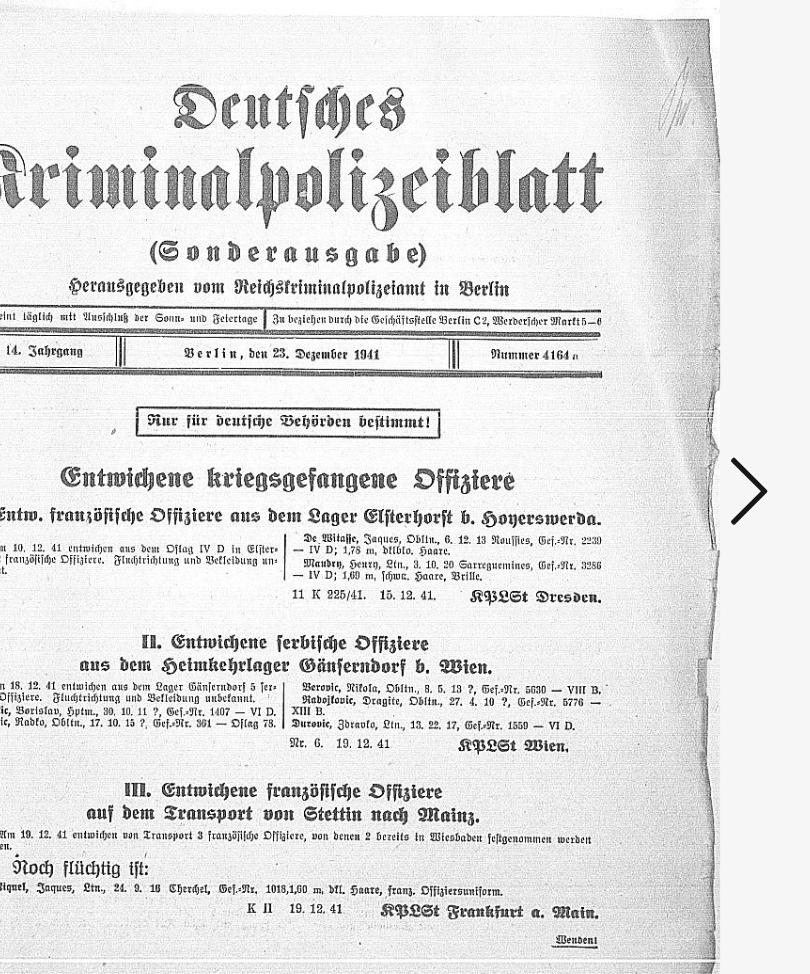 click at bounding box center (679, 426) 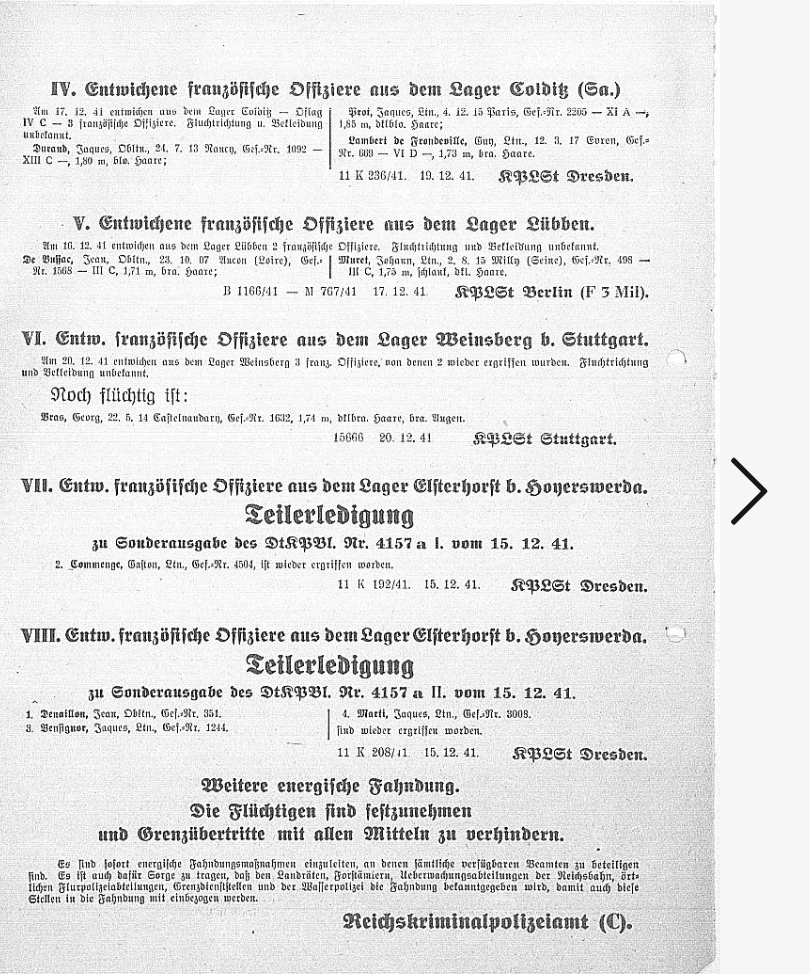 click at bounding box center (679, 426) 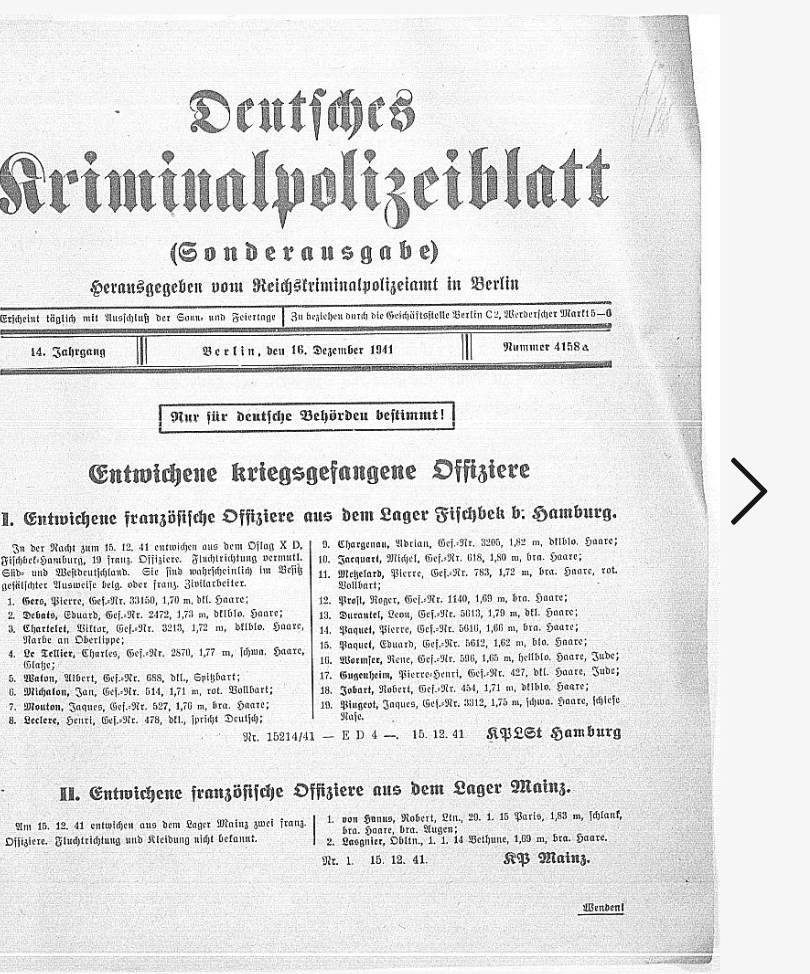 click at bounding box center (679, 426) 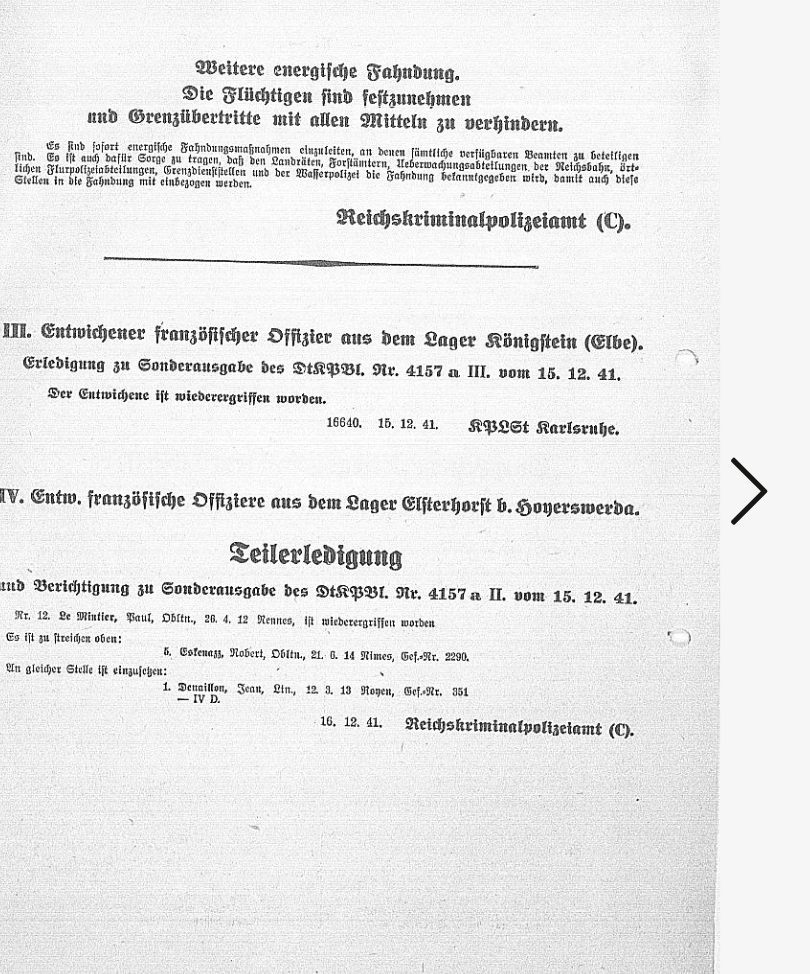 click at bounding box center (679, 426) 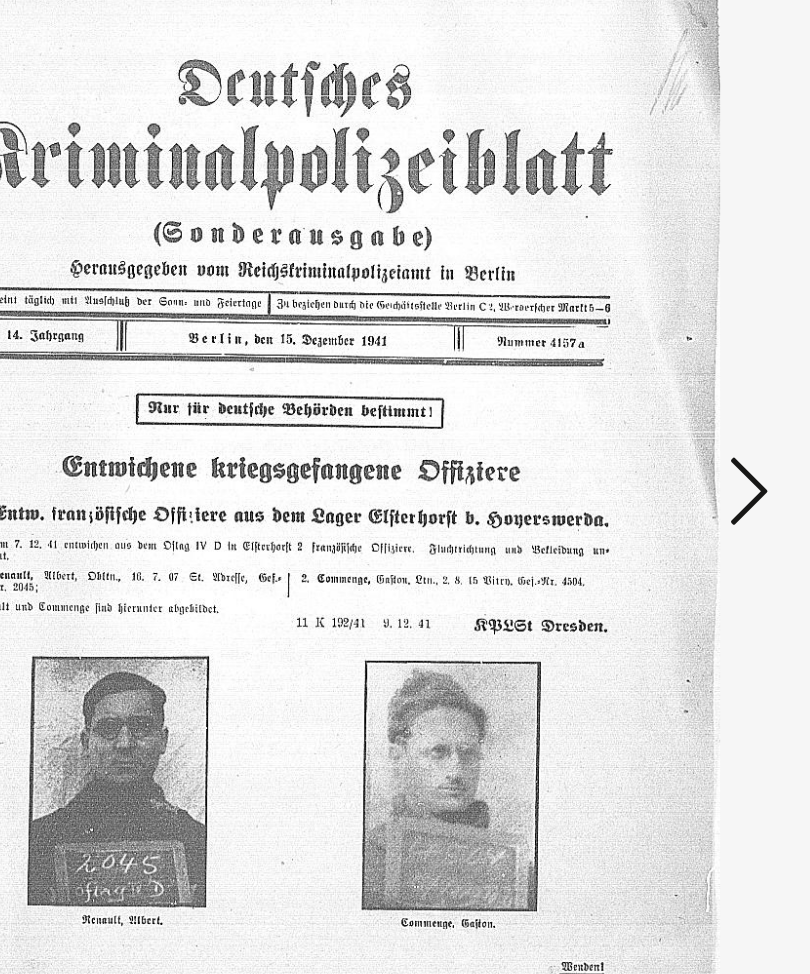 click at bounding box center (679, 426) 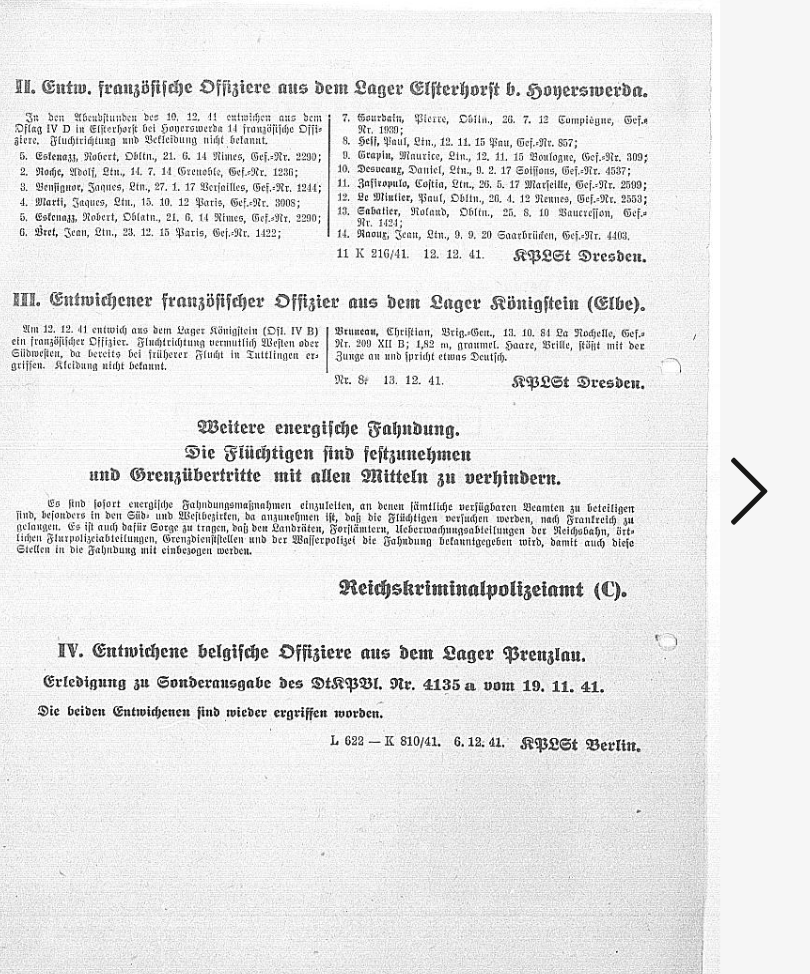 click at bounding box center [679, 426] 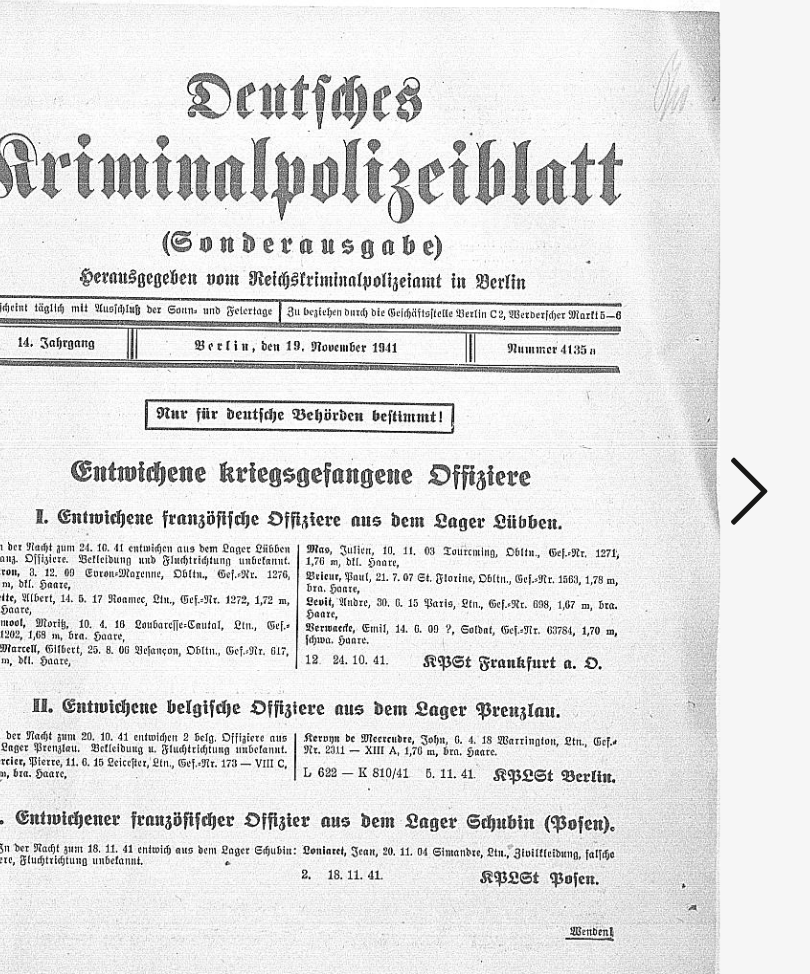 click at bounding box center [679, 426] 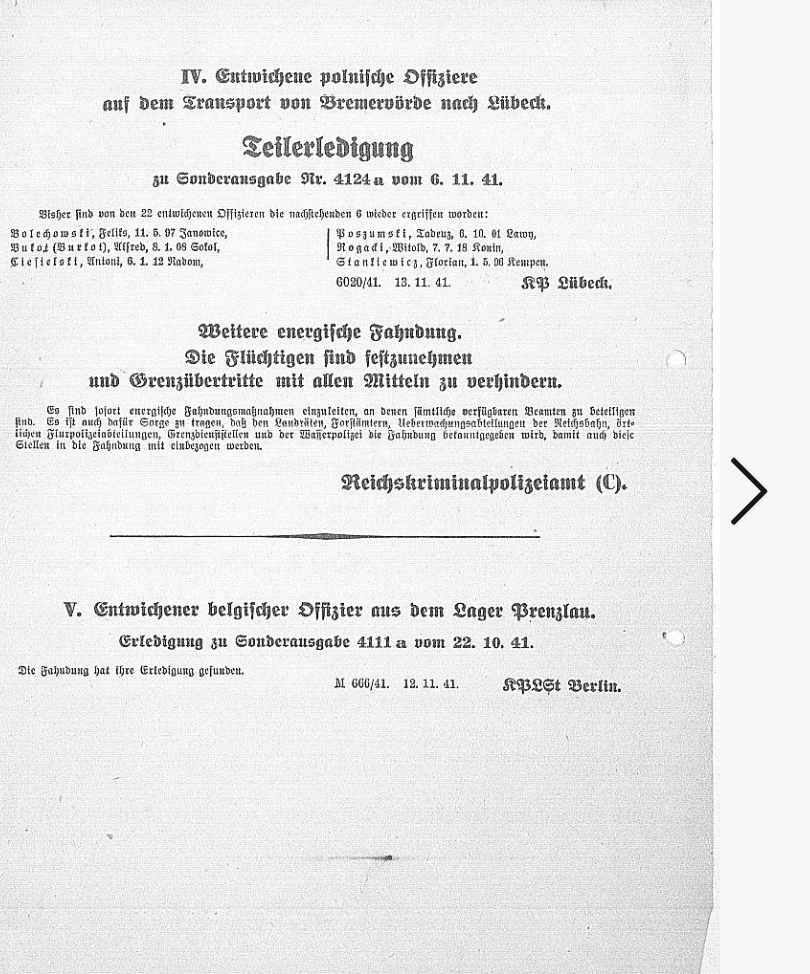 click at bounding box center [679, 426] 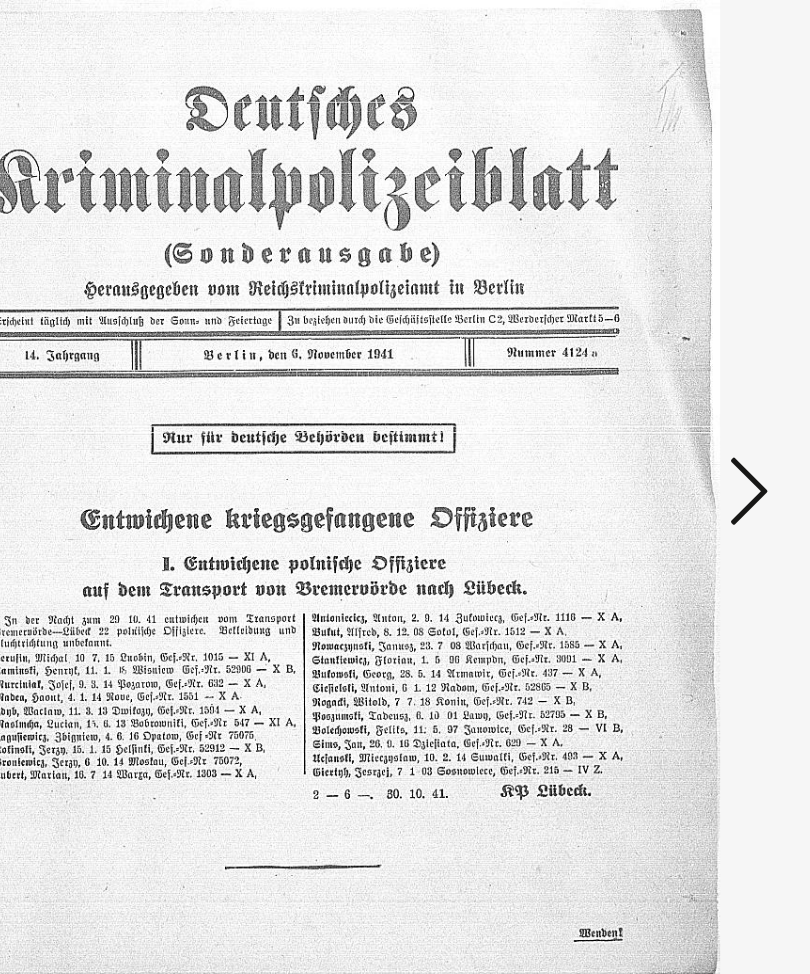 click at bounding box center (679, 426) 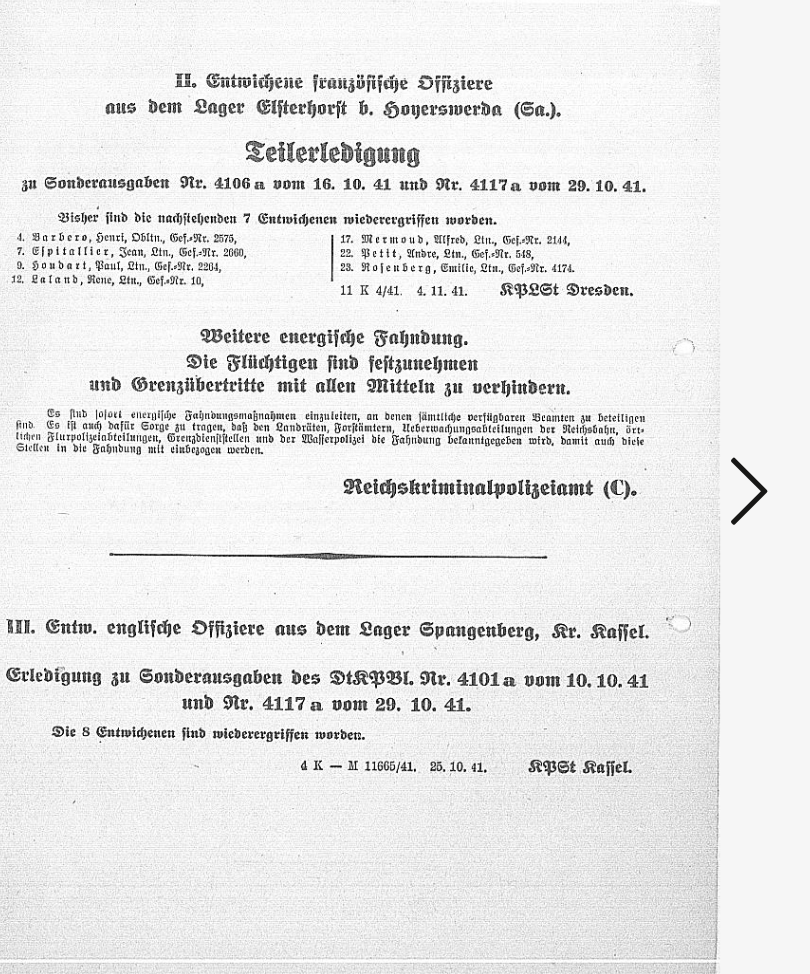 click at bounding box center [679, 426] 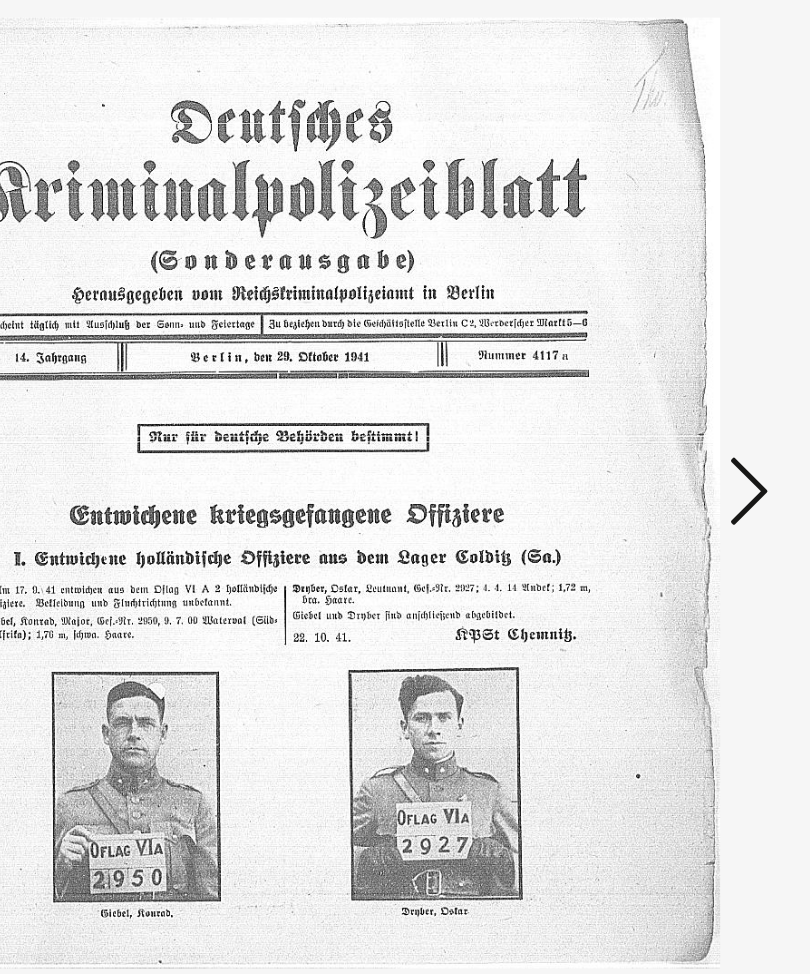 click at bounding box center (679, 426) 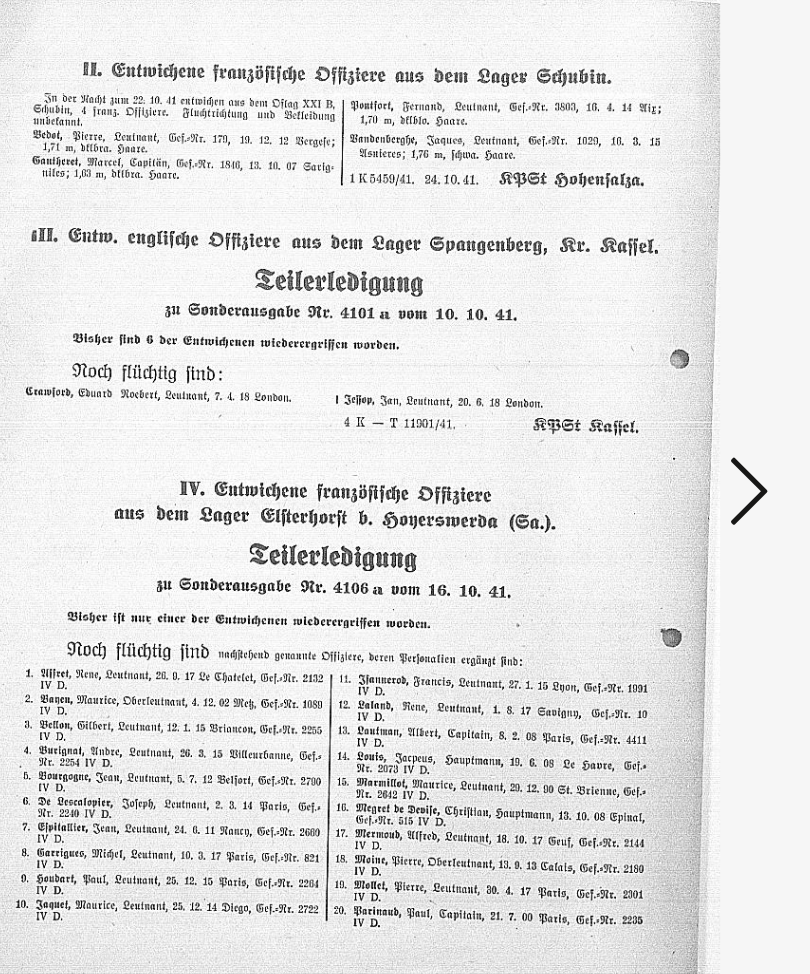 click at bounding box center (679, 426) 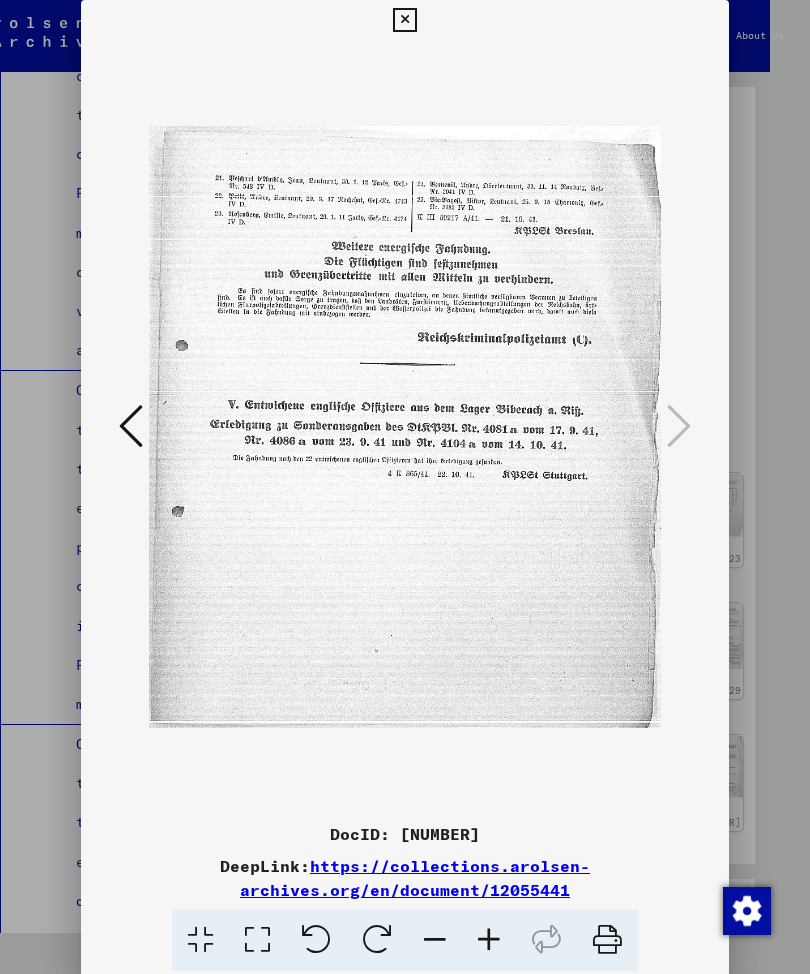 click at bounding box center [404, 20] 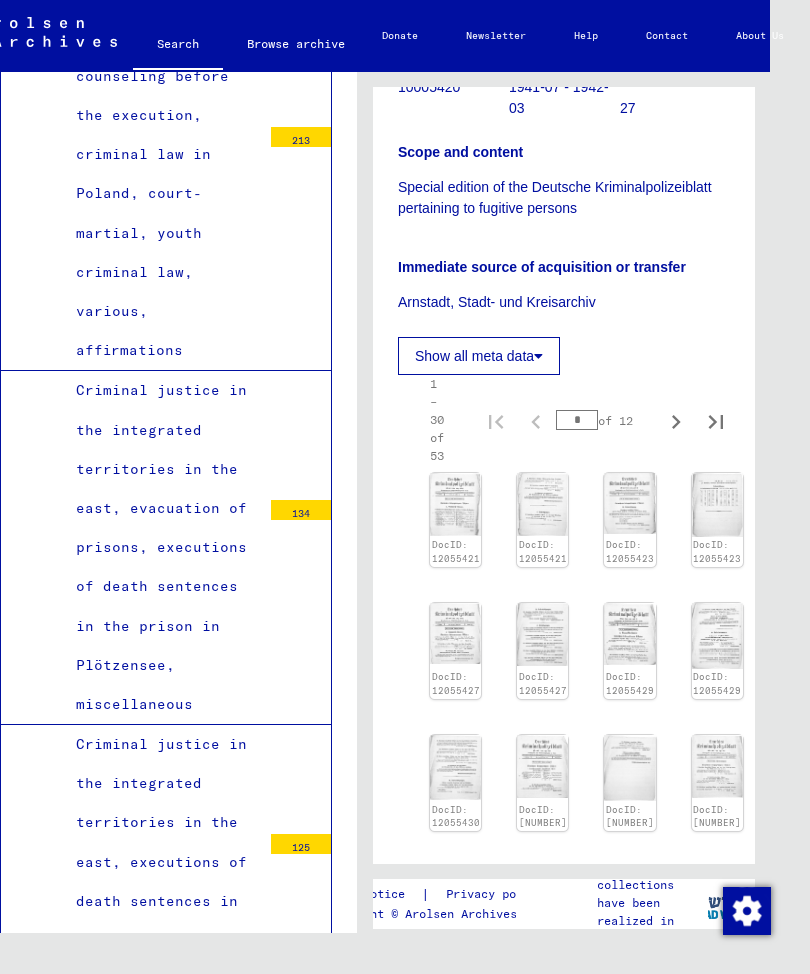 click on "Special edition of the Deutsche Kriminalpolizeiblatt pertaining to fugitive persons" at bounding box center (161, 1336) 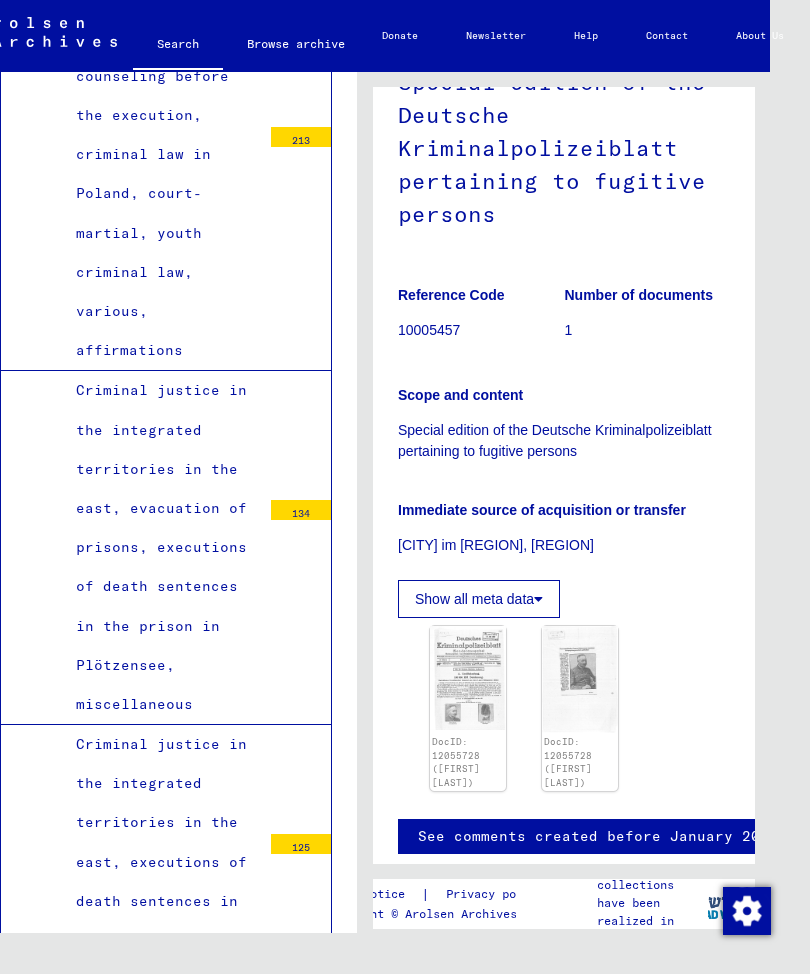 scroll, scrollTop: 163, scrollLeft: 0, axis: vertical 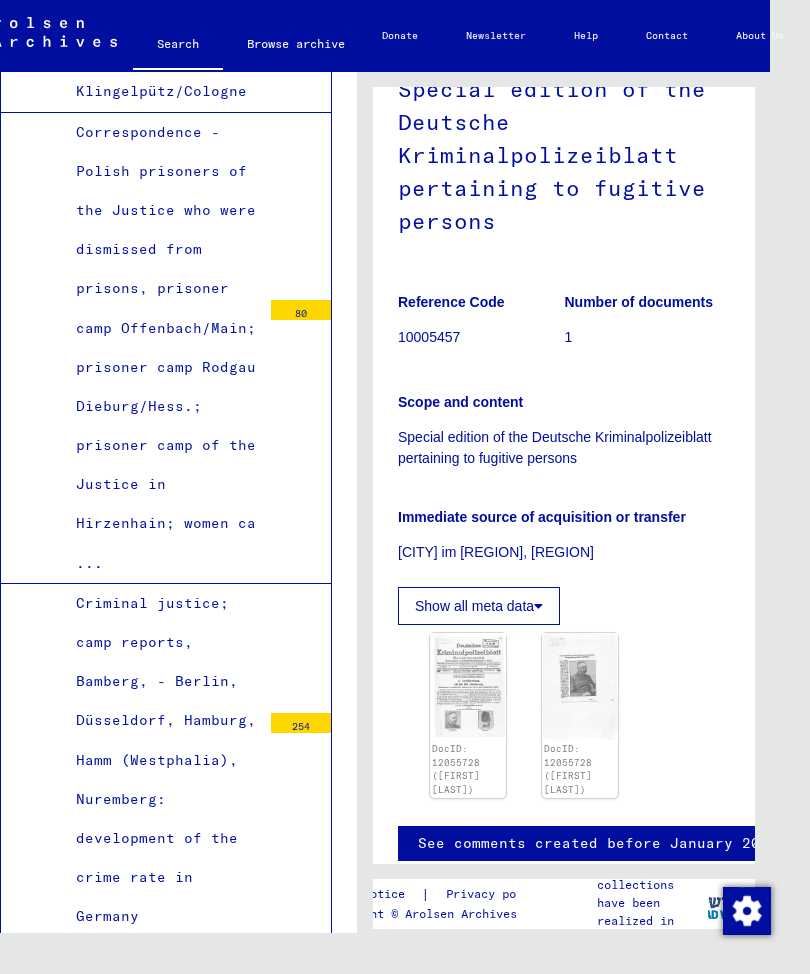 click on "Measures reasoned by death sentences, - counseling before the execution, criminal law in Poland, court-martial, youth criminal law, various, affirmations" at bounding box center (161, 1134) 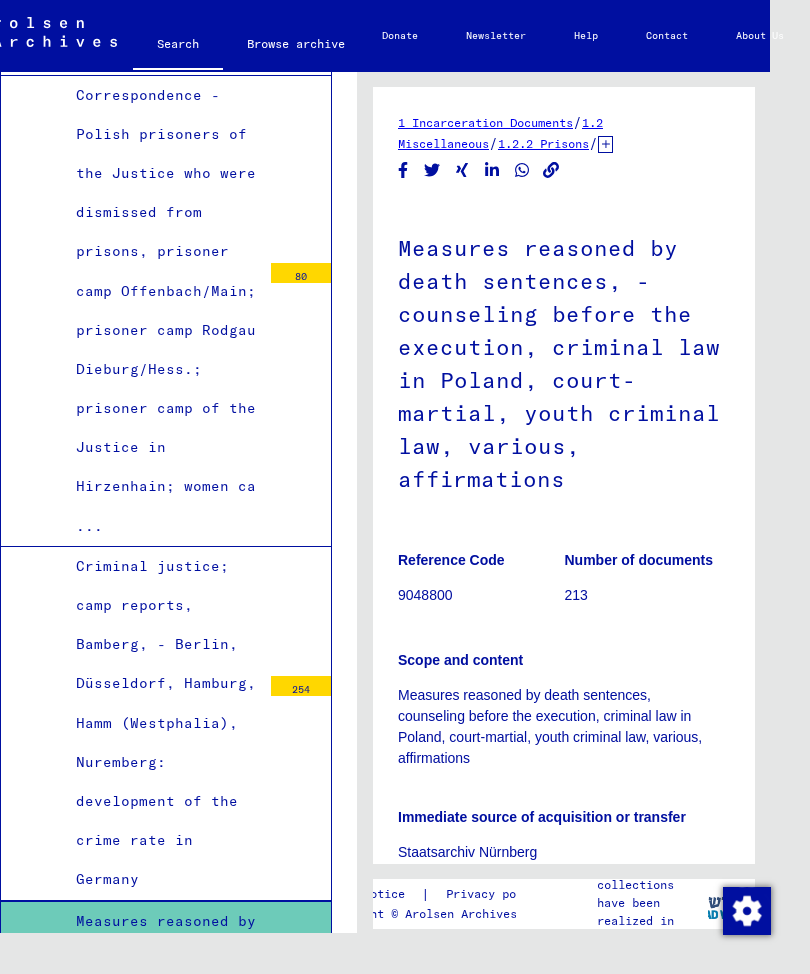 scroll, scrollTop: 14650, scrollLeft: 0, axis: vertical 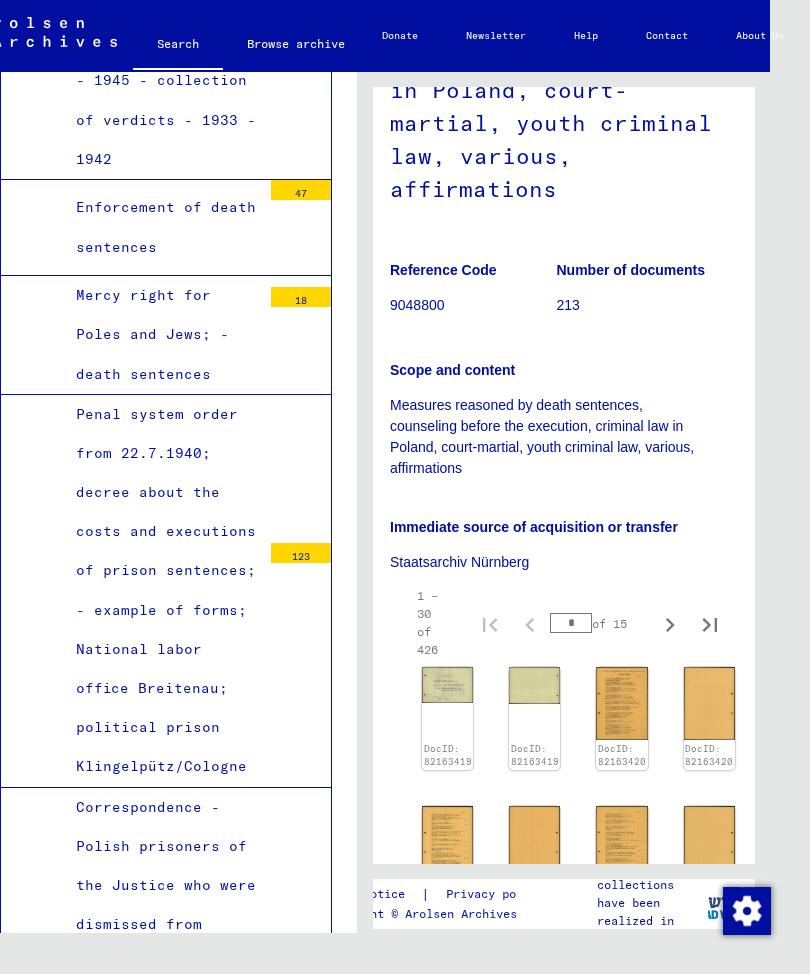 click on "Correspondence - Polish prisoners of the Justice who were dismissed from prisons, prisoner camp Offenbach/Main; prisoner camp Rodgau Dieburg/Hess.; prisoner camp of the Justice in Hirzenhain; women ca ..." at bounding box center [161, 1023] 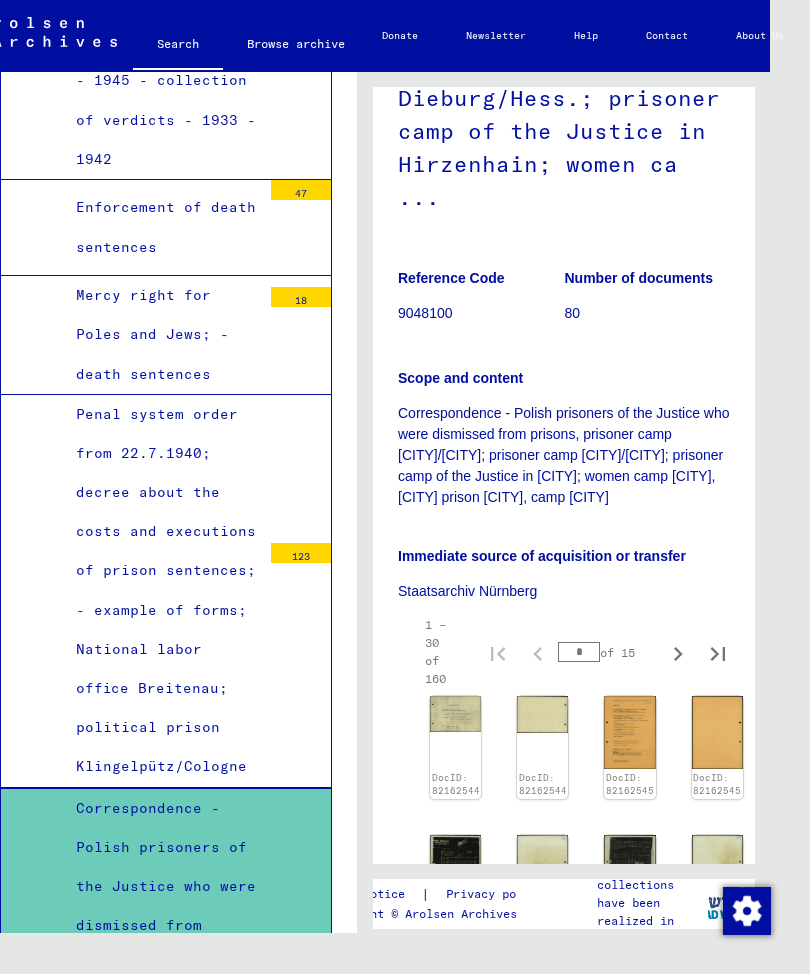 scroll, scrollTop: 382, scrollLeft: 0, axis: vertical 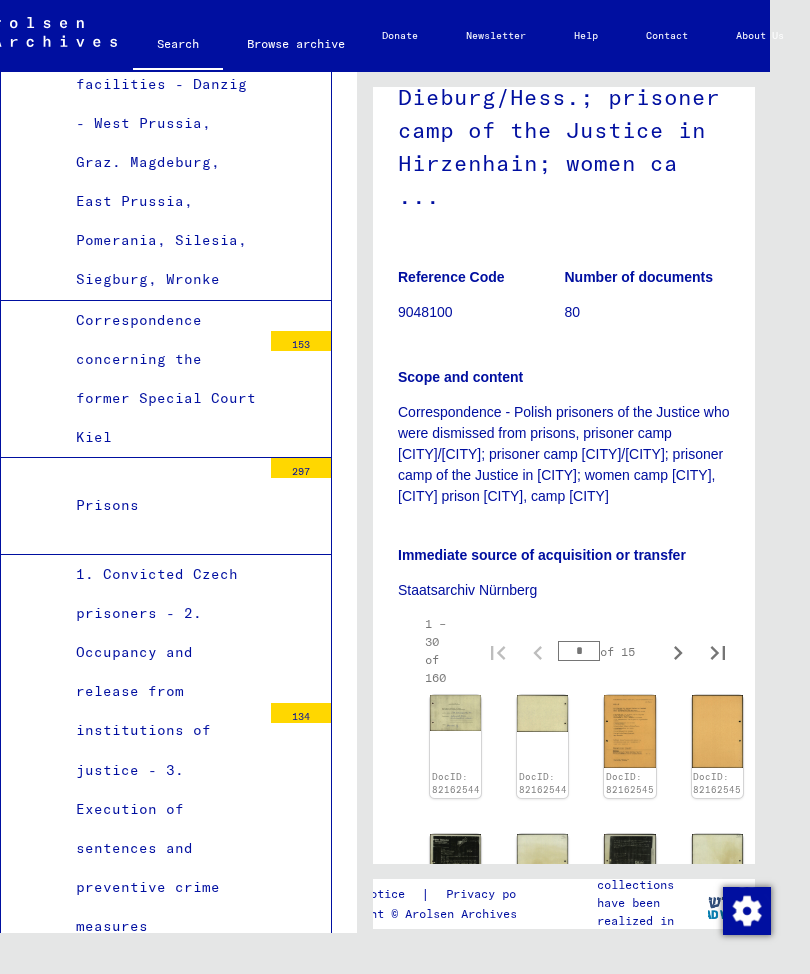 click on "Enforcement of death sentences" at bounding box center [161, 1309] 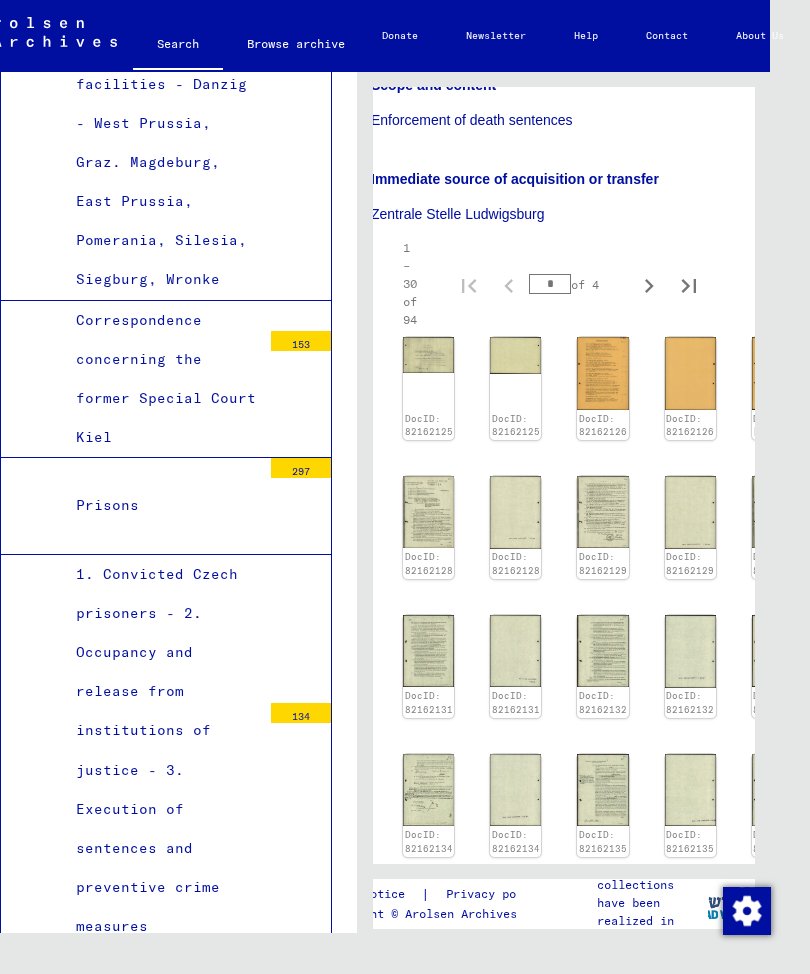 scroll, scrollTop: 380, scrollLeft: 28, axis: both 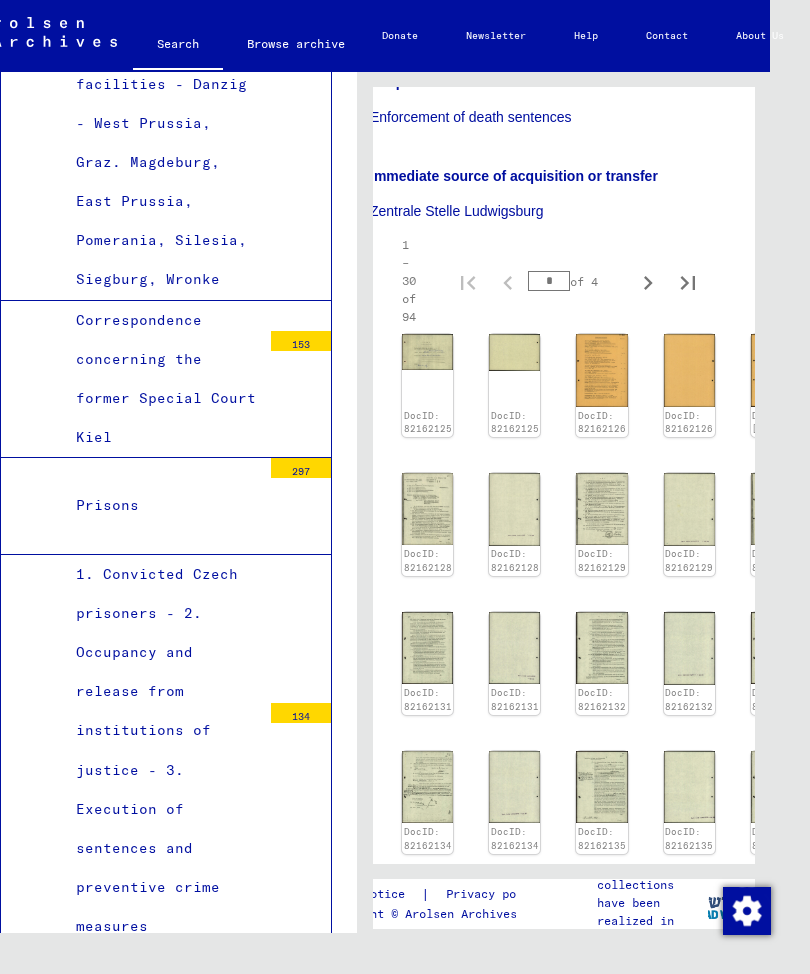 click 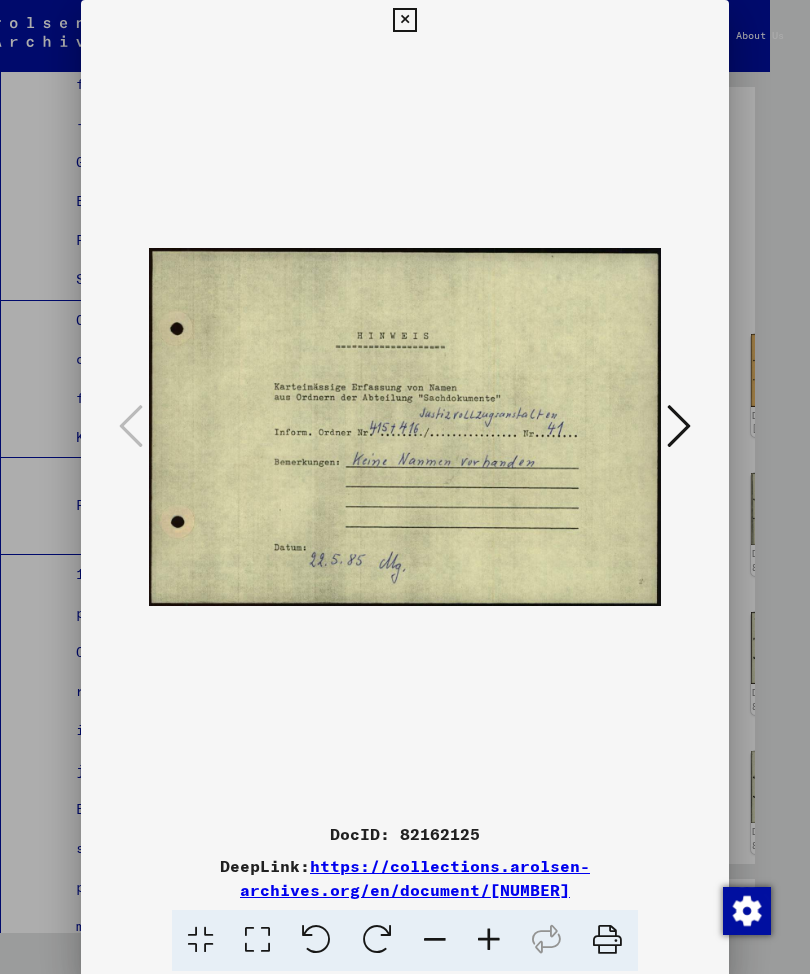 click at bounding box center (679, 426) 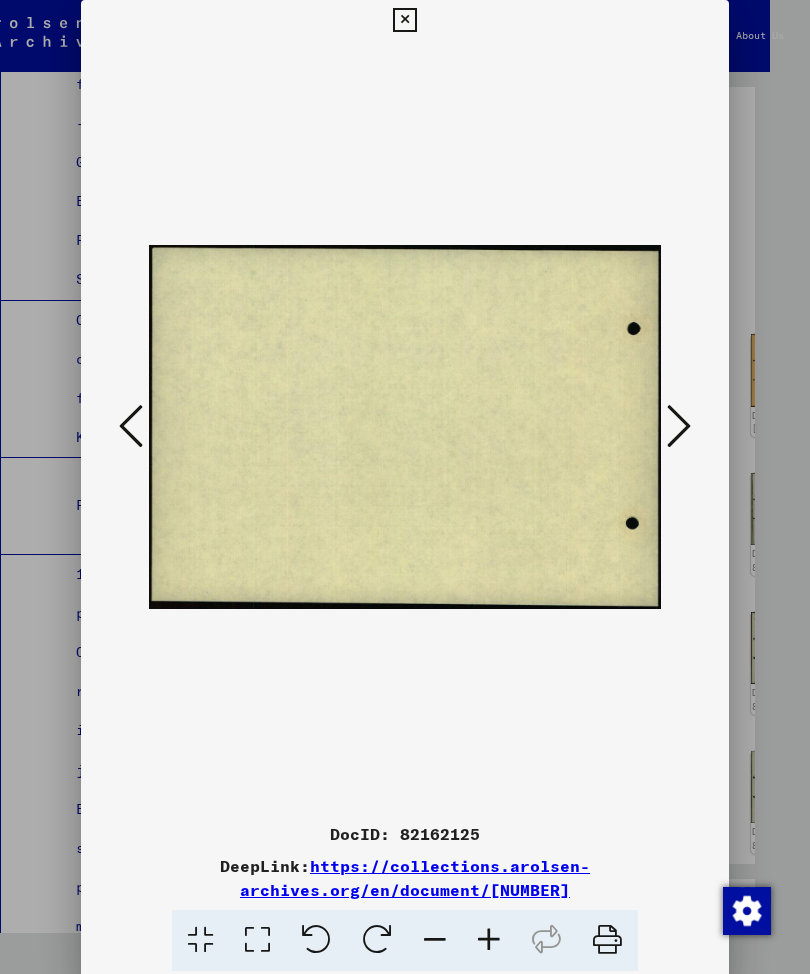 click at bounding box center [679, 426] 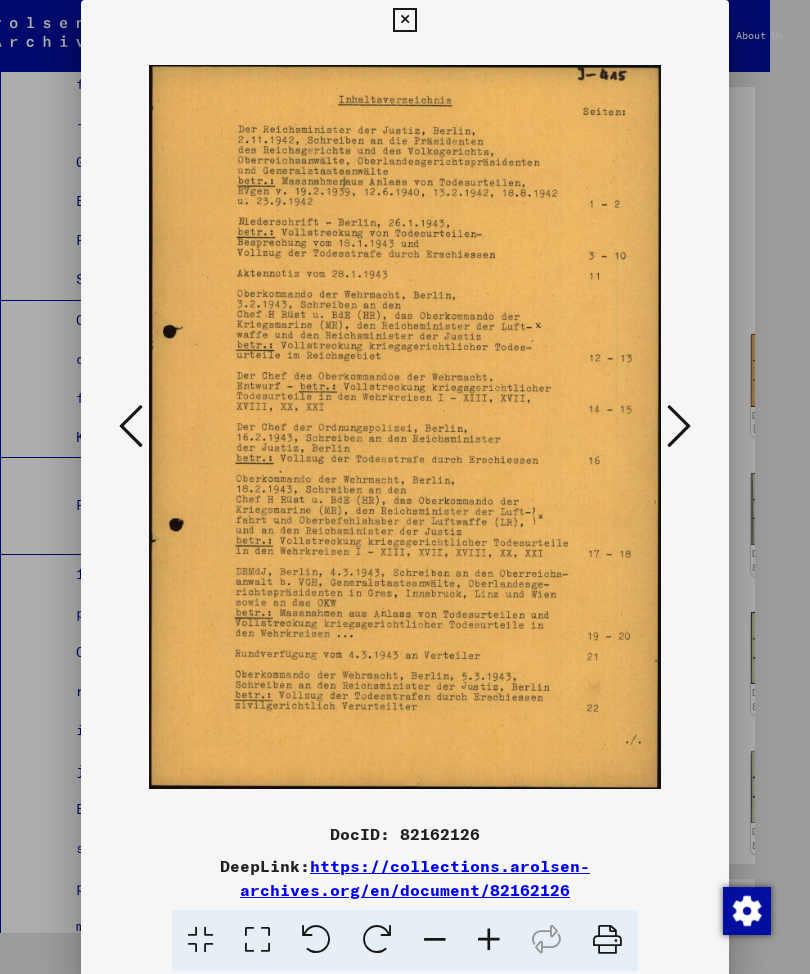 click at bounding box center (679, 426) 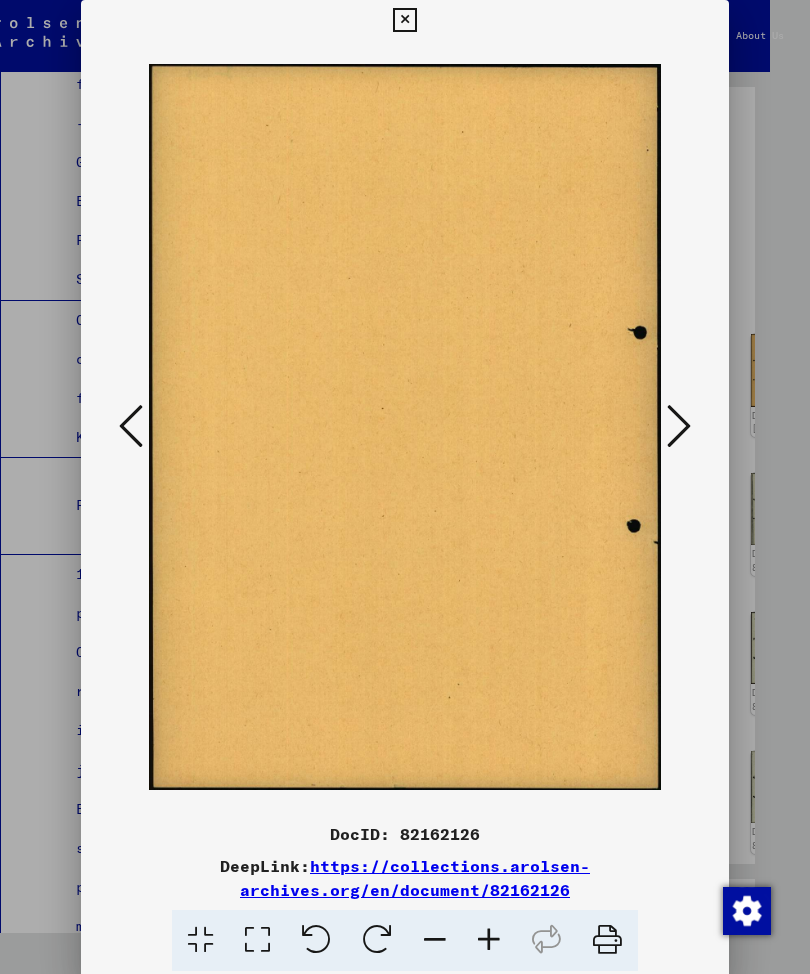click at bounding box center [679, 426] 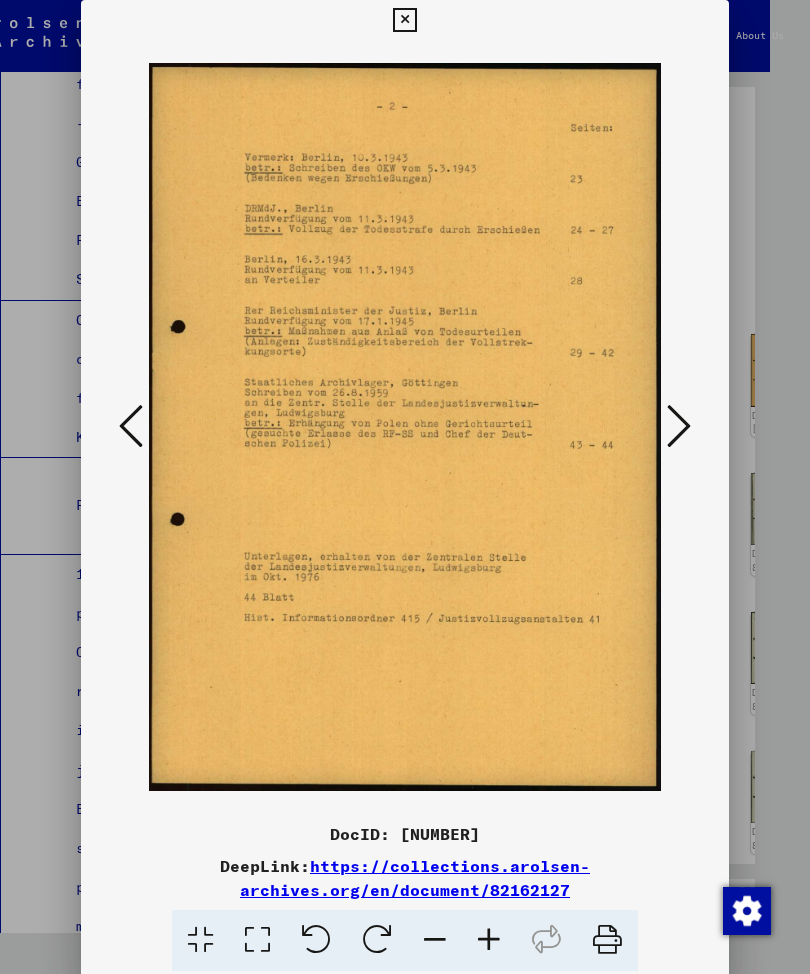 click at bounding box center (679, 426) 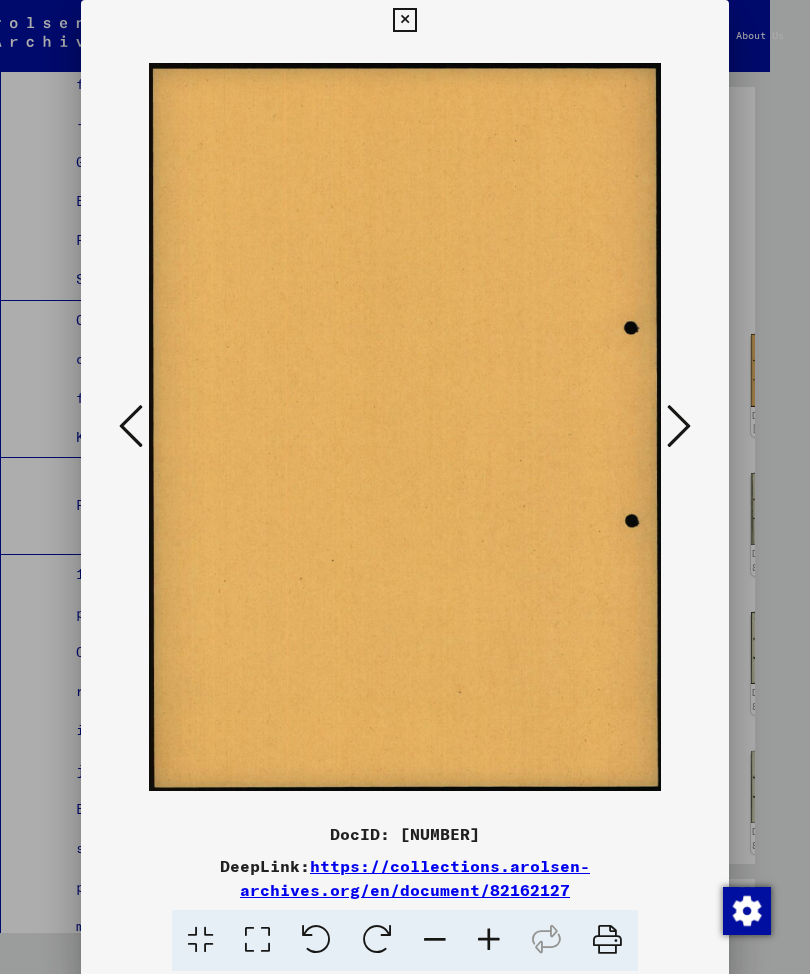 click at bounding box center (679, 426) 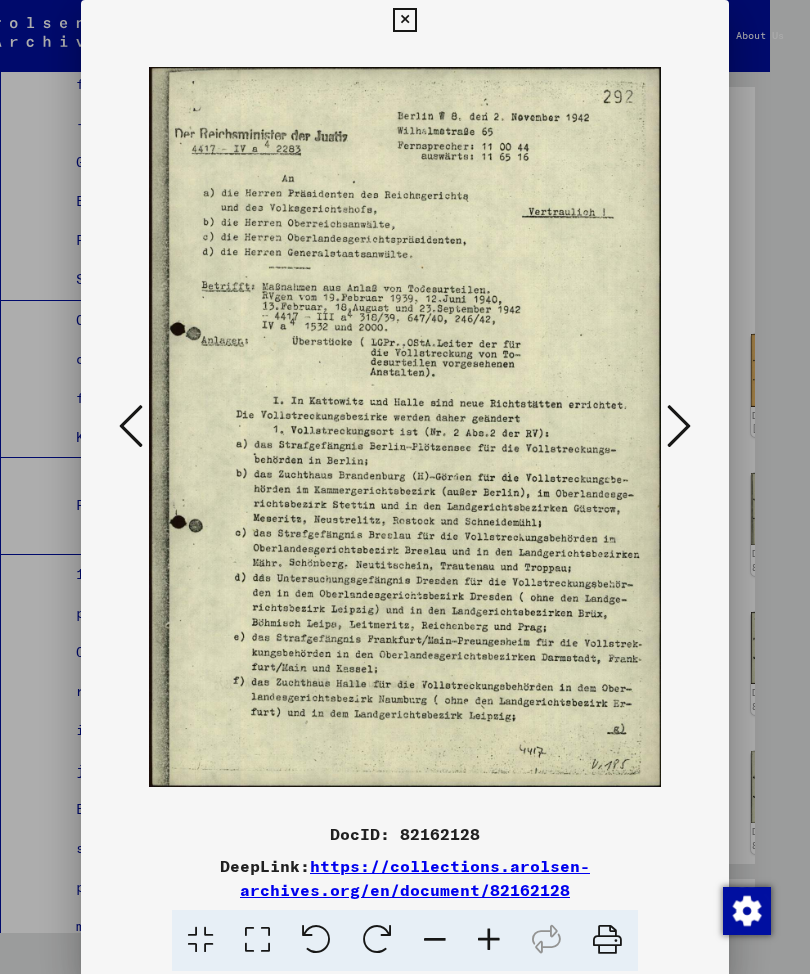 click at bounding box center [679, 426] 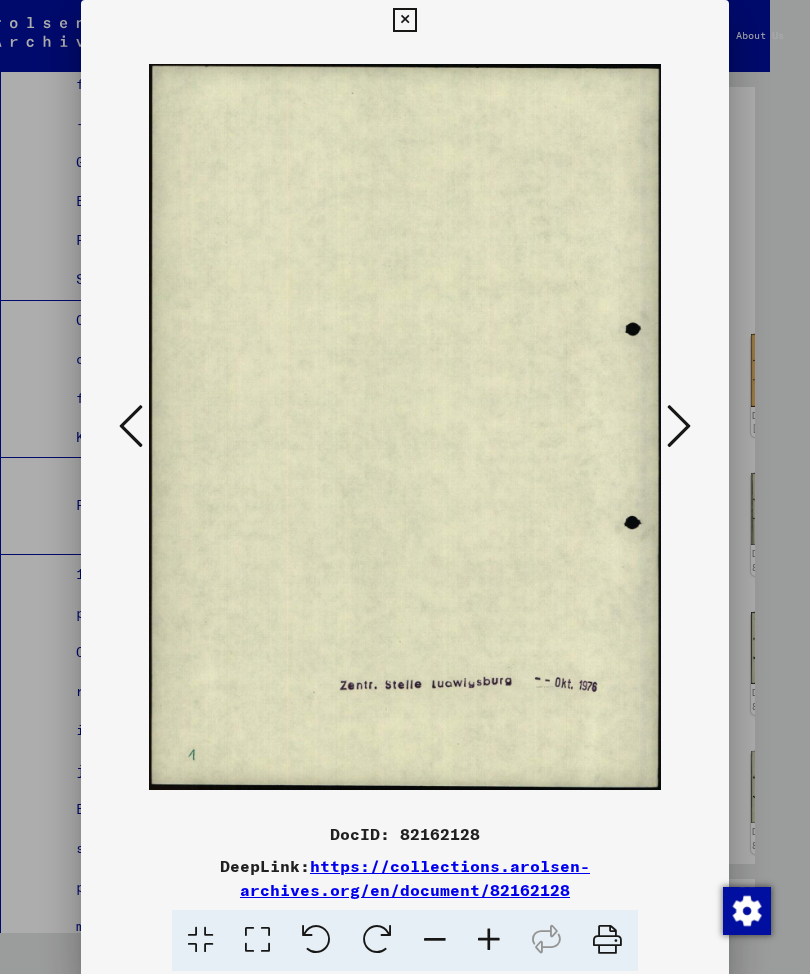 click at bounding box center [679, 426] 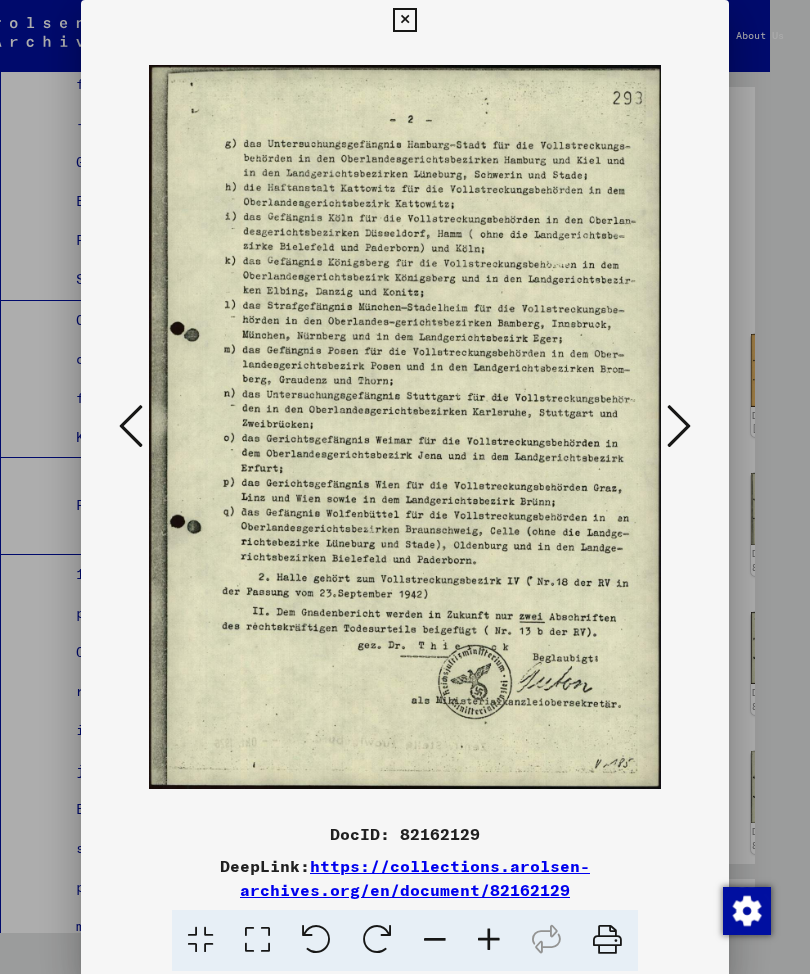 click at bounding box center (679, 426) 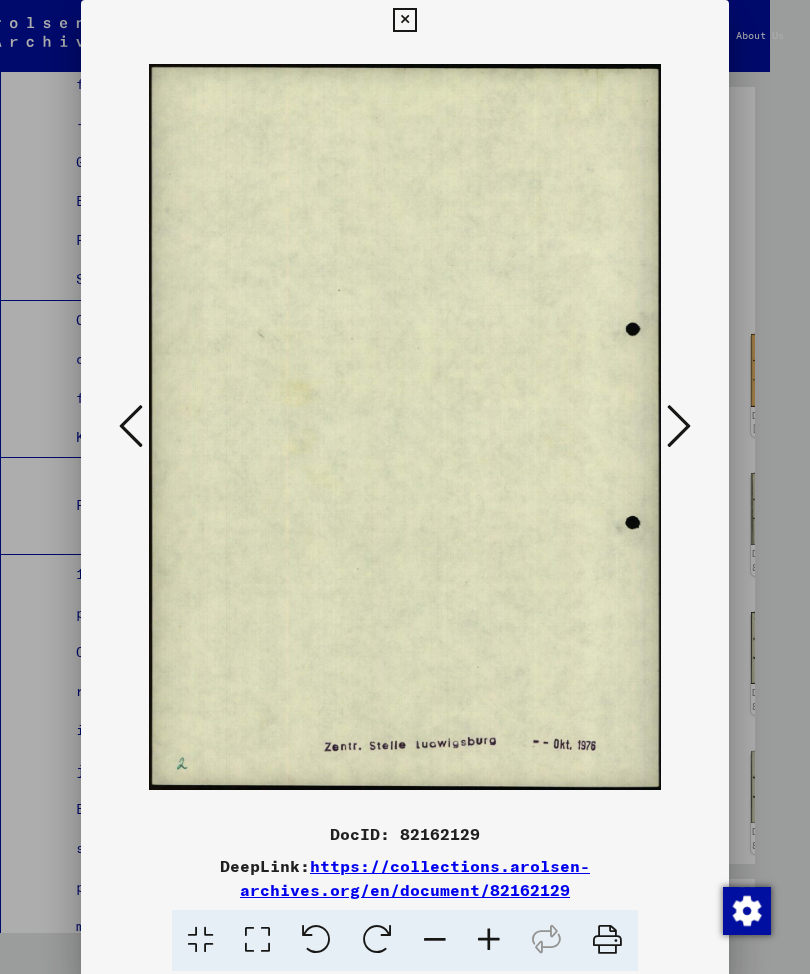 click at bounding box center (679, 426) 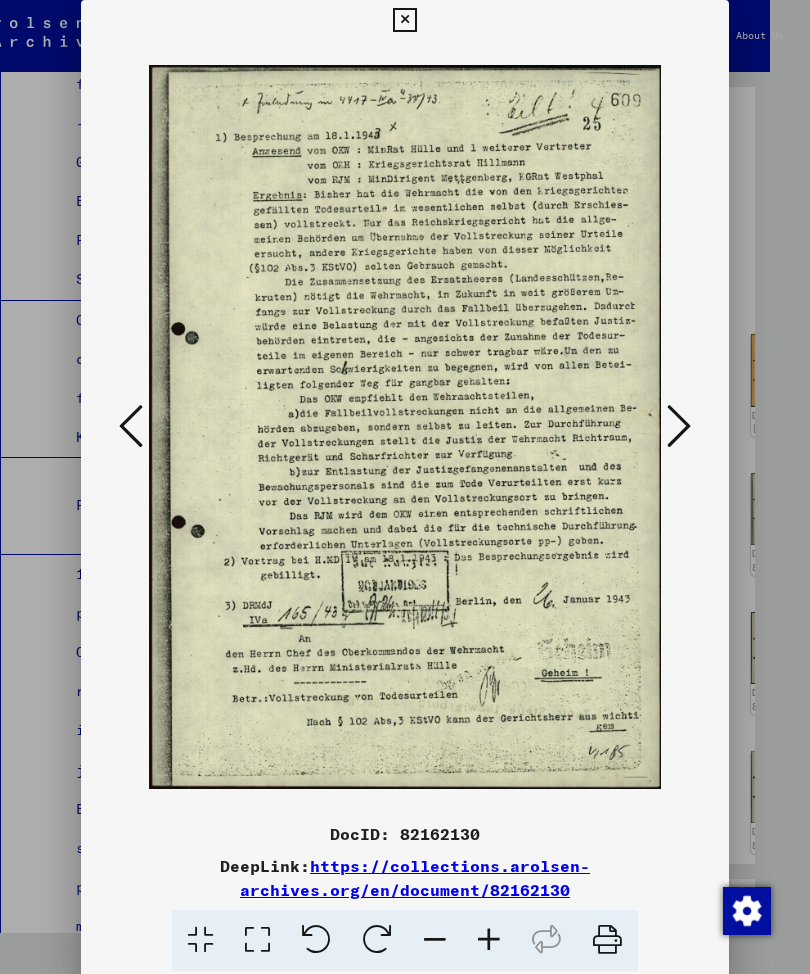 click at bounding box center [679, 426] 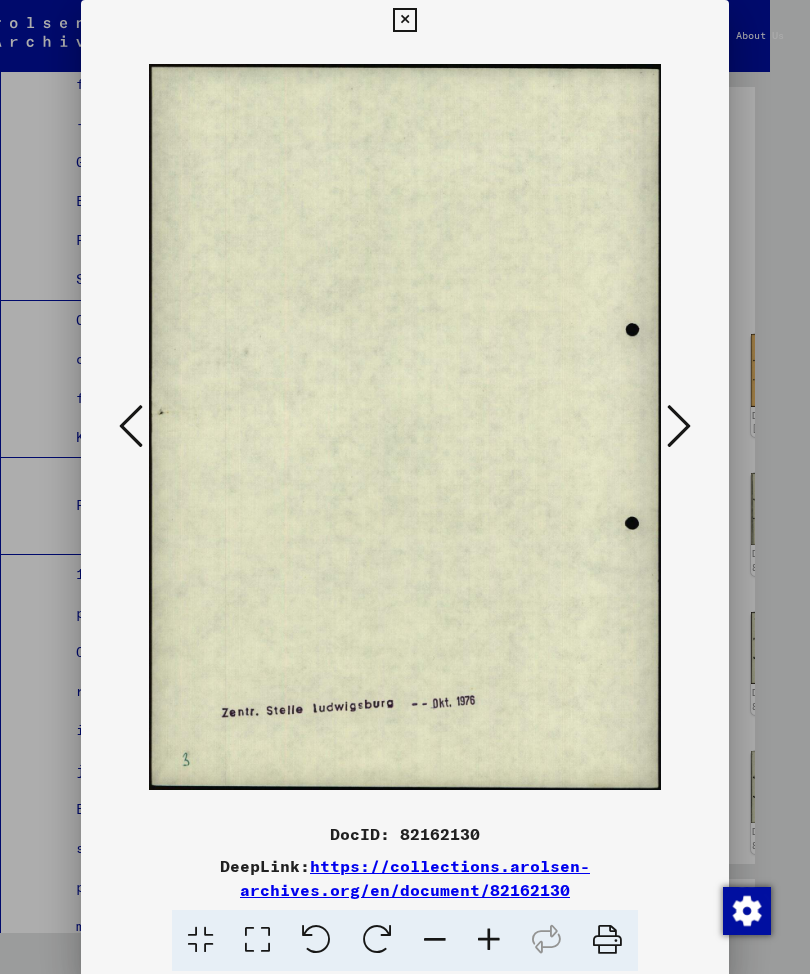 click at bounding box center (679, 426) 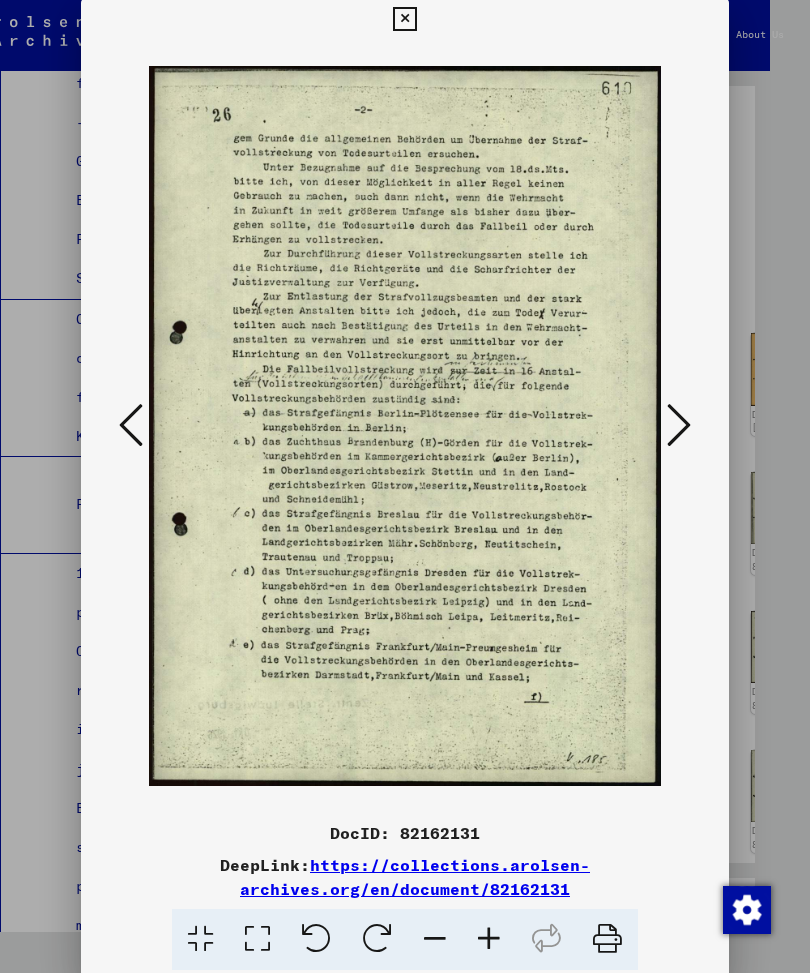 click at bounding box center [679, 426] 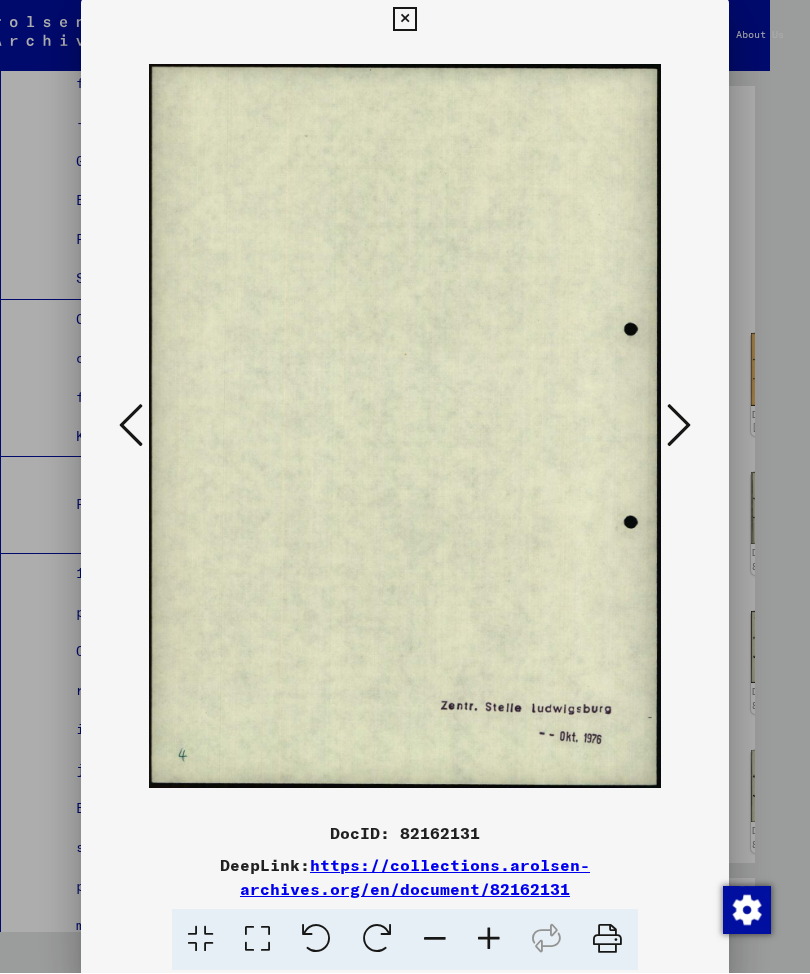 click at bounding box center (679, 426) 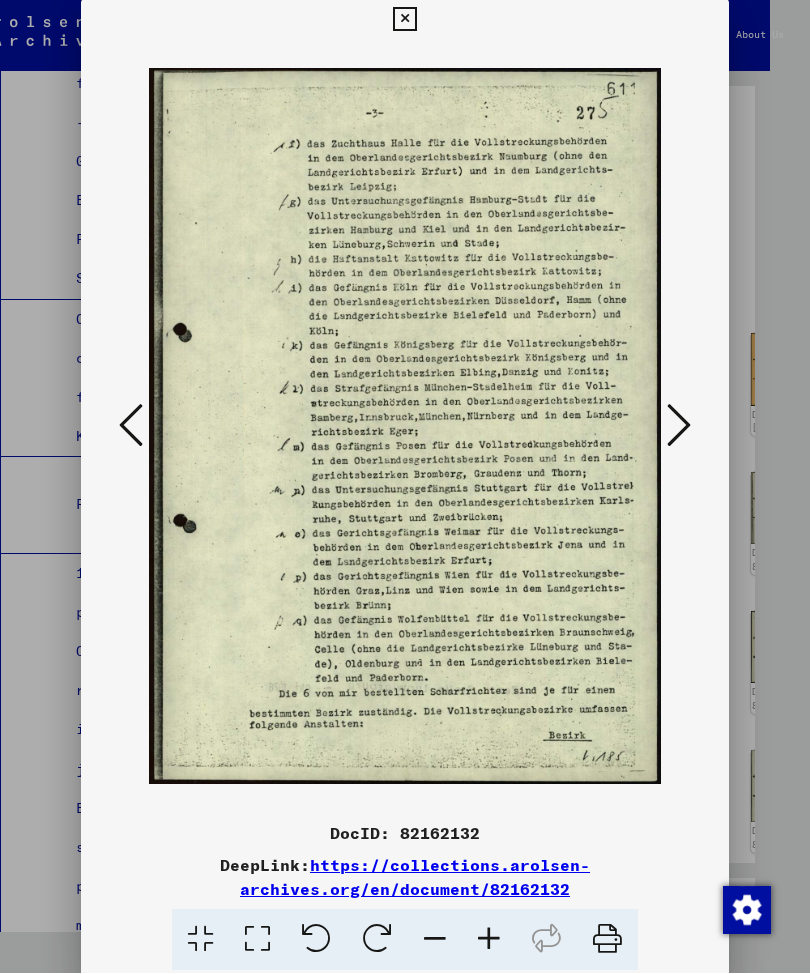 click at bounding box center (679, 426) 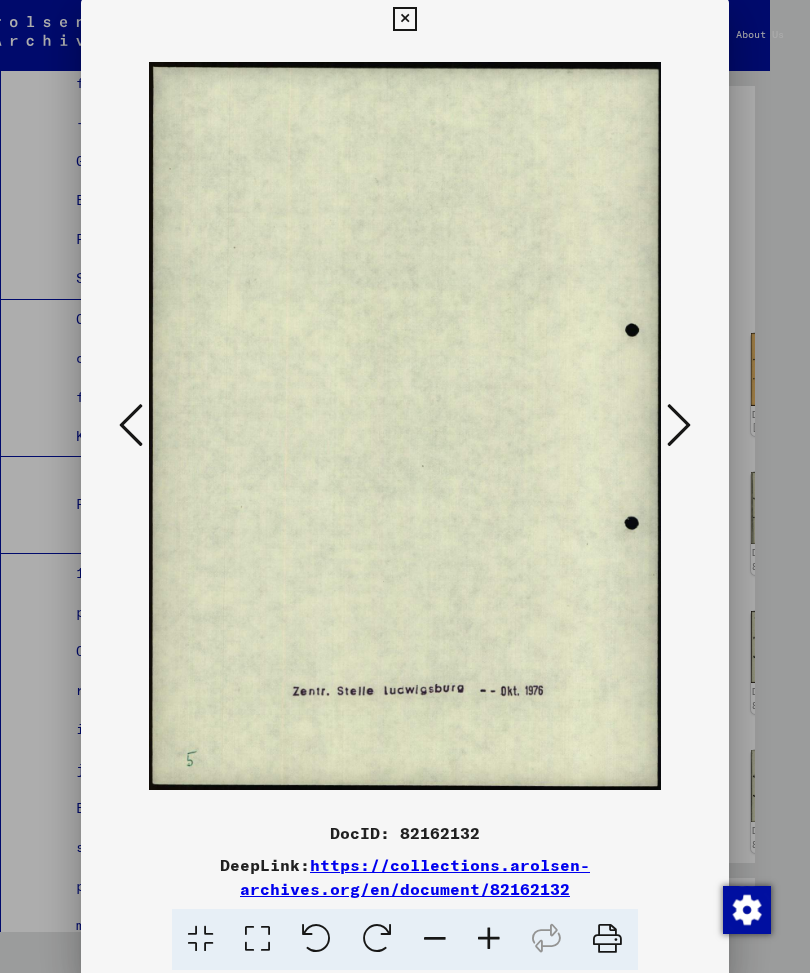 click at bounding box center (679, 426) 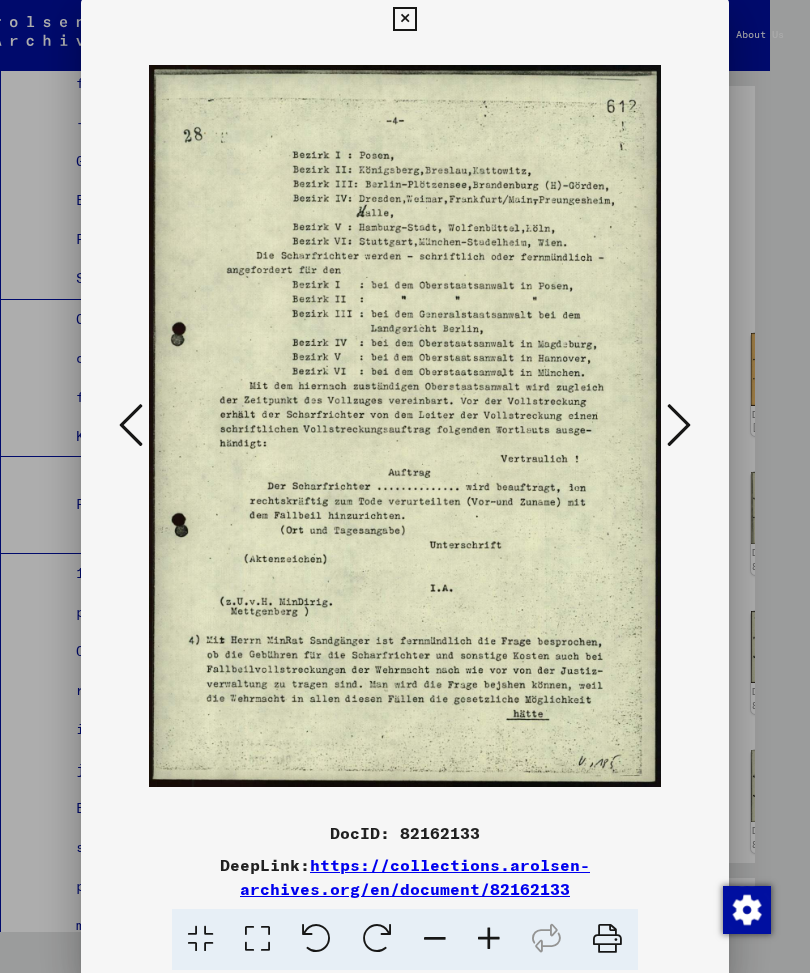 click at bounding box center (679, 426) 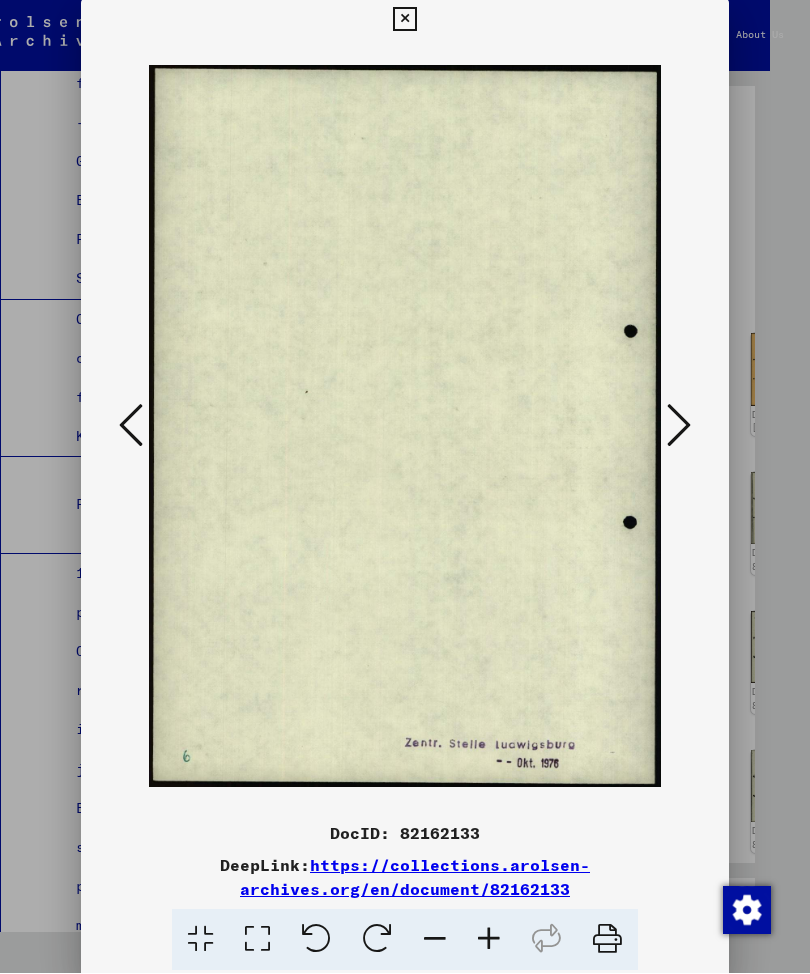 click at bounding box center [679, 426] 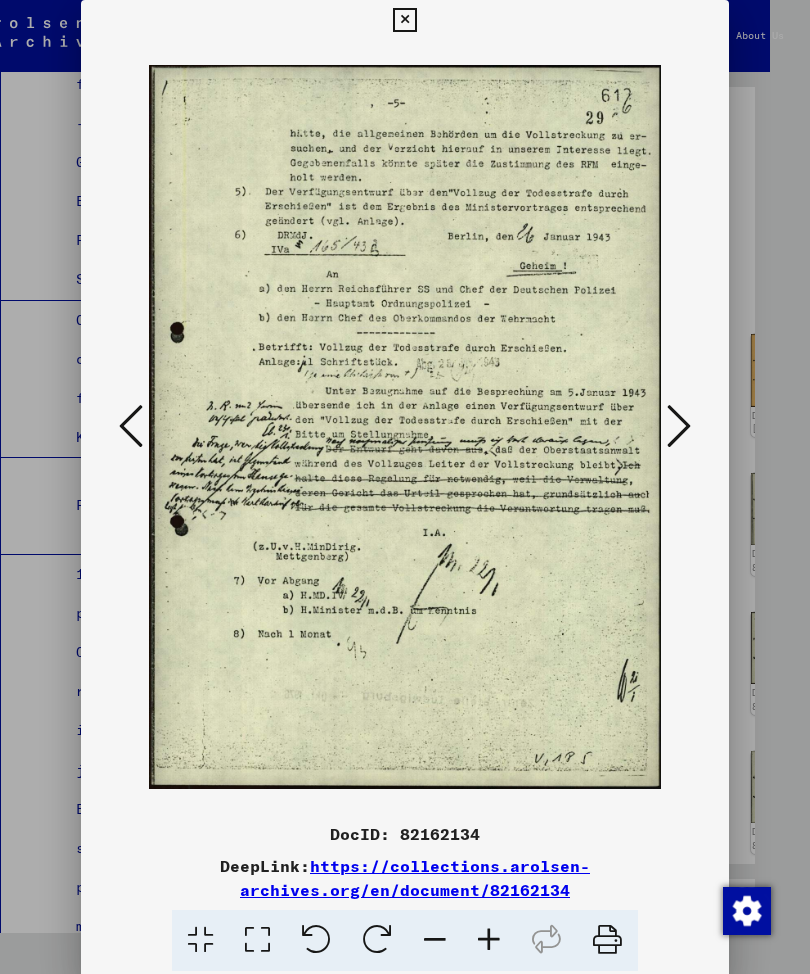 click at bounding box center [679, 426] 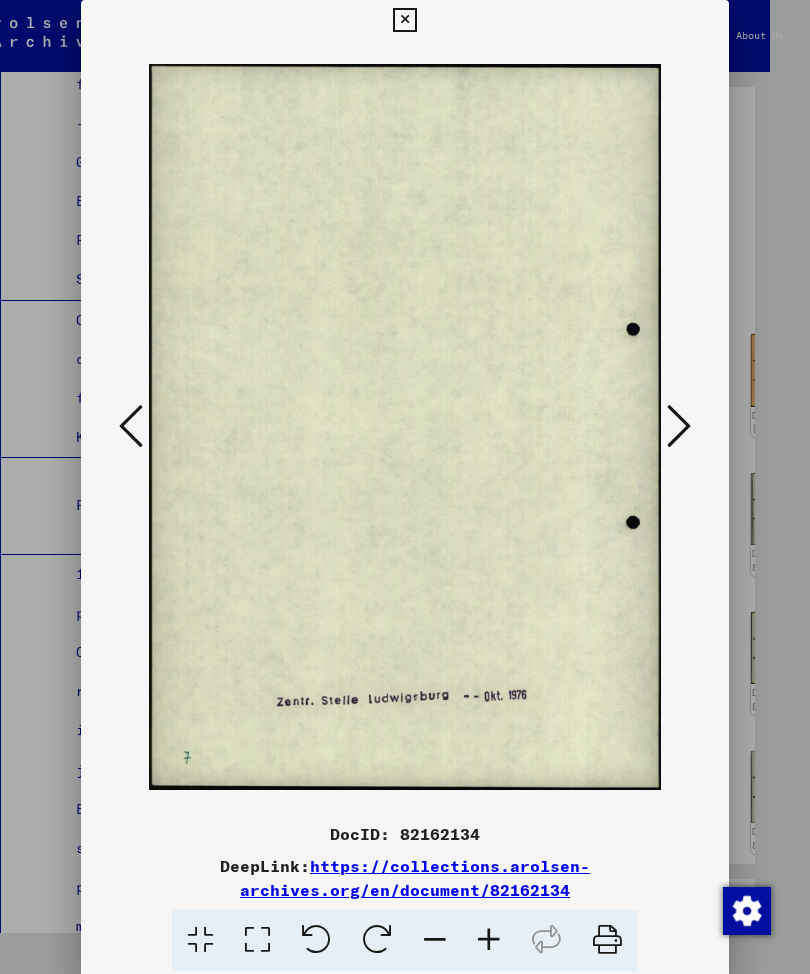 click at bounding box center [679, 426] 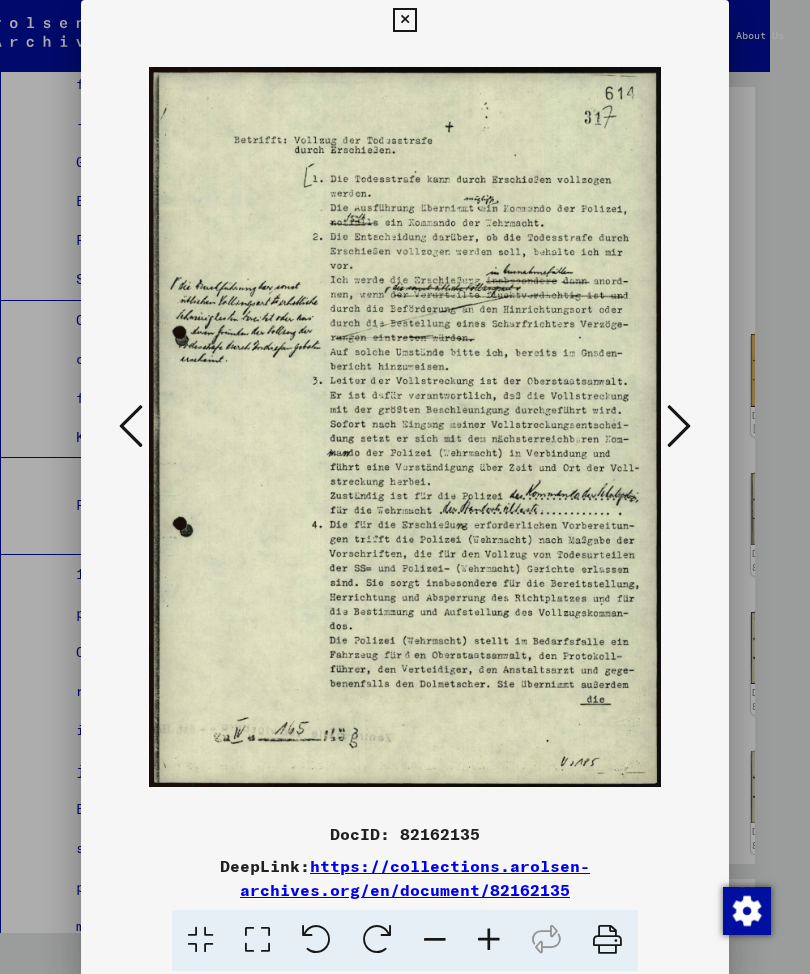 click at bounding box center [679, 427] 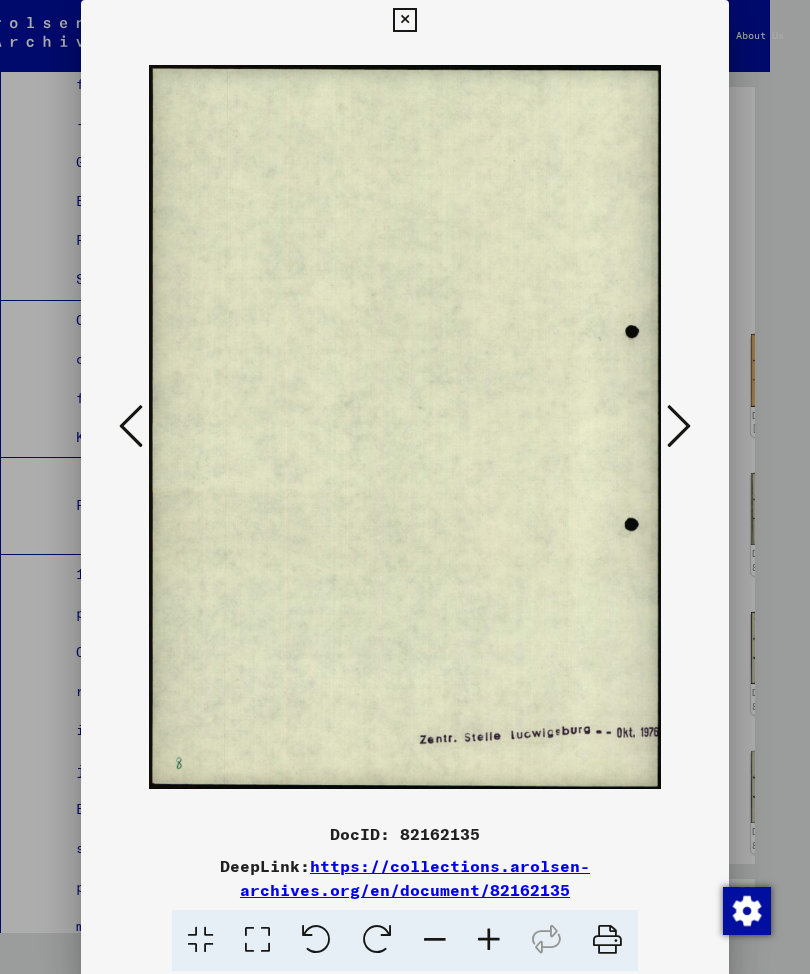 click at bounding box center [679, 426] 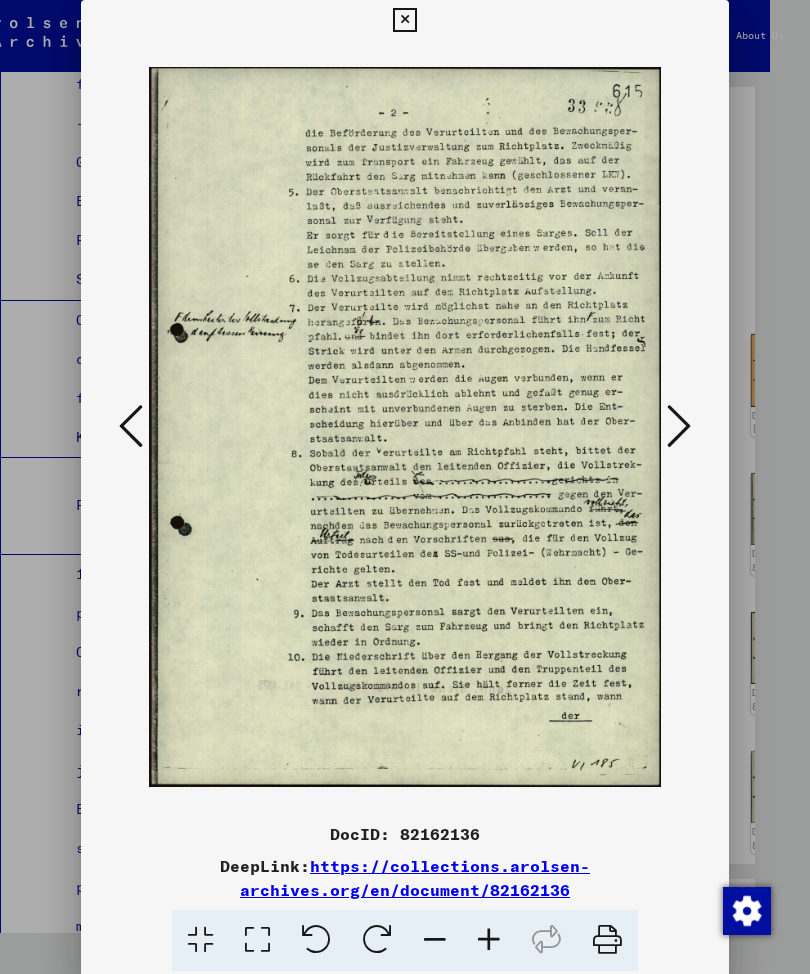 click at bounding box center (679, 426) 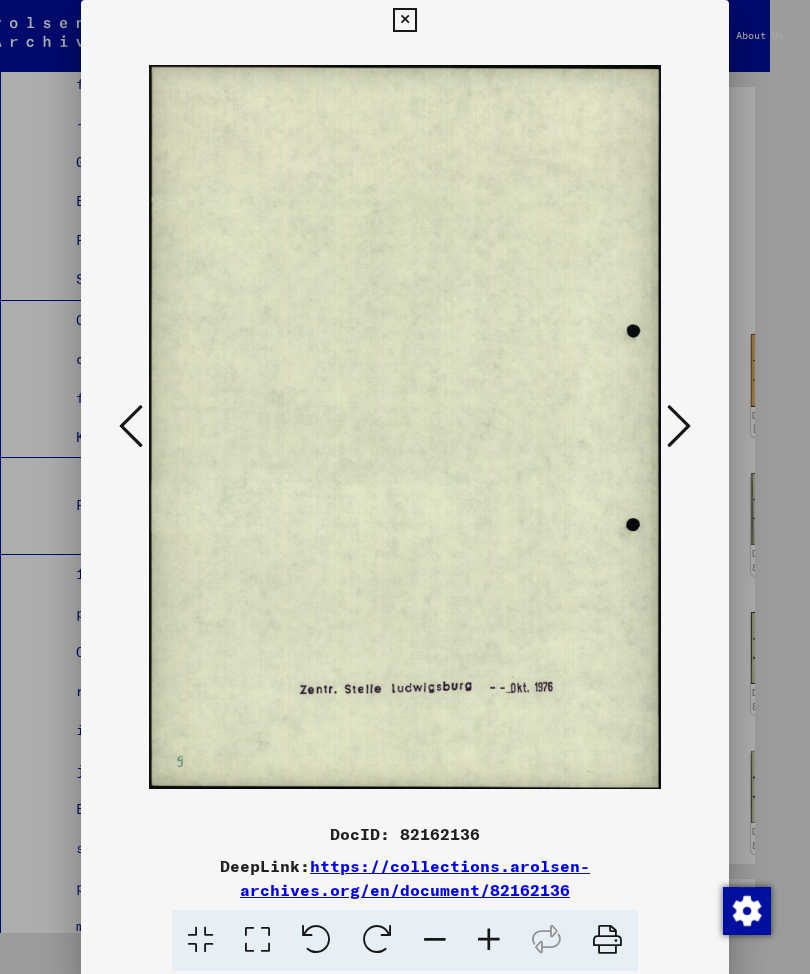 click at bounding box center (679, 426) 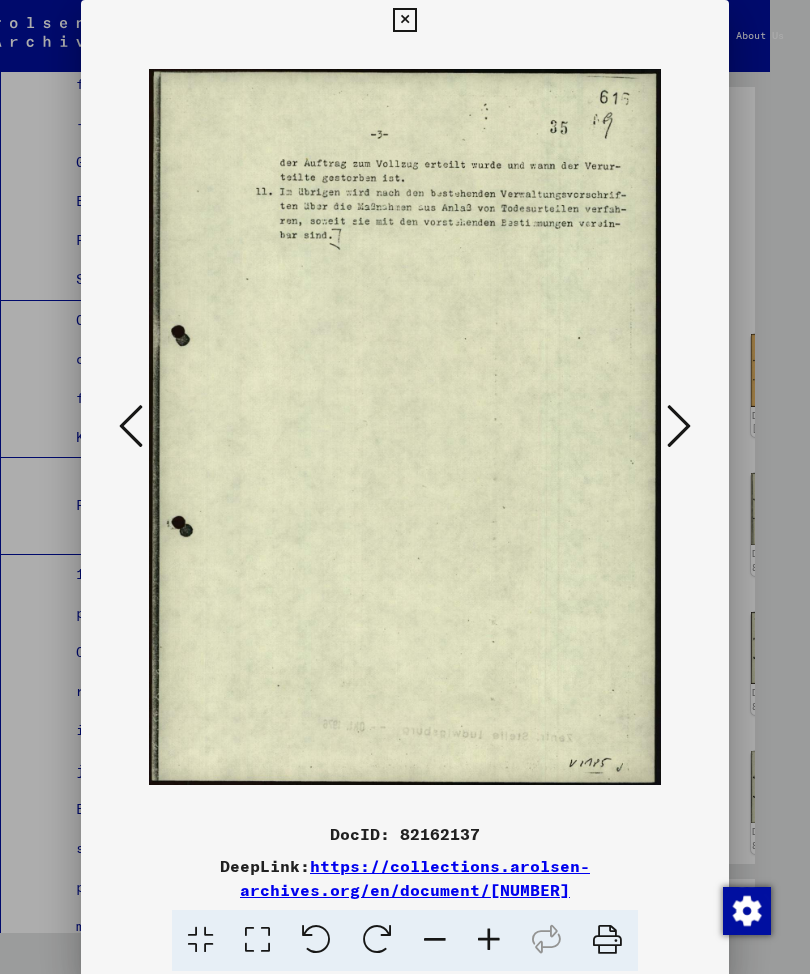 click at bounding box center [404, 20] 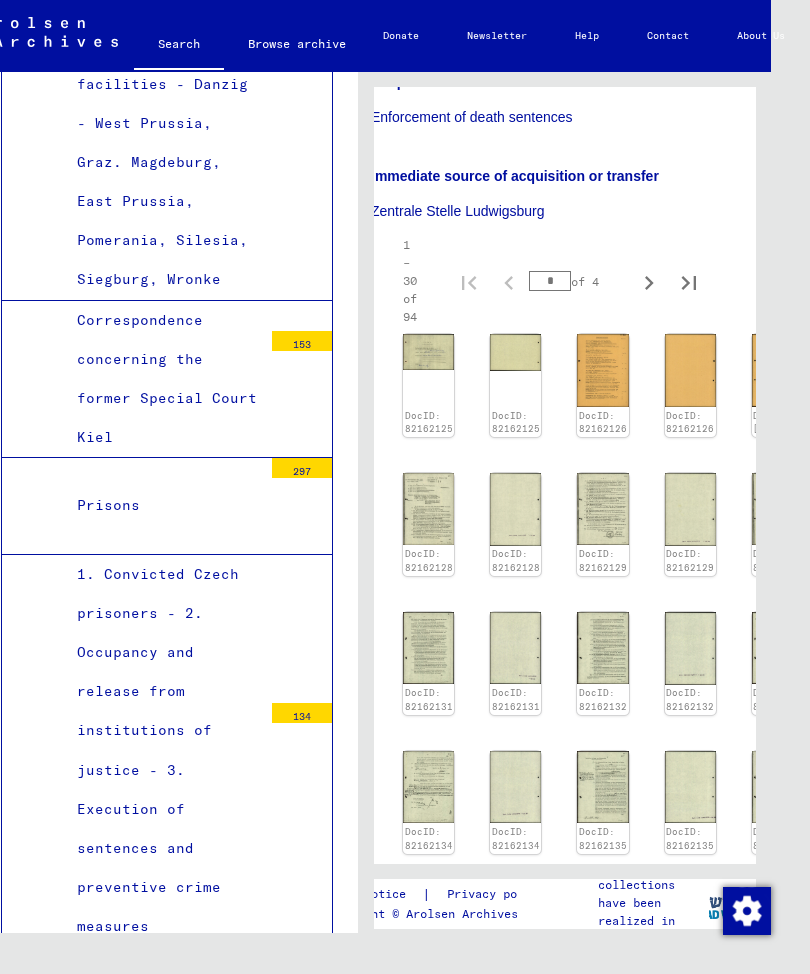 scroll, scrollTop: 8, scrollLeft: 39, axis: both 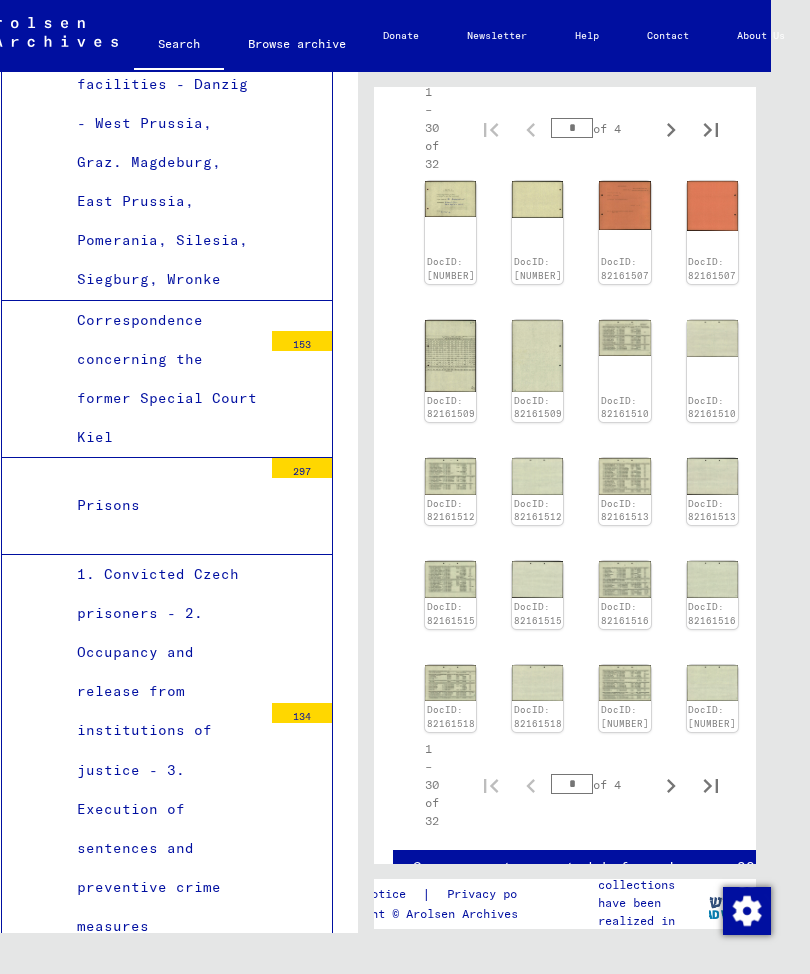 click on "DocID: [NUMBER]" 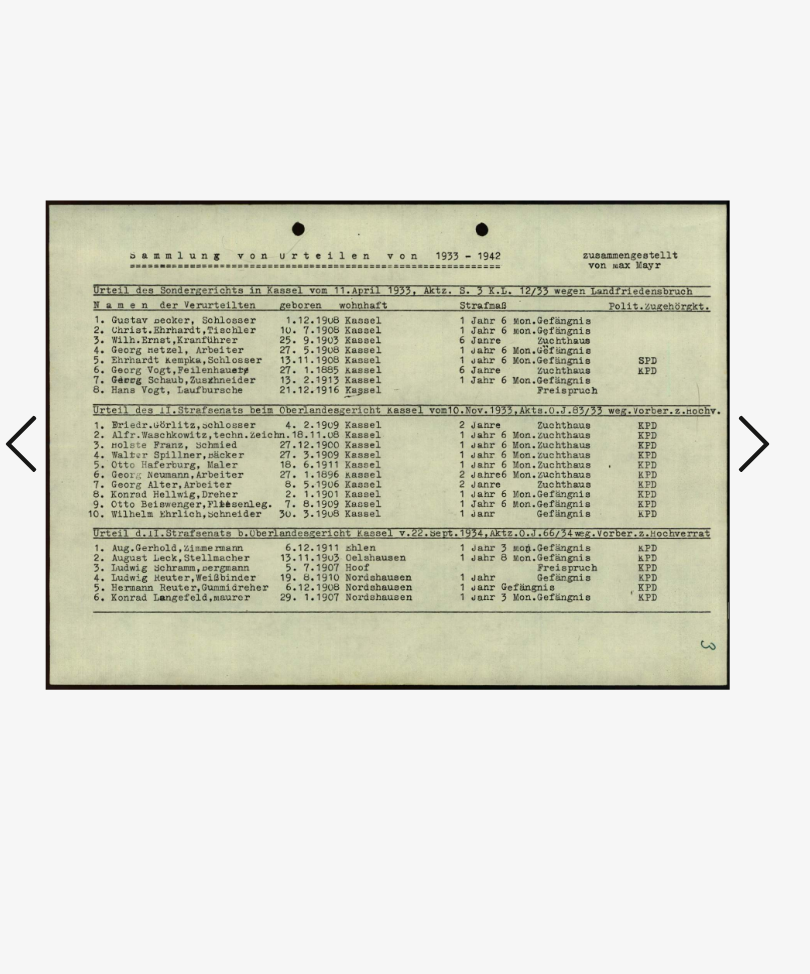 click at bounding box center [679, 426] 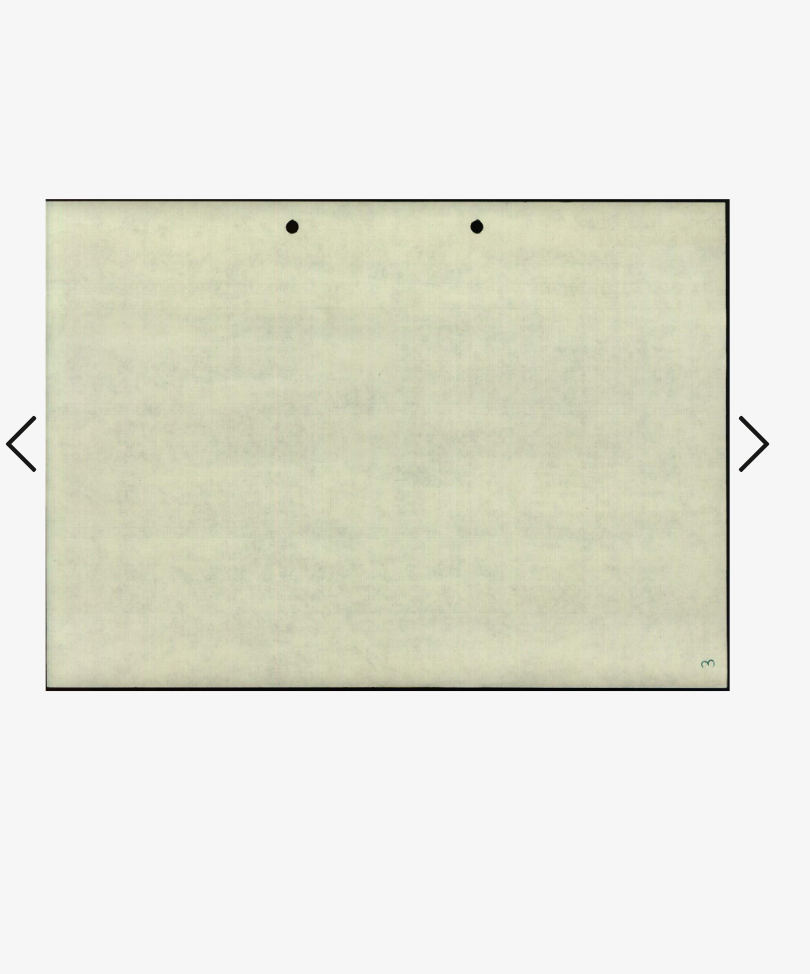 click at bounding box center (679, 426) 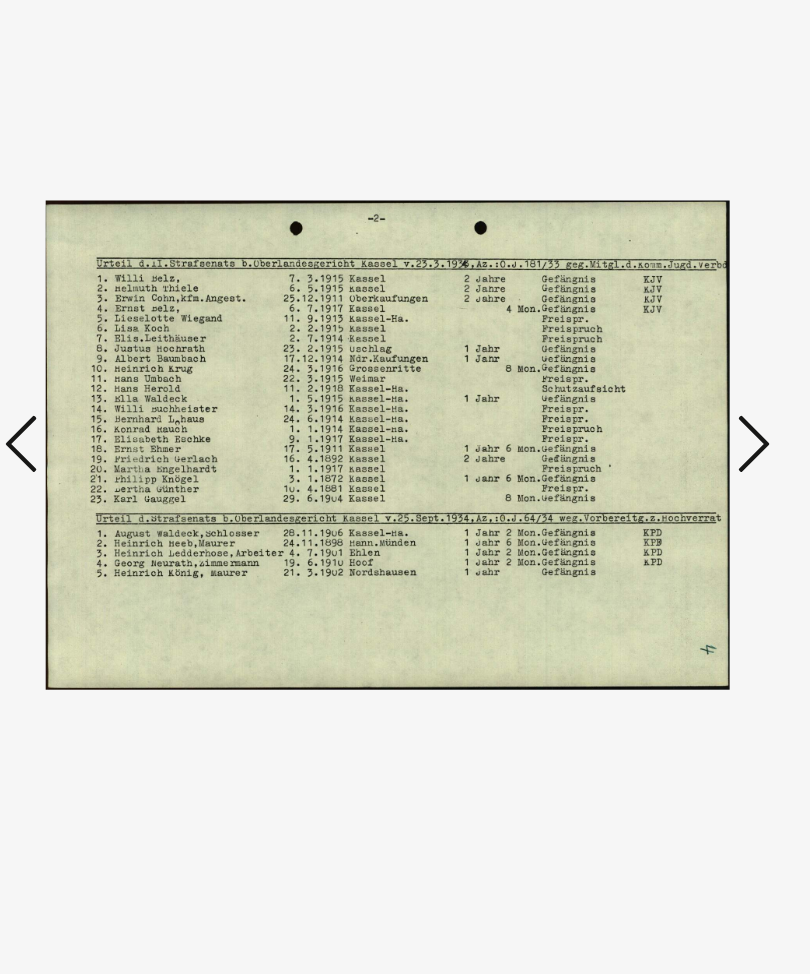 click at bounding box center (679, 426) 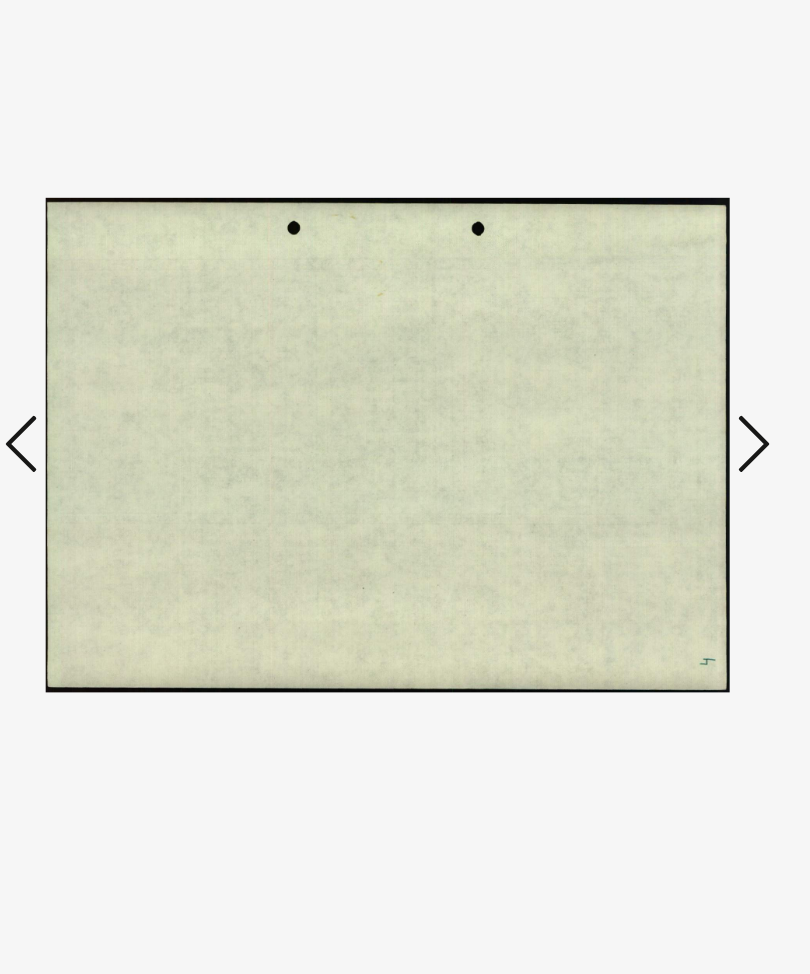 click at bounding box center (679, 426) 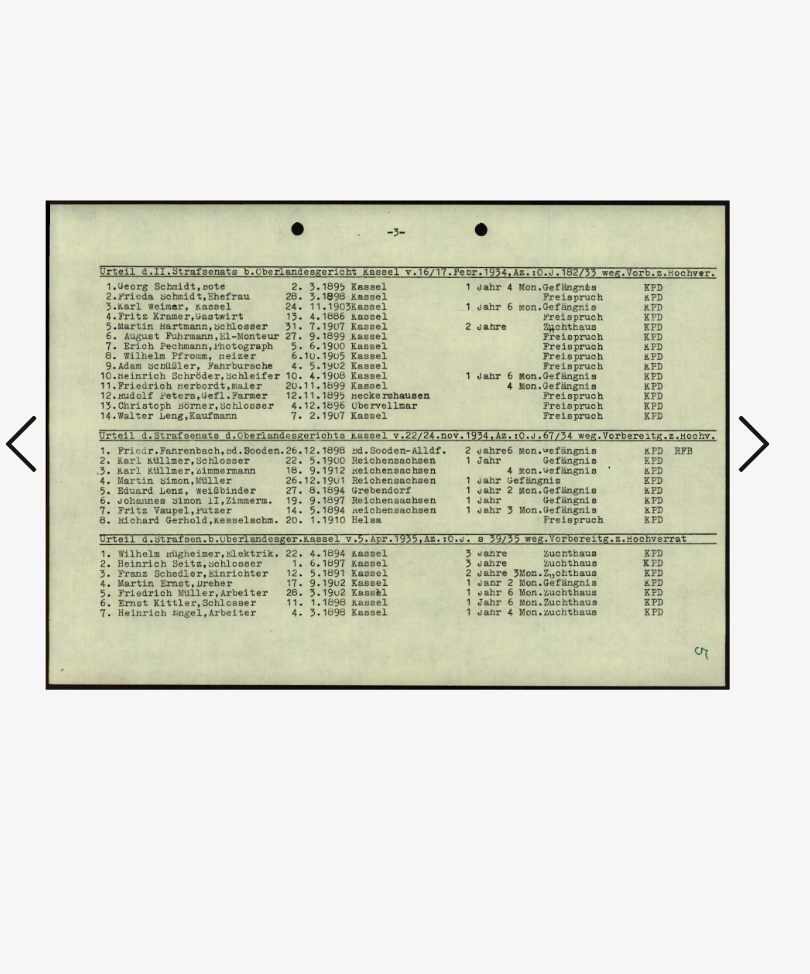 click at bounding box center (679, 426) 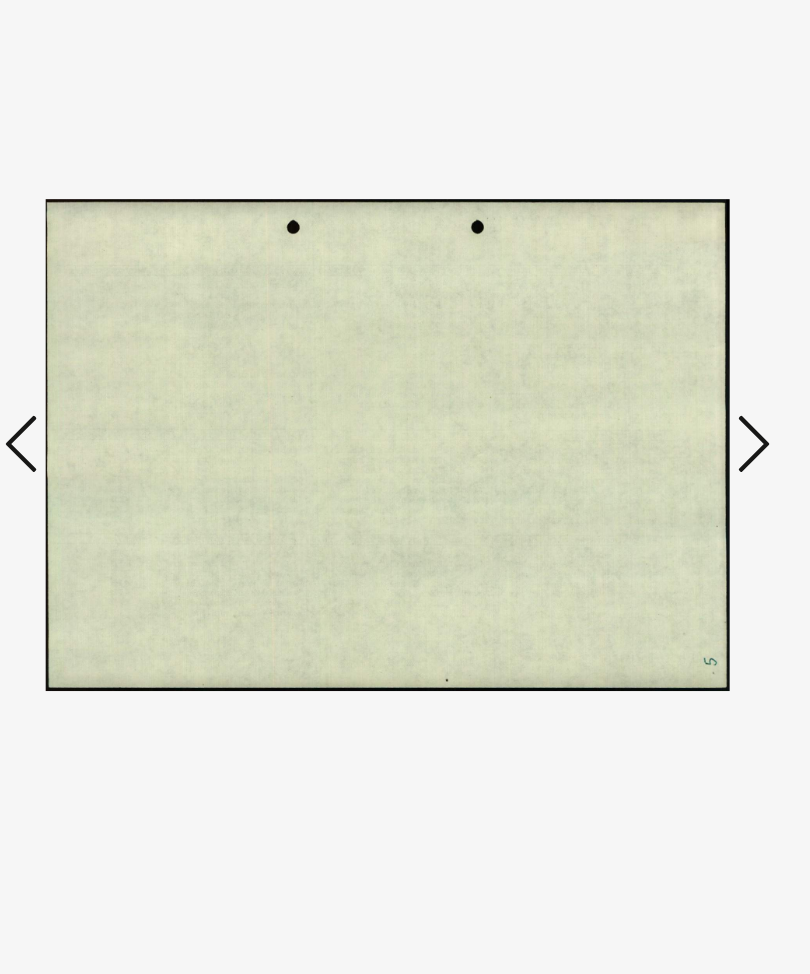click at bounding box center [679, 426] 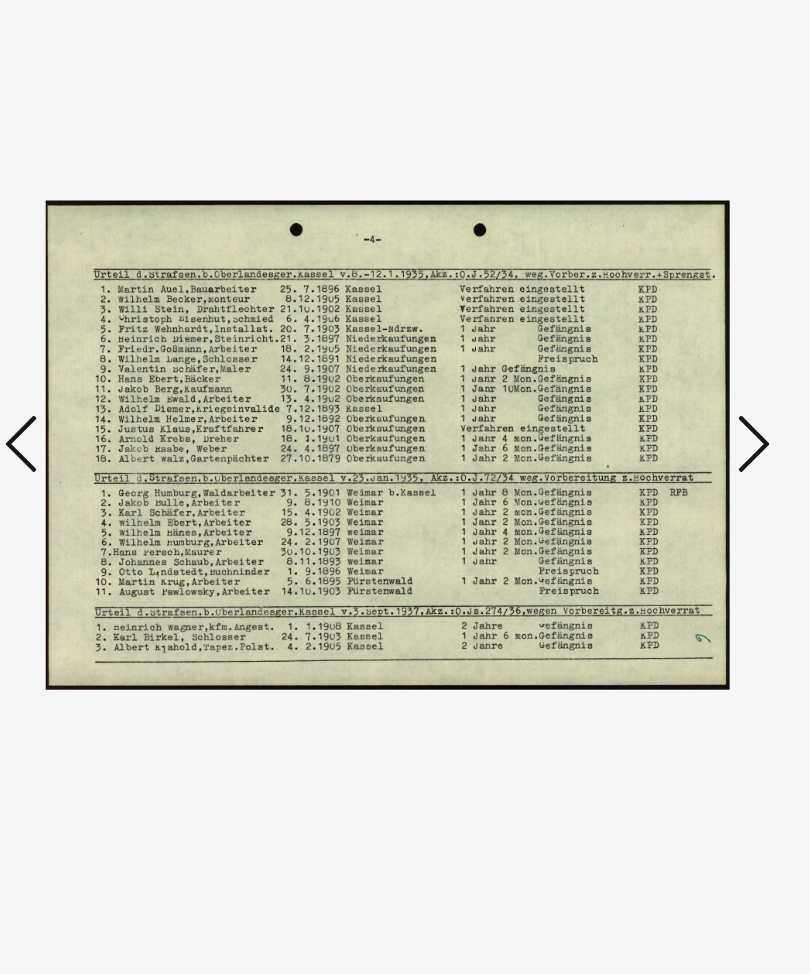 click at bounding box center [679, 426] 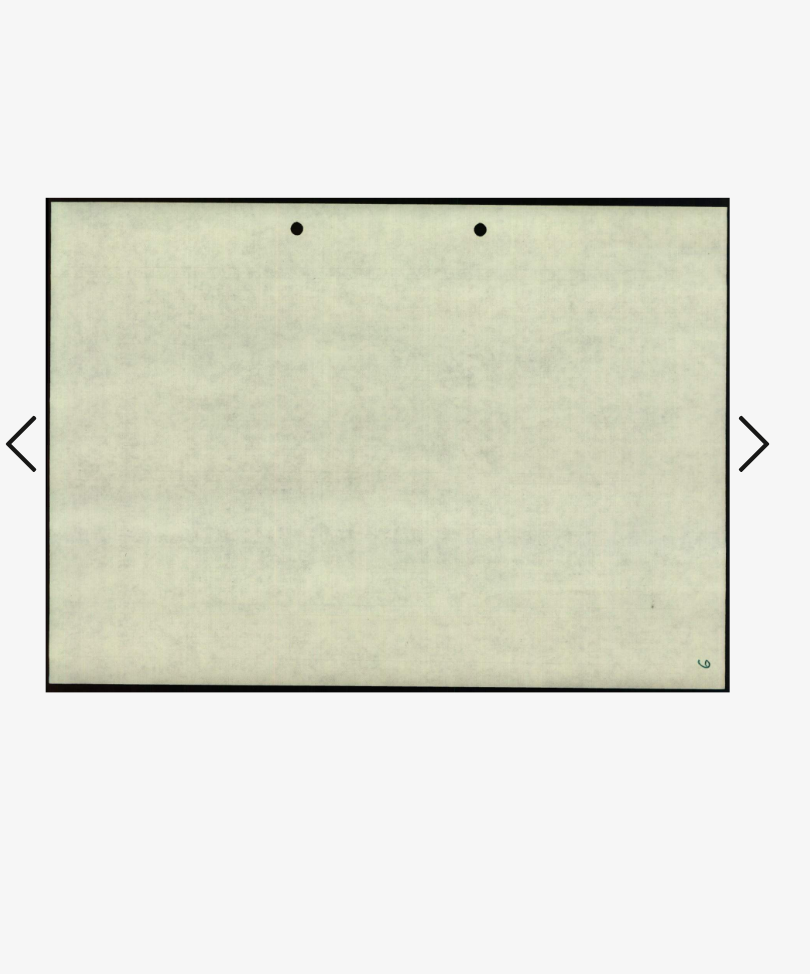 click at bounding box center [679, 426] 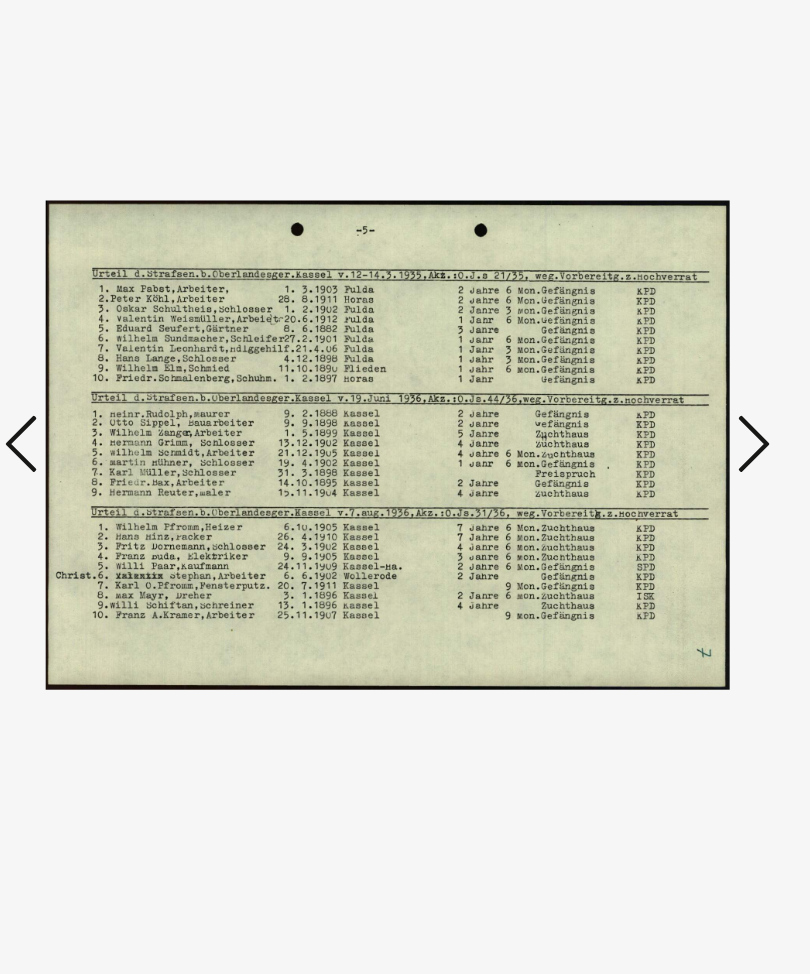 click at bounding box center [679, 426] 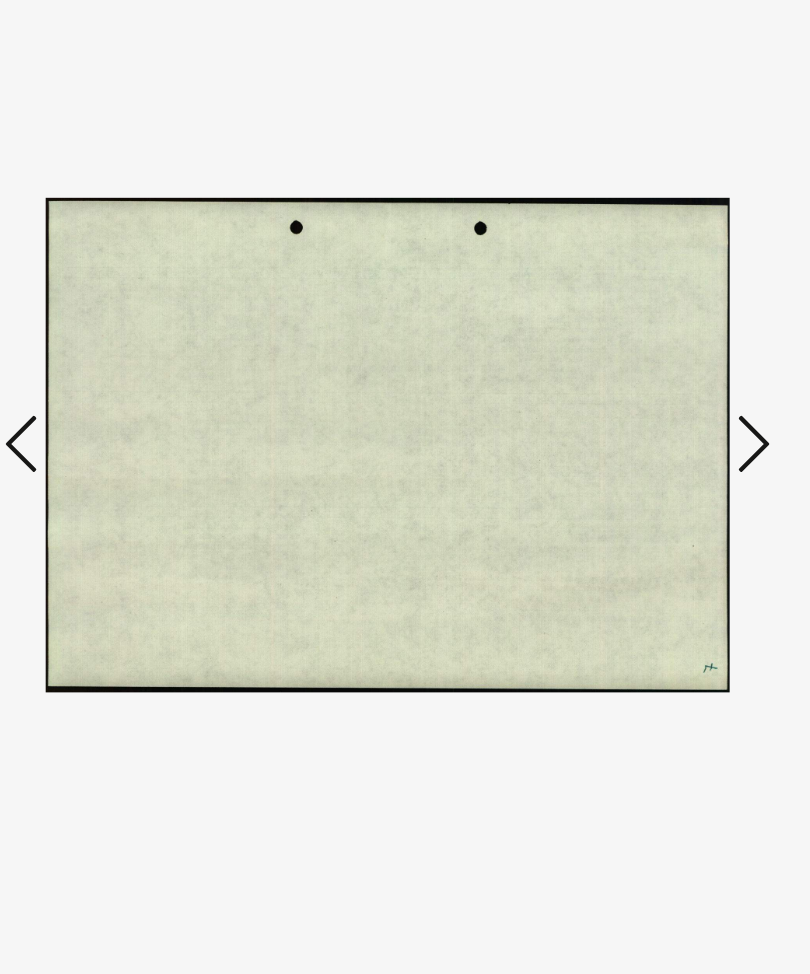 click at bounding box center [679, 426] 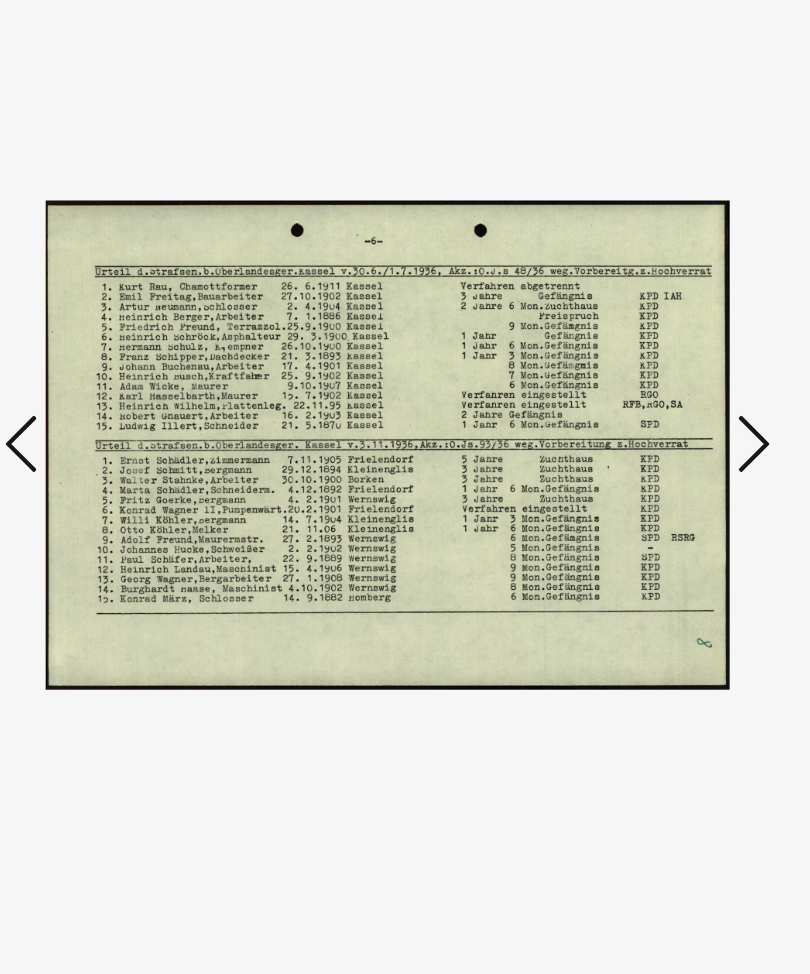 click at bounding box center [679, 426] 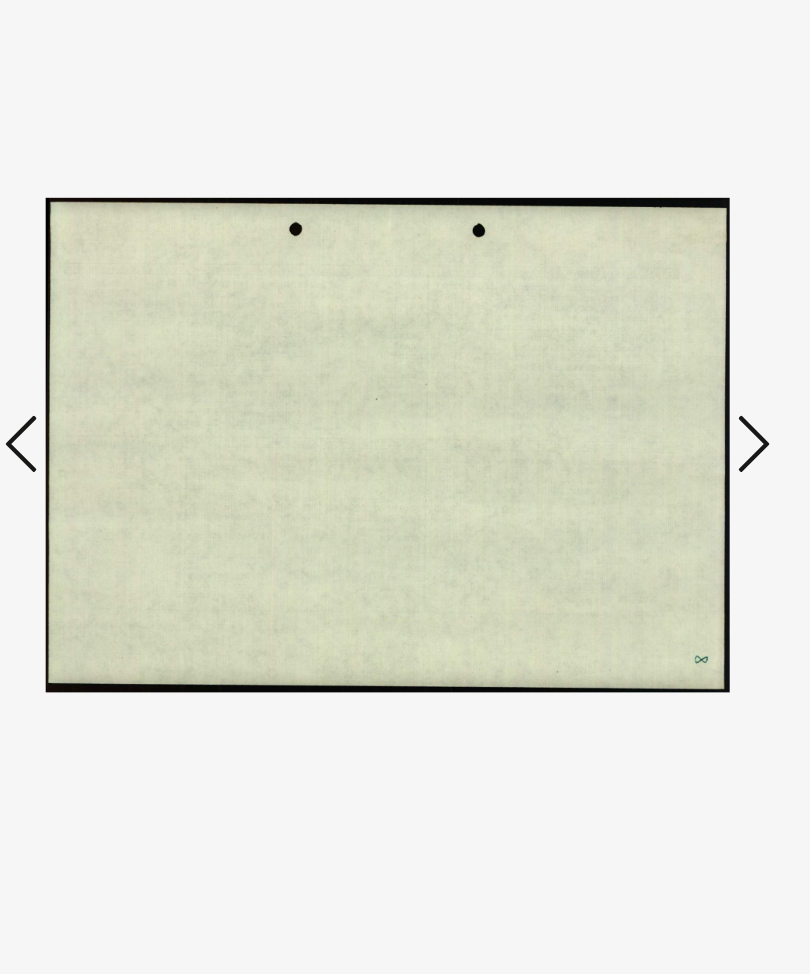 click at bounding box center (679, 426) 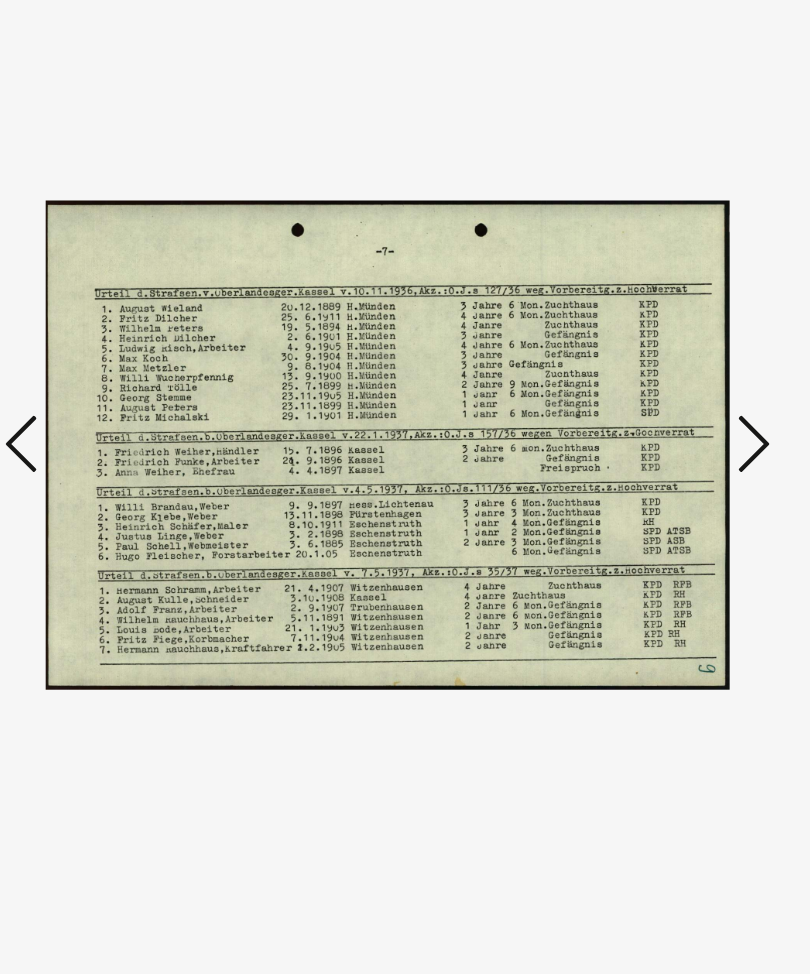 click at bounding box center [679, 426] 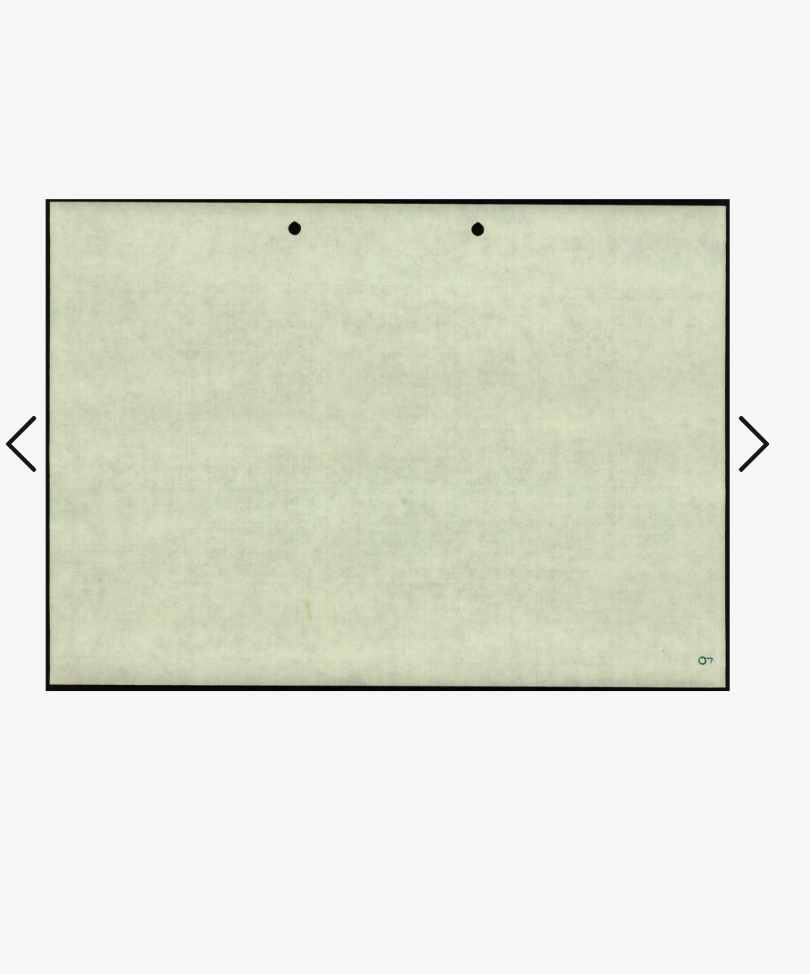 click at bounding box center (679, 426) 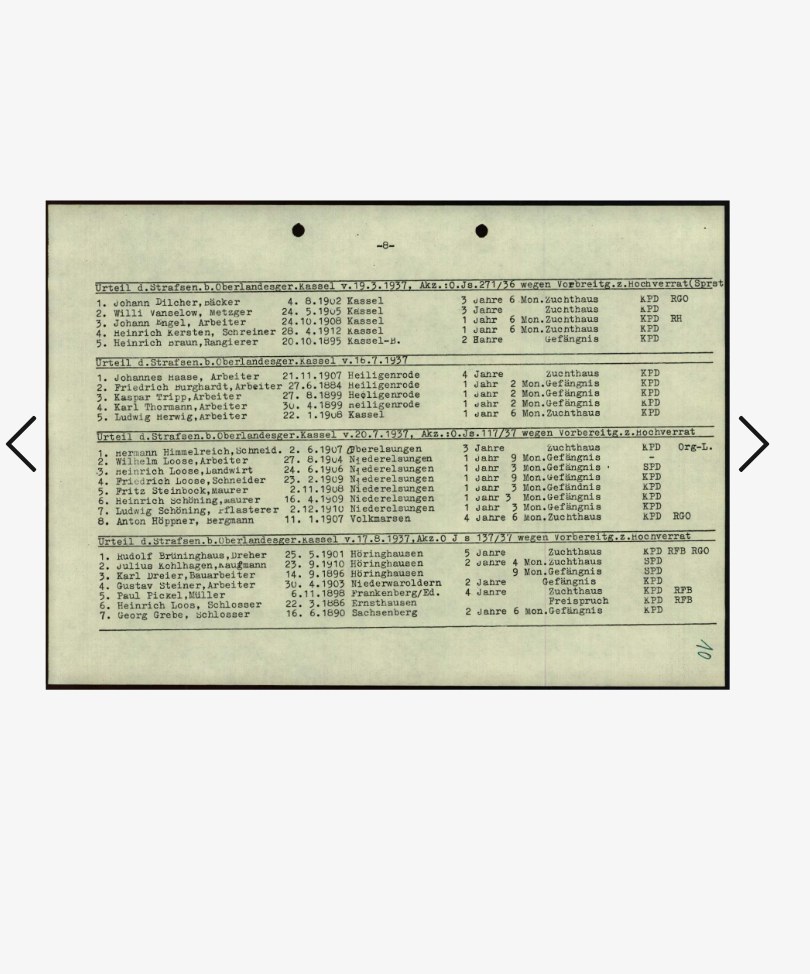 click at bounding box center [679, 426] 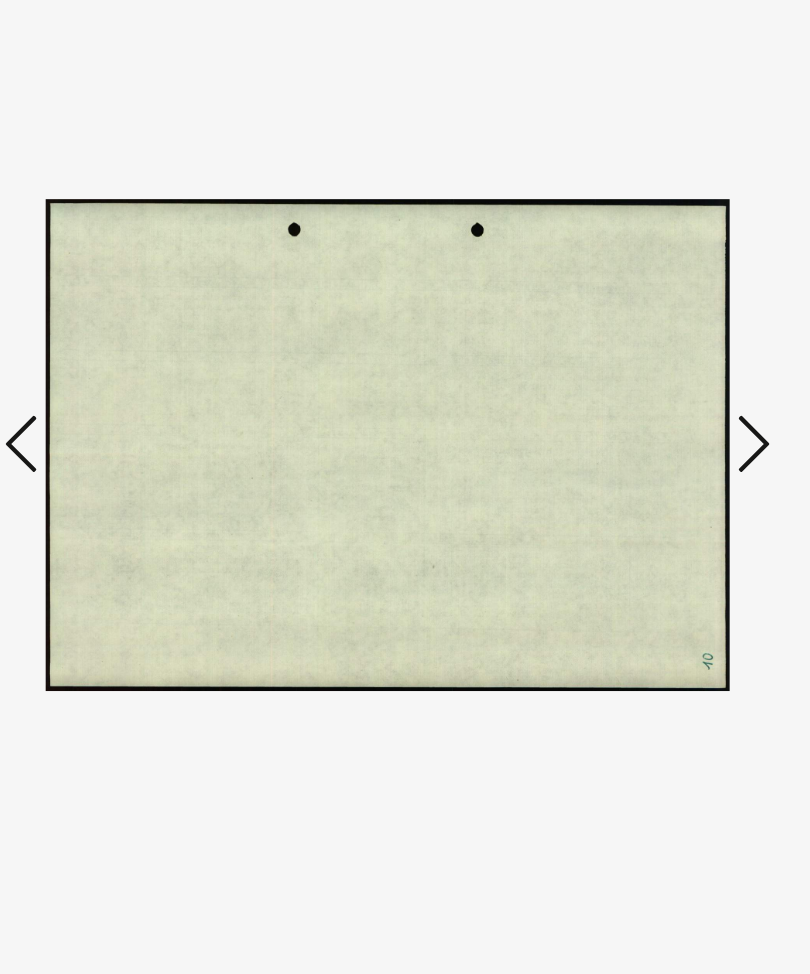 click at bounding box center [679, 426] 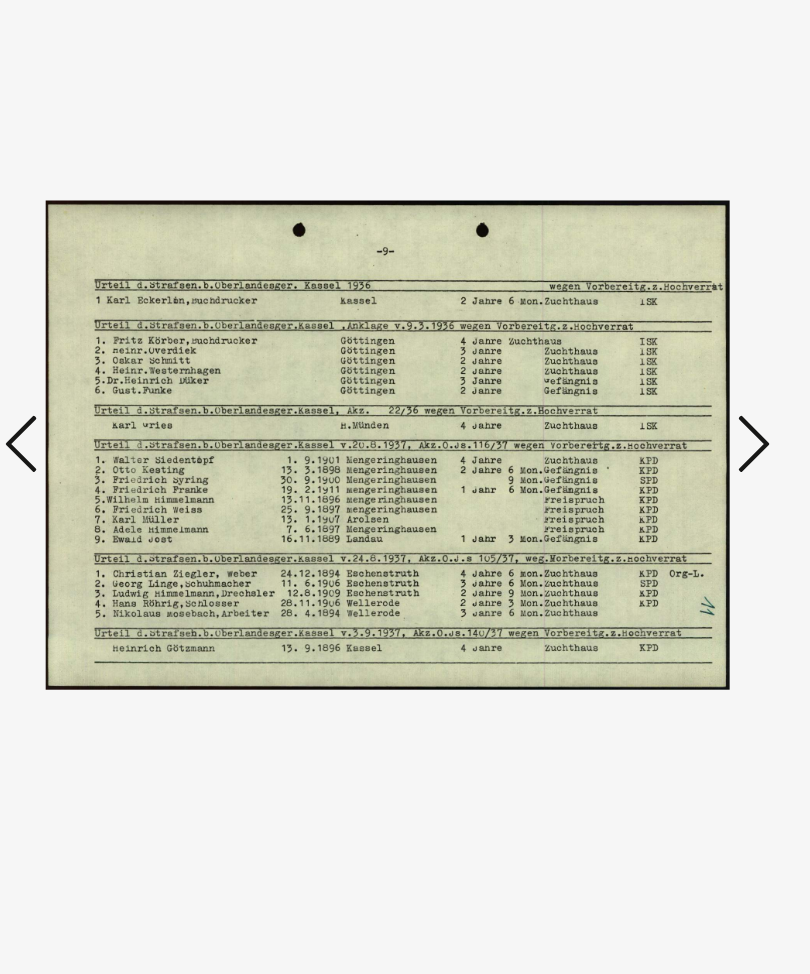 click at bounding box center (679, 426) 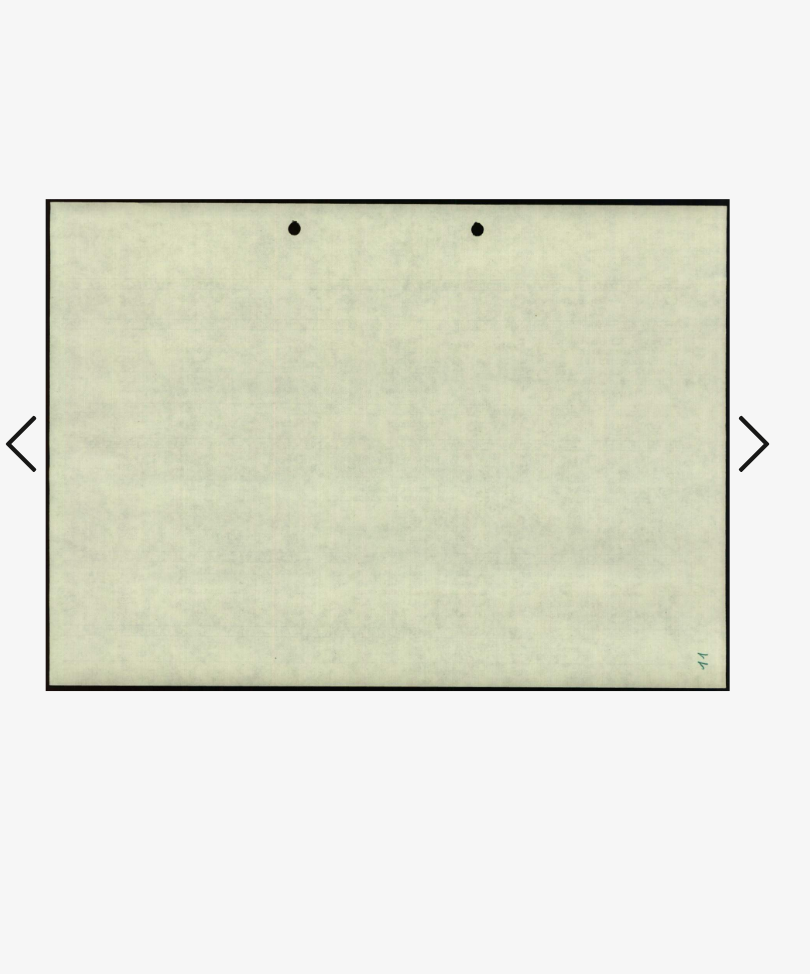 click at bounding box center (679, 426) 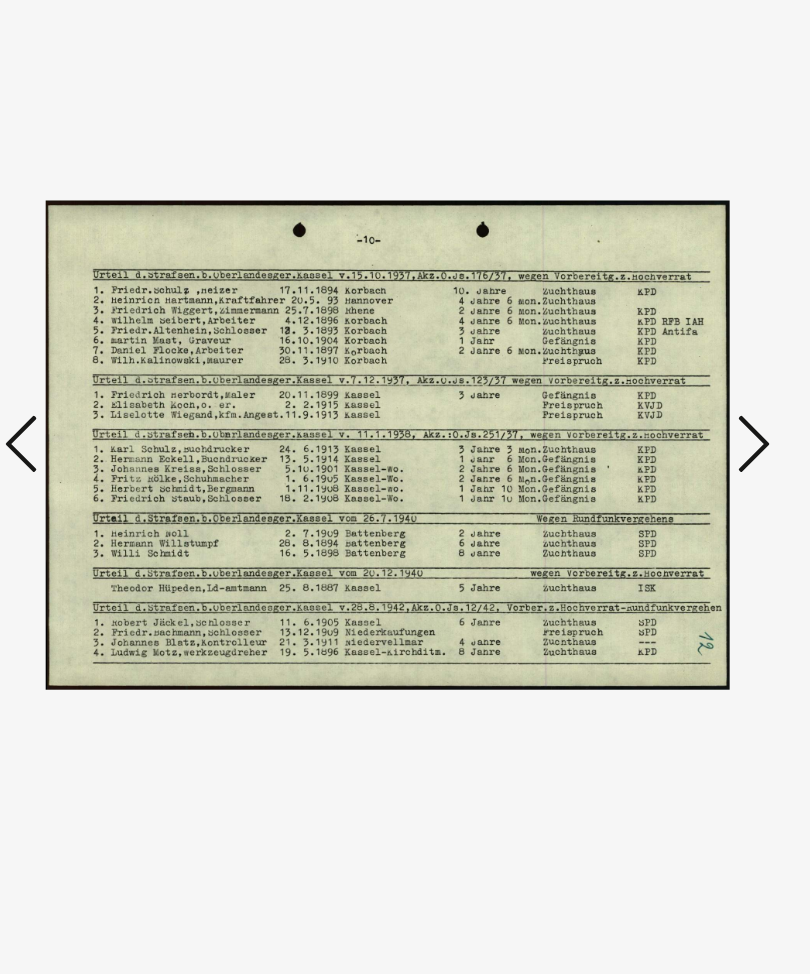 click at bounding box center (679, 426) 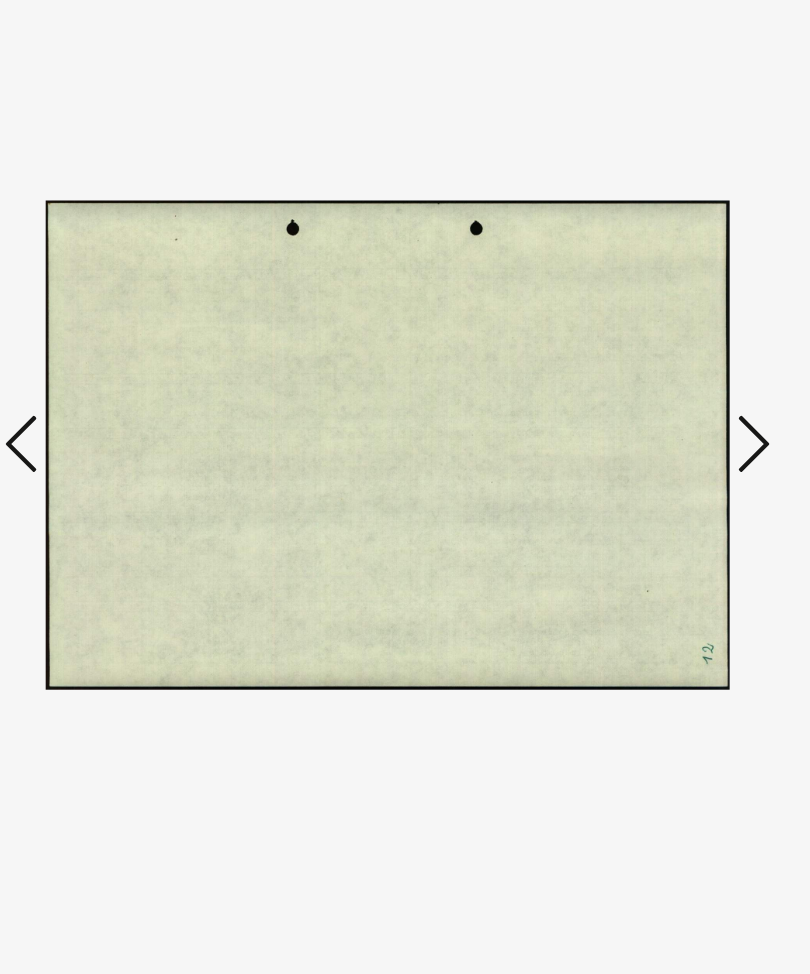 click at bounding box center (679, 426) 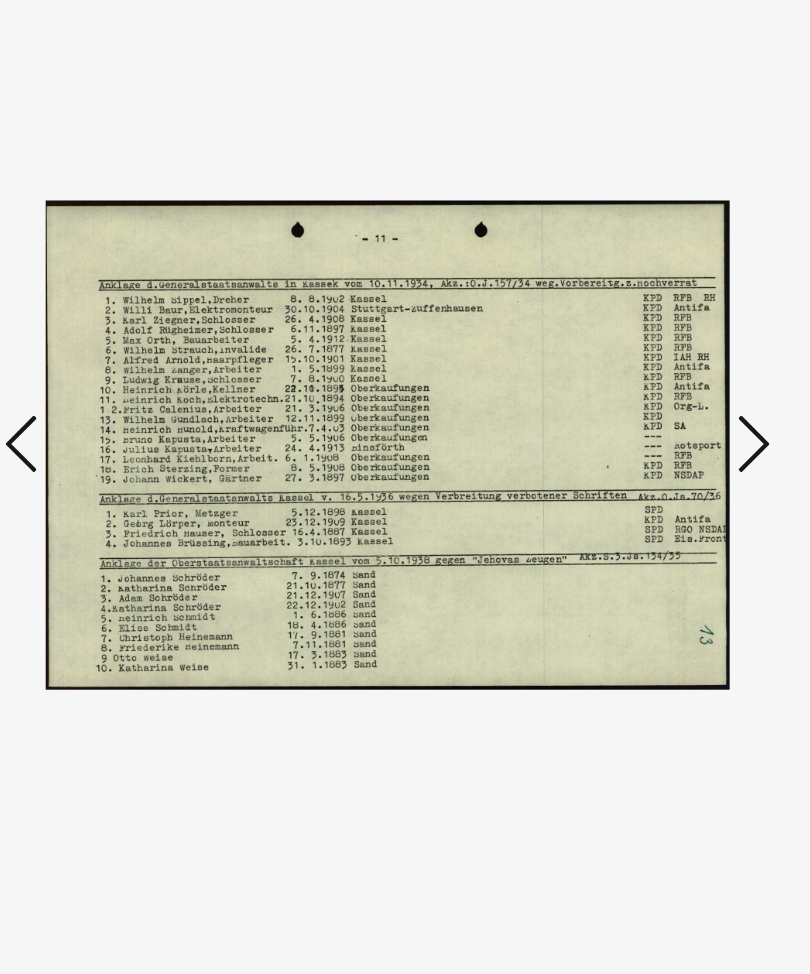 click at bounding box center (679, 426) 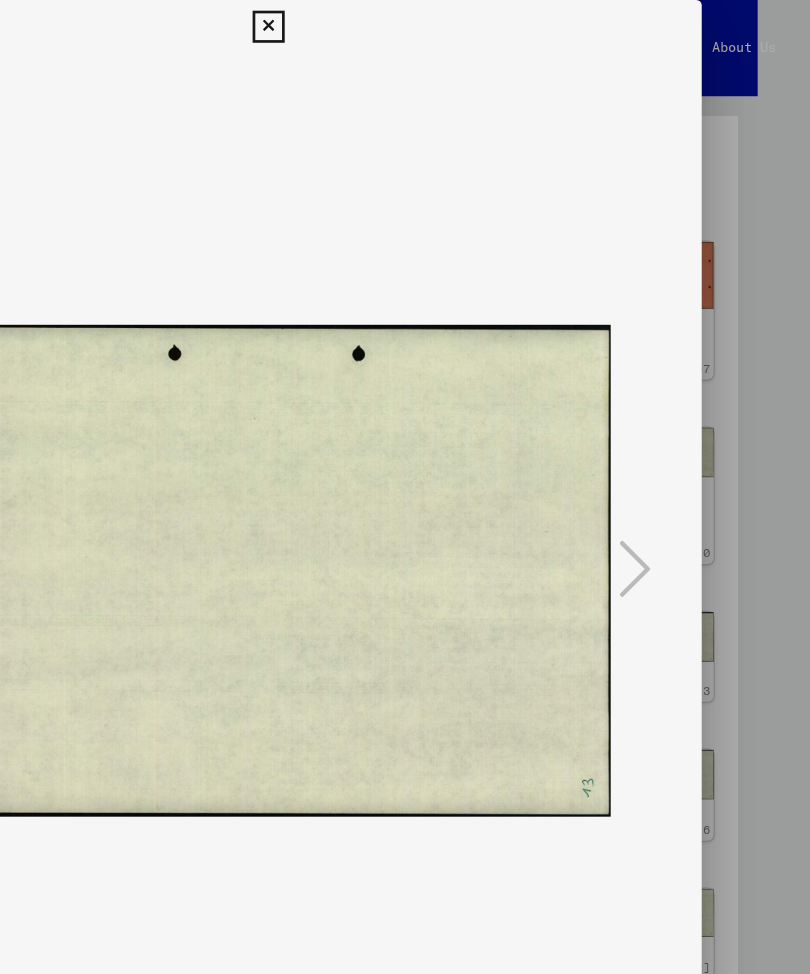 click at bounding box center [404, 20] 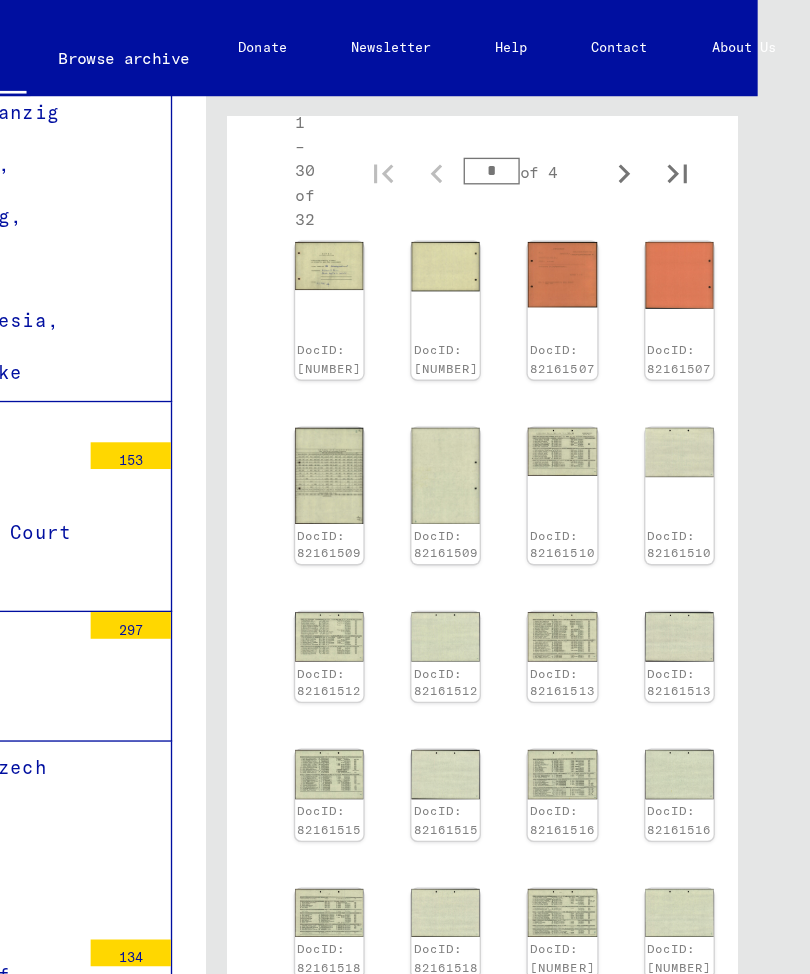 click 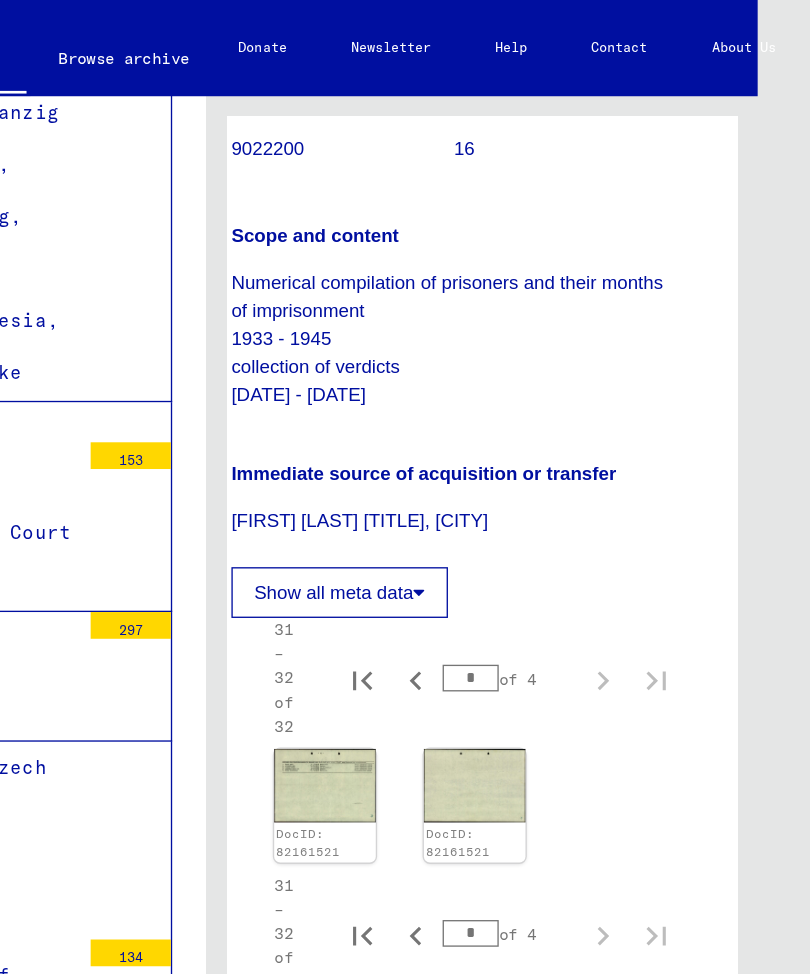 scroll, scrollTop: 744, scrollLeft: 22, axis: both 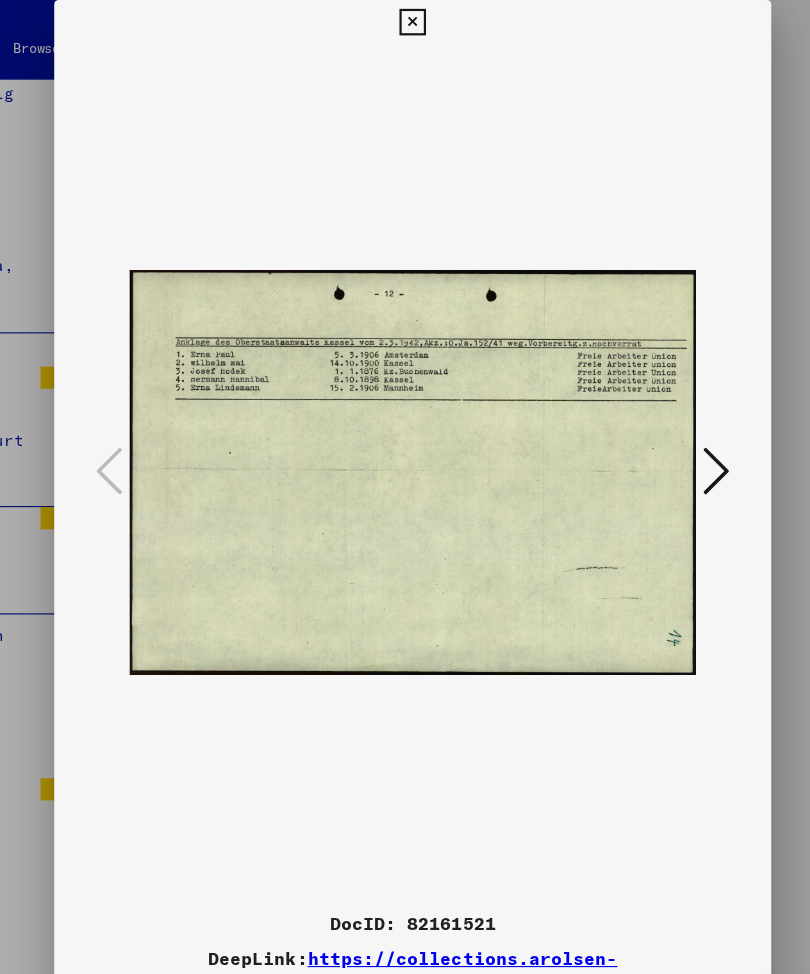 click at bounding box center [404, 20] 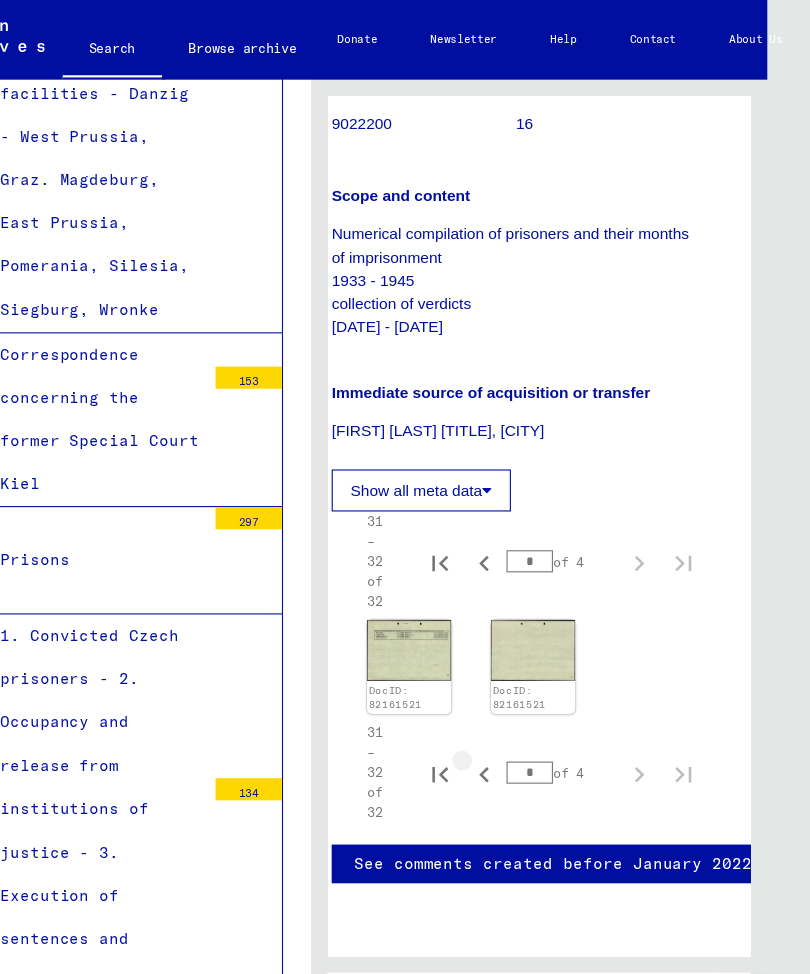 click 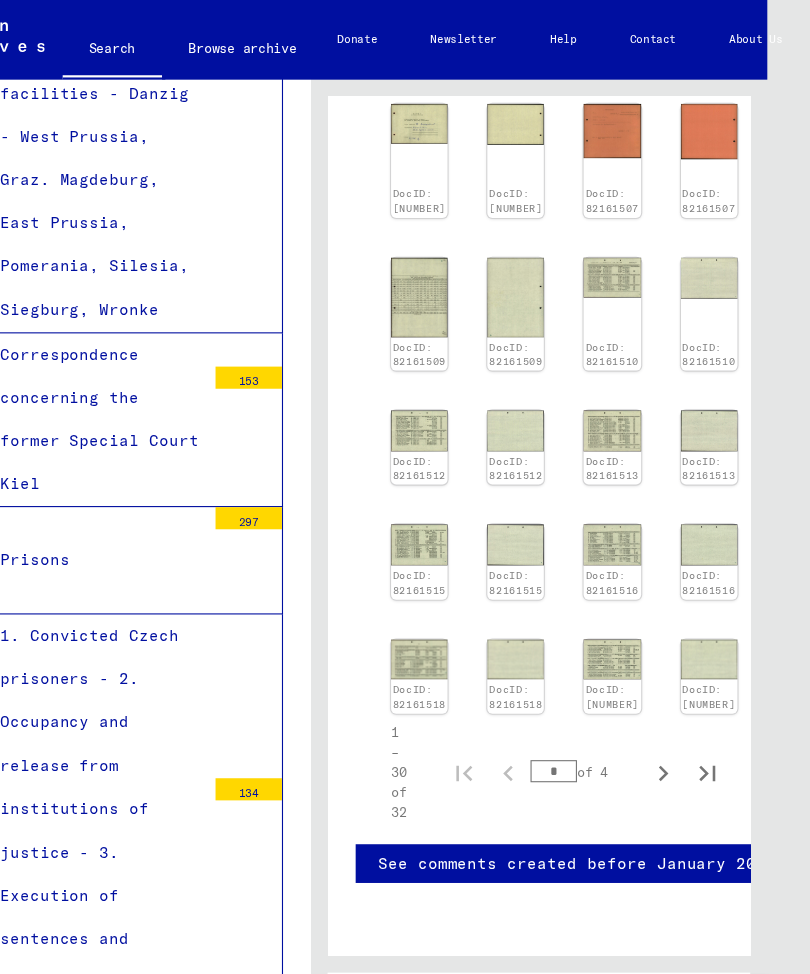 scroll, scrollTop: 958, scrollLeft: 0, axis: vertical 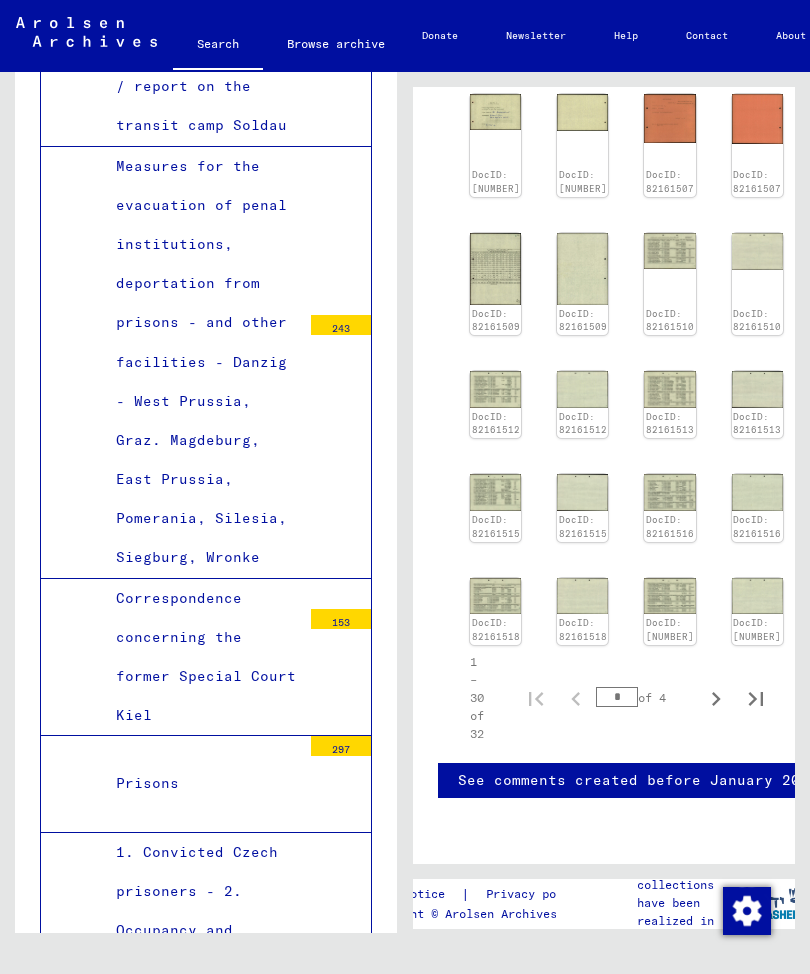 click on "1. Convicted Czech prisoners - 2. Occupancy and release from institutions of justice  - 3. Execution of sentences and preventive crime measures" at bounding box center (201, 1029) 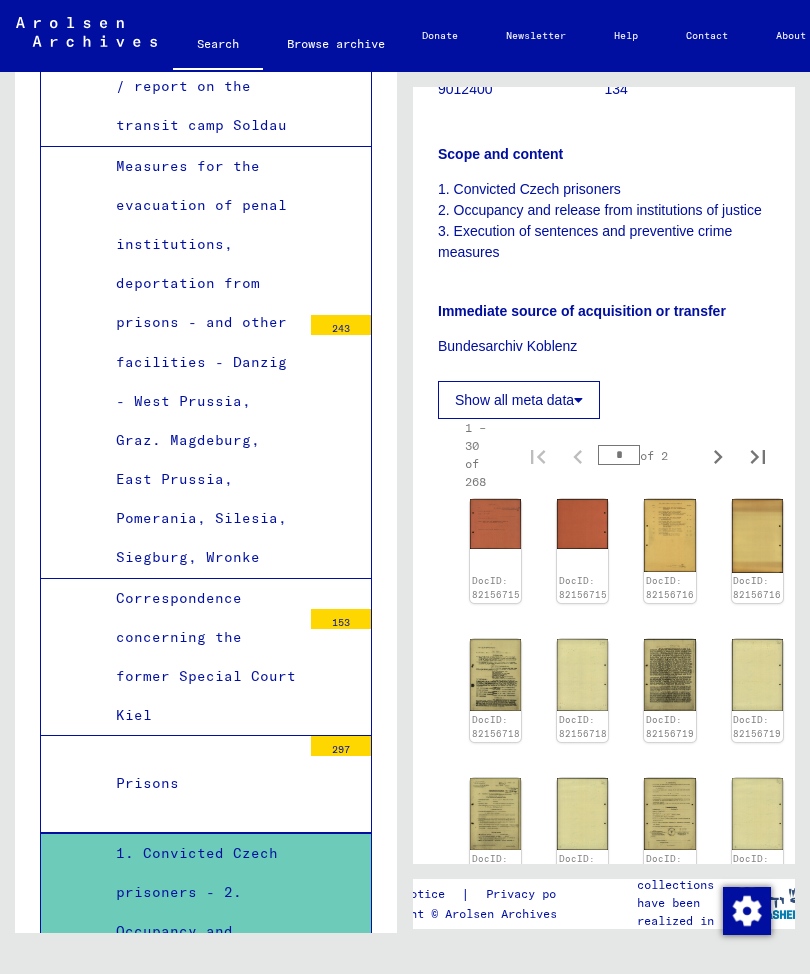 scroll, scrollTop: 508, scrollLeft: 0, axis: vertical 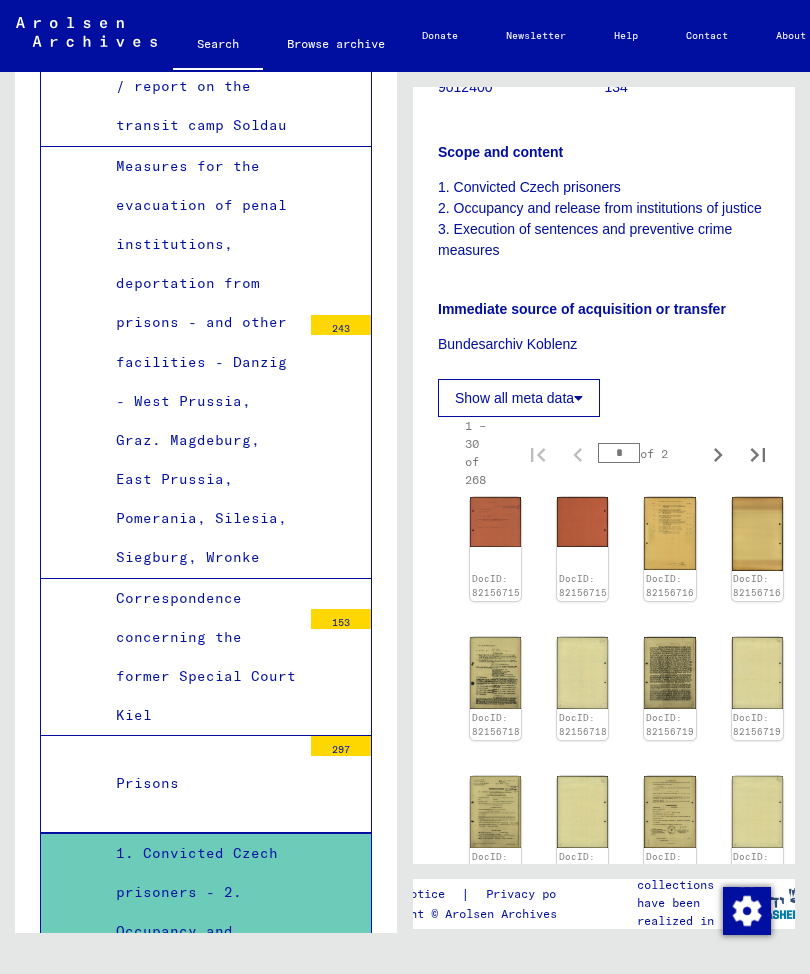 click 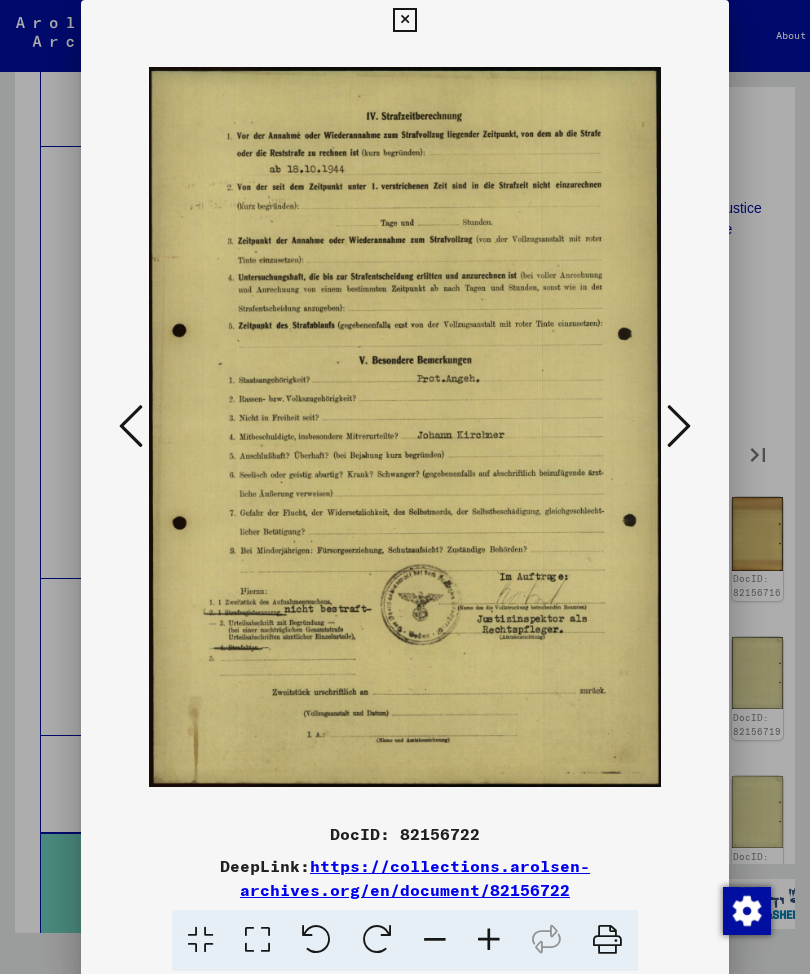 click at bounding box center (131, 426) 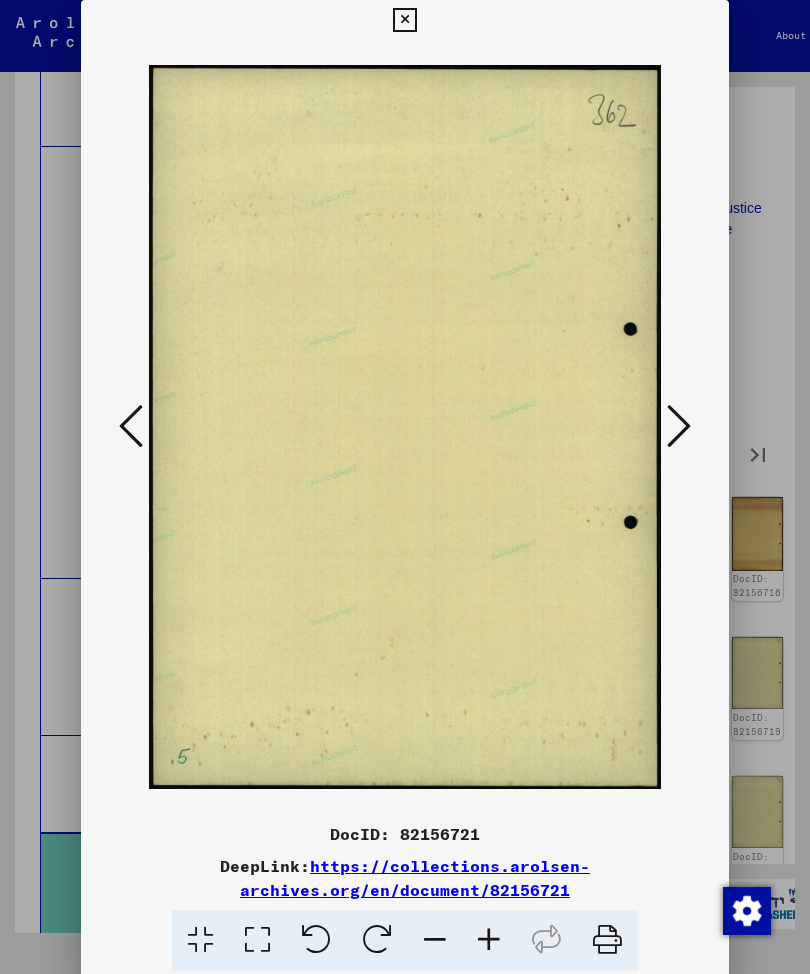 click at bounding box center [131, 426] 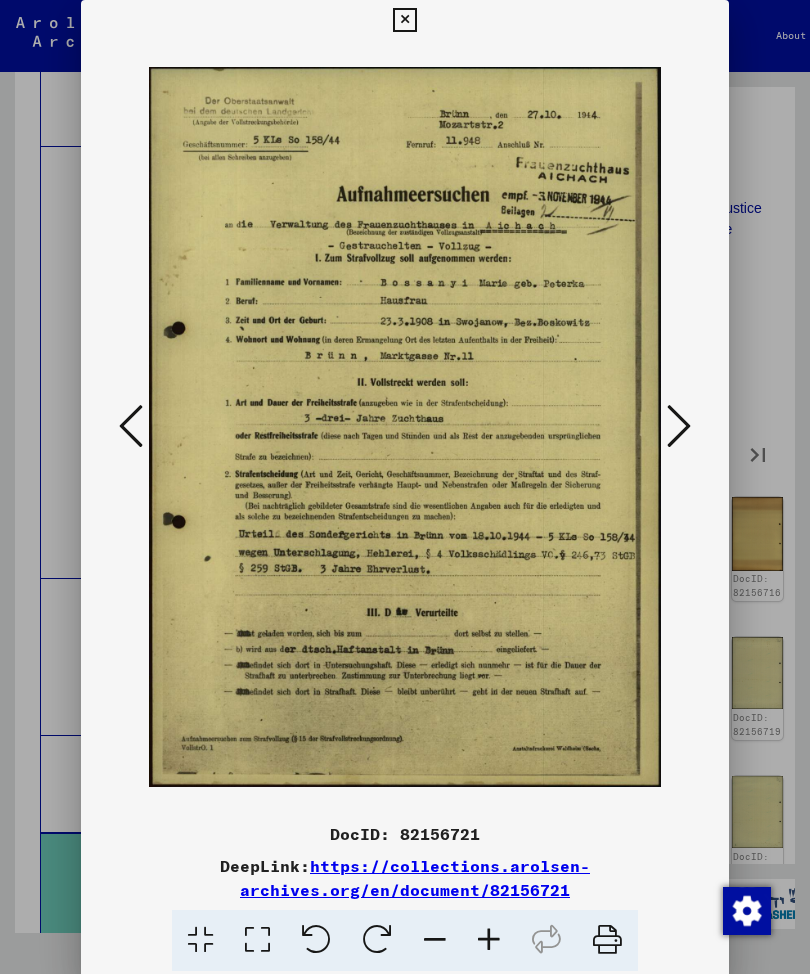 click at bounding box center [679, 427] 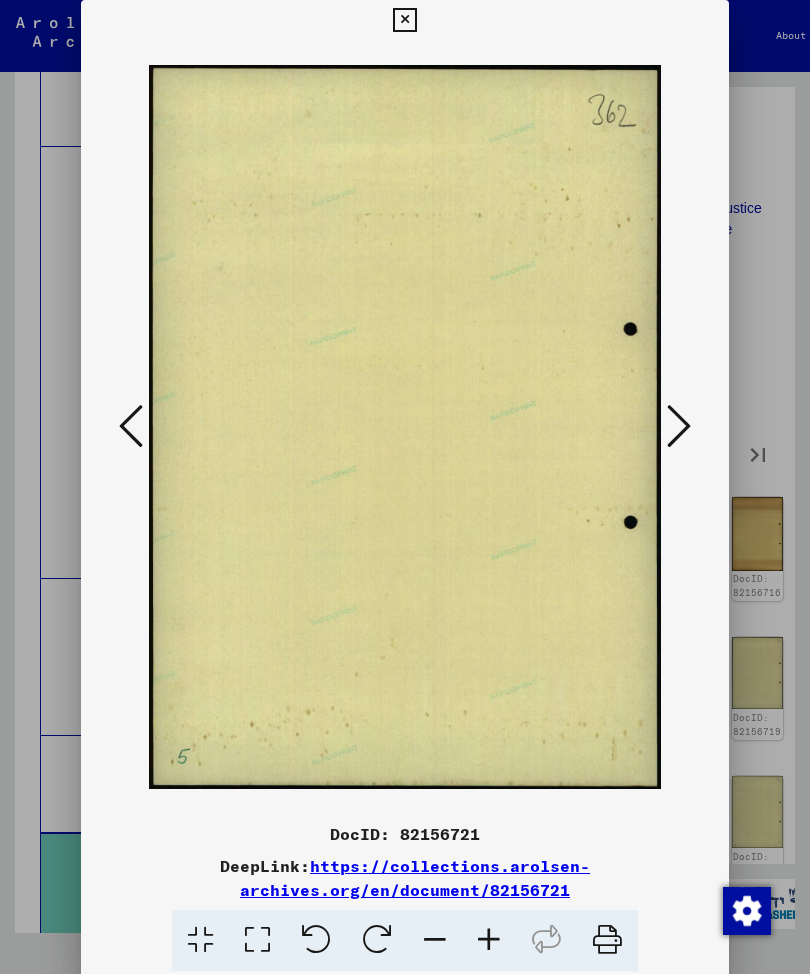 click at bounding box center [679, 426] 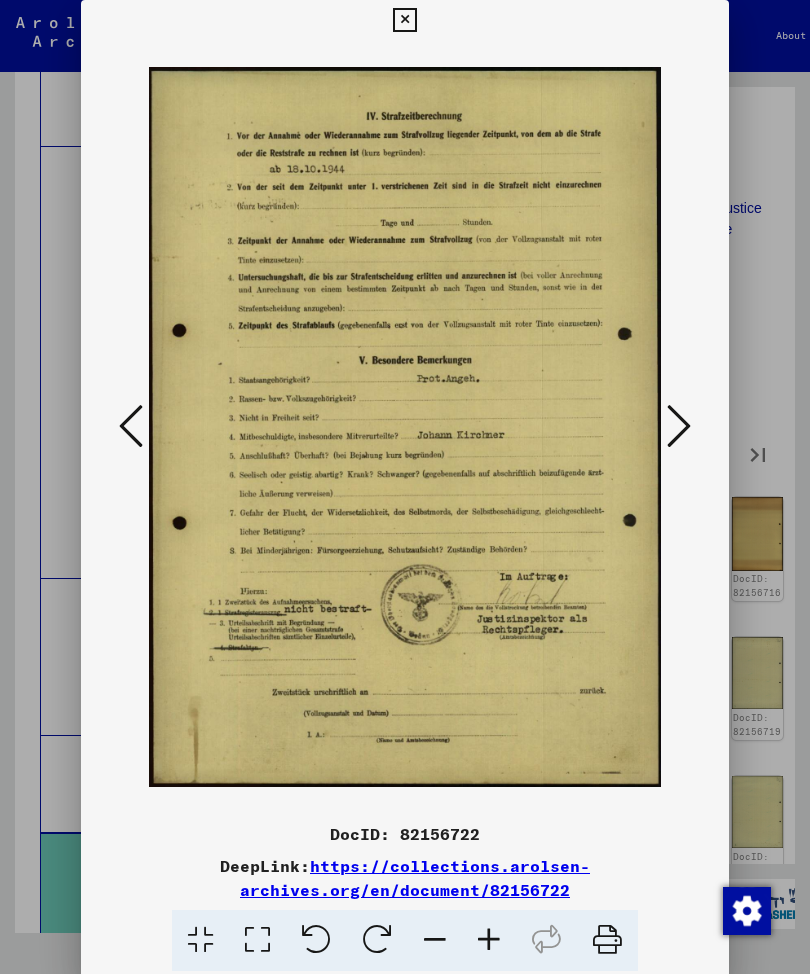 click at bounding box center [679, 426] 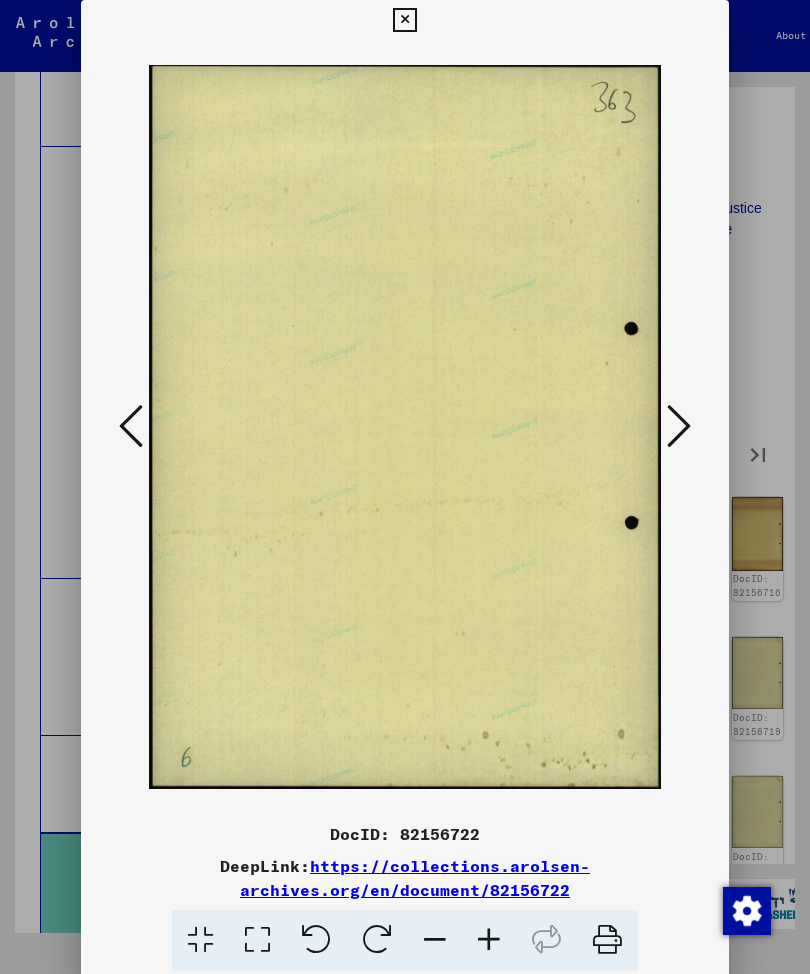 click at bounding box center [679, 426] 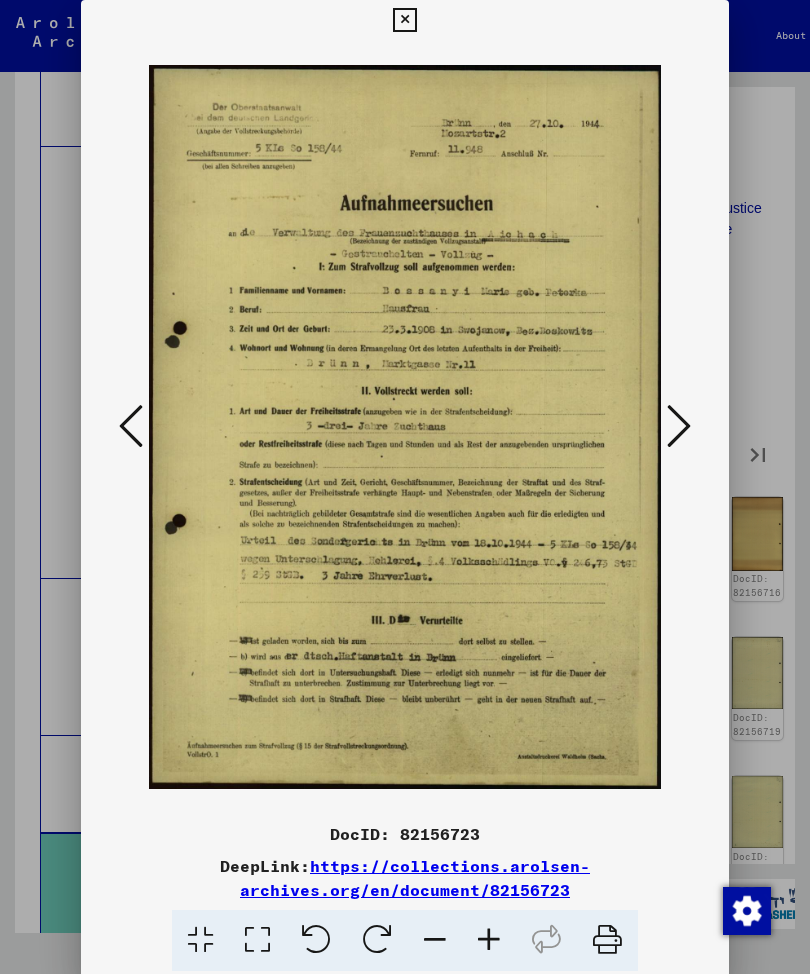 click at bounding box center (679, 426) 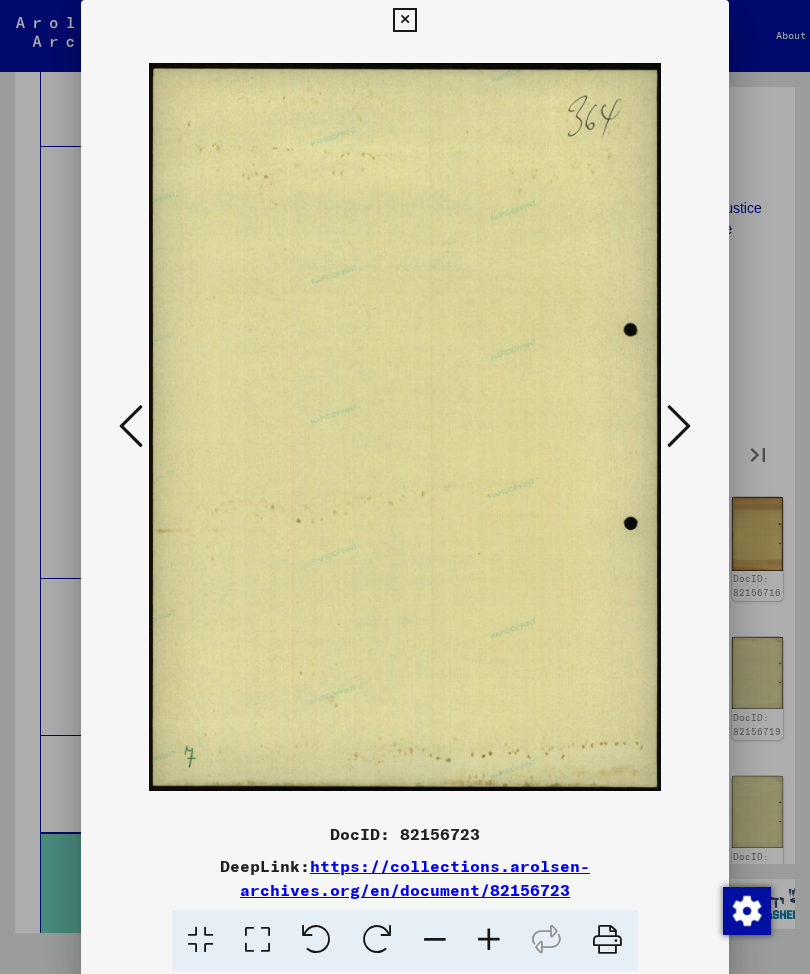 click at bounding box center [679, 426] 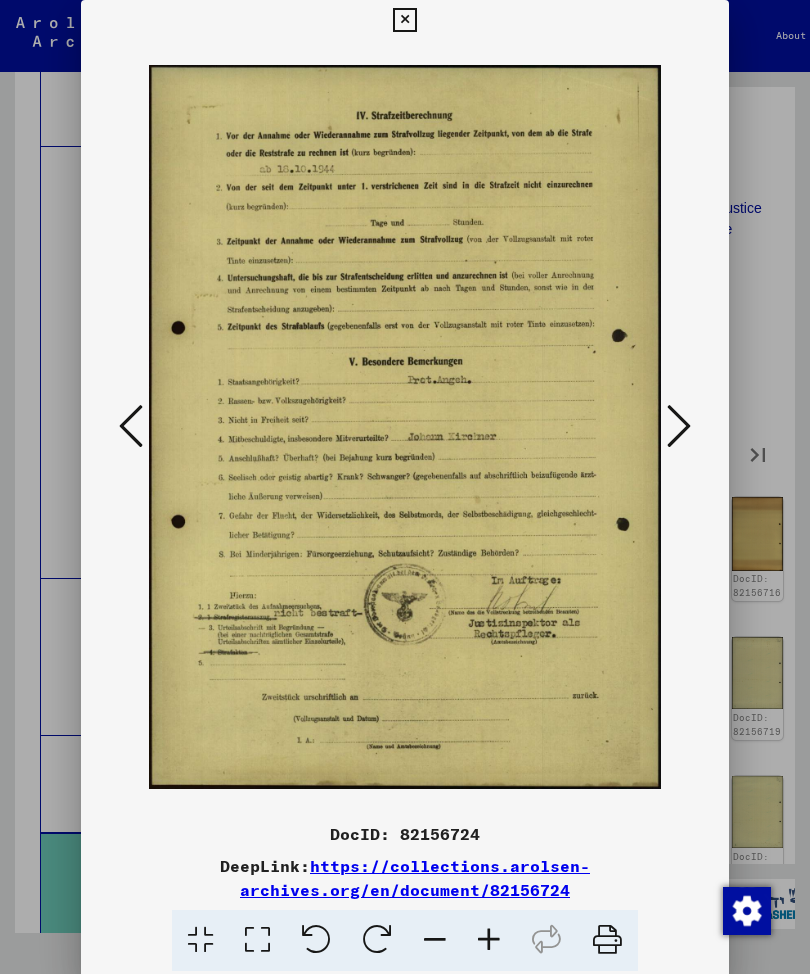 click at bounding box center [679, 426] 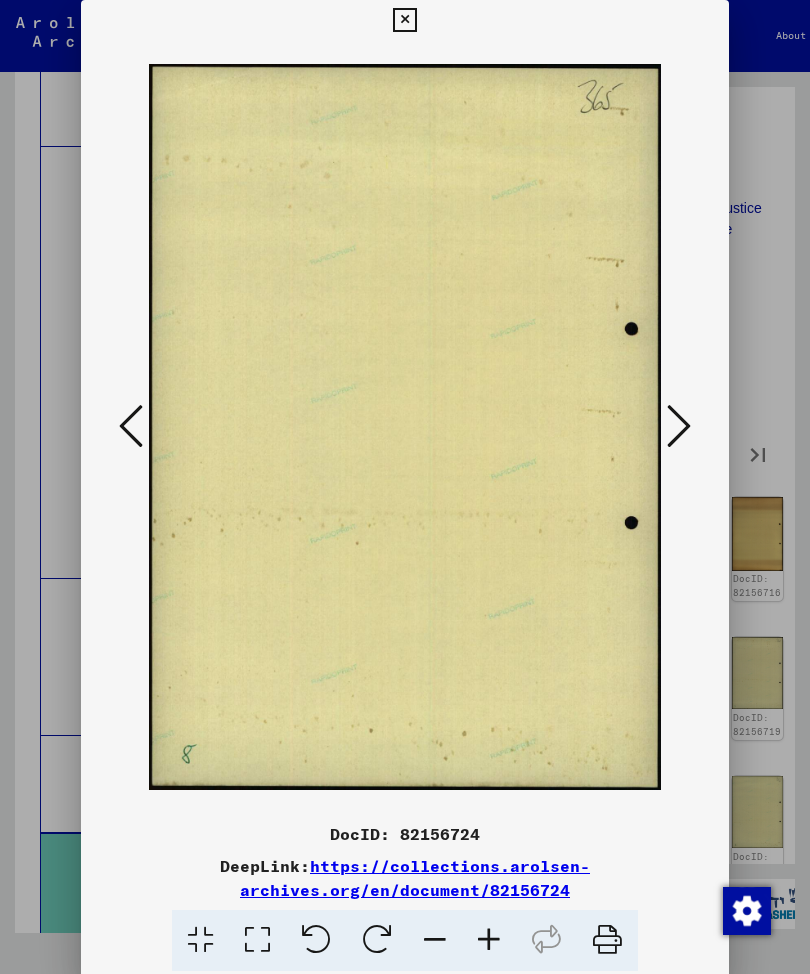 click at bounding box center [679, 426] 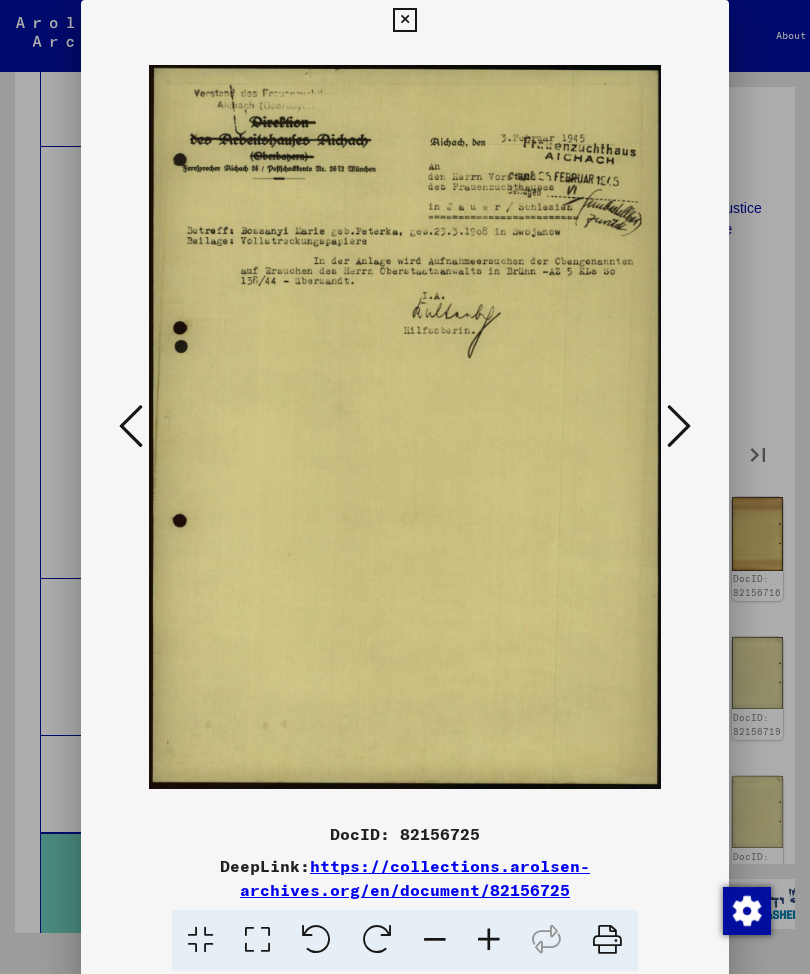 click at bounding box center [679, 426] 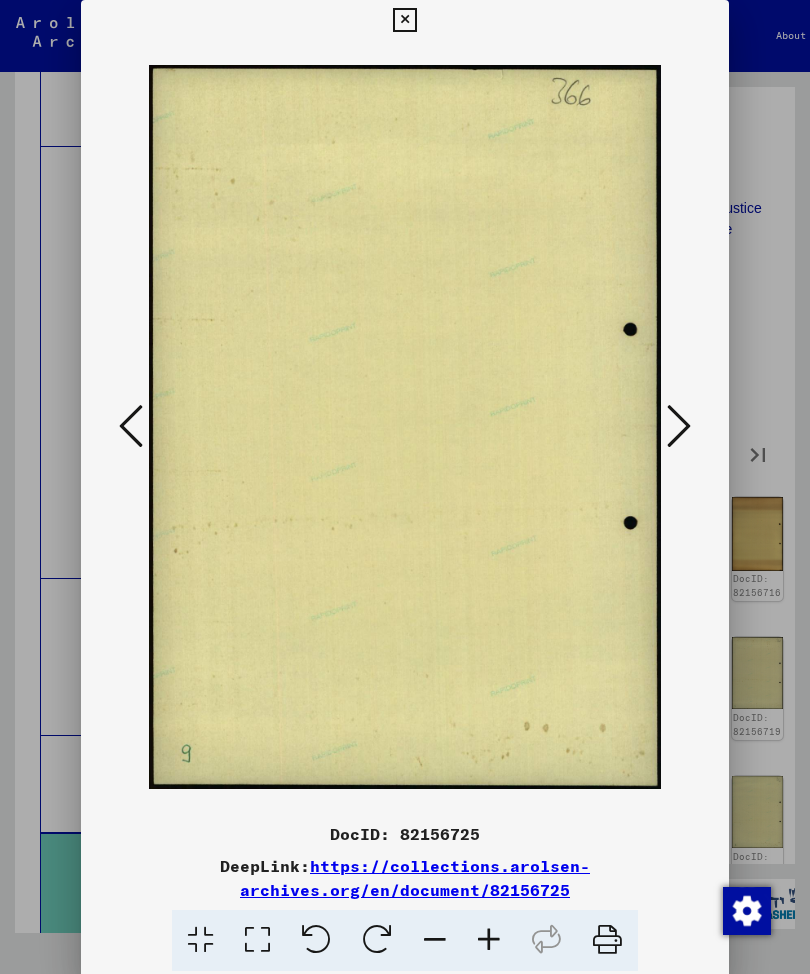 click at bounding box center [679, 426] 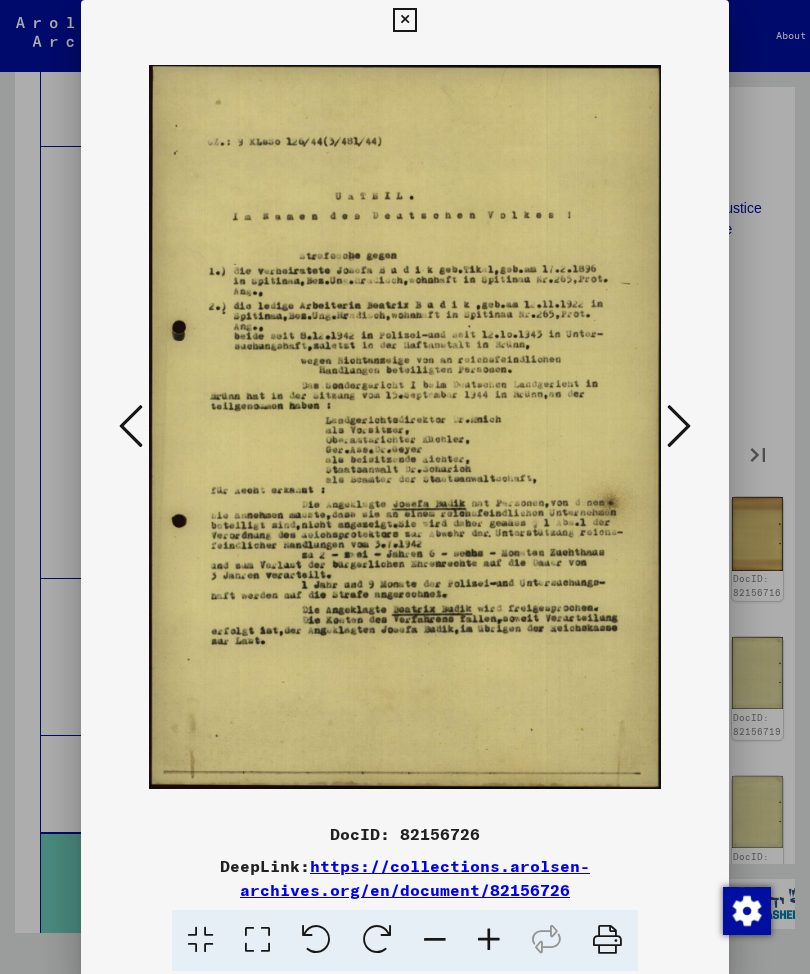 click at bounding box center [679, 426] 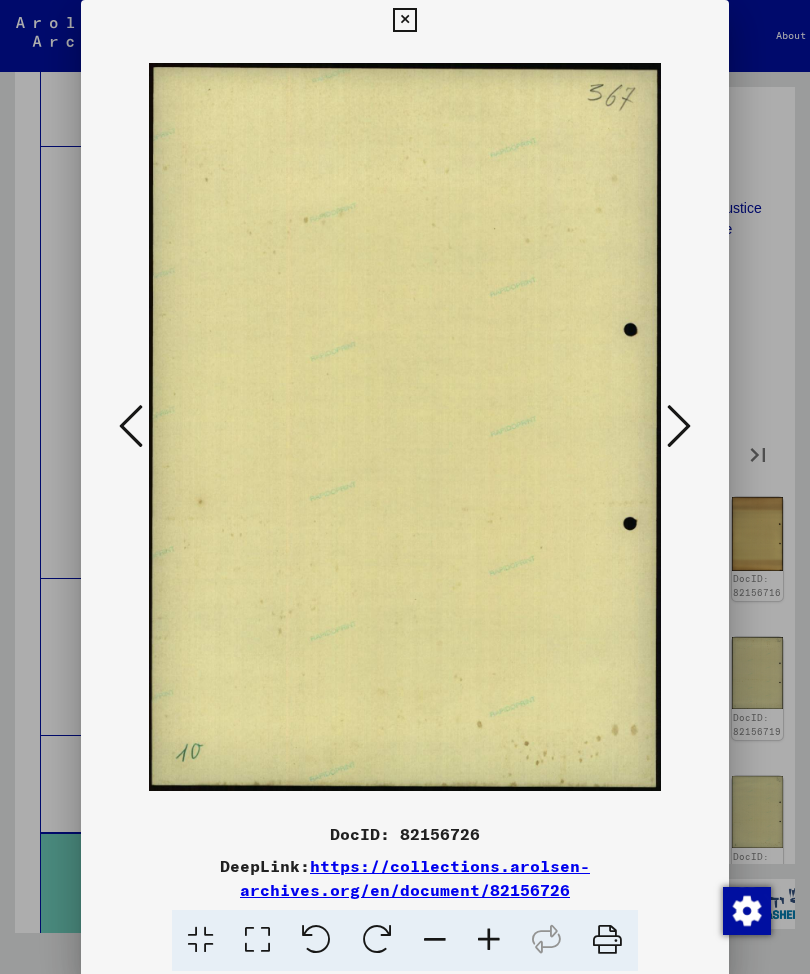click at bounding box center [679, 426] 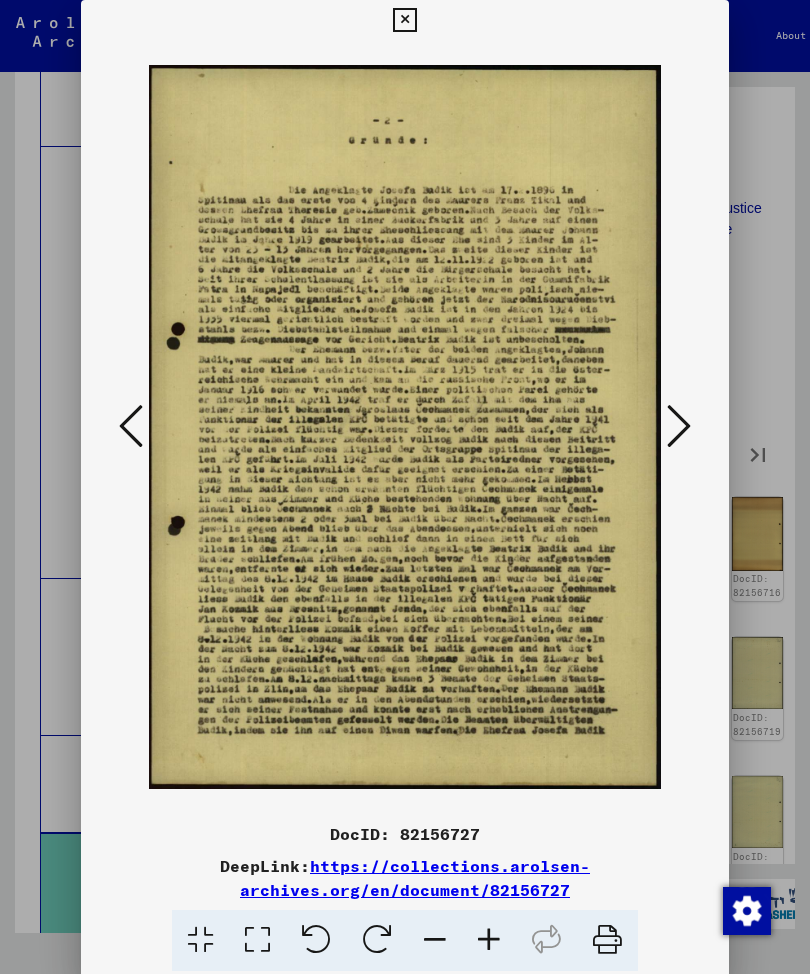 click at bounding box center [679, 426] 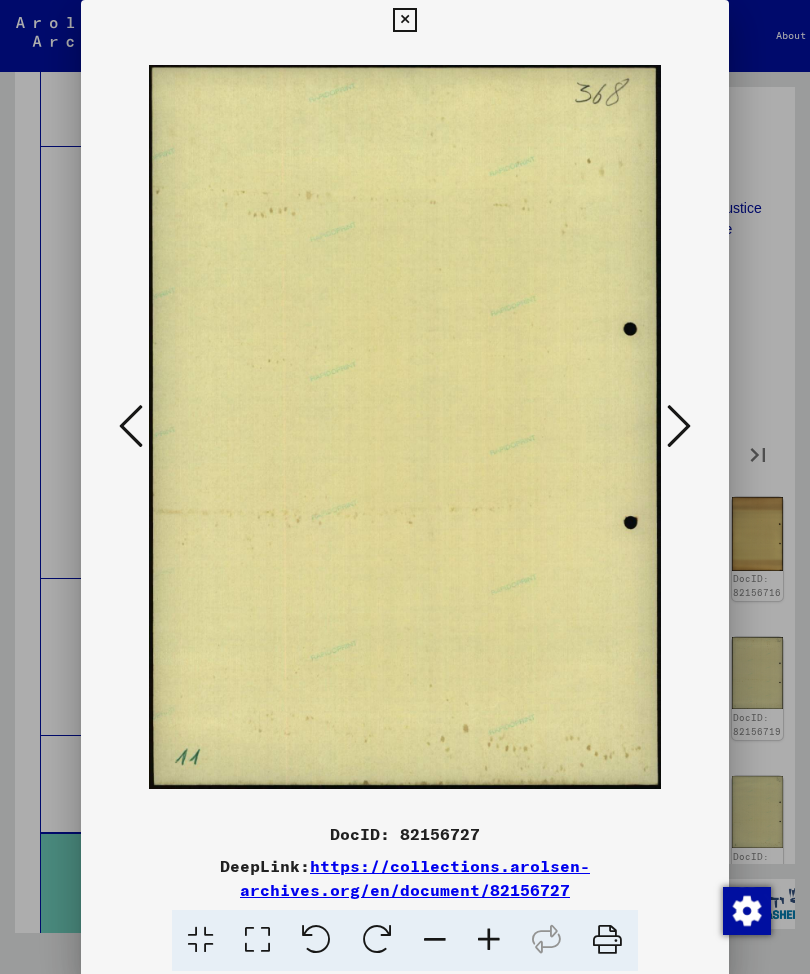 click at bounding box center [679, 426] 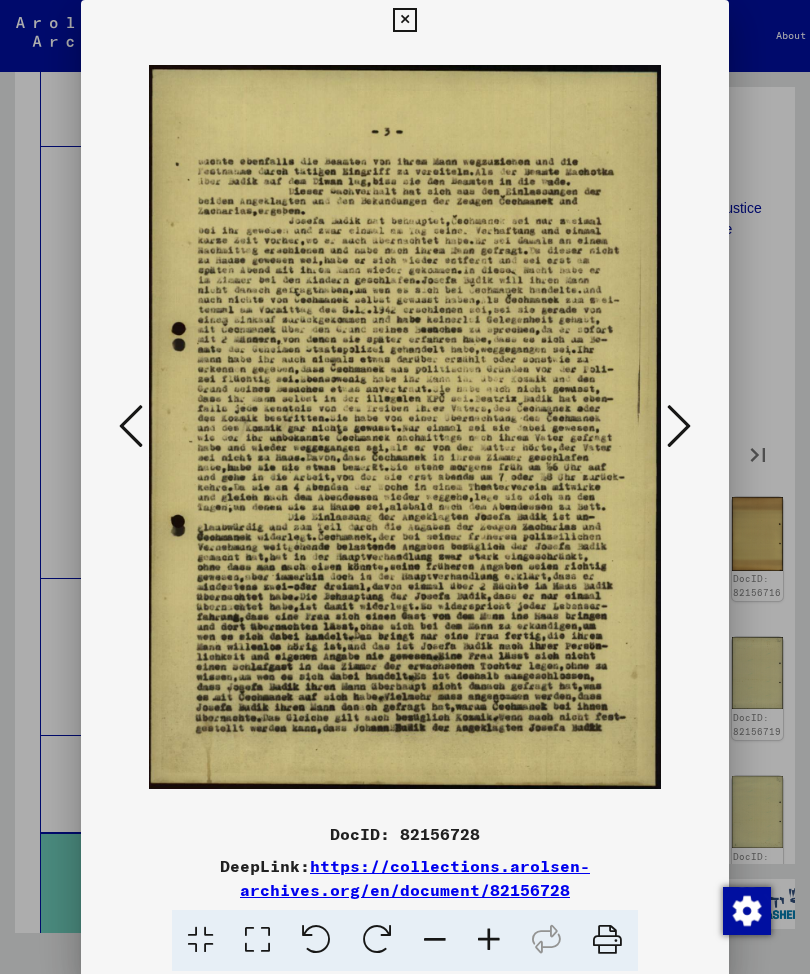 click at bounding box center [679, 427] 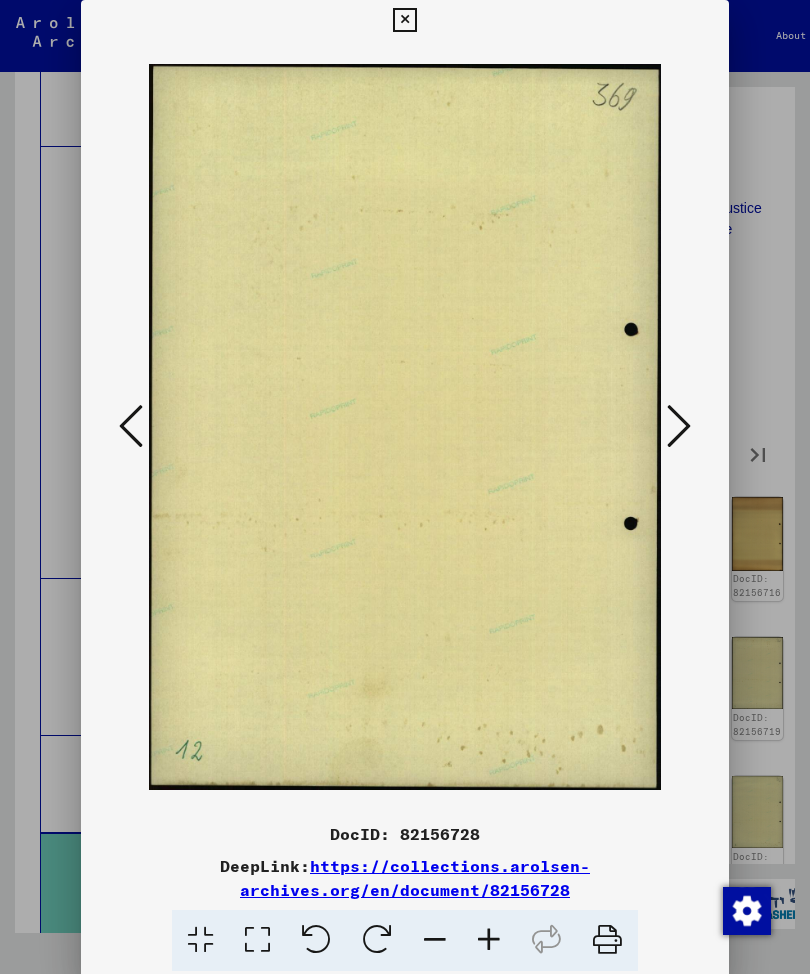 click at bounding box center (679, 426) 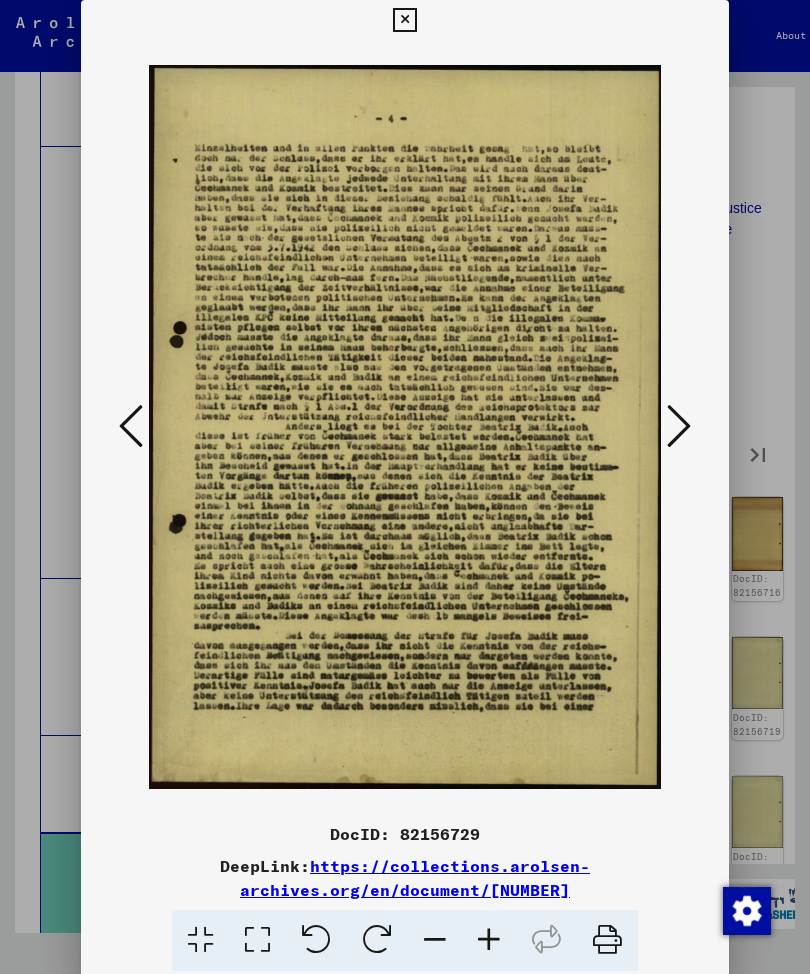 click at bounding box center [679, 426] 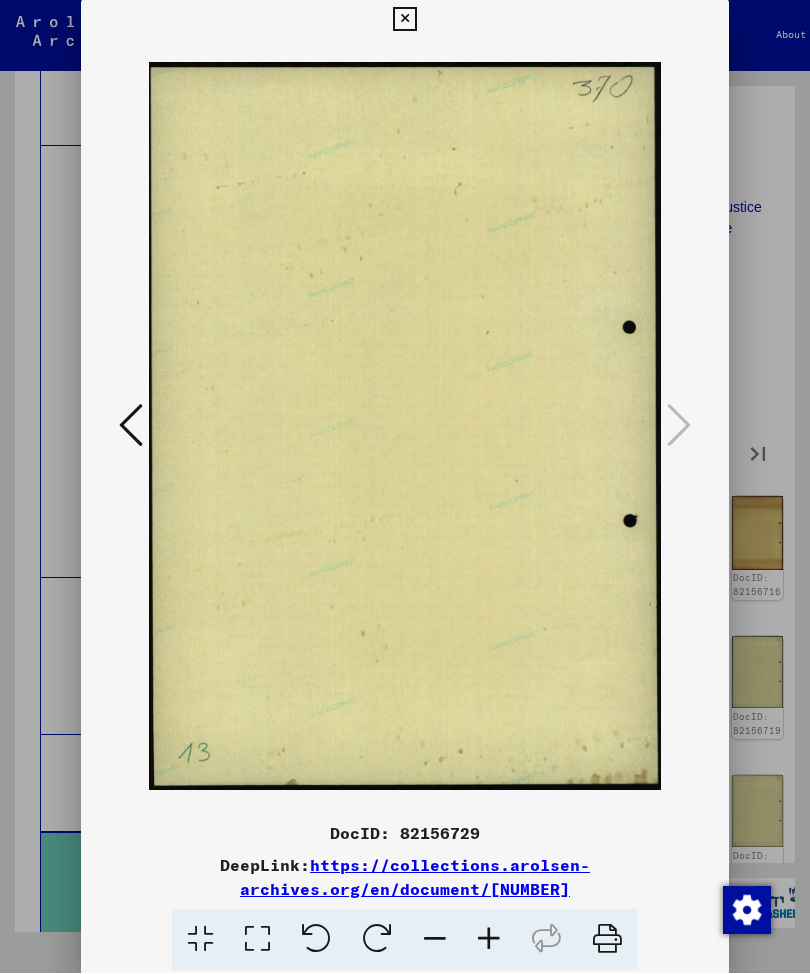 click at bounding box center (404, 20) 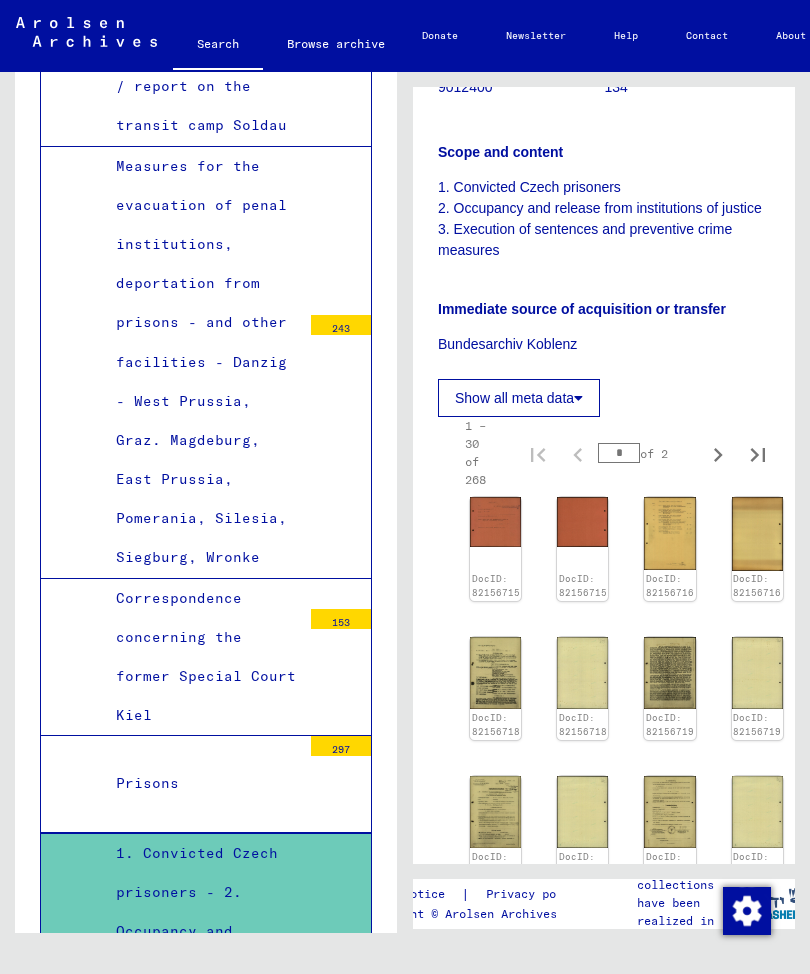 click 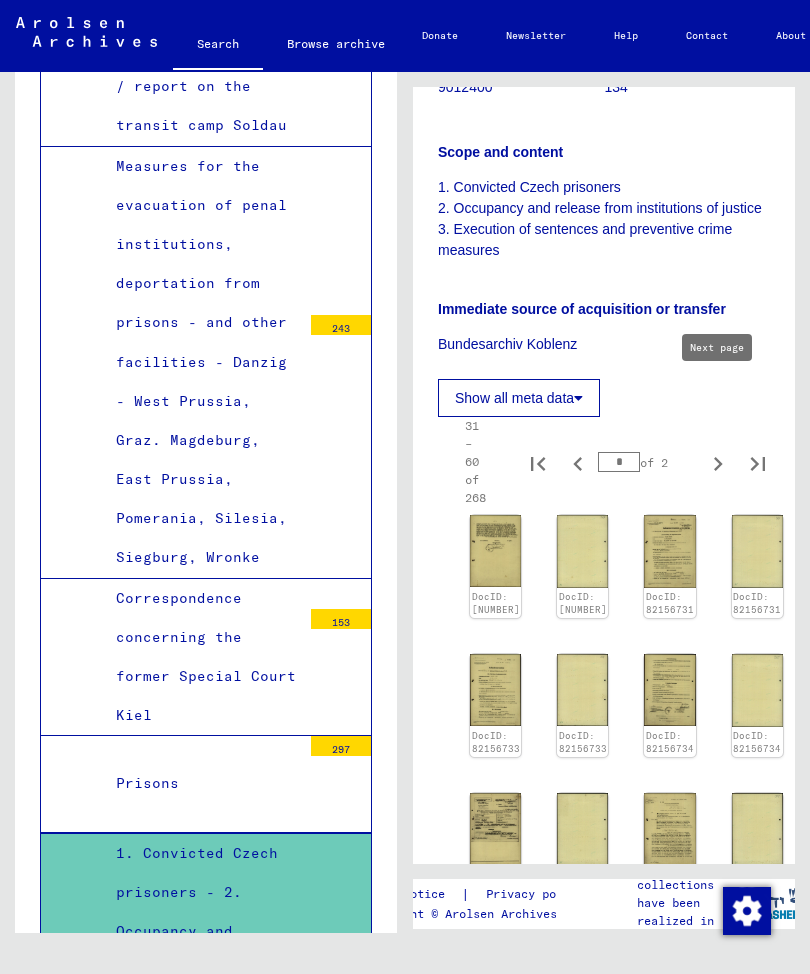 click 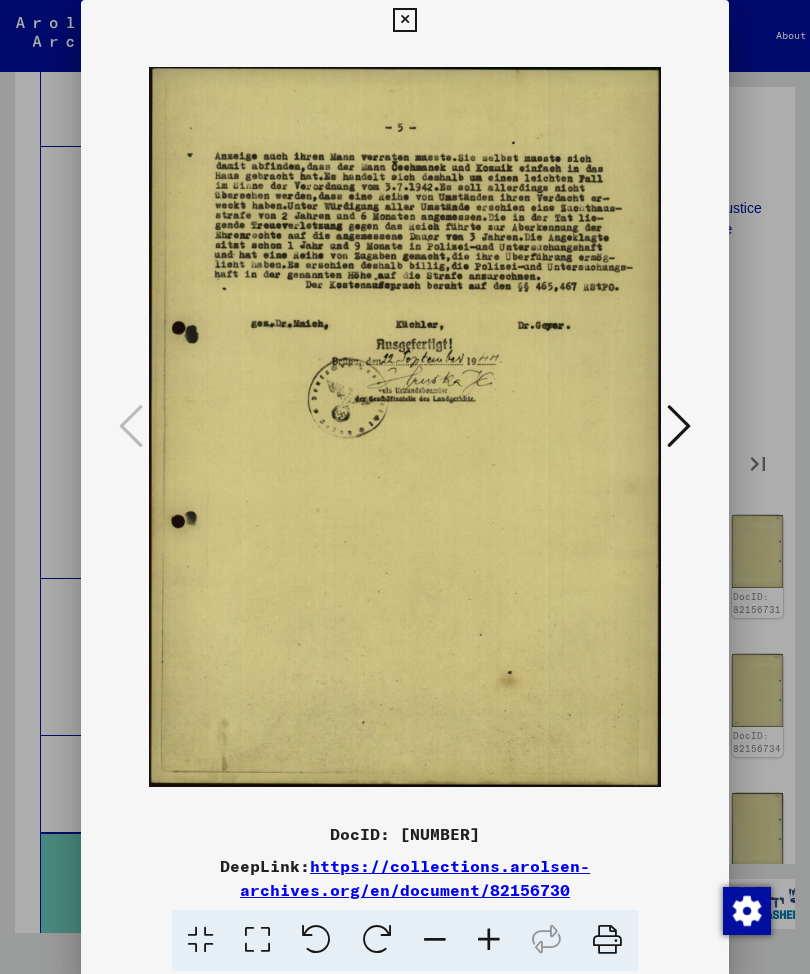 click at bounding box center [679, 426] 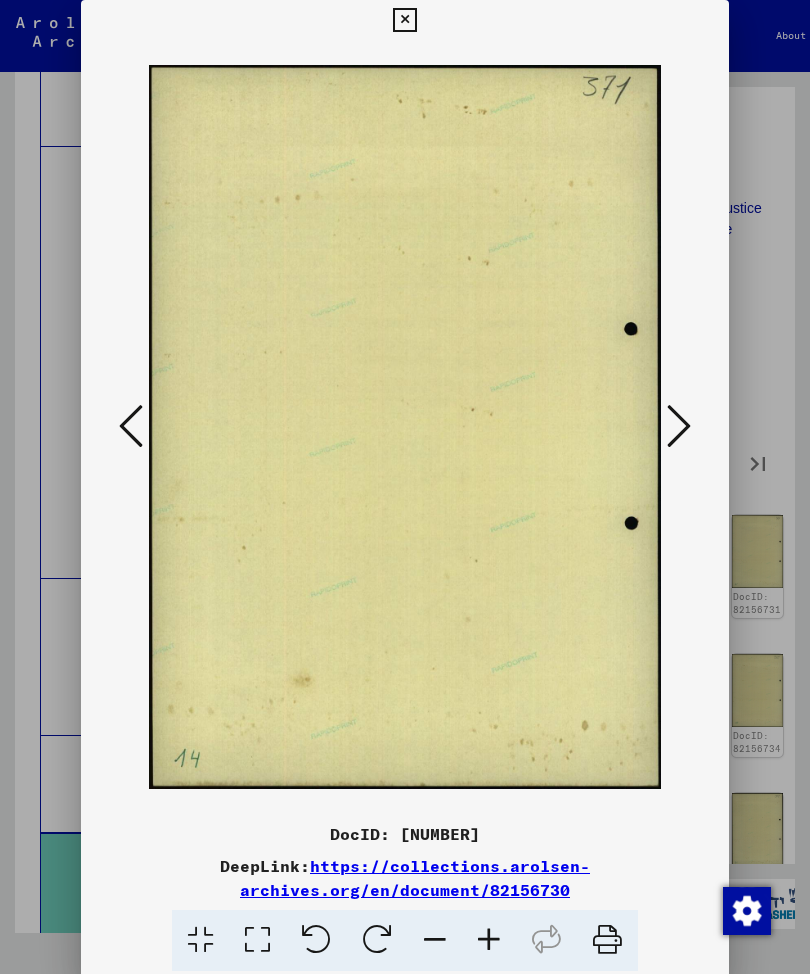 click at bounding box center (679, 426) 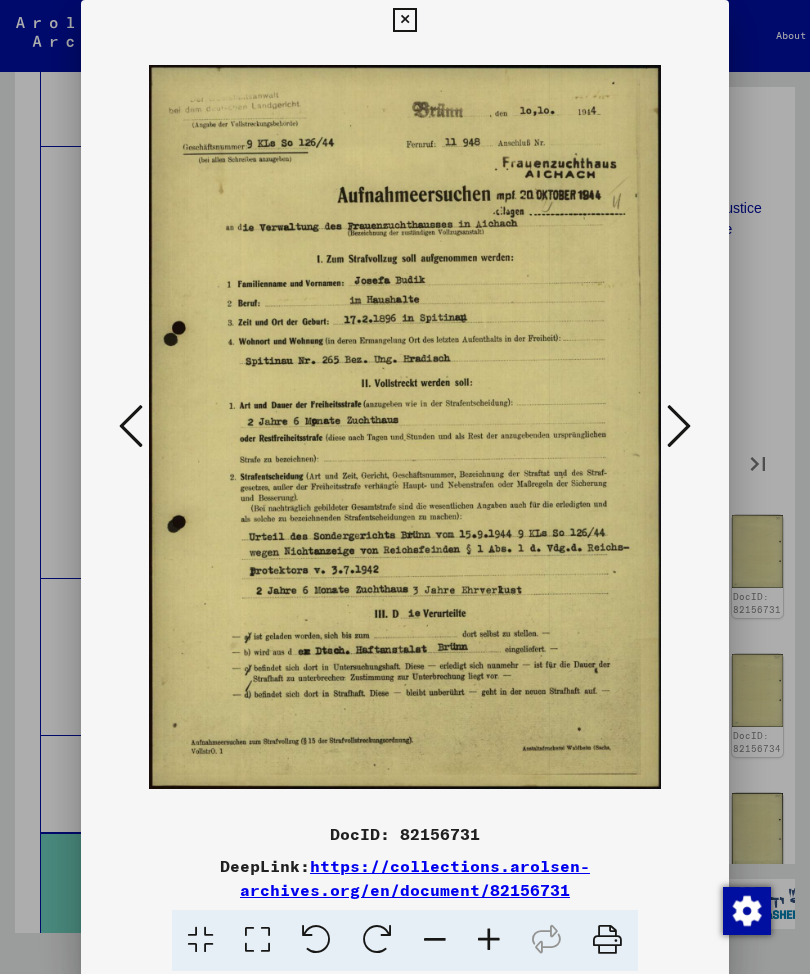 click at bounding box center (679, 426) 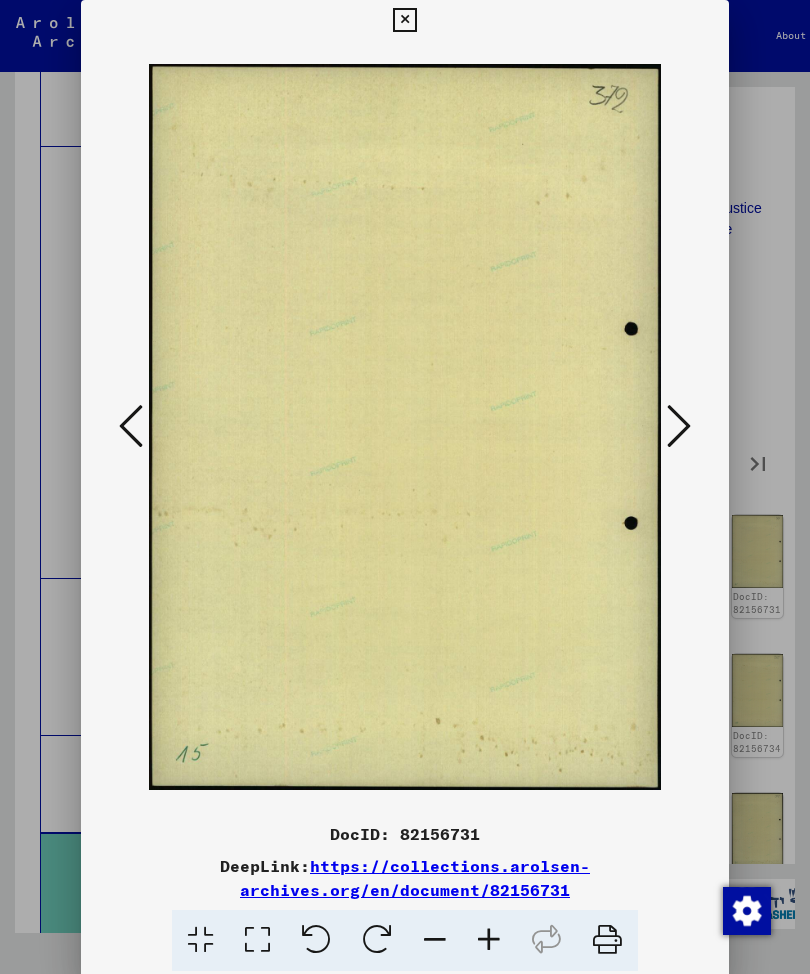 click at bounding box center (679, 426) 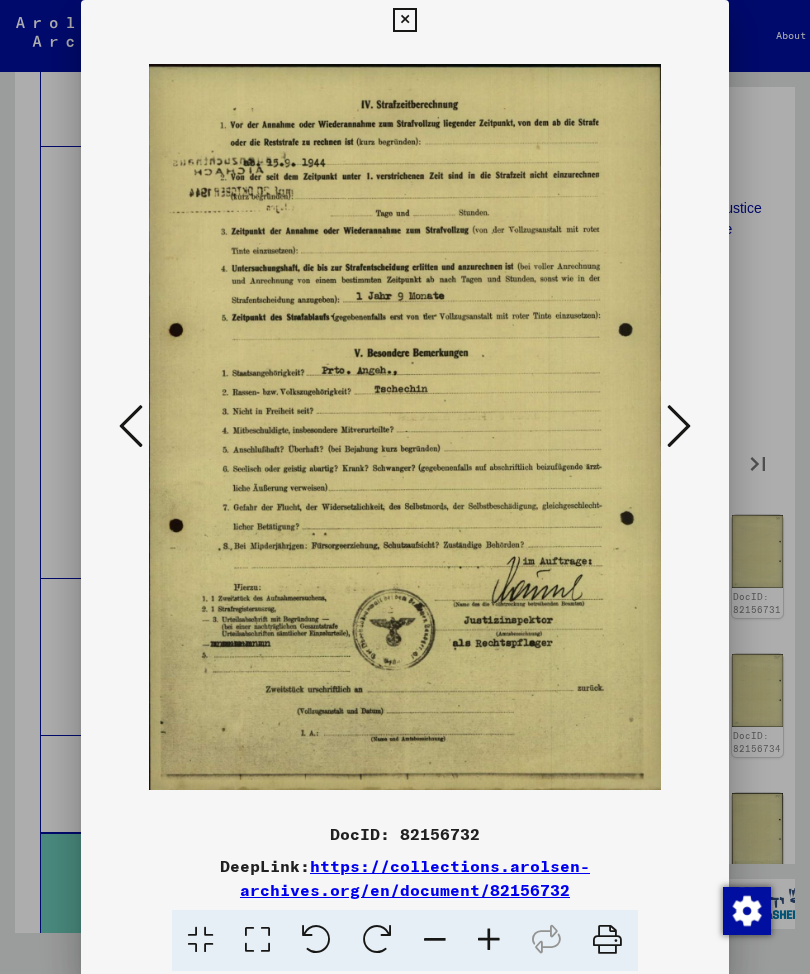 click at bounding box center (679, 427) 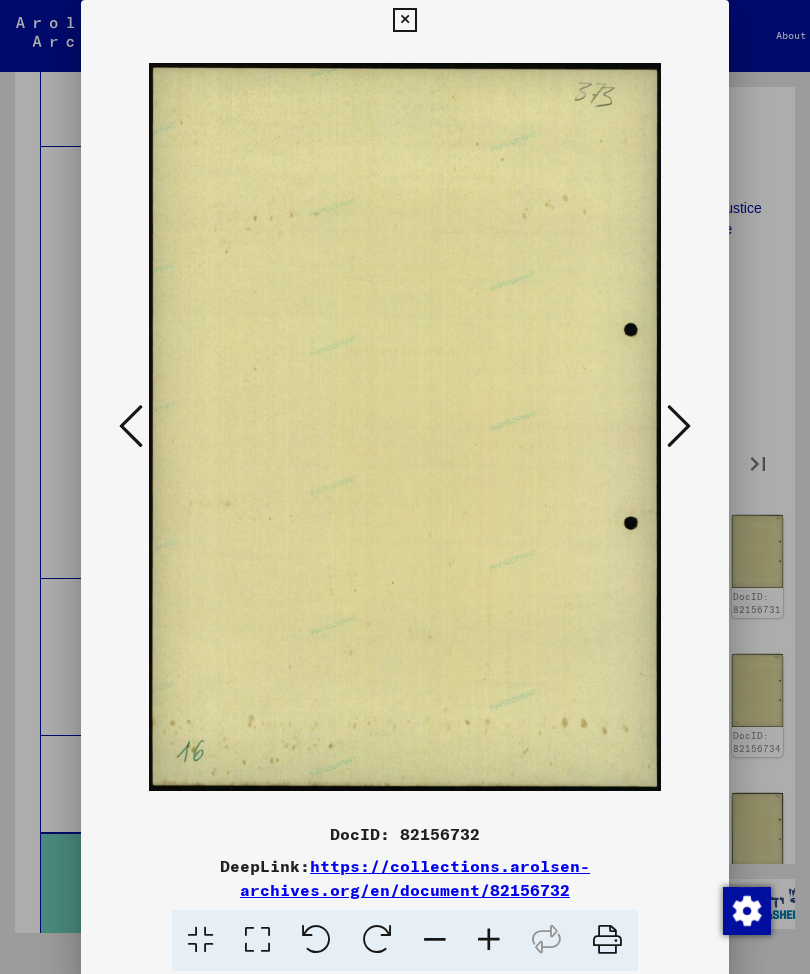 click at bounding box center (679, 426) 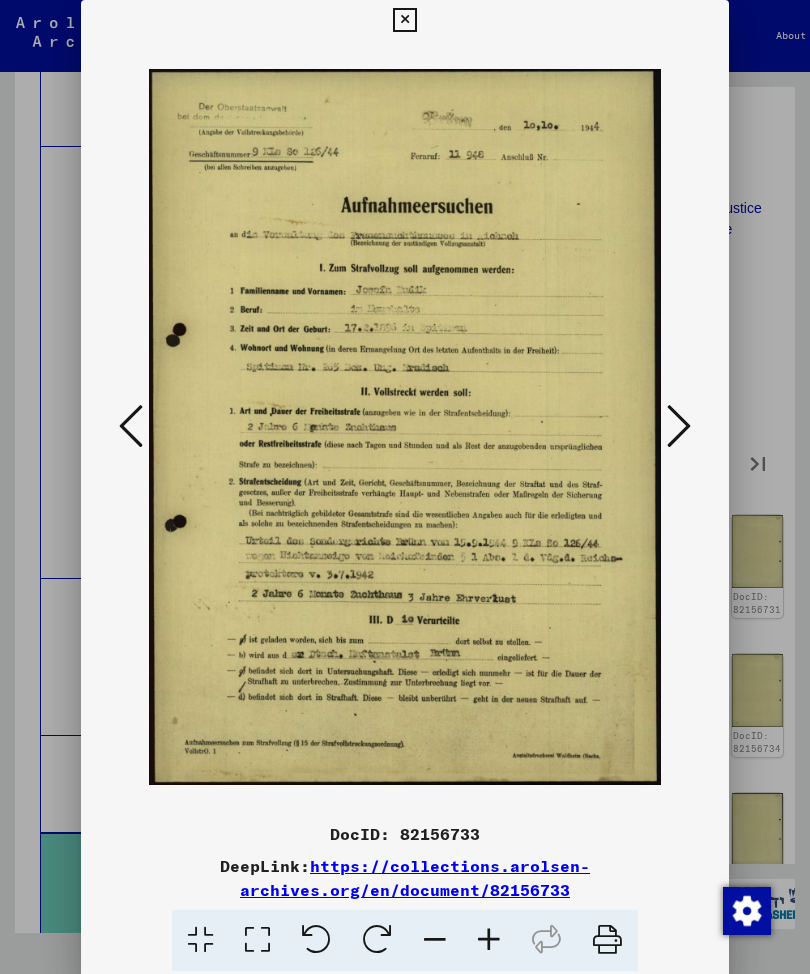 click at bounding box center [679, 426] 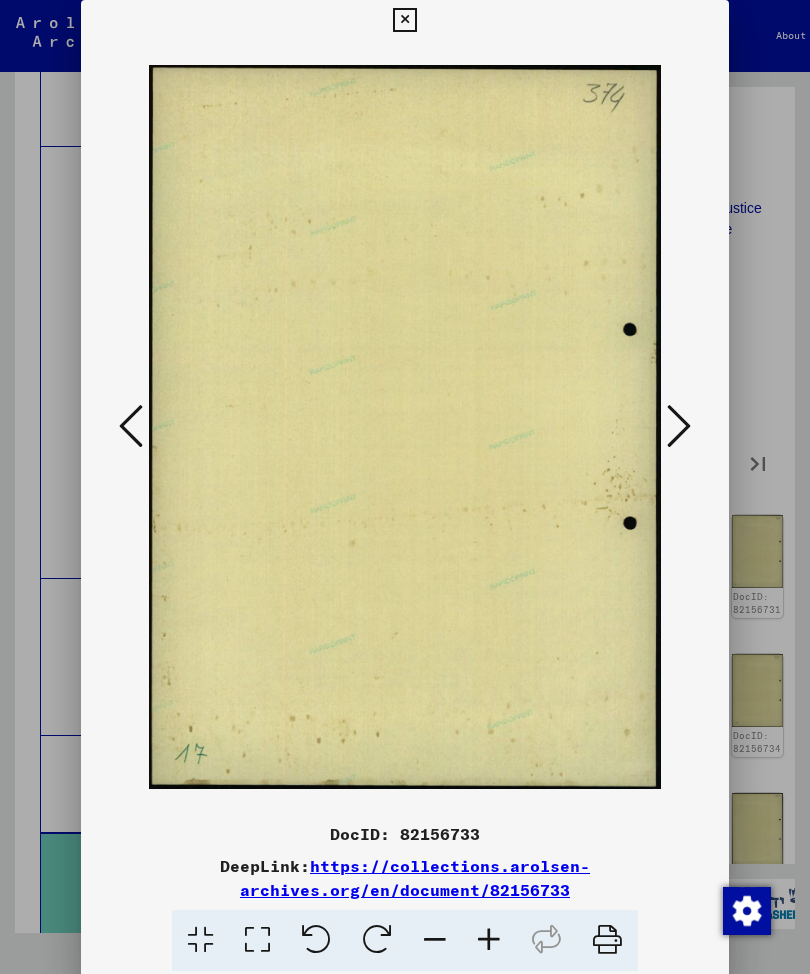 click at bounding box center (679, 426) 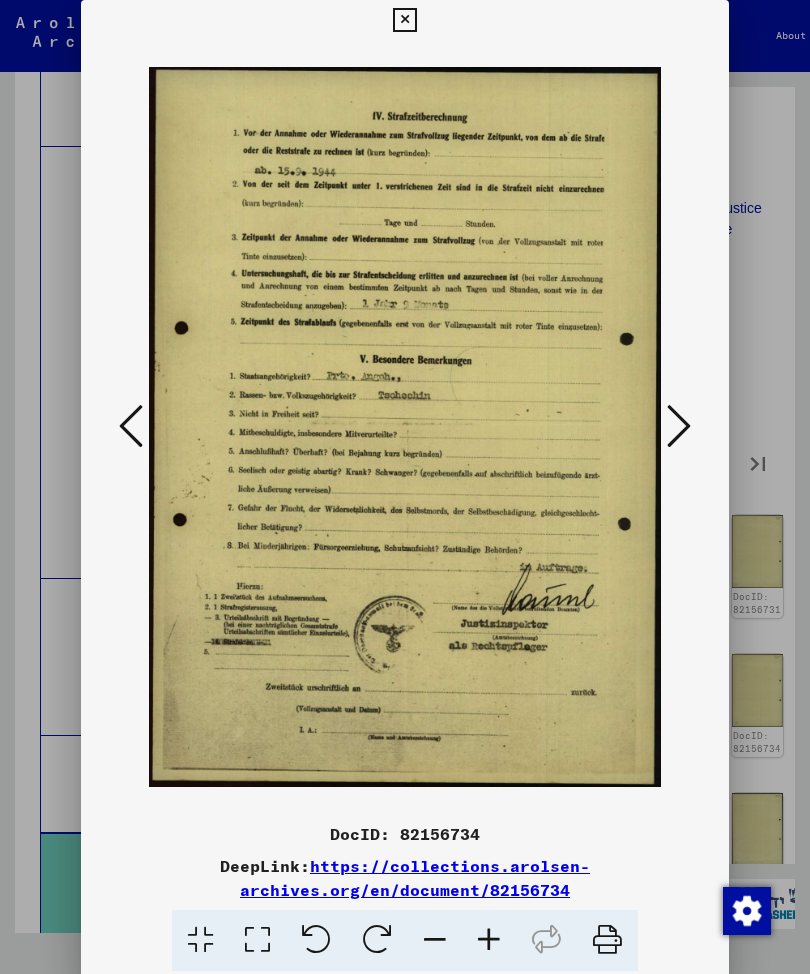 click at bounding box center (679, 426) 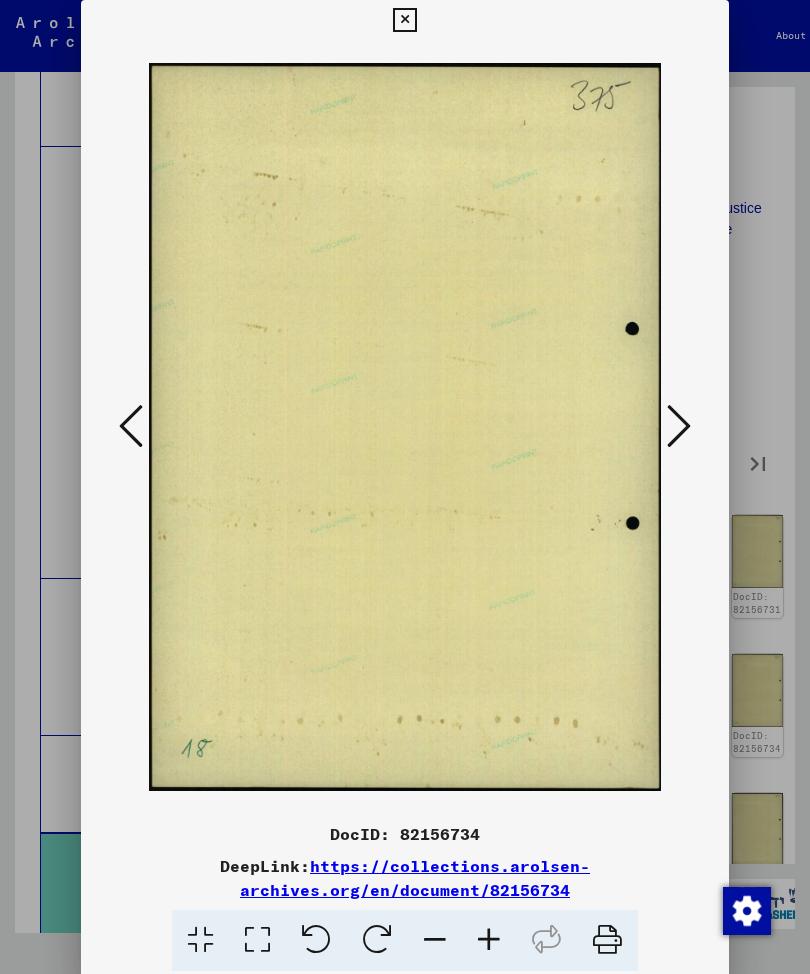 click at bounding box center (679, 426) 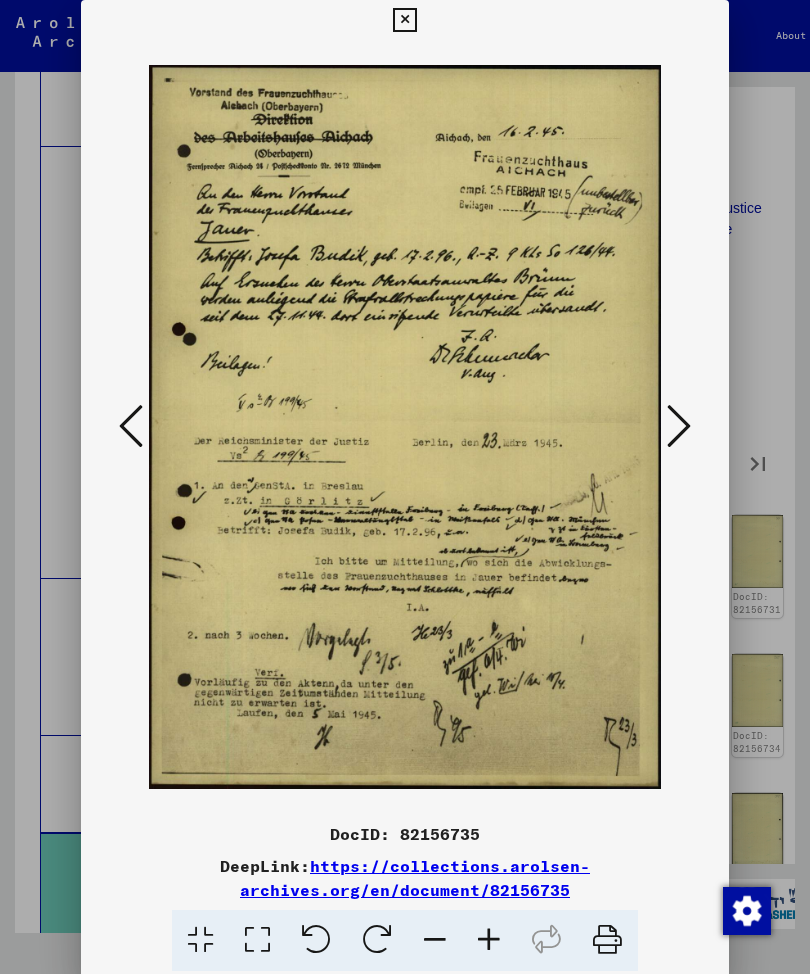 click at bounding box center [404, 20] 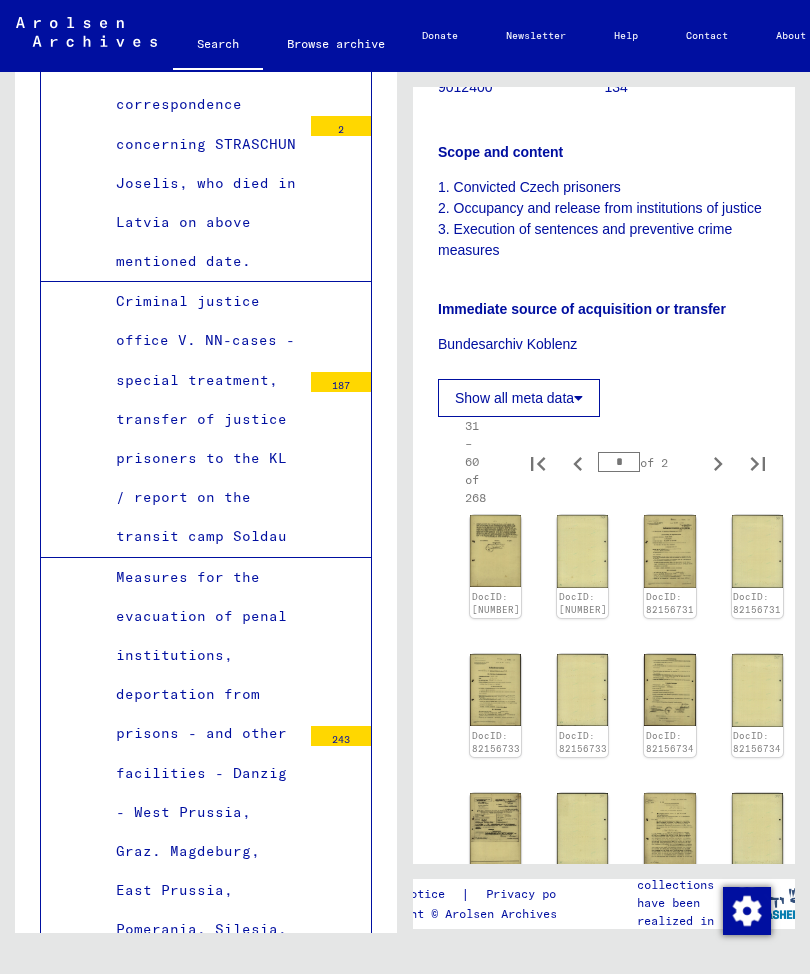 scroll, scrollTop: 12167, scrollLeft: 0, axis: vertical 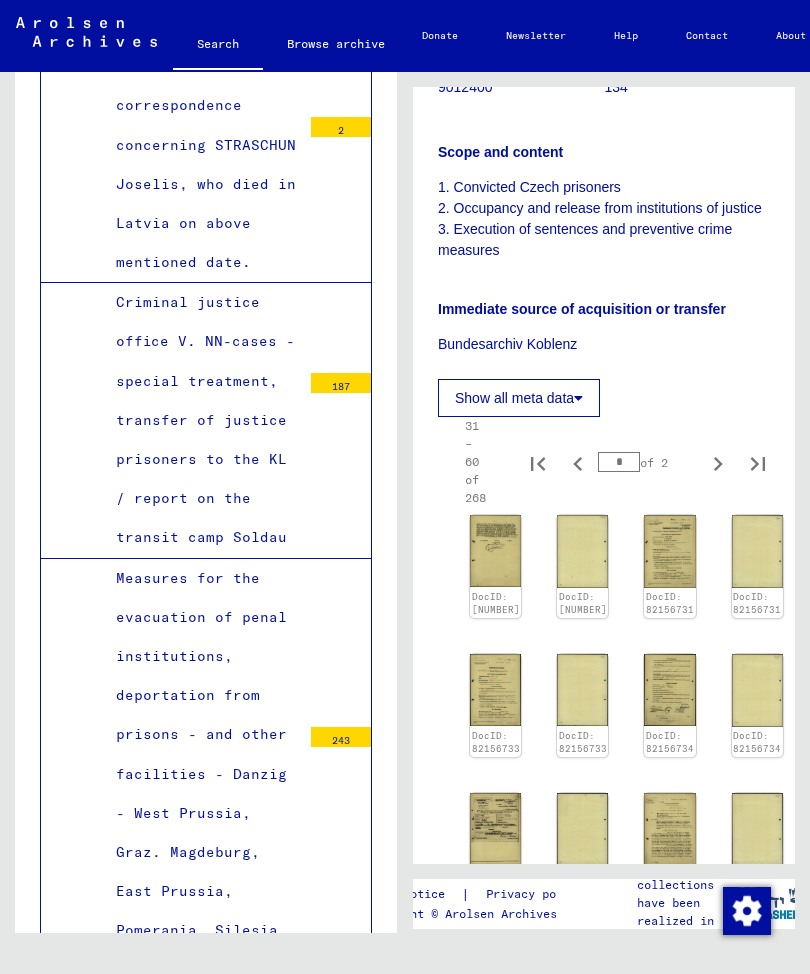 click on "Prisons" at bounding box center (201, 1195) 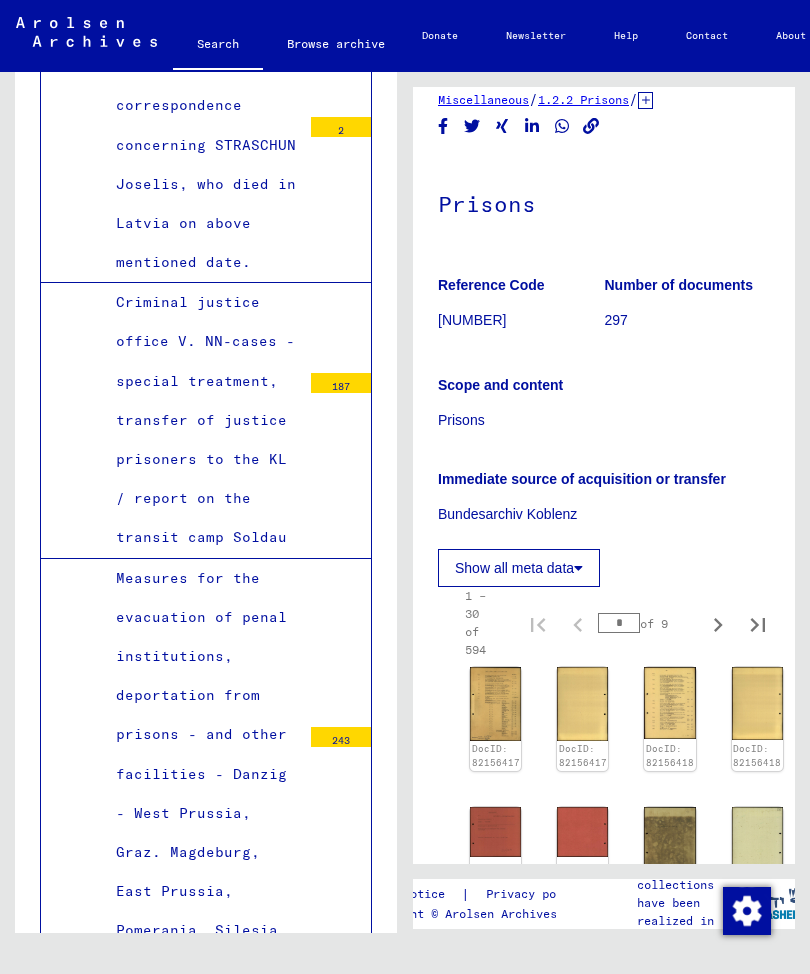 scroll, scrollTop: 44, scrollLeft: 0, axis: vertical 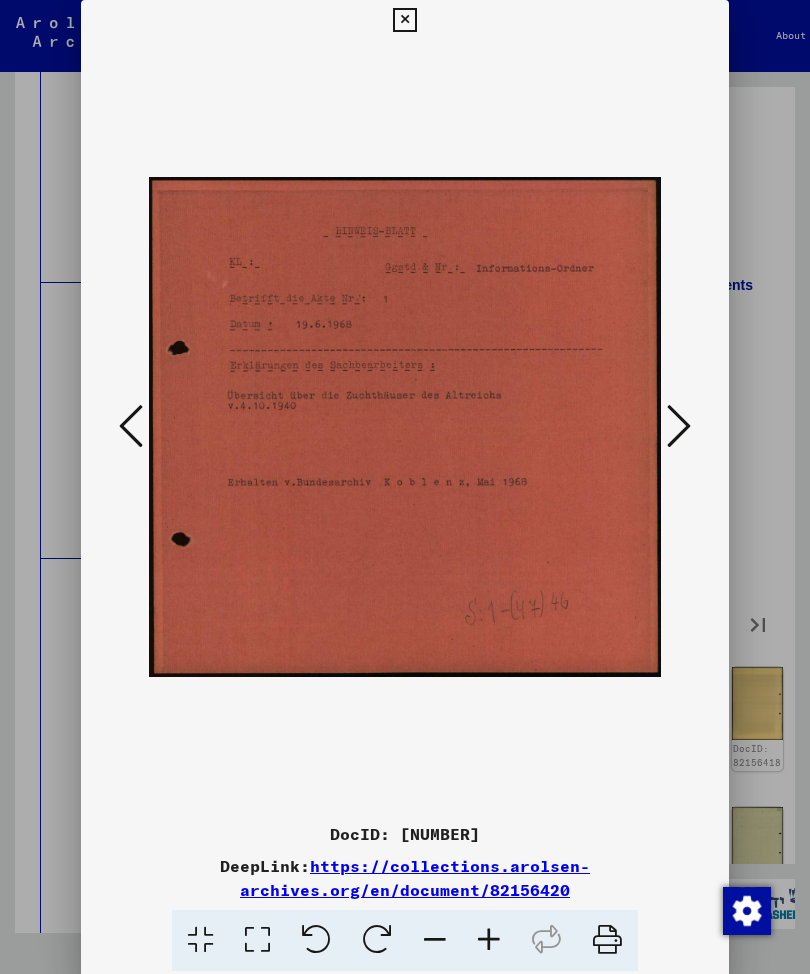 click at bounding box center (679, 426) 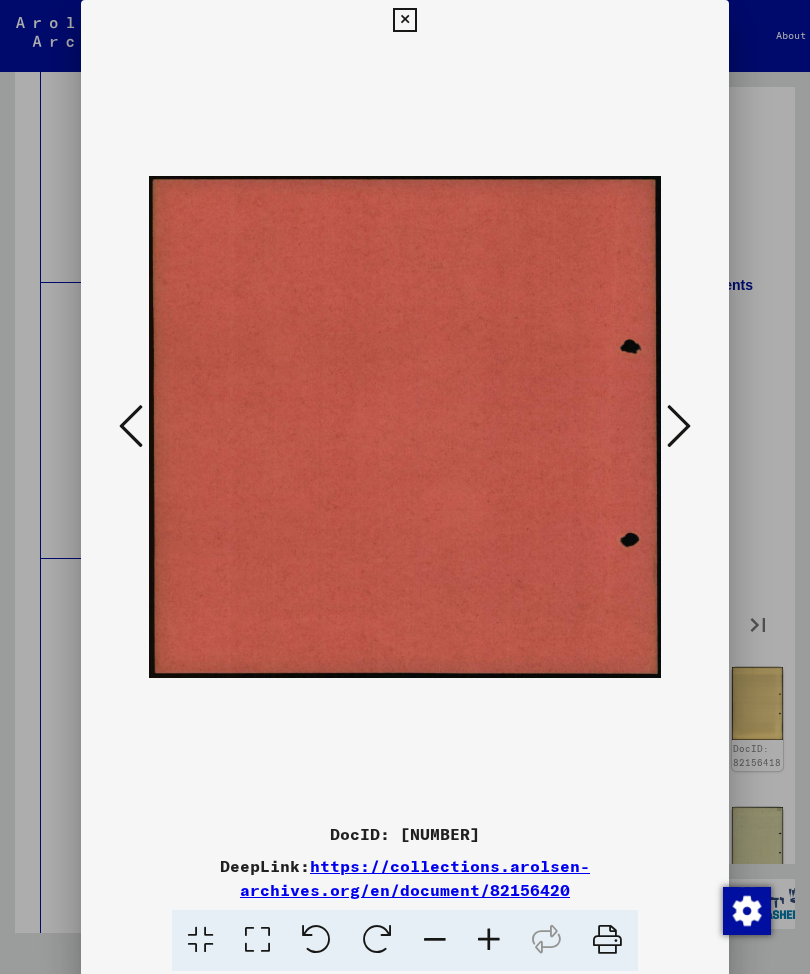 click at bounding box center (679, 426) 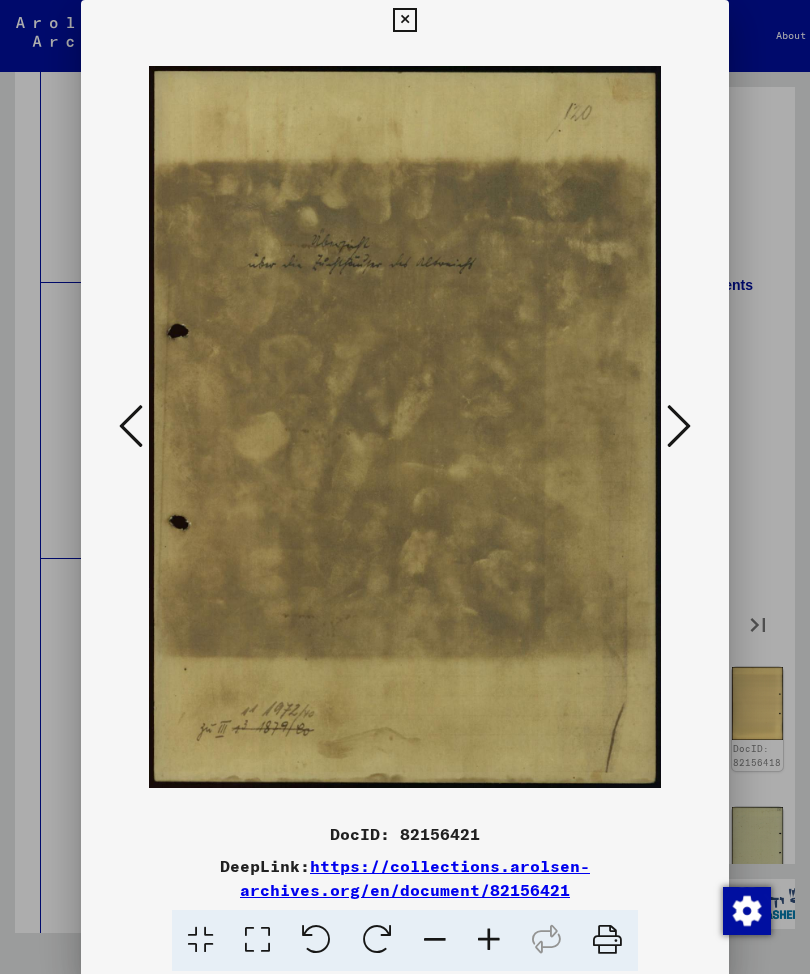 click at bounding box center (679, 426) 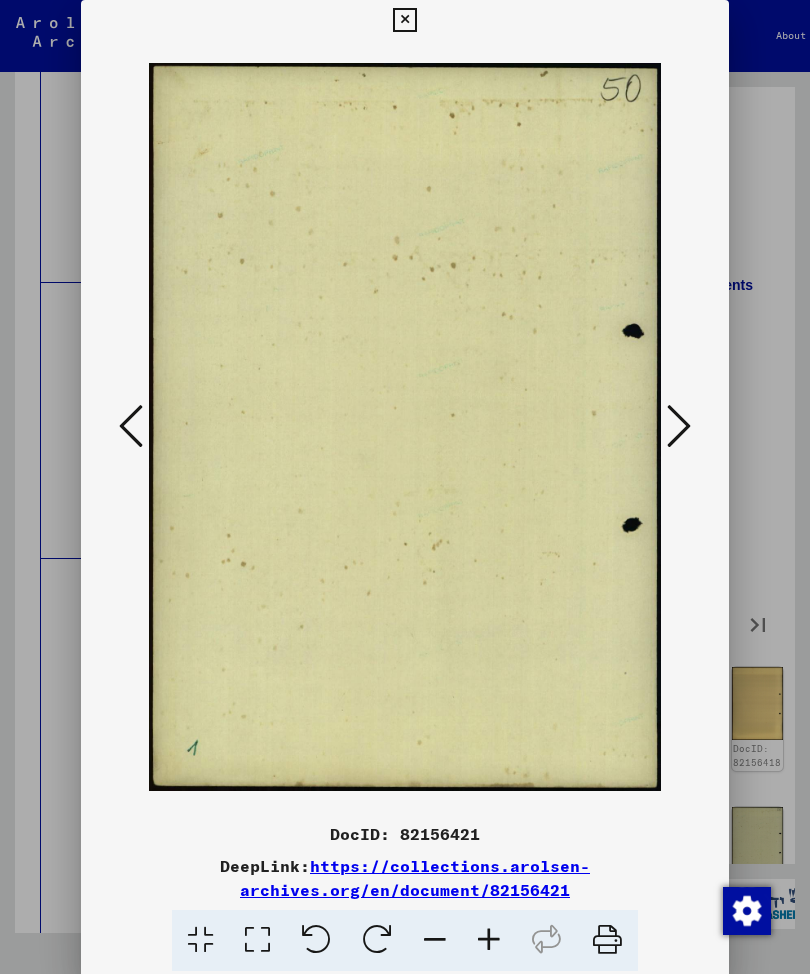 click at bounding box center (679, 426) 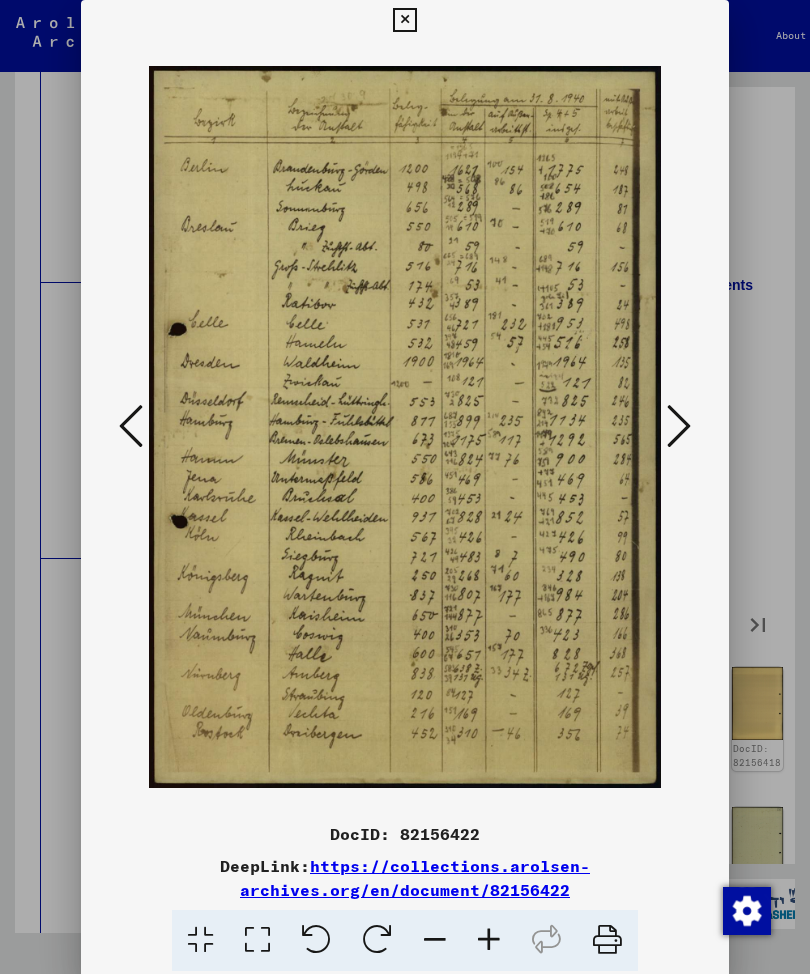 click at bounding box center (679, 426) 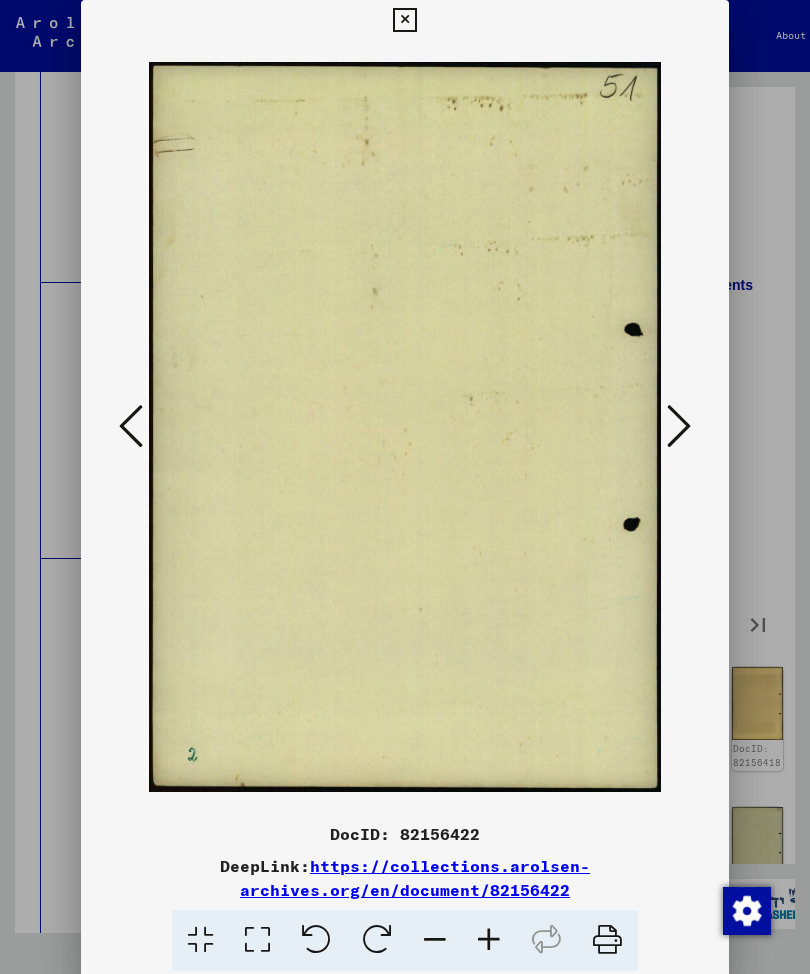 click at bounding box center (679, 426) 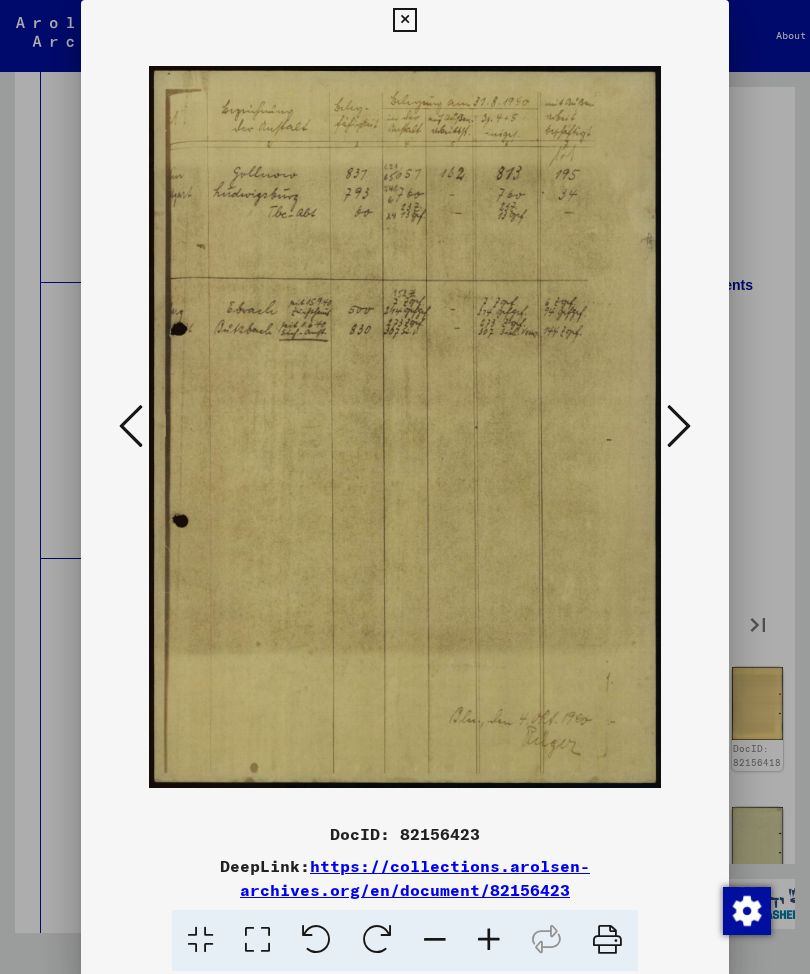 click at bounding box center (679, 426) 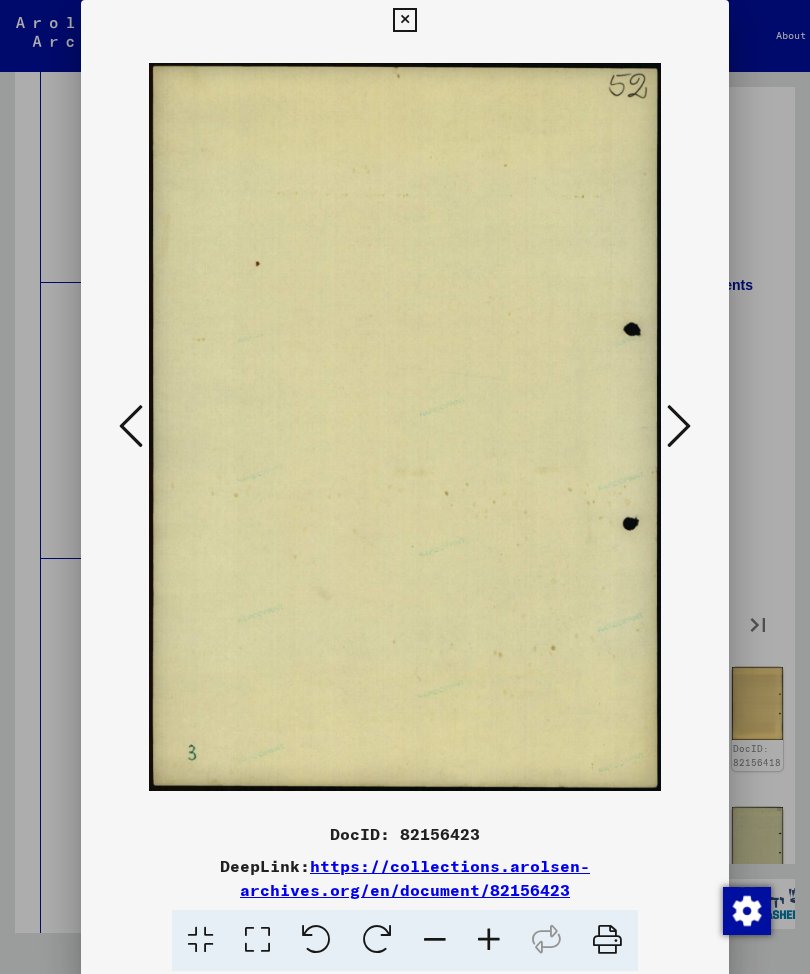 click at bounding box center (679, 427) 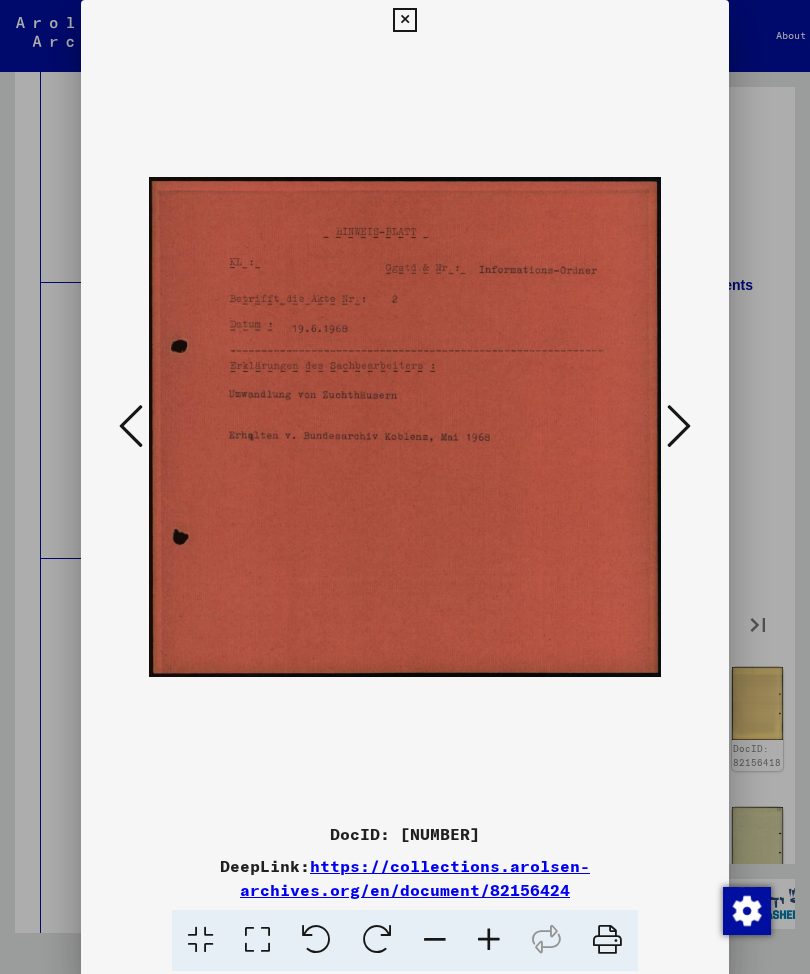 click at bounding box center [679, 427] 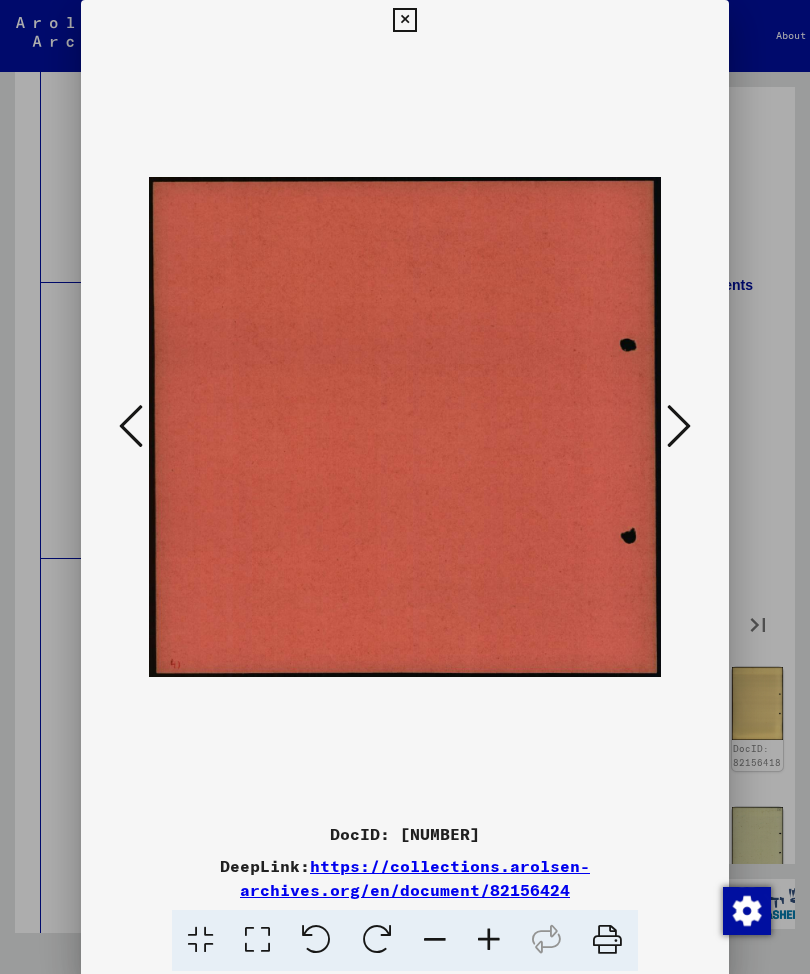 click at bounding box center (679, 427) 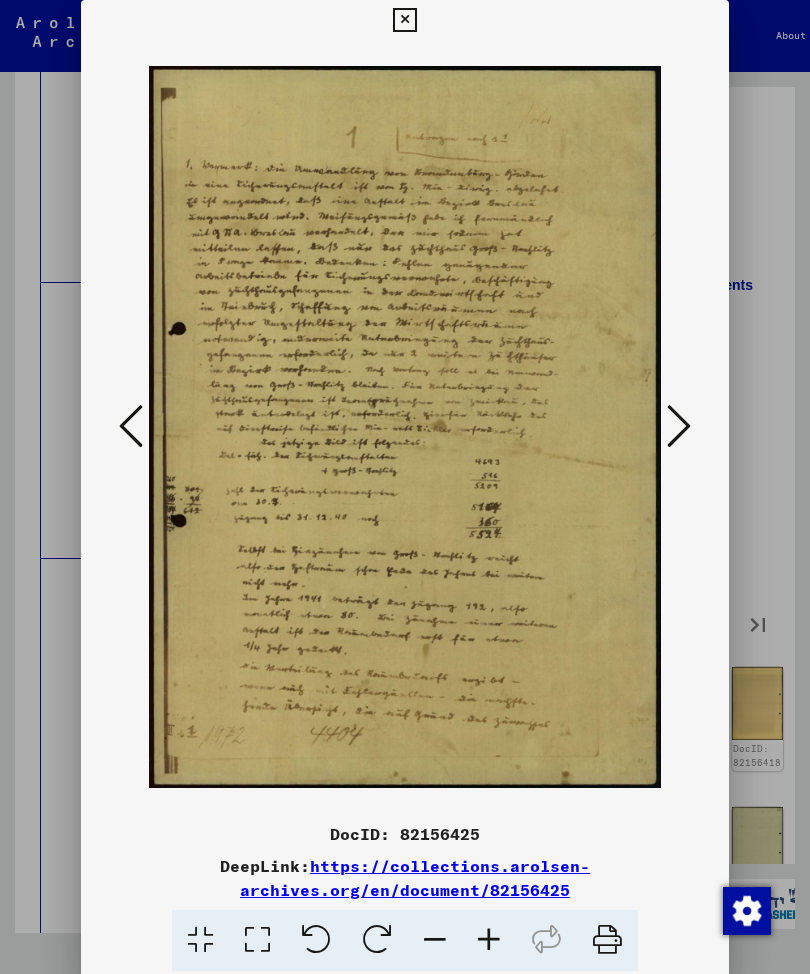 click at bounding box center (679, 426) 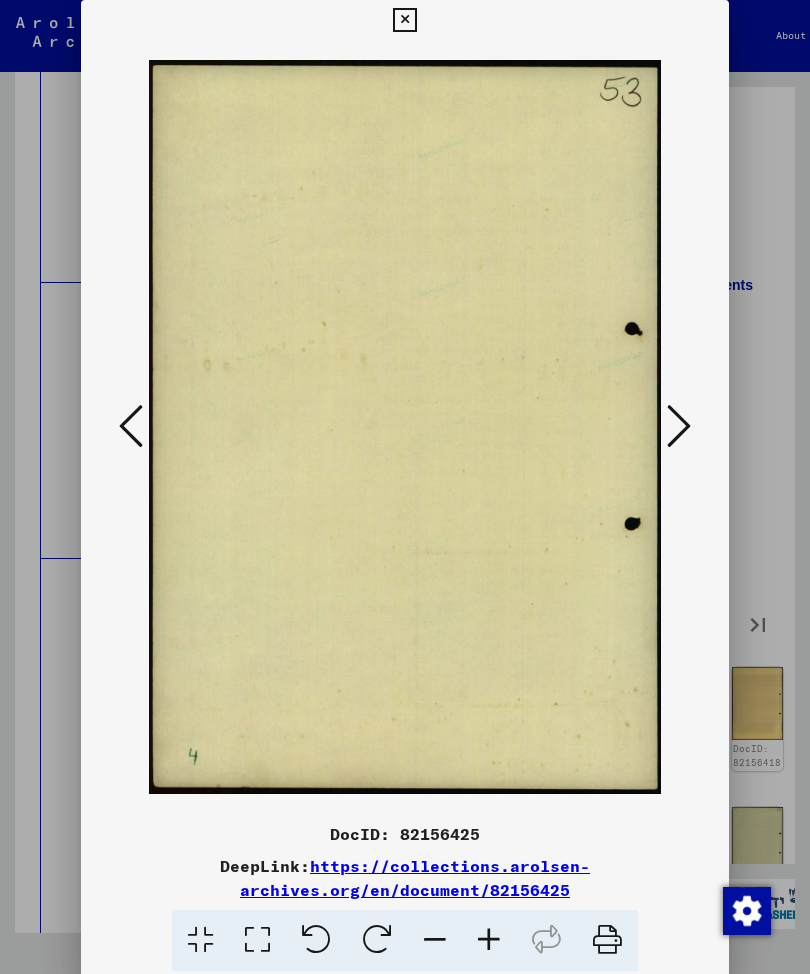 click at bounding box center [679, 426] 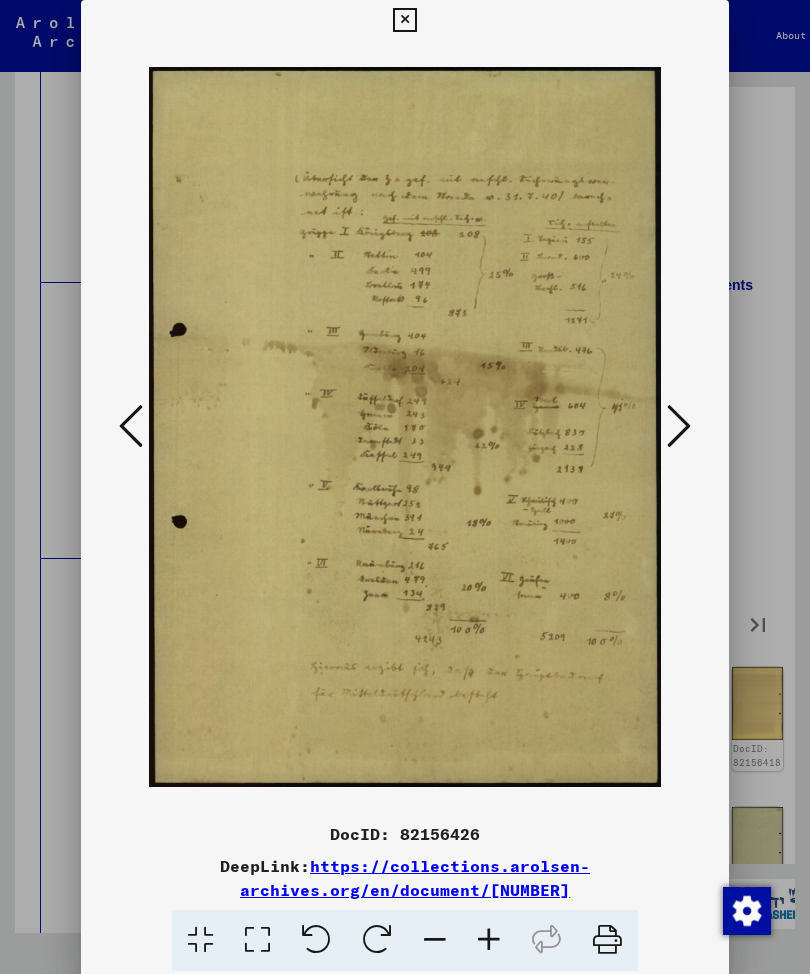 click at bounding box center [404, 20] 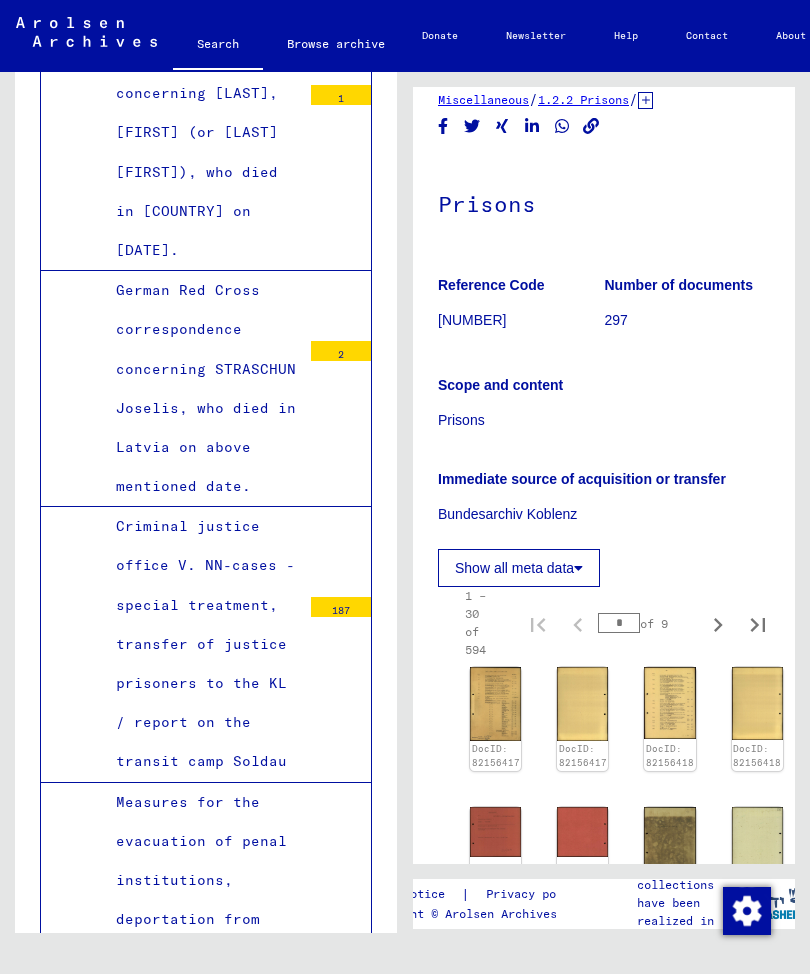 scroll, scrollTop: 11942, scrollLeft: 0, axis: vertical 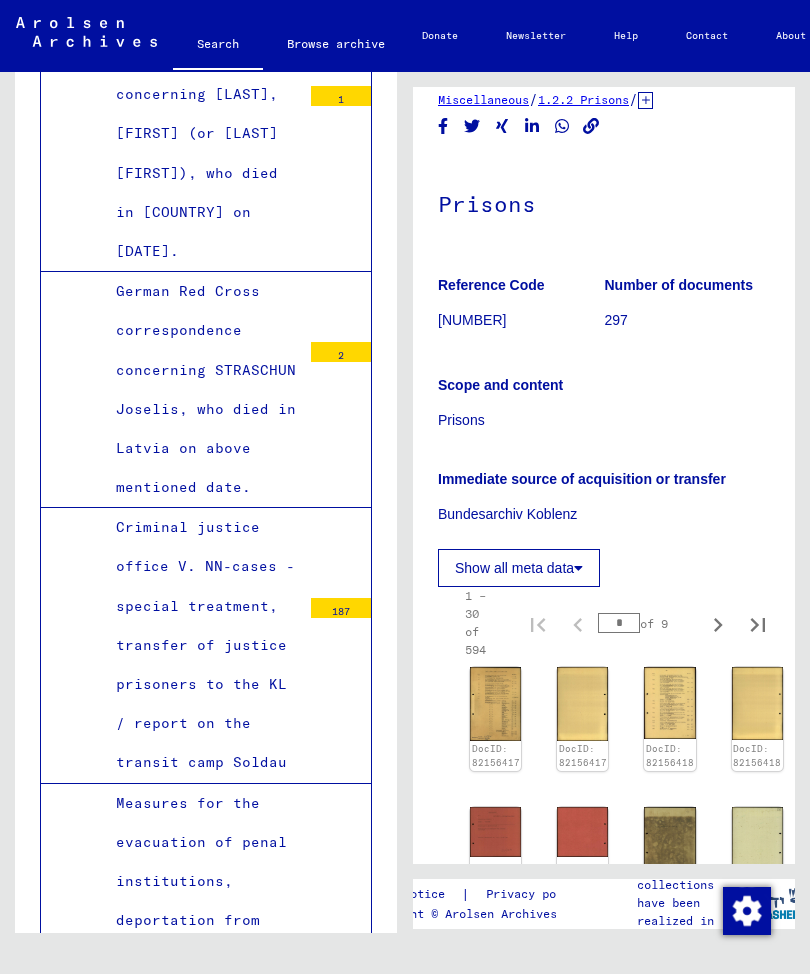 click on "Measures for the evacuation of penal institutions, deportation from prisons - and other facilities  - Danzig - West Prussia, Graz. Magdeburg, East Prussia, Pomerania, Silesia, Siegburg, Wronke" at bounding box center (201, 999) 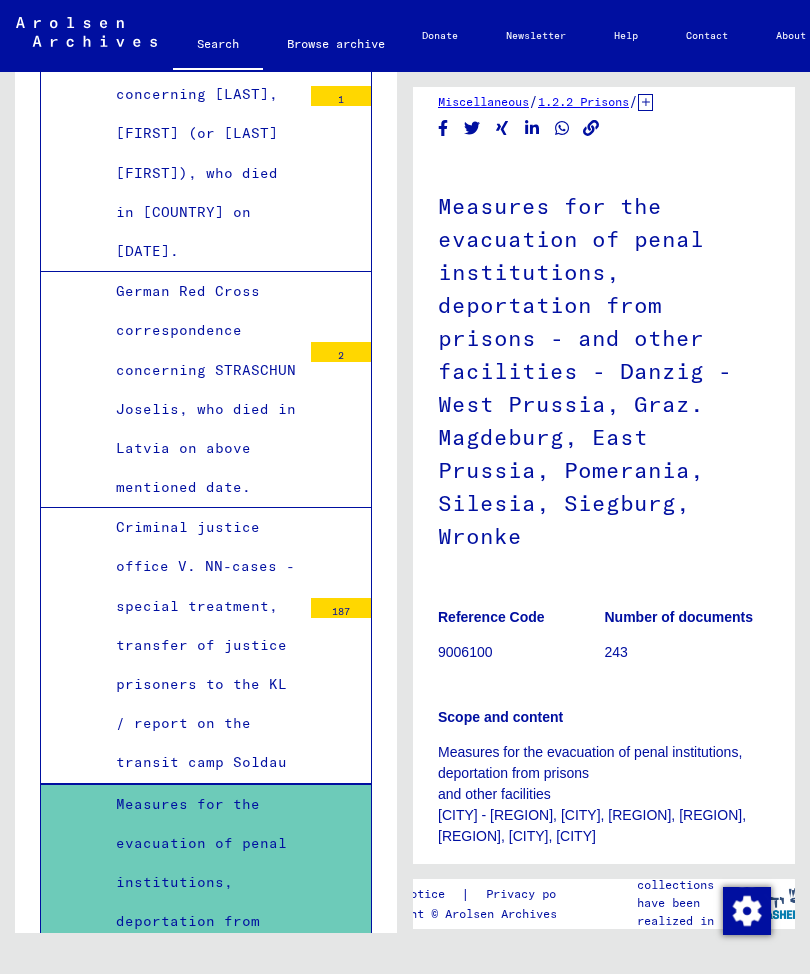 scroll, scrollTop: 48, scrollLeft: 0, axis: vertical 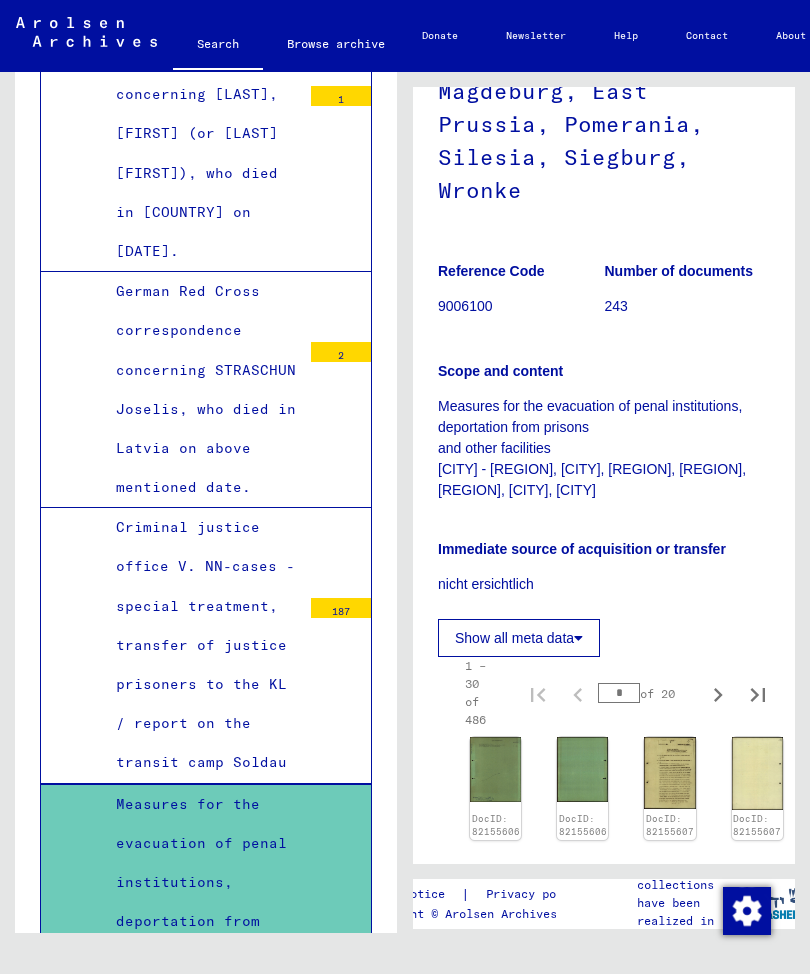 click on "1 Incarceration Documents   /   1.2 Miscellaneous   /   1.2.2 Prisons   /   1.2.2.0 General information on places of detention   /  Measures for the evacuation of penal institutions, deportation from prisons - and other facilities  - Danzig - West Prussia, Graz. Magdeburg, East Prussia, Pomerania, Silesia, Siegburg, Wronke Reference Code 9006100 Number of documents 243 Scope and content Measures for the evacuation of penal institutions, deportation from prisons and other facilities  Danzig - West Prussia, Graz. Magdeburg, East Prussia, Pomerania, Silesia, Siegburg, Wronke Immediate source of acquisition or transfer nicht ersichtlich Show all meta data   1 – 30 of 486  *  of 20 DocID: 82155606 DocID: 82155606 DocID: 82155607 DocID: 82155607 DocID: 82155608 DocID: 82155608 DocID: 82155609 DocID: 82155609 DocID: 82155610 DocID: 82155610 DocID: 82155611 DocID: 82155611 DocID: 82155612 DocID: 82155612 DocID: 82155613 DocID: 82155613 DocID: 82155614 DocID: 82155614 DocID: 82155615 DocID: 82155615 *  of 20" 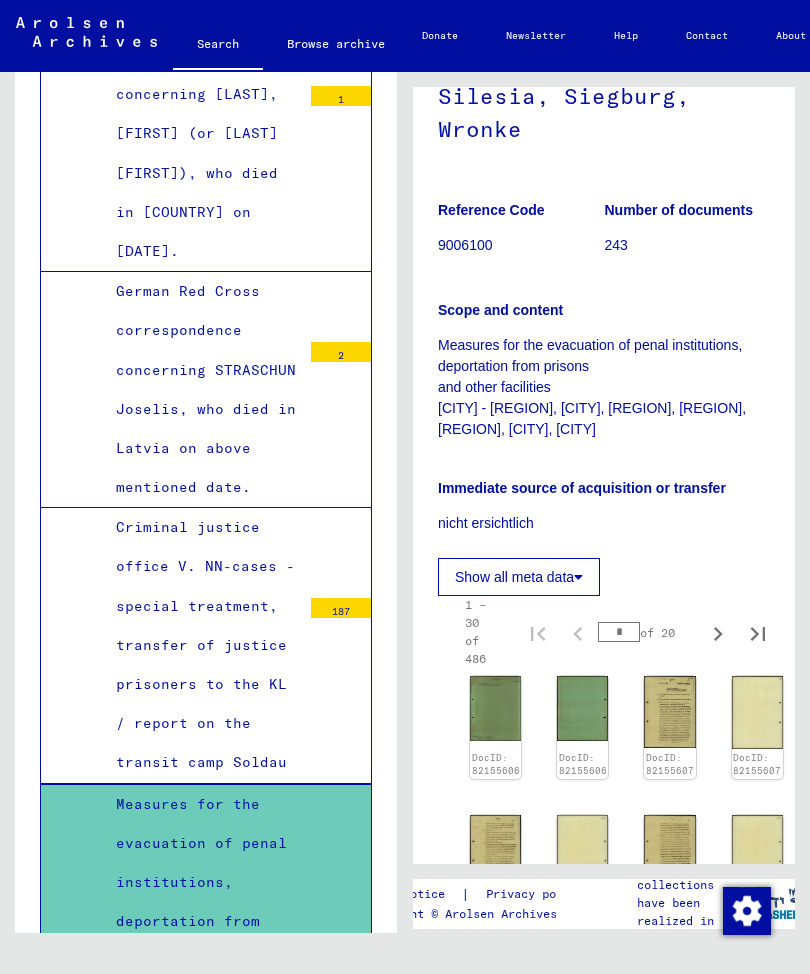 scroll, scrollTop: 450, scrollLeft: 0, axis: vertical 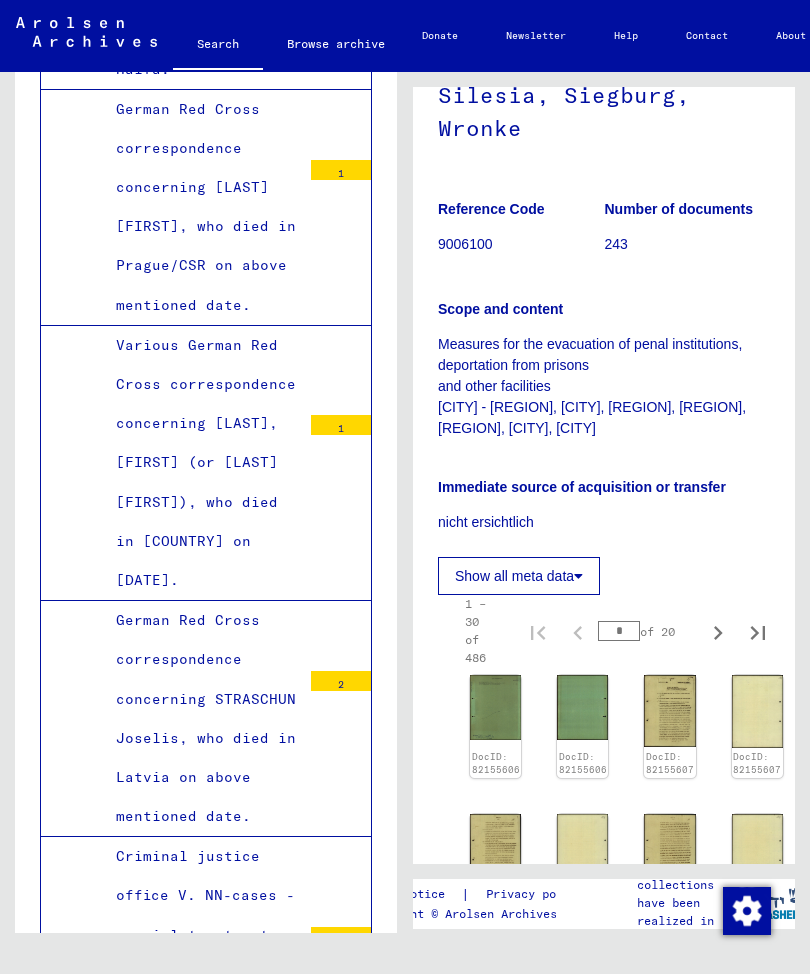 click on "Criminal justice office V. NN-cases  - special treatment, transfer of justice prisoners to the KL / report on the transit camp Soldau" at bounding box center [201, 974] 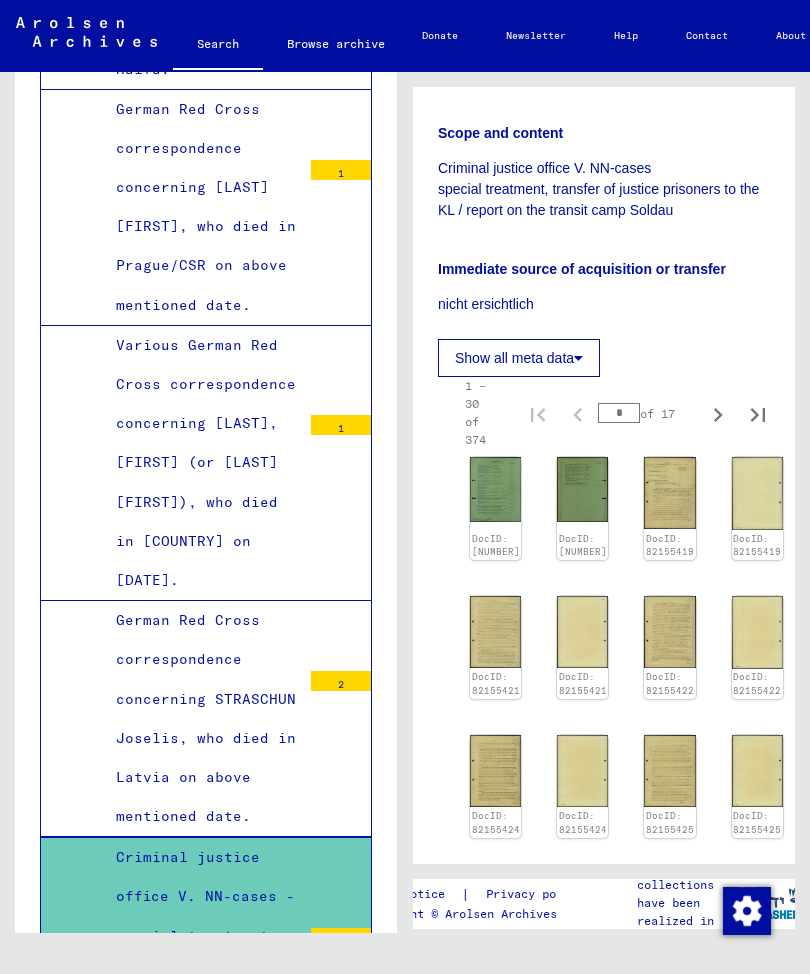 scroll, scrollTop: 468, scrollLeft: -2, axis: both 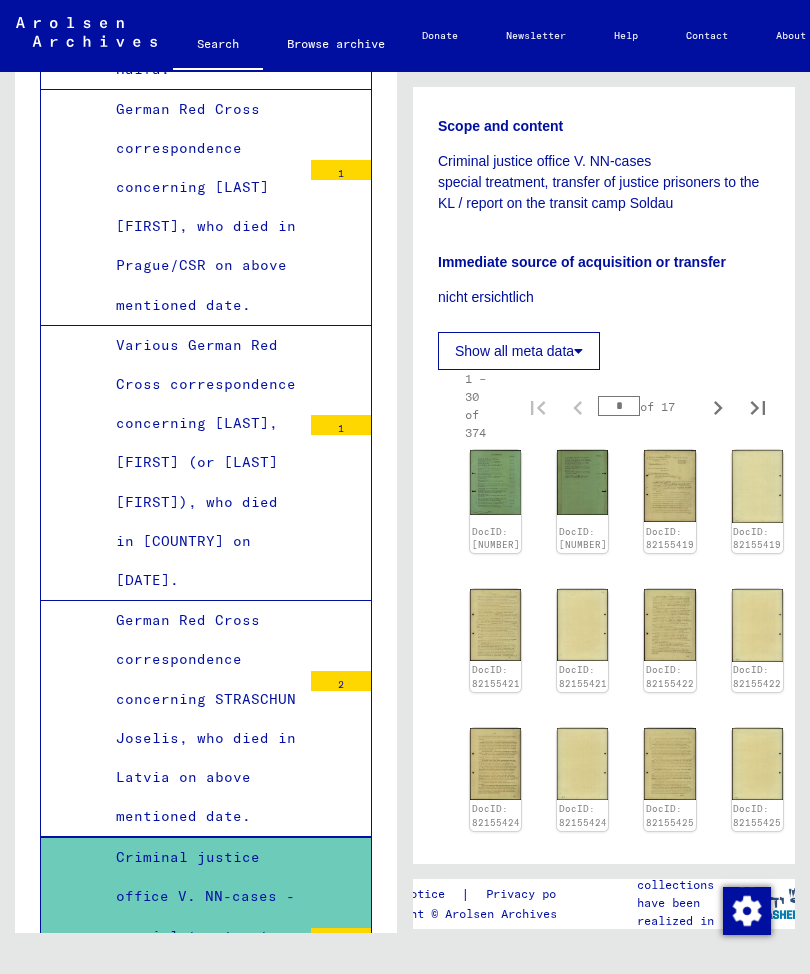 click 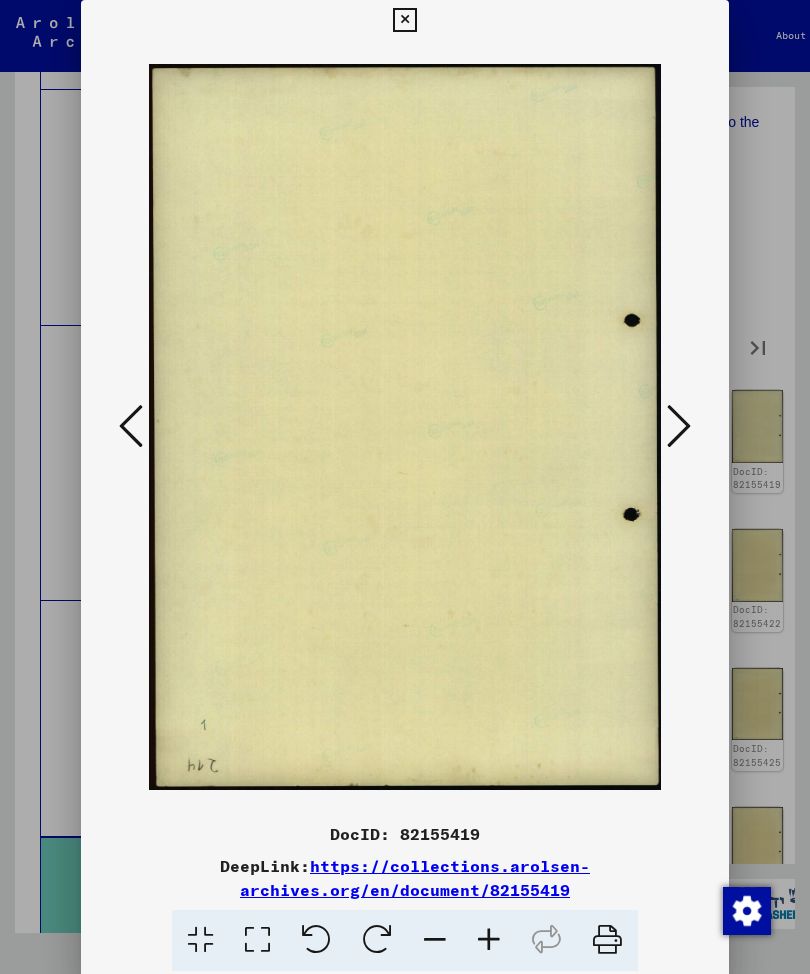 scroll, scrollTop: 529, scrollLeft: 0, axis: vertical 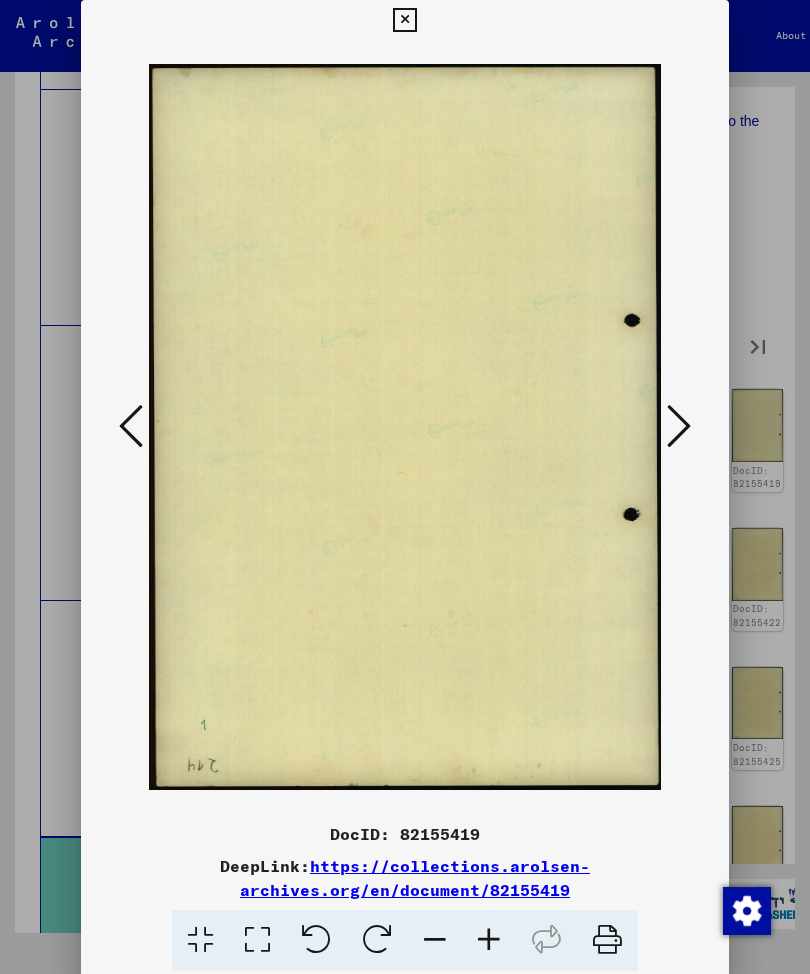 click at bounding box center [679, 426] 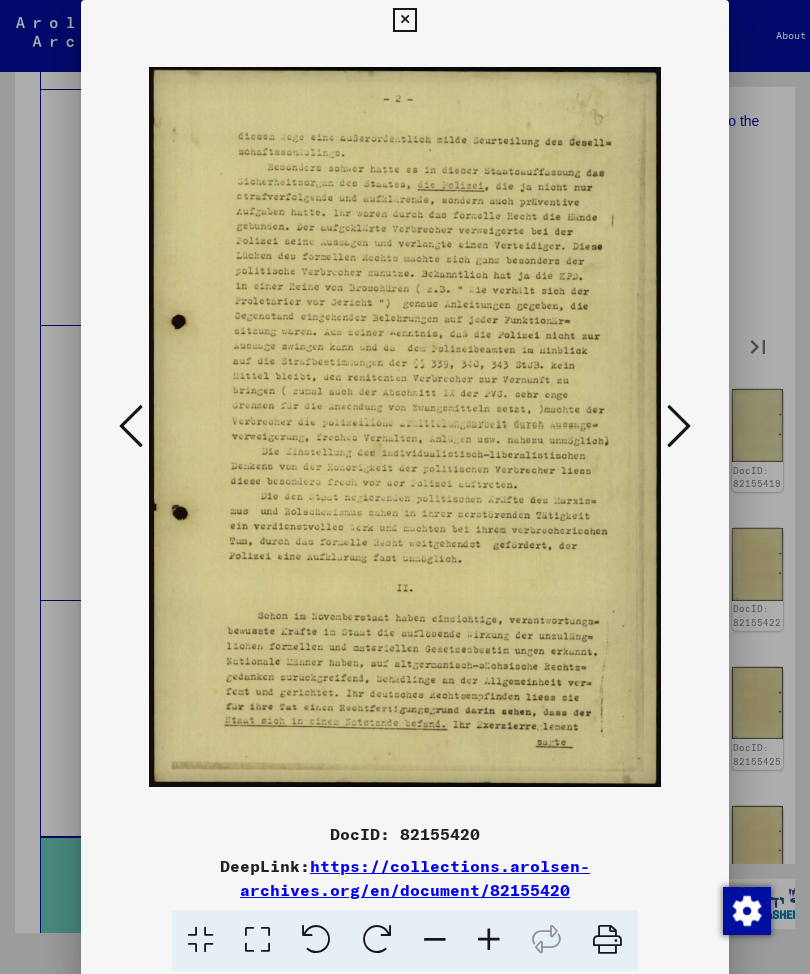 click at bounding box center (679, 427) 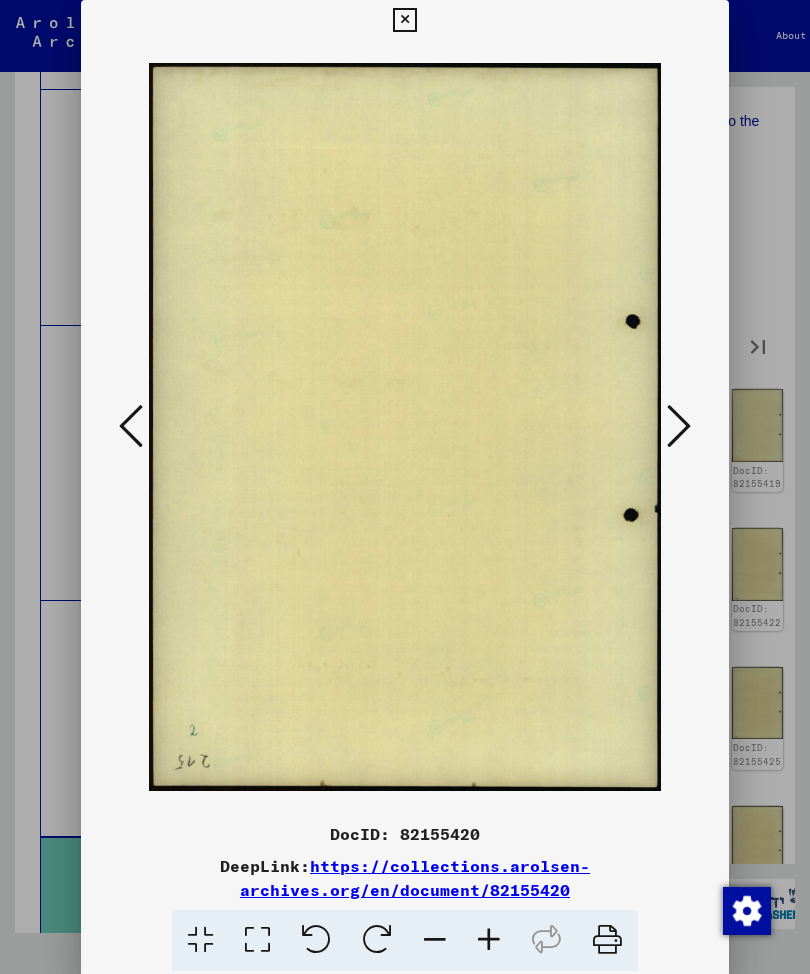 click at bounding box center (679, 427) 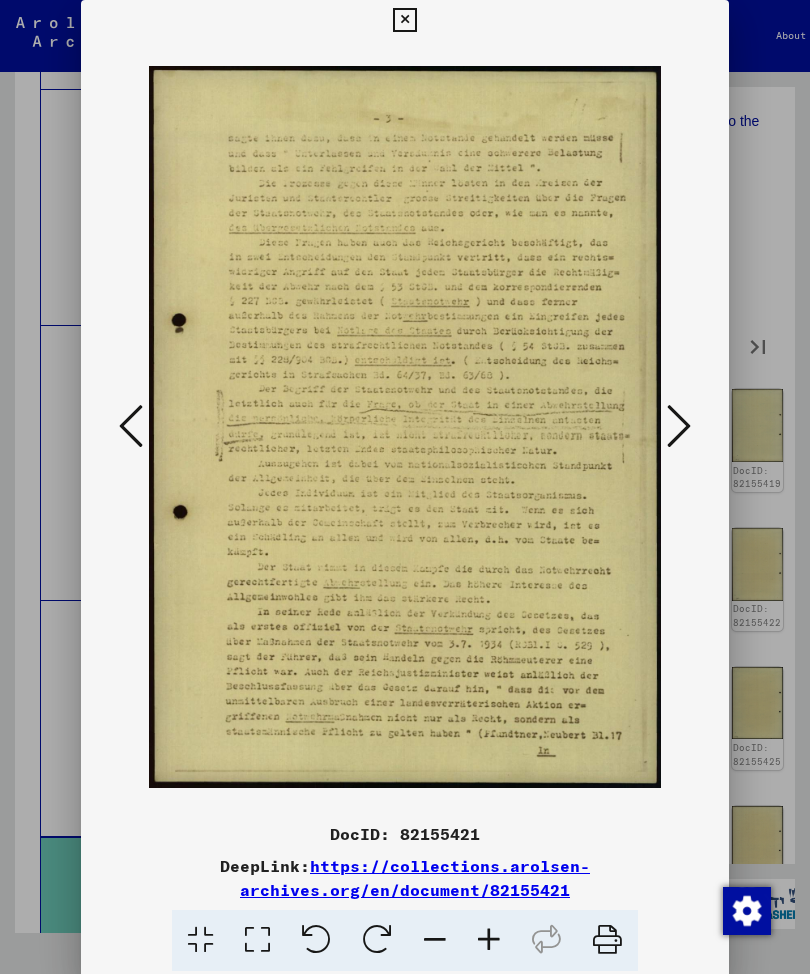 click at bounding box center (679, 426) 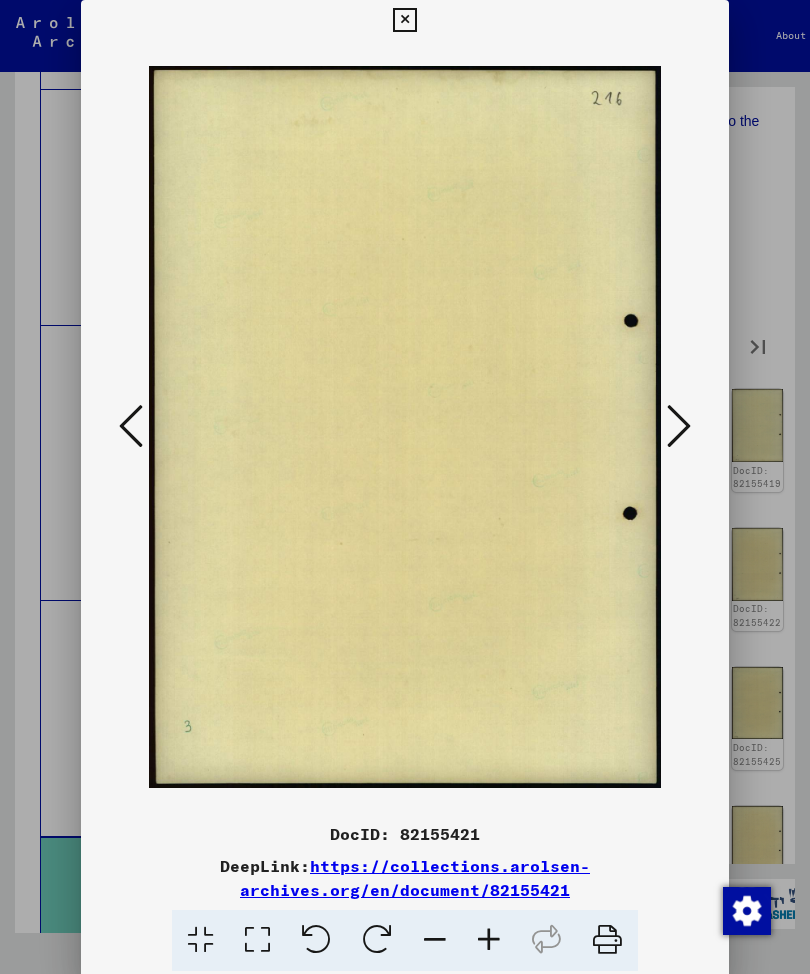 click at bounding box center (679, 427) 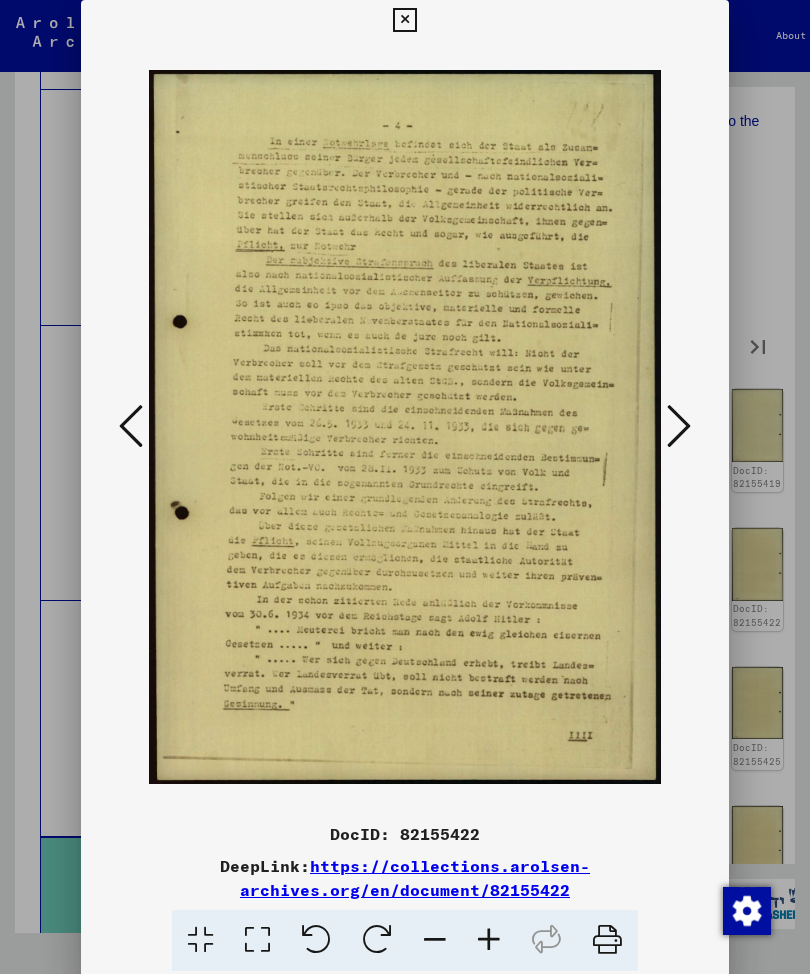 click at bounding box center (679, 426) 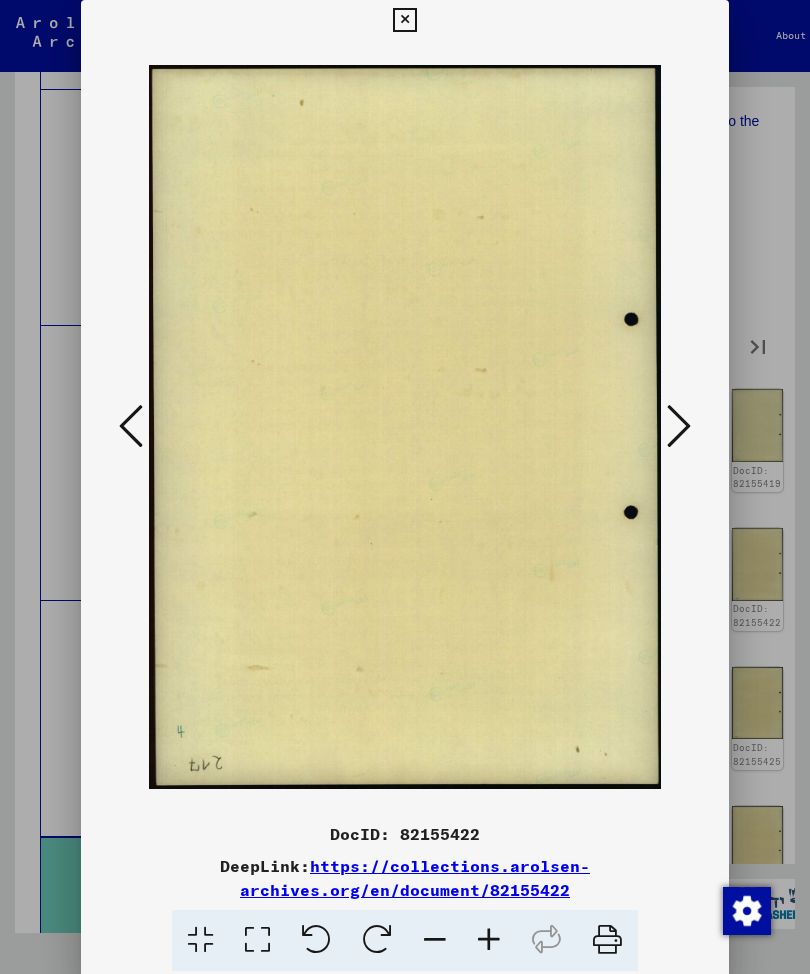 click at bounding box center (679, 426) 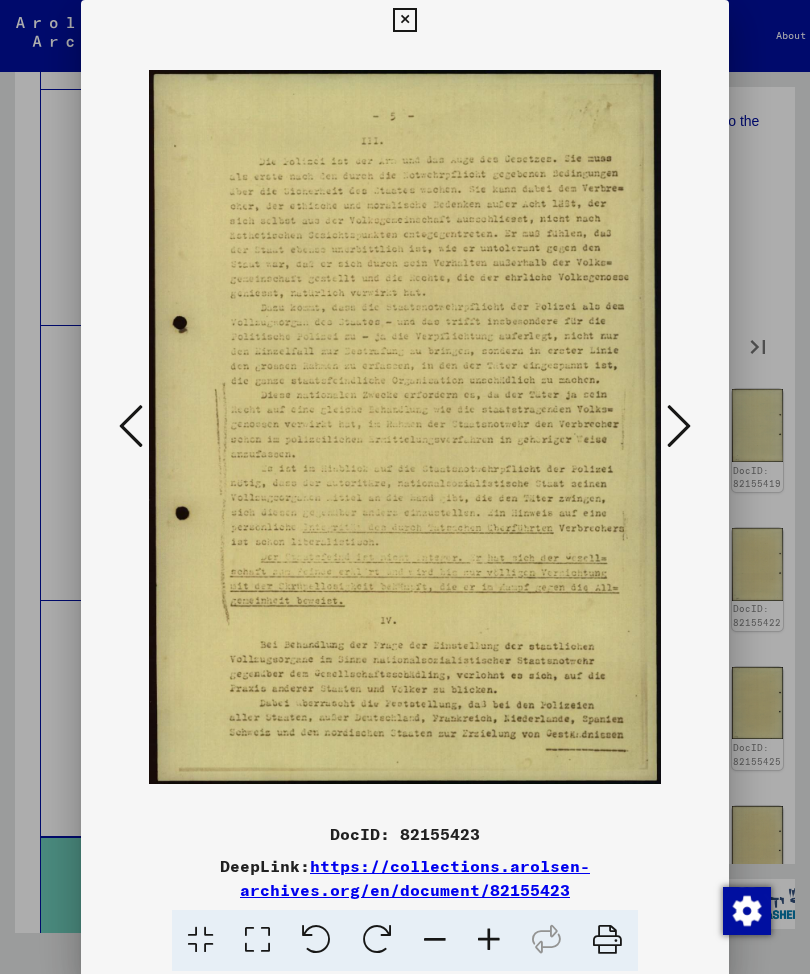 click at bounding box center [679, 427] 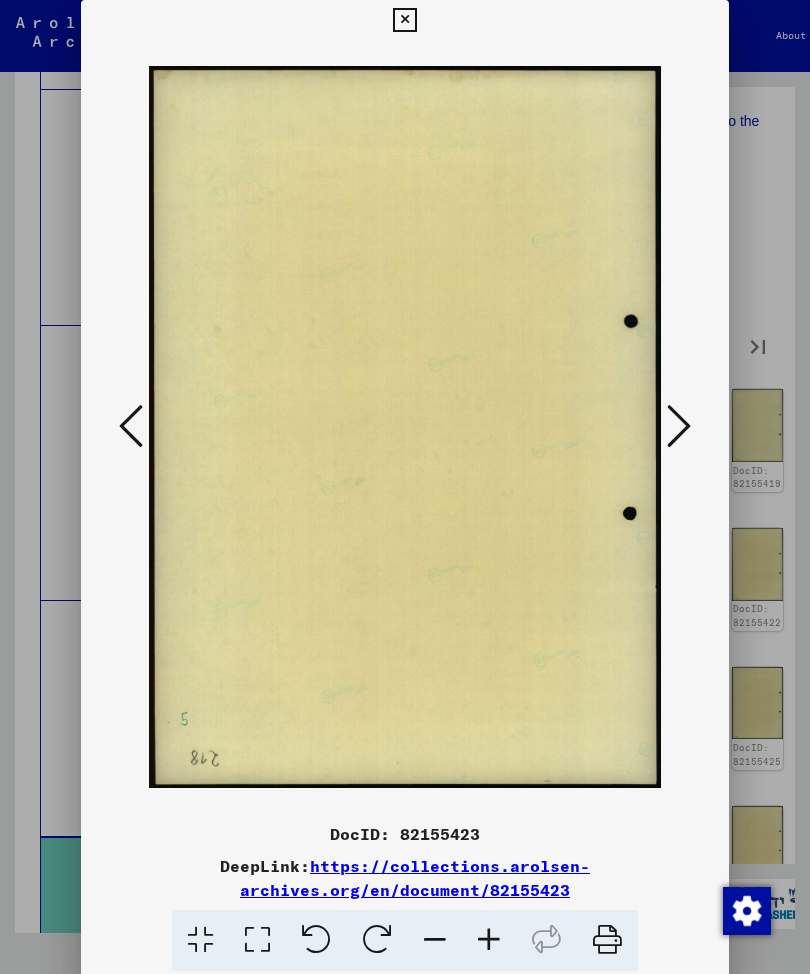 click at bounding box center [679, 426] 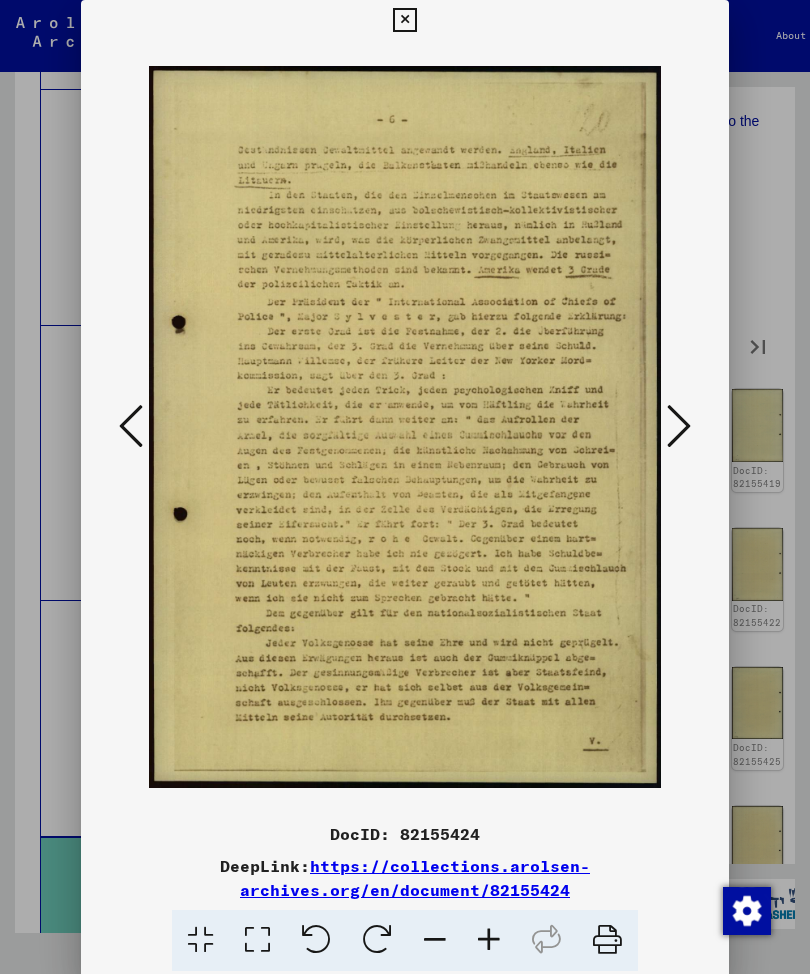 click at bounding box center (679, 426) 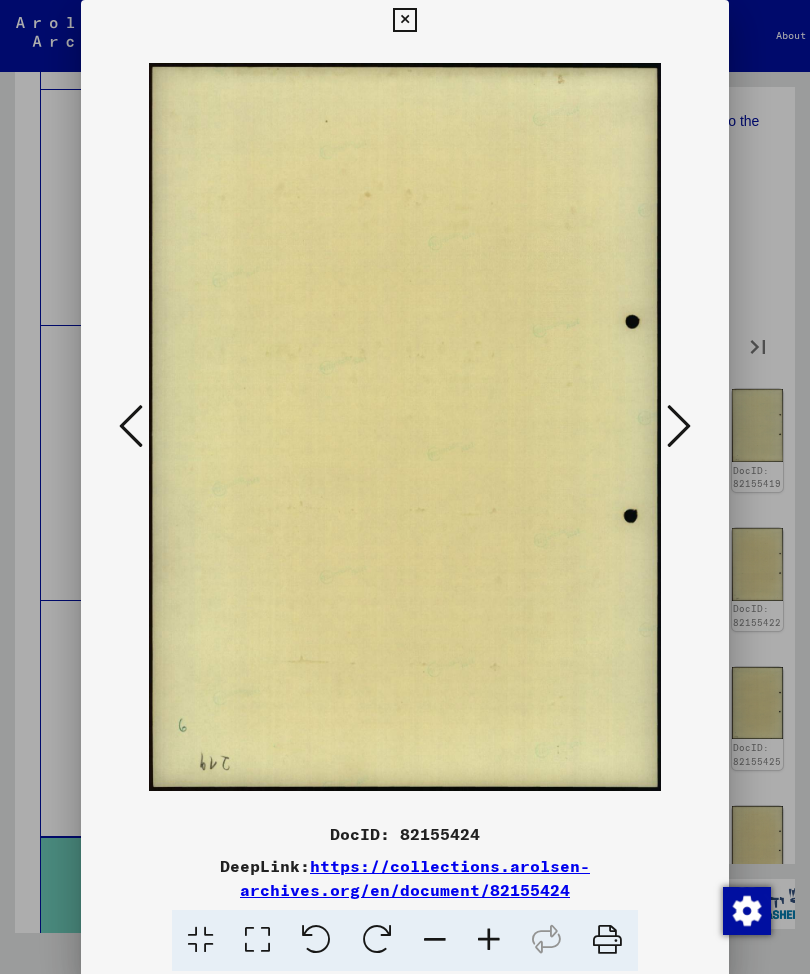 click at bounding box center [679, 426] 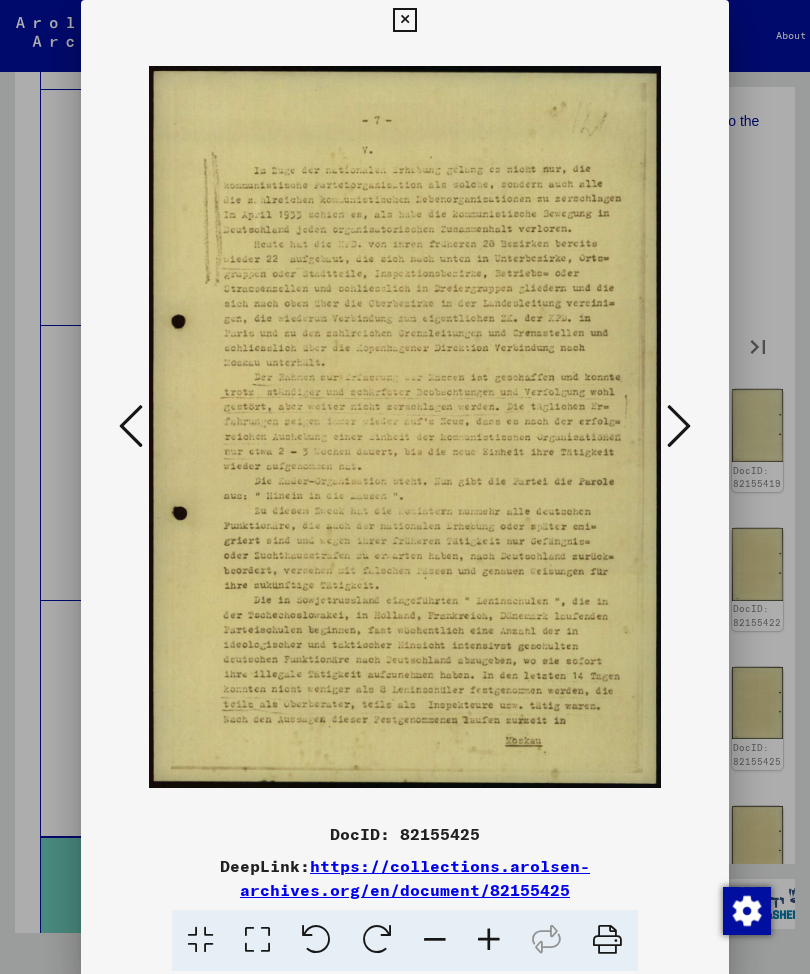 click at bounding box center [679, 426] 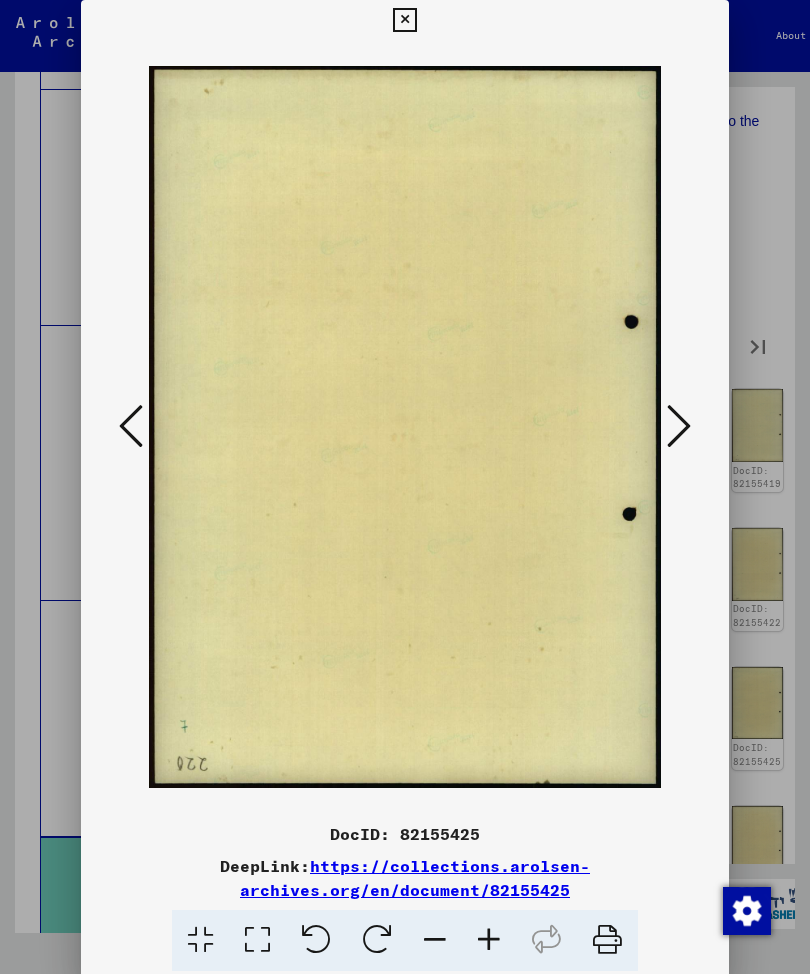 click at bounding box center [679, 426] 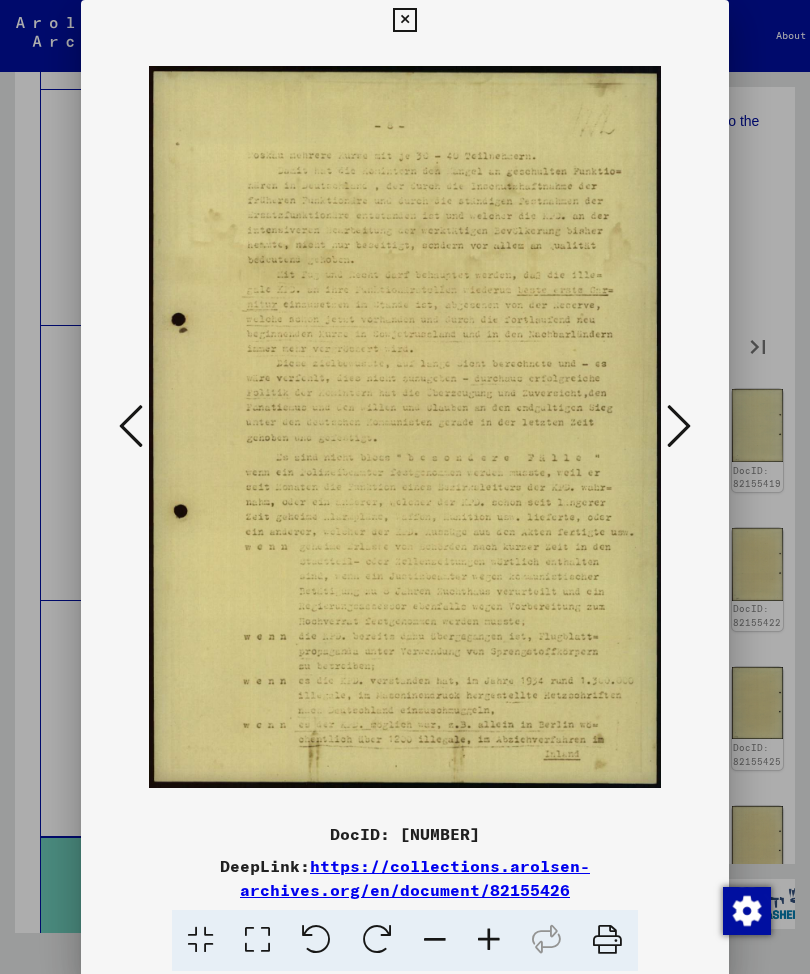 click at bounding box center [679, 426] 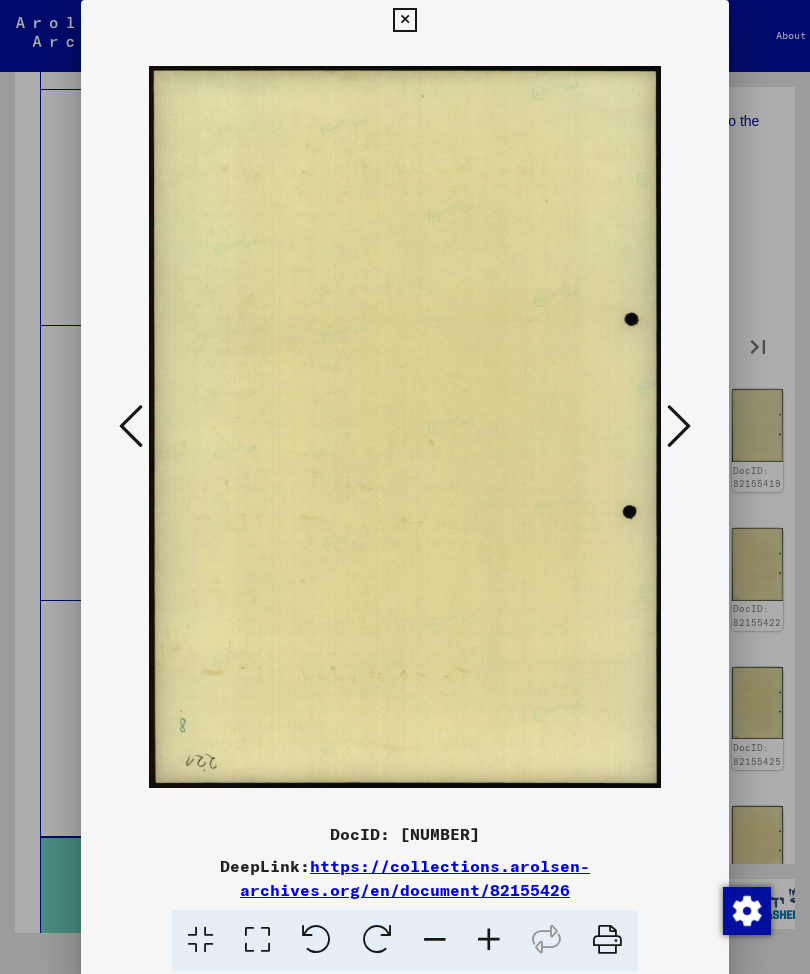 click at bounding box center (679, 426) 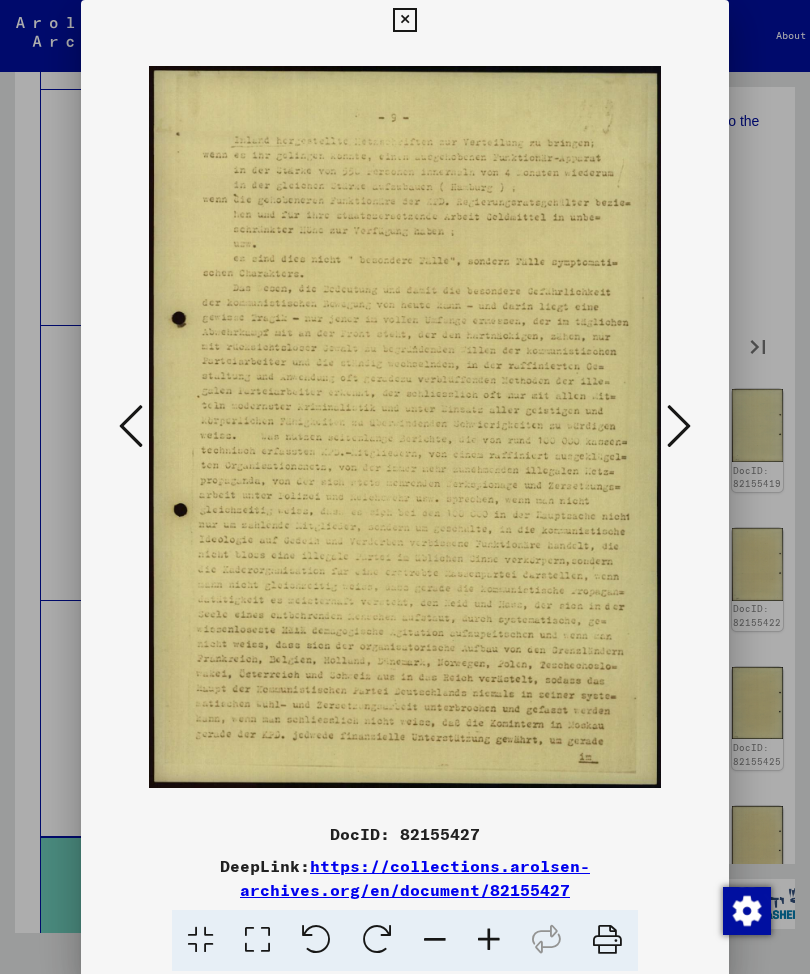 click at bounding box center (679, 427) 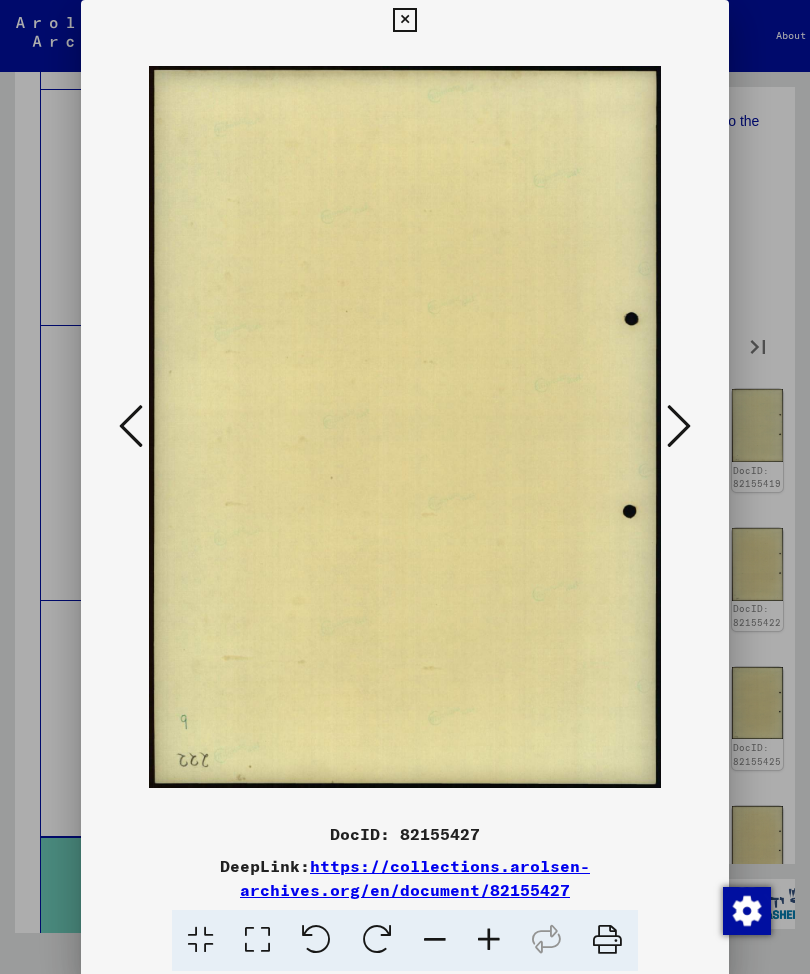click at bounding box center (679, 426) 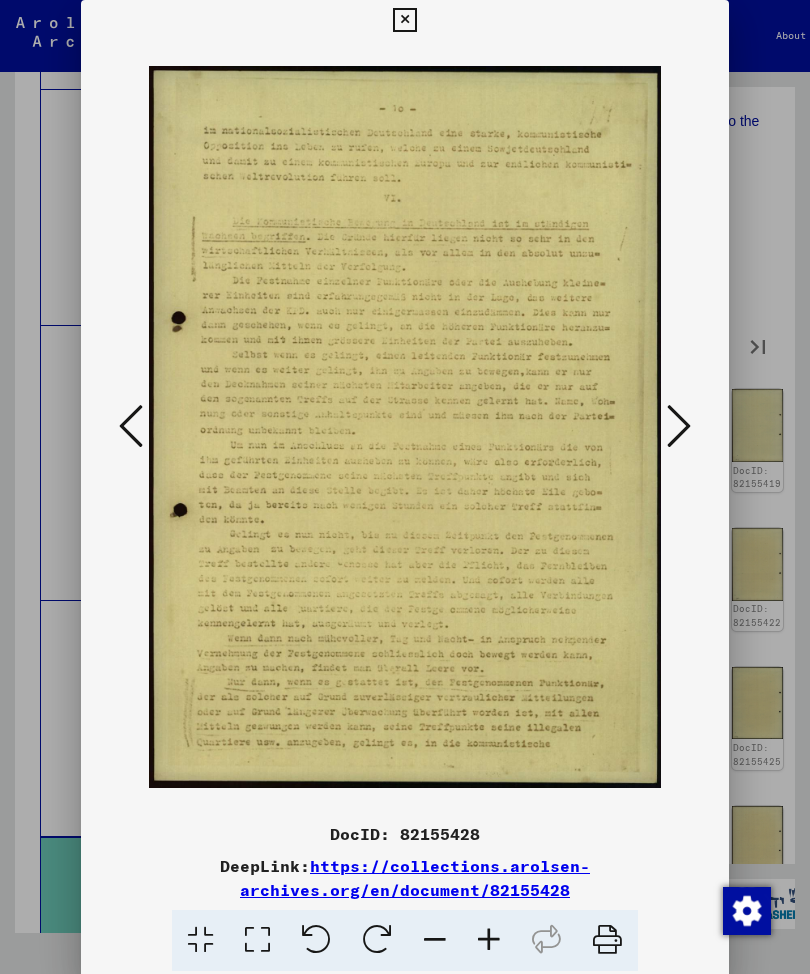 click at bounding box center [679, 426] 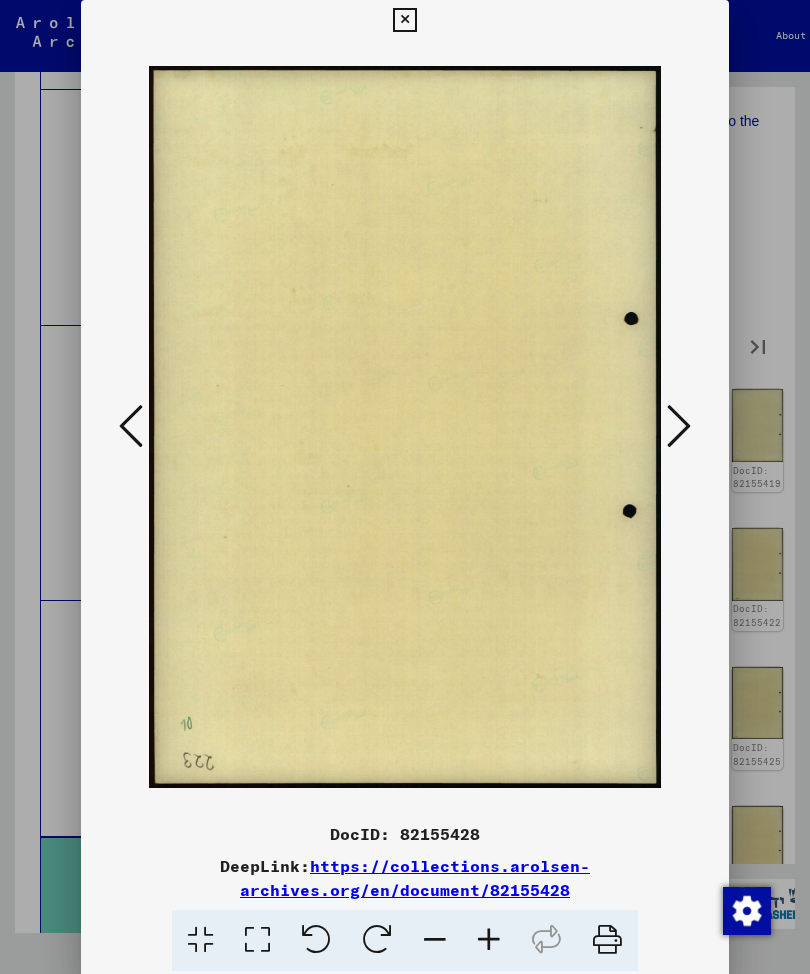 click at bounding box center (679, 426) 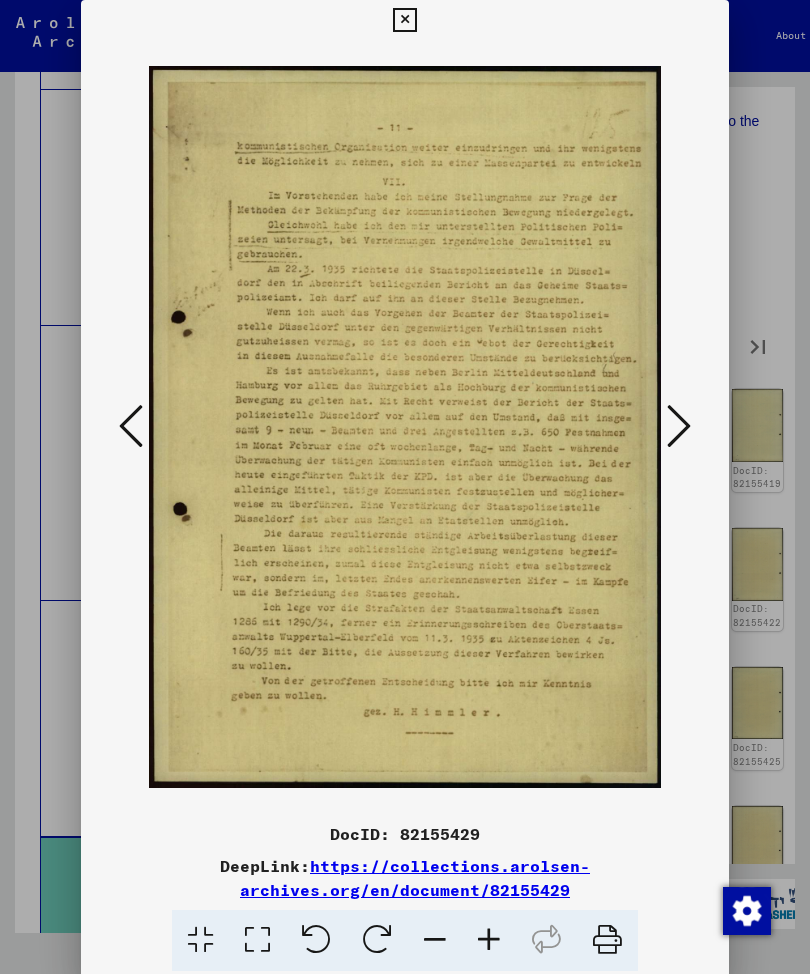 click at bounding box center [679, 426] 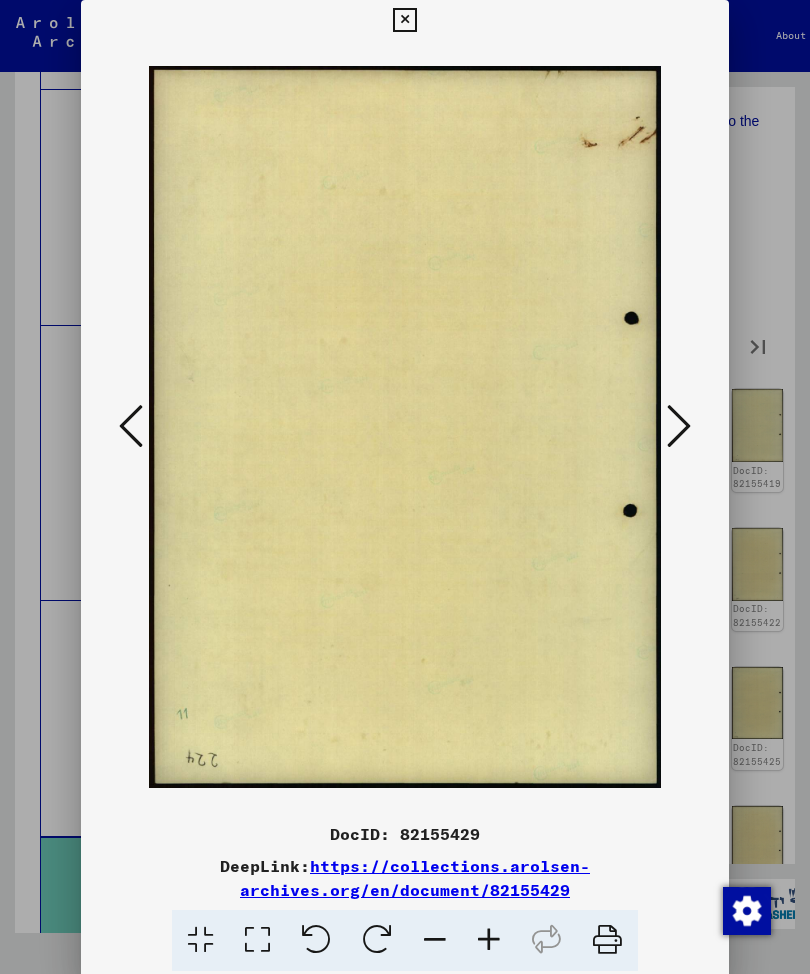 click at bounding box center [679, 426] 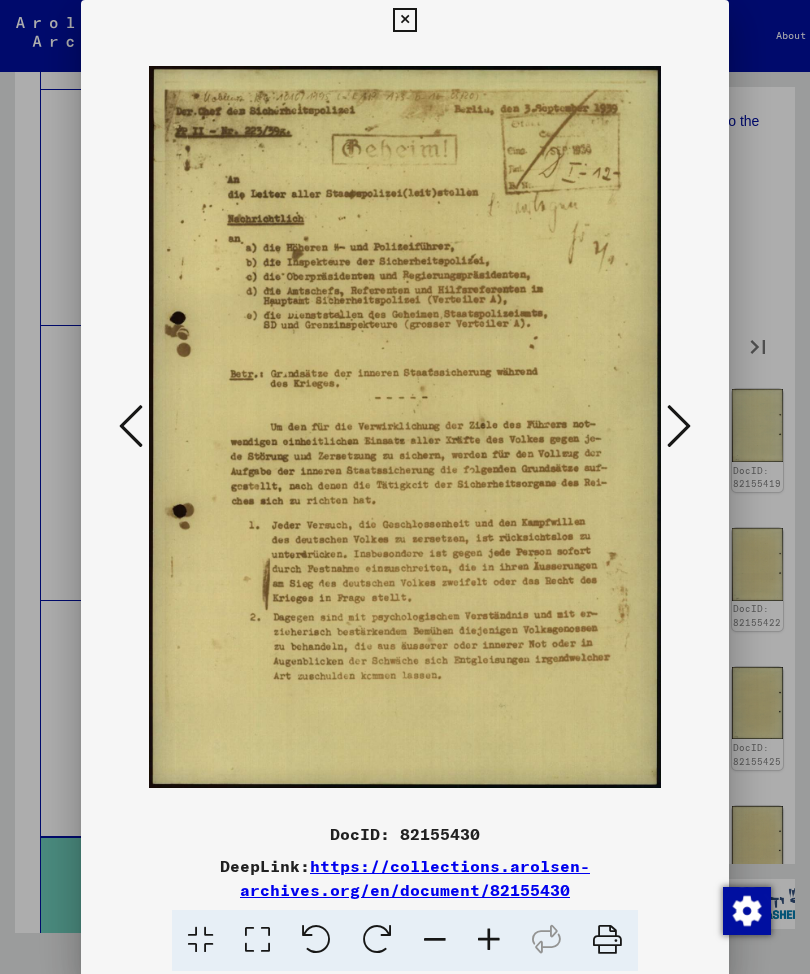 click at bounding box center [679, 426] 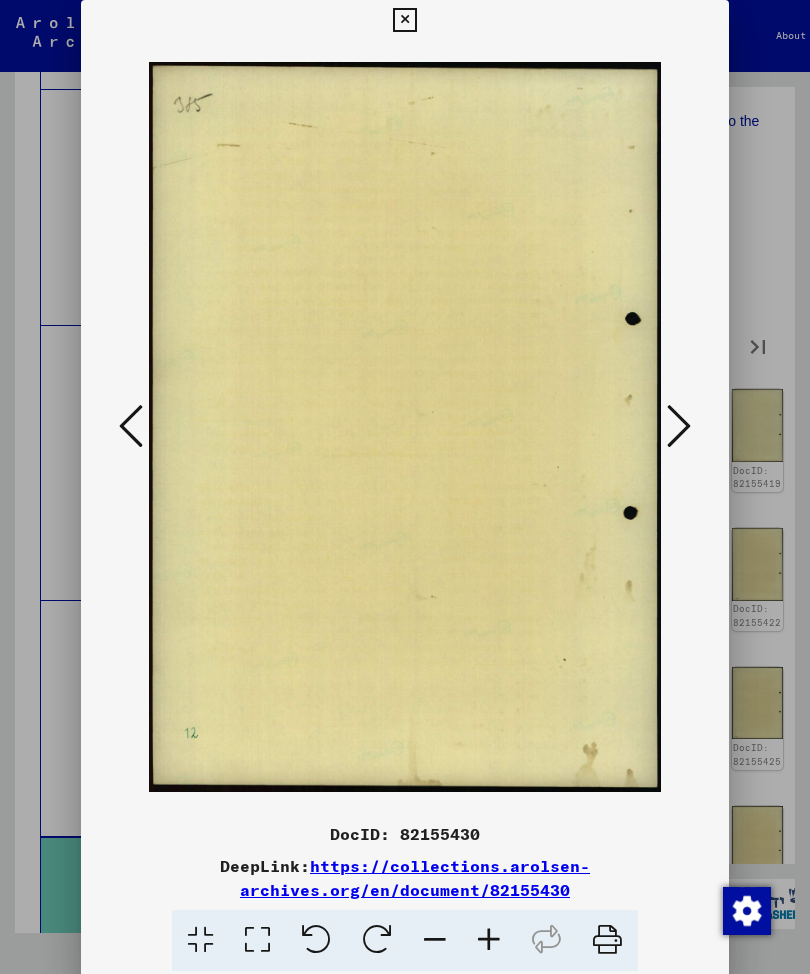 click at bounding box center (679, 426) 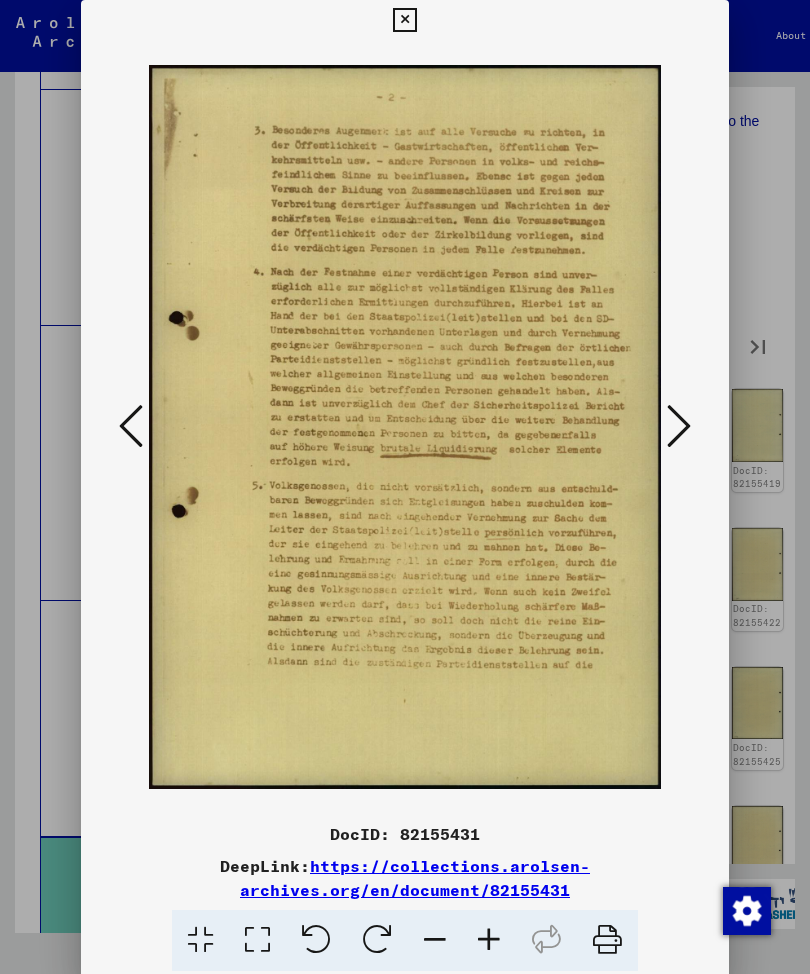 click at bounding box center (679, 426) 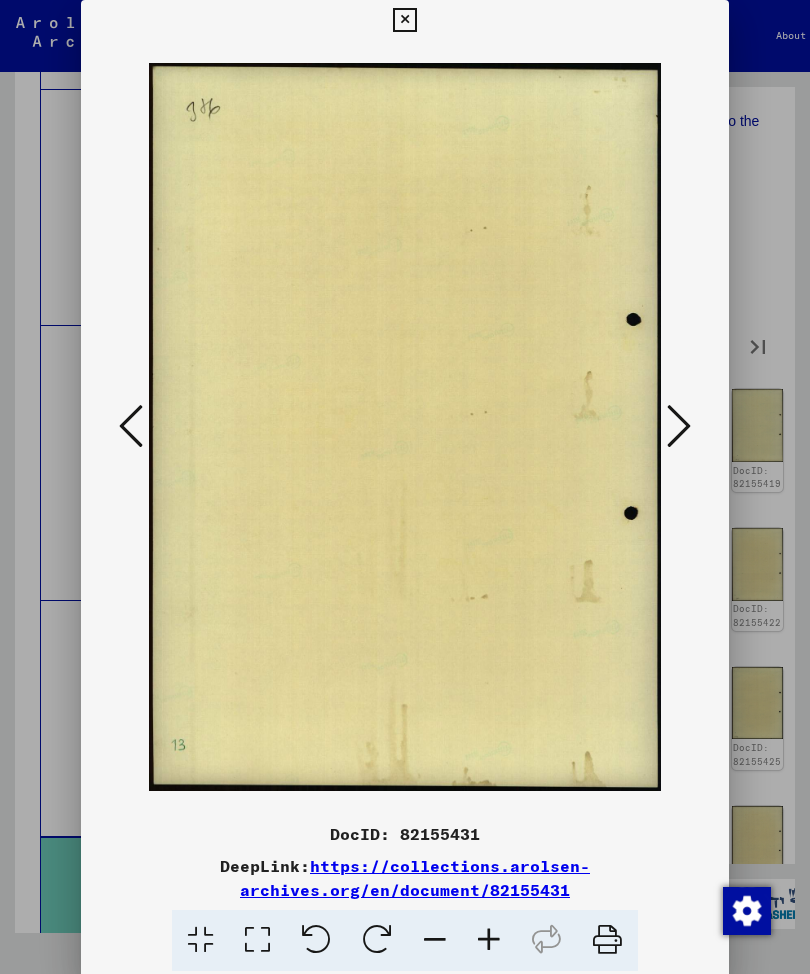 click at bounding box center (679, 426) 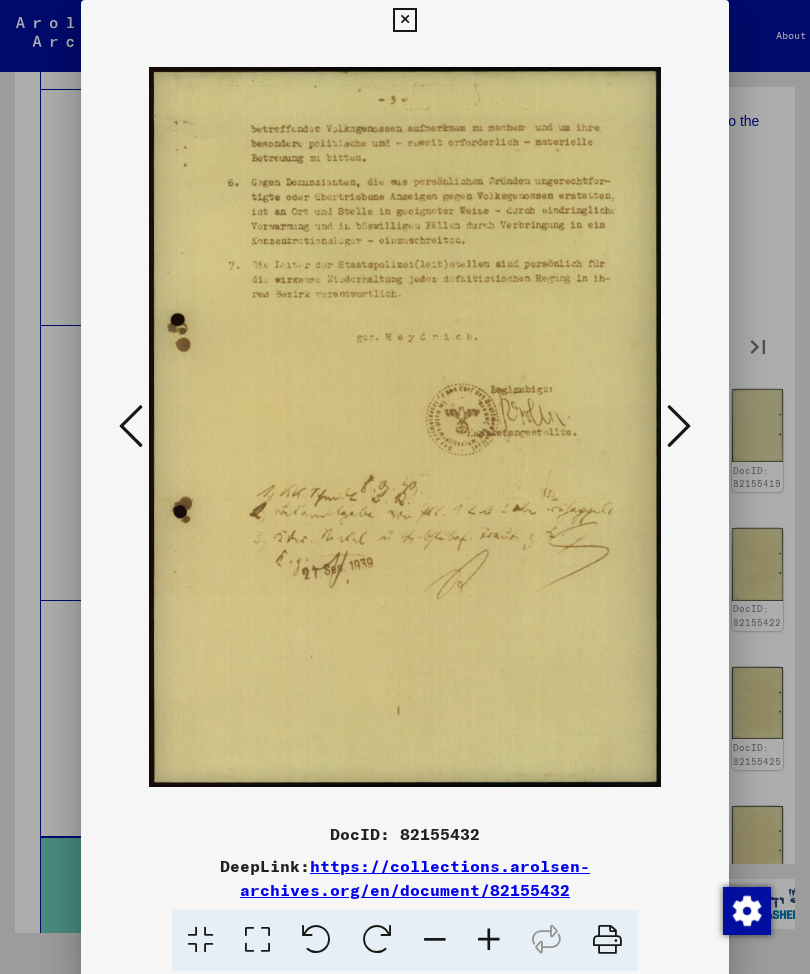 click at bounding box center (679, 426) 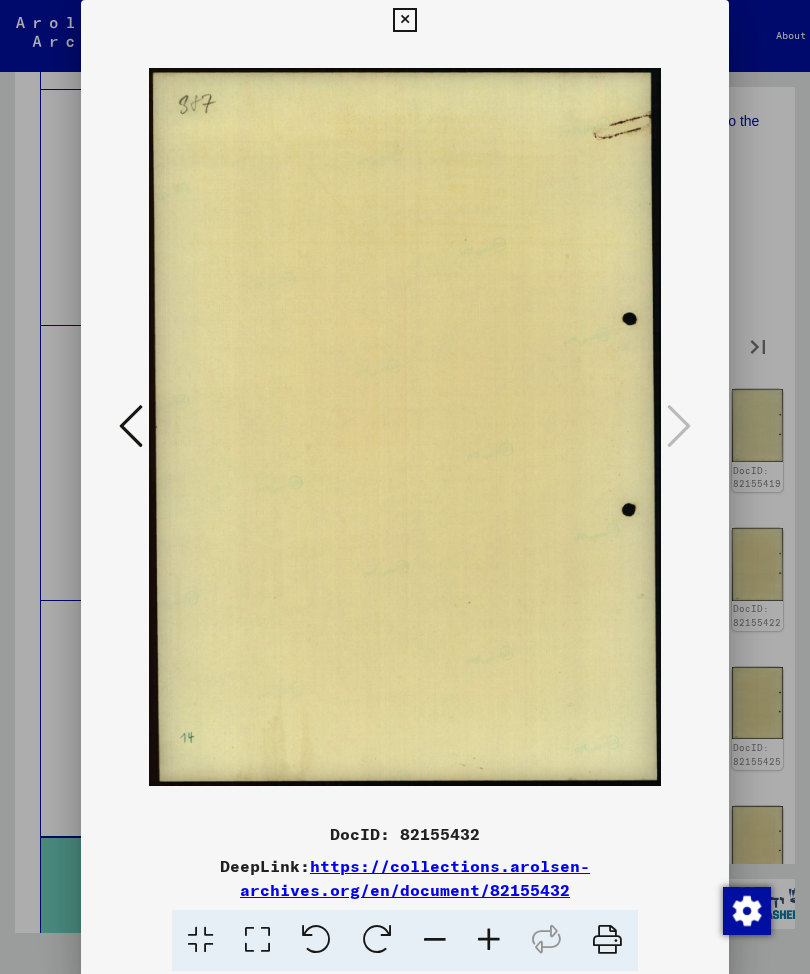 click at bounding box center (404, 20) 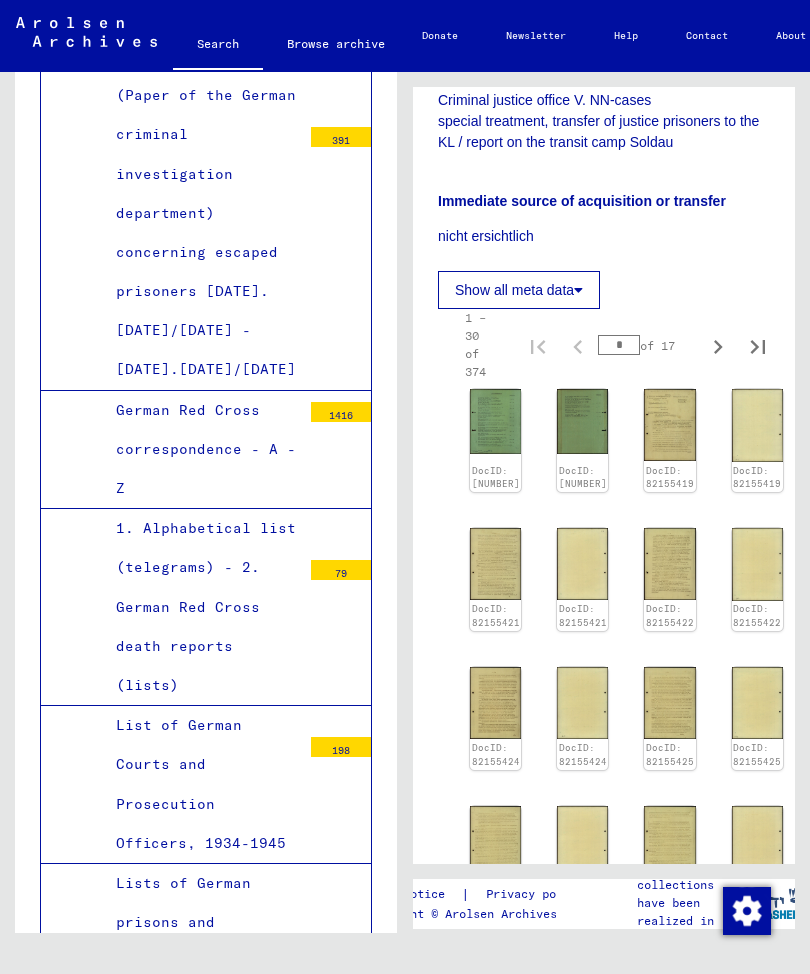 scroll, scrollTop: 9618, scrollLeft: 0, axis: vertical 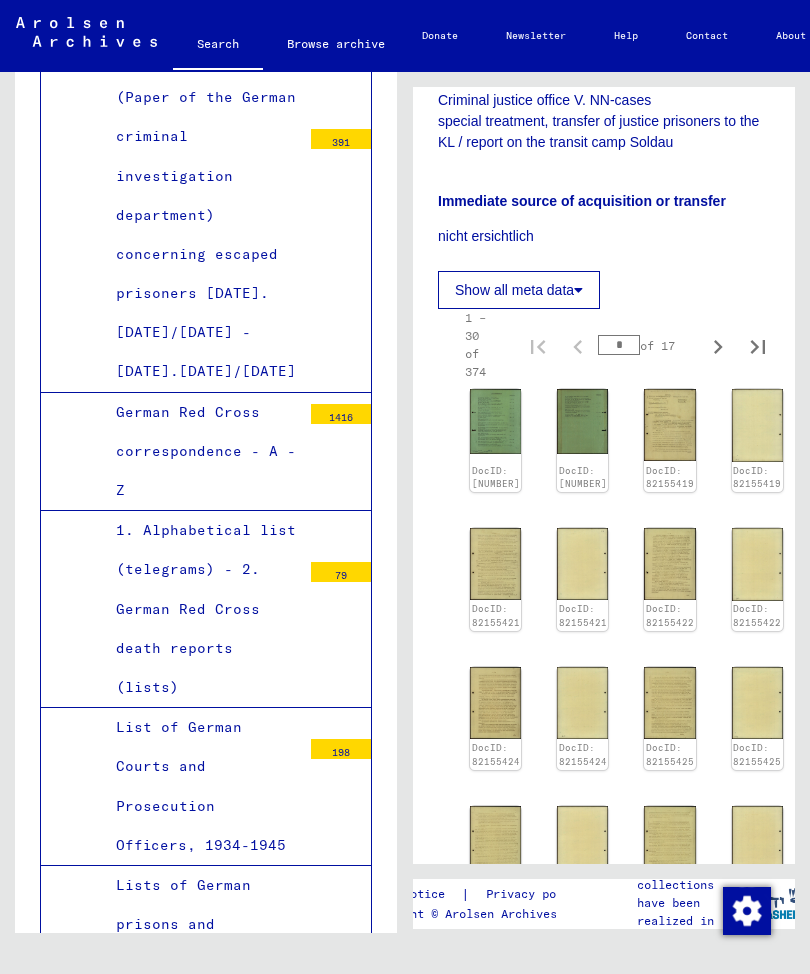 click on "Lists of German prisons and concentration camps - I. Prisons (pps. 1 - 12) - II. Concentration camps (pps. 13 - 44)" at bounding box center (201, 1003) 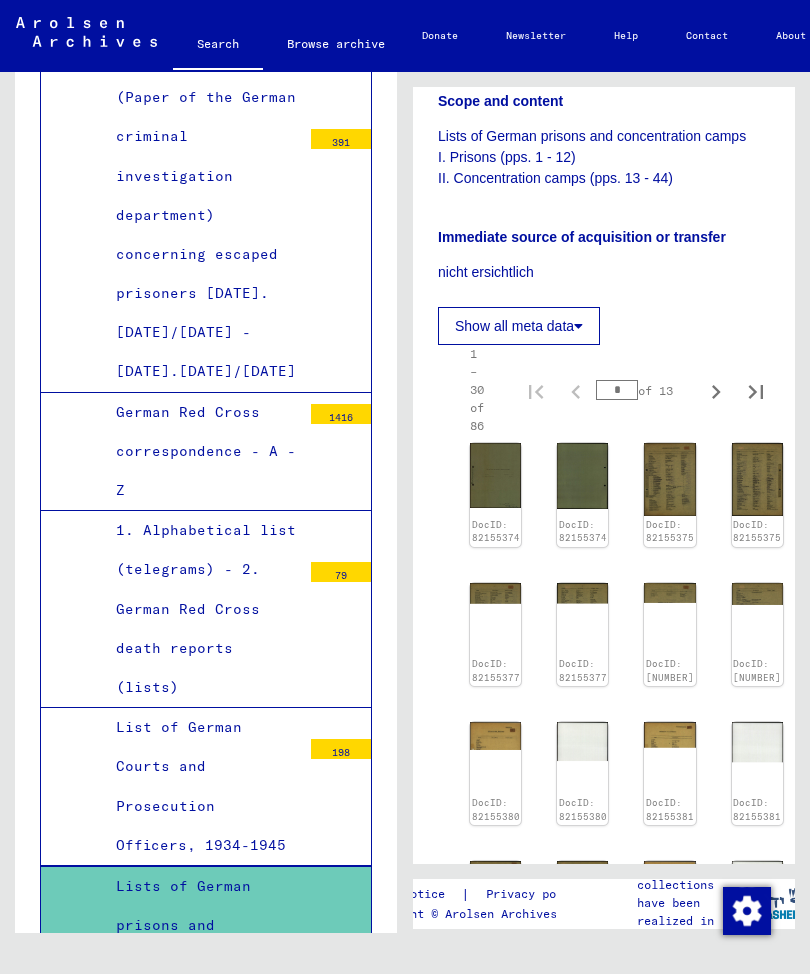 scroll, scrollTop: 464, scrollLeft: 0, axis: vertical 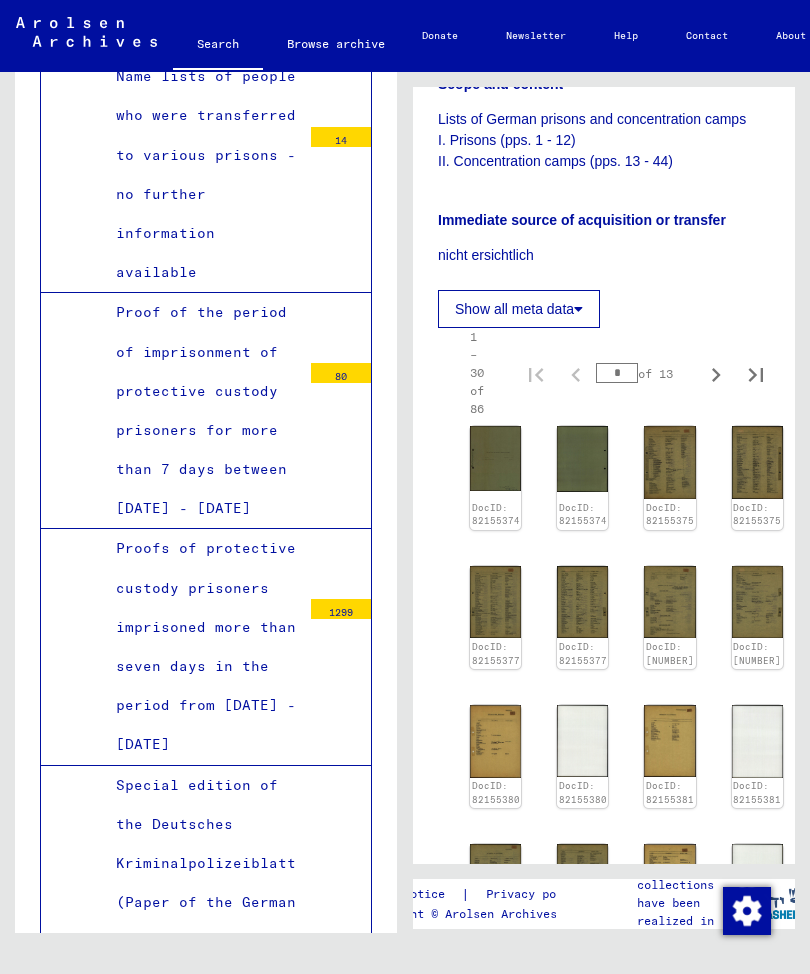 click on "Special edition of the Deutsches Kriminalpolizeiblatt (Paper of the German criminal investigation department) concerning escaped prisoners [DATE].[DATE]/[DATE] - [DATE].[DATE]/[DATE]" at bounding box center [201, 981] 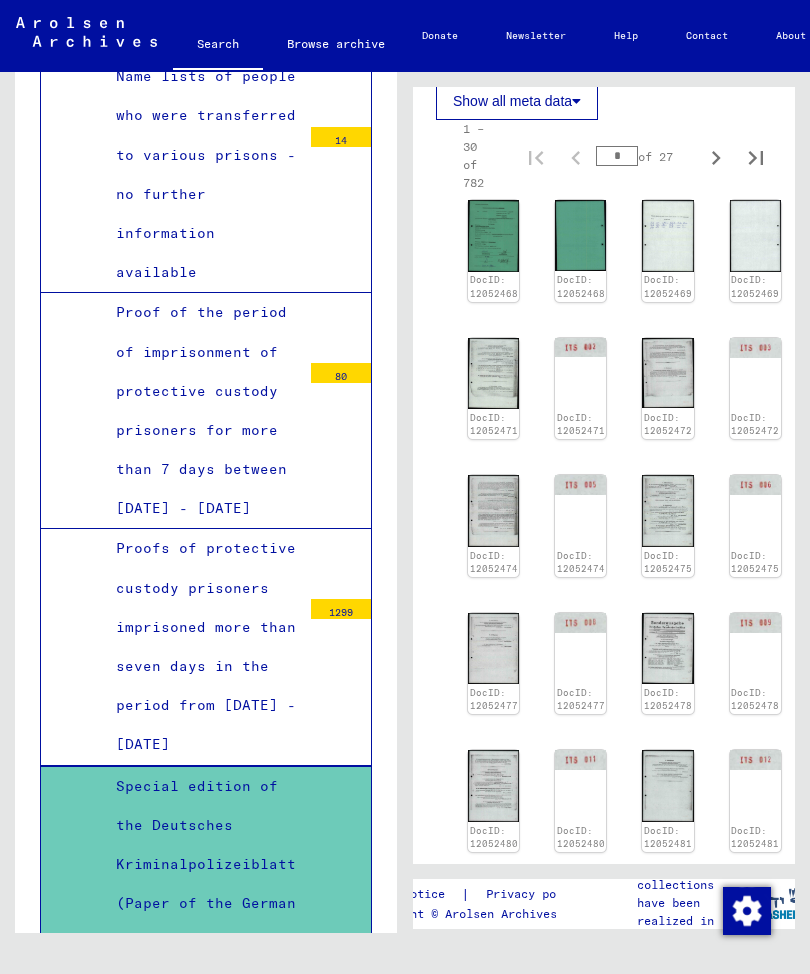 scroll, scrollTop: 839, scrollLeft: 2, axis: both 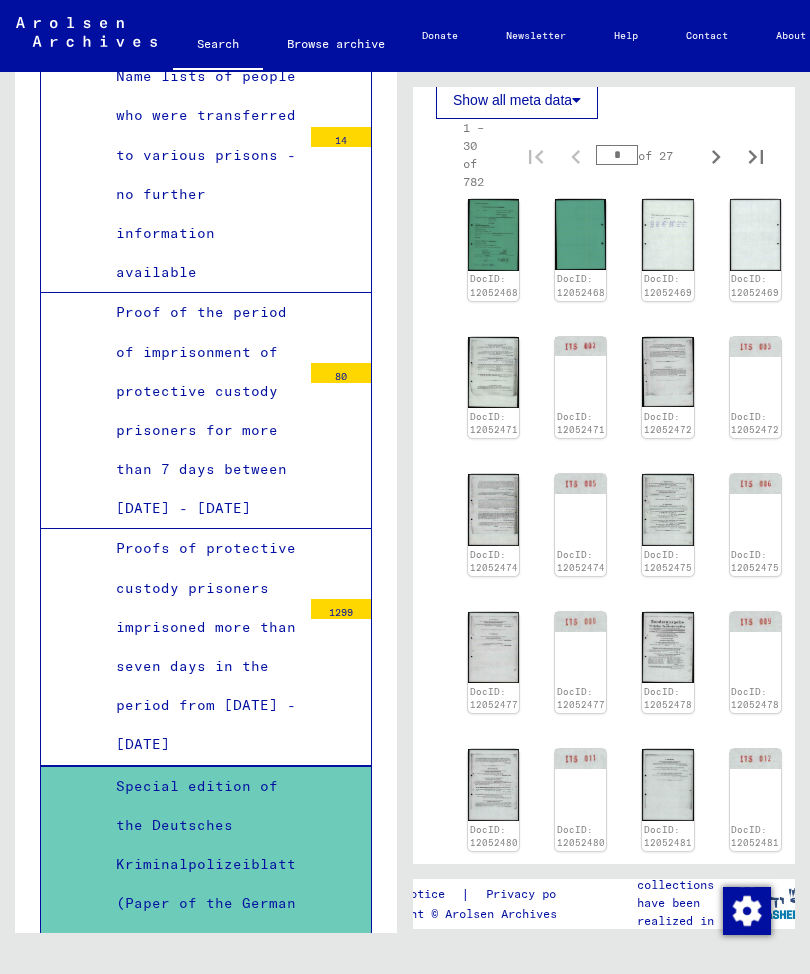 click 